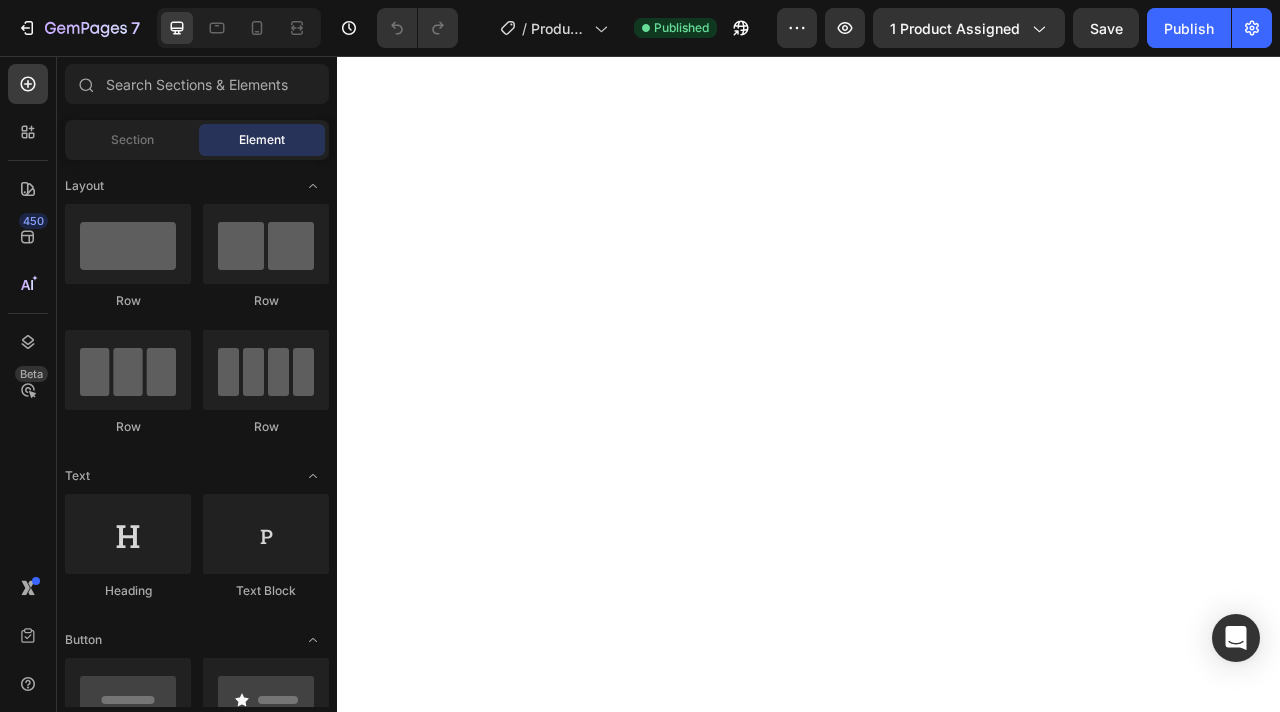 scroll, scrollTop: 0, scrollLeft: 0, axis: both 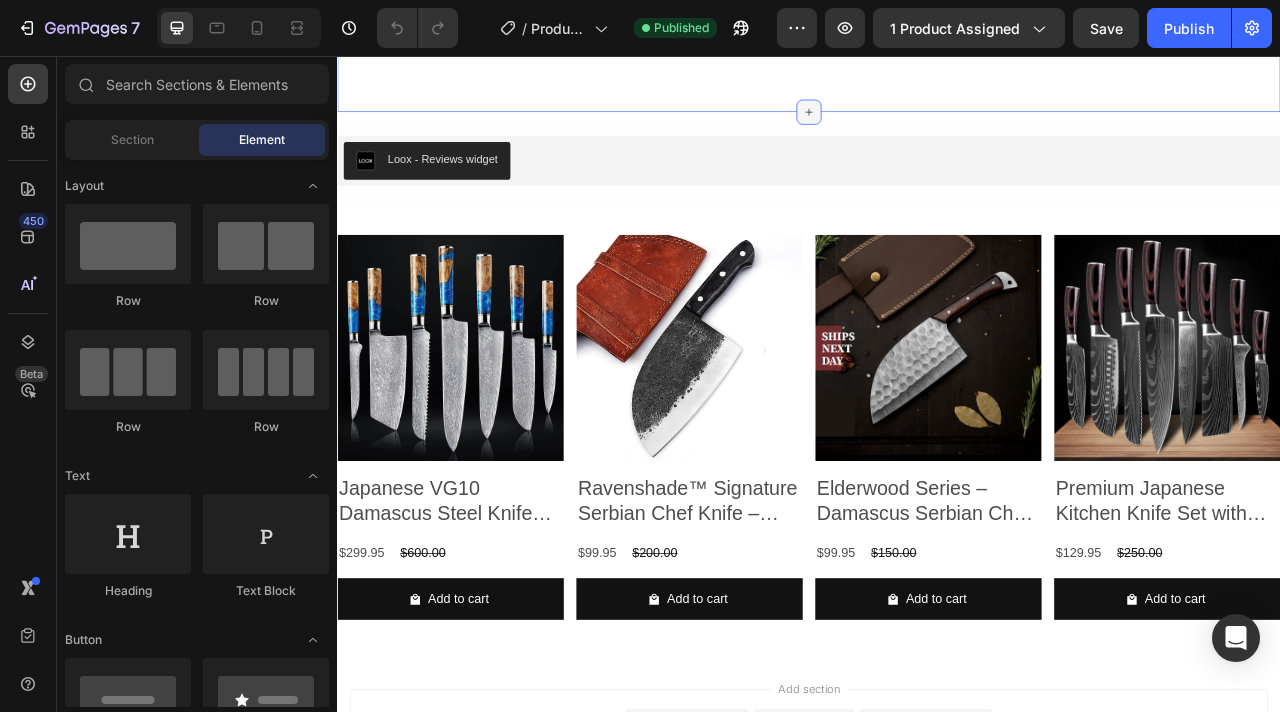 click at bounding box center (937, 127) 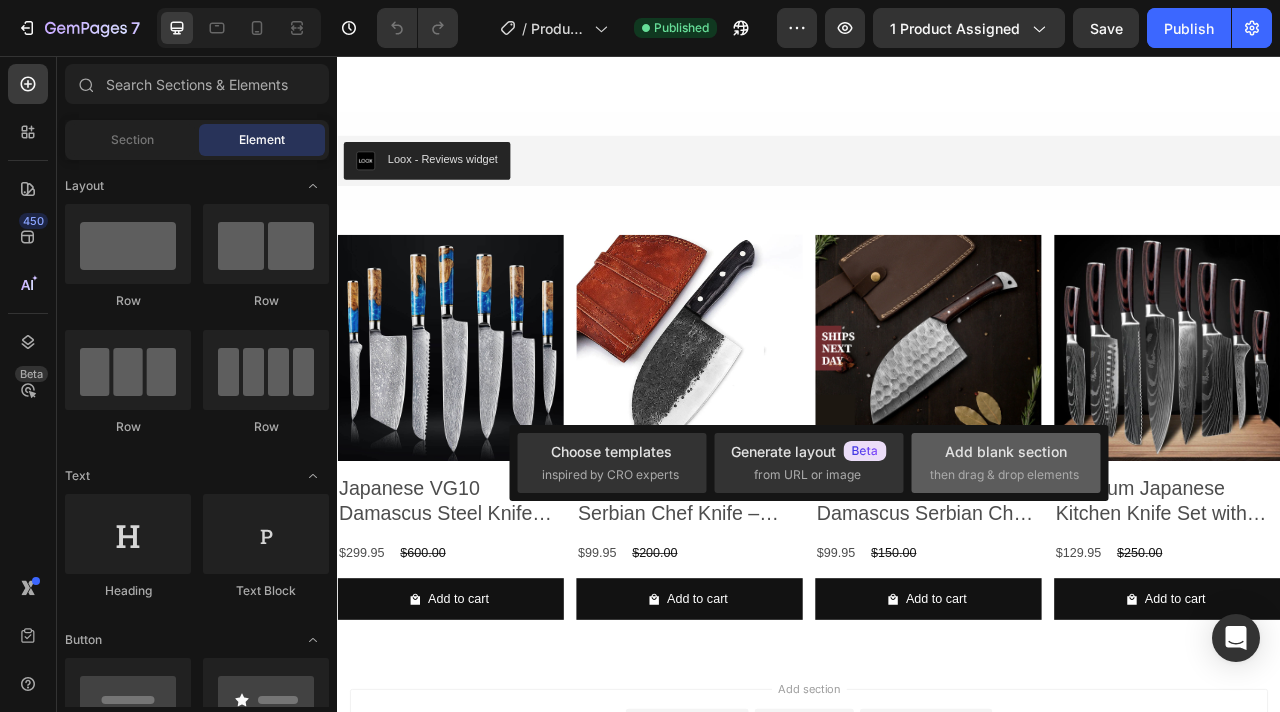 click on "then drag & drop elements" at bounding box center (1004, 475) 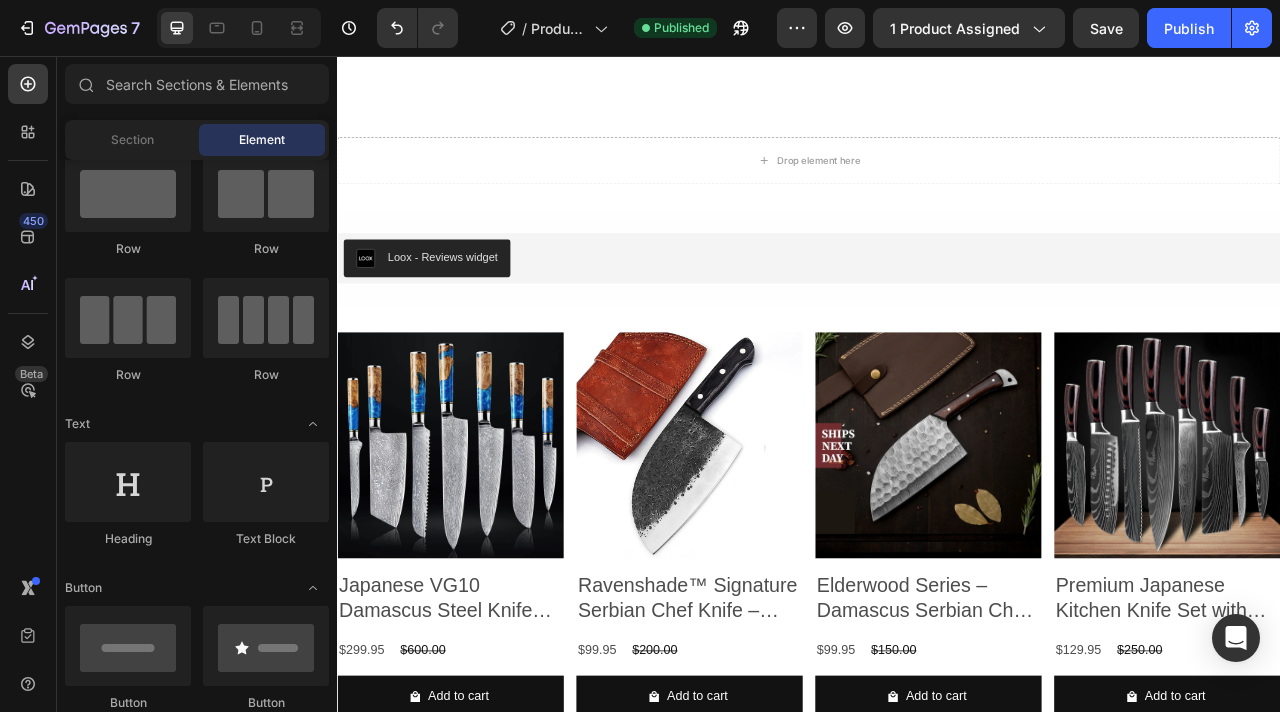 scroll, scrollTop: 0, scrollLeft: 0, axis: both 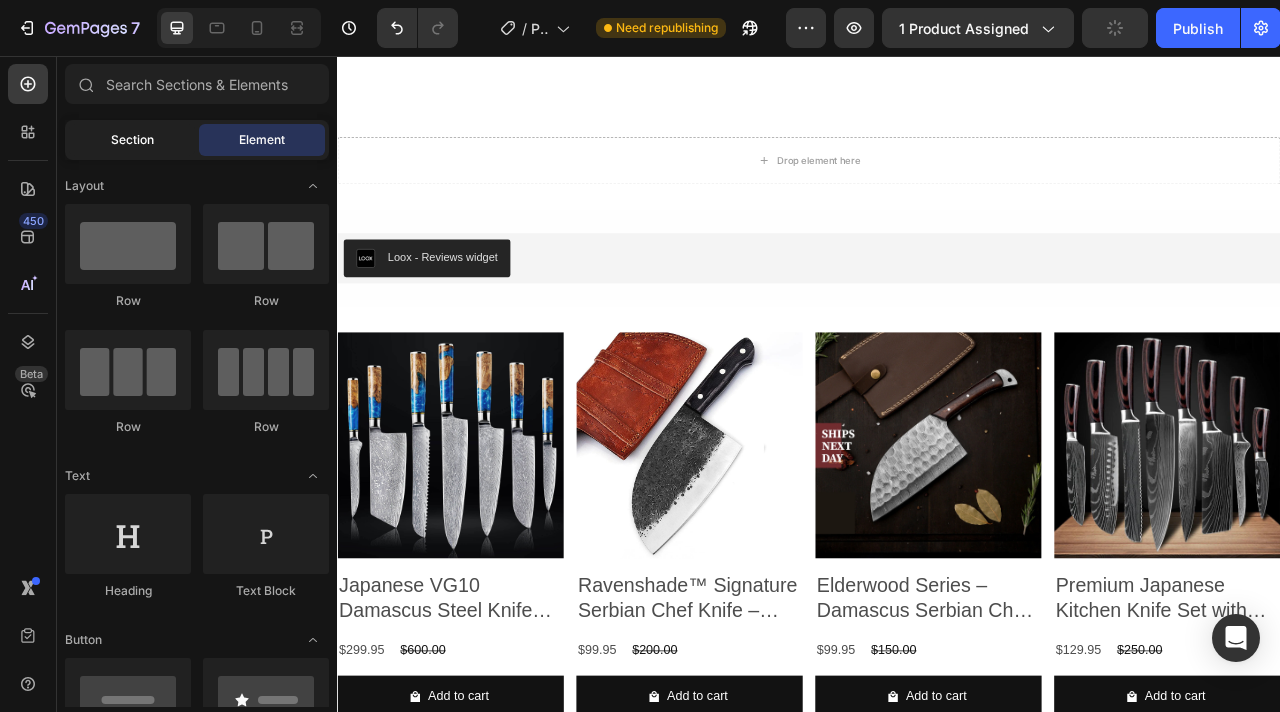 click on "Section" at bounding box center (132, 140) 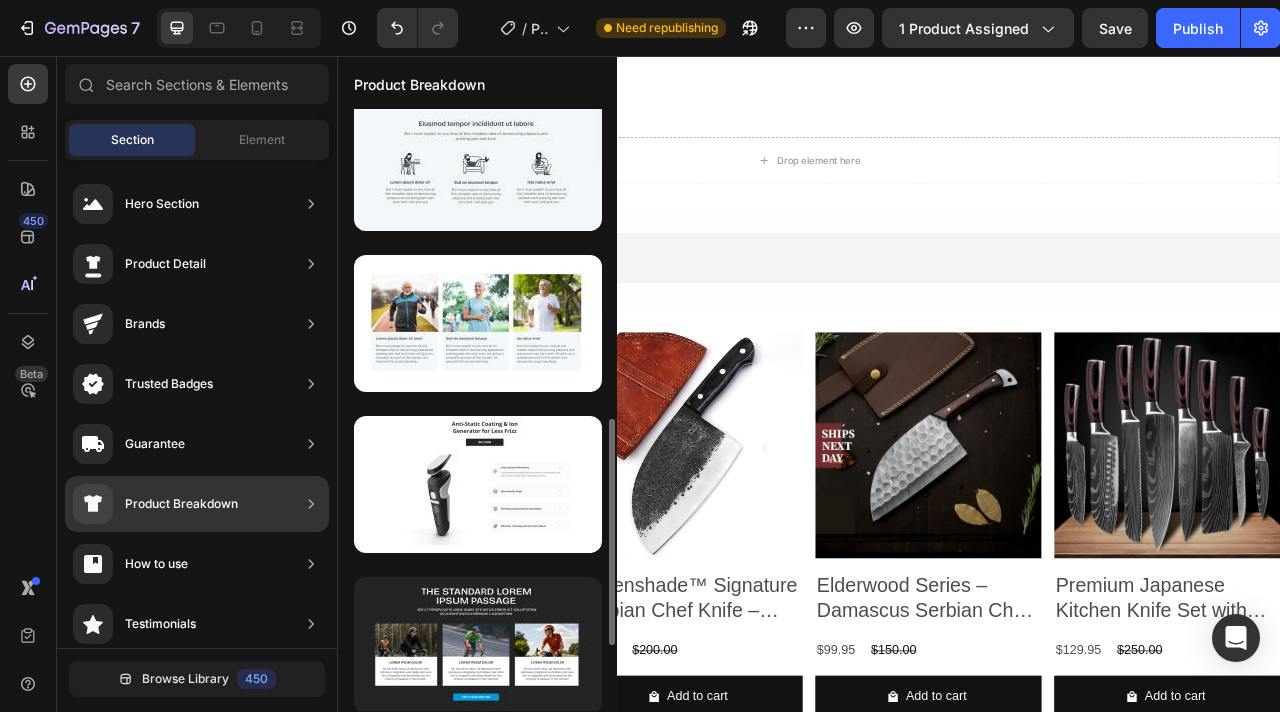 scroll, scrollTop: 847, scrollLeft: 0, axis: vertical 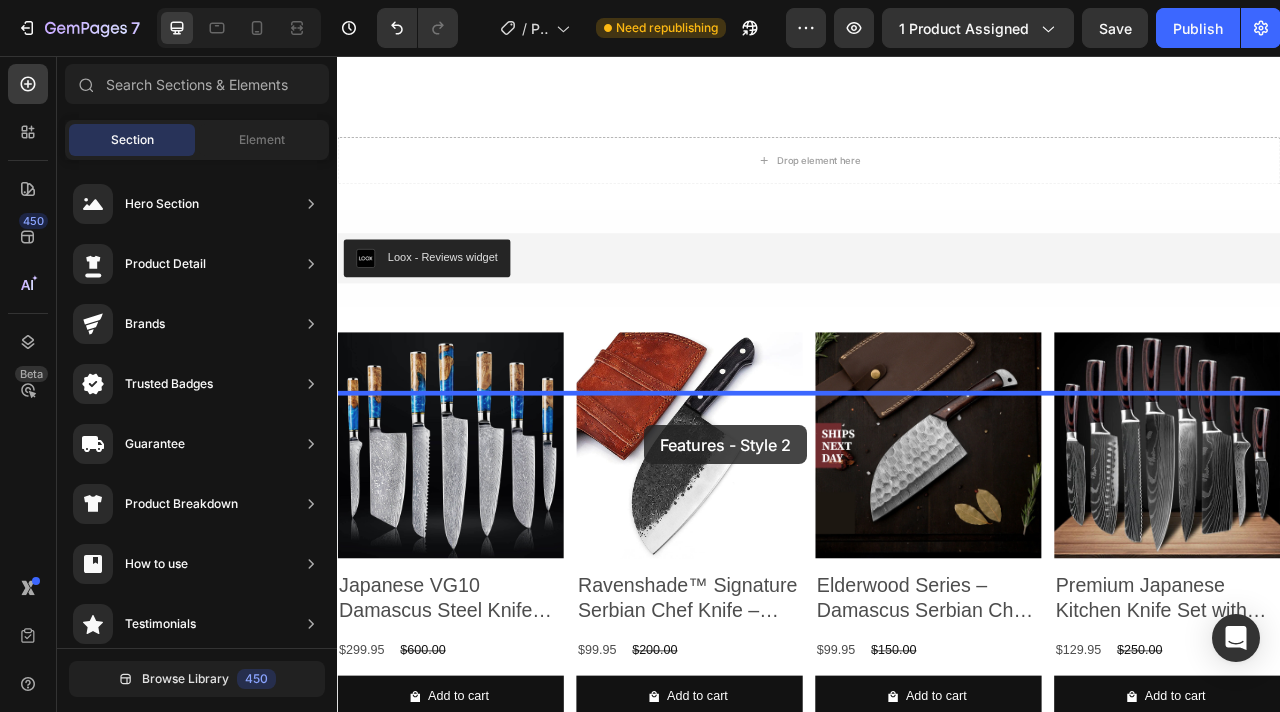 drag, startPoint x: 833, startPoint y: 361, endPoint x: 727, endPoint y: 526, distance: 196.11476 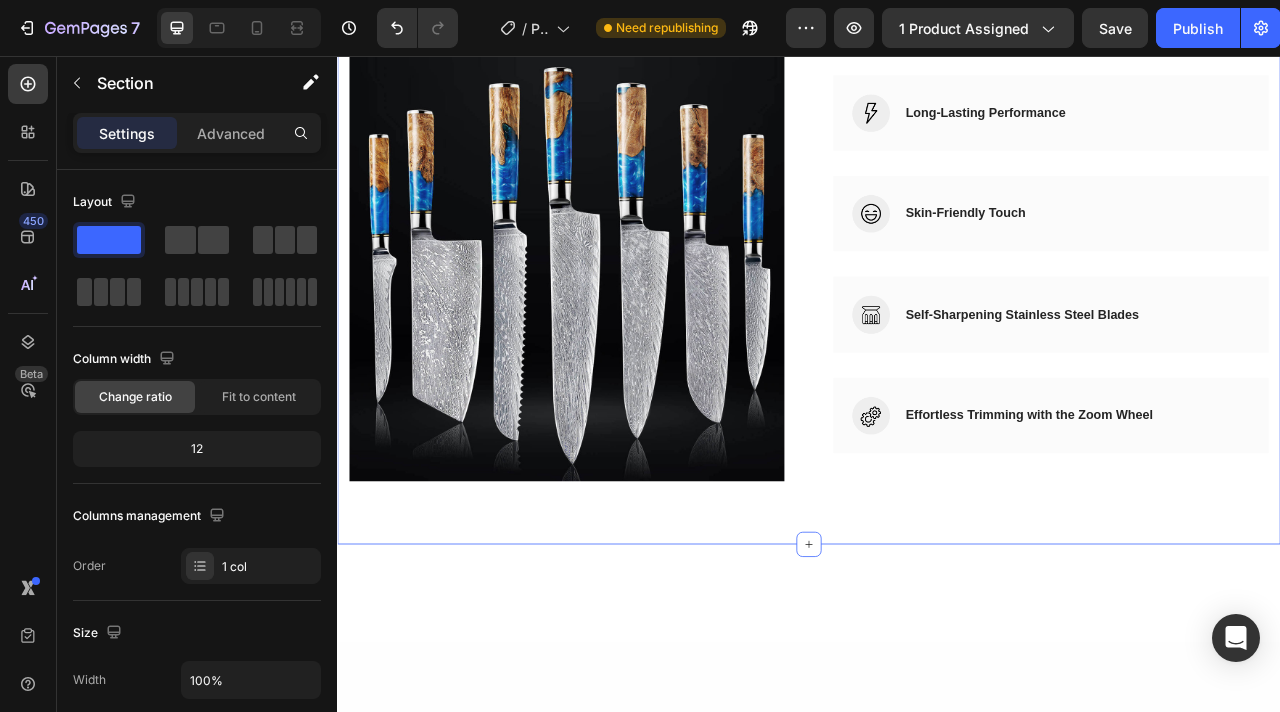 scroll, scrollTop: 3840, scrollLeft: 0, axis: vertical 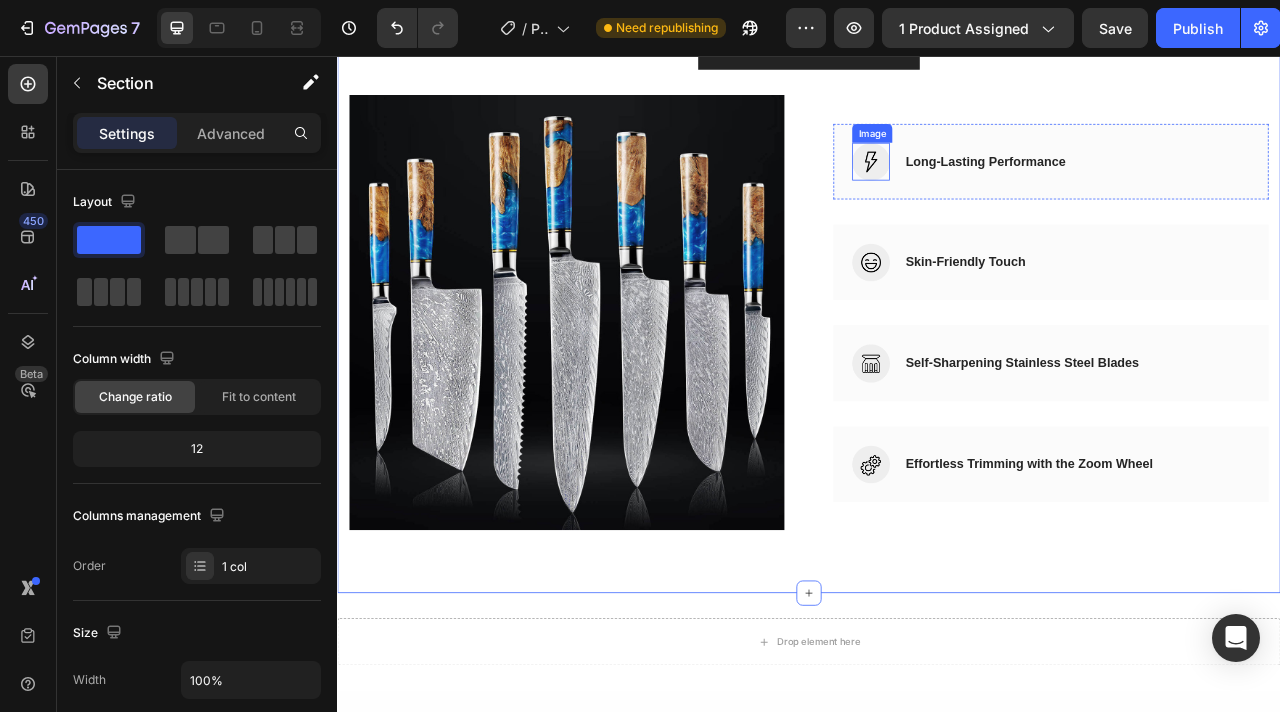 click at bounding box center (1016, 190) 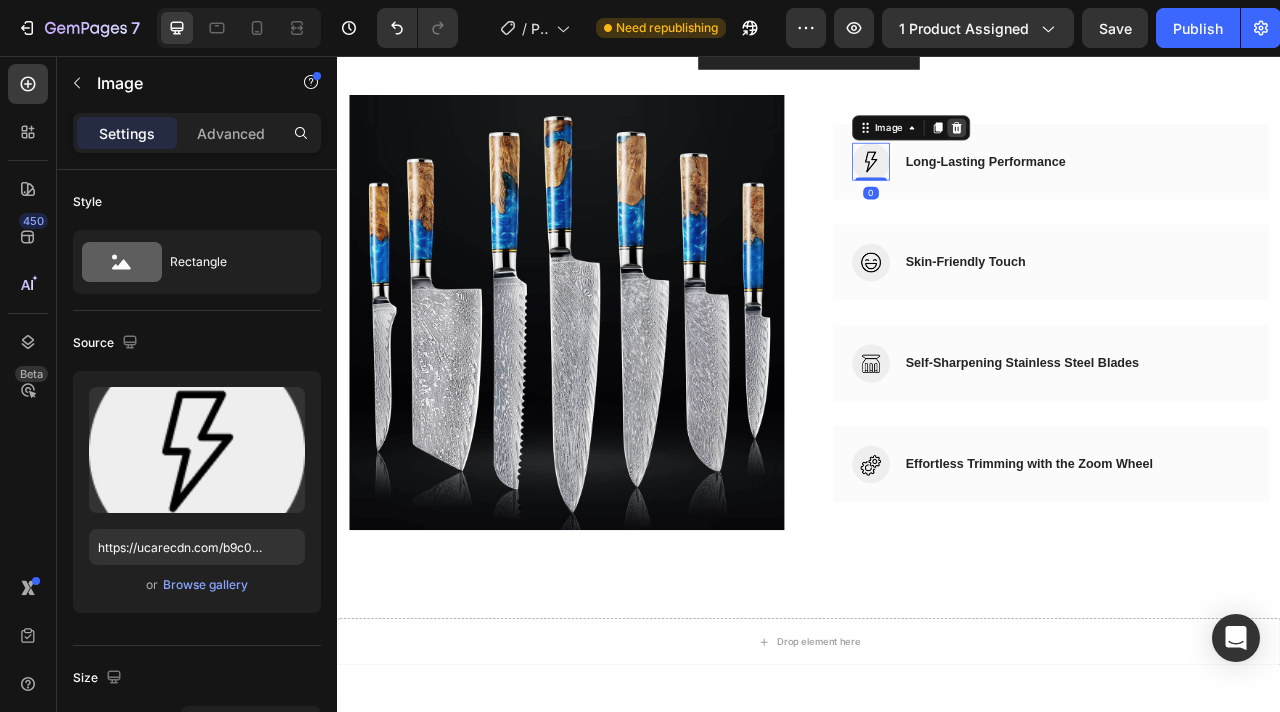 click at bounding box center [1125, 147] 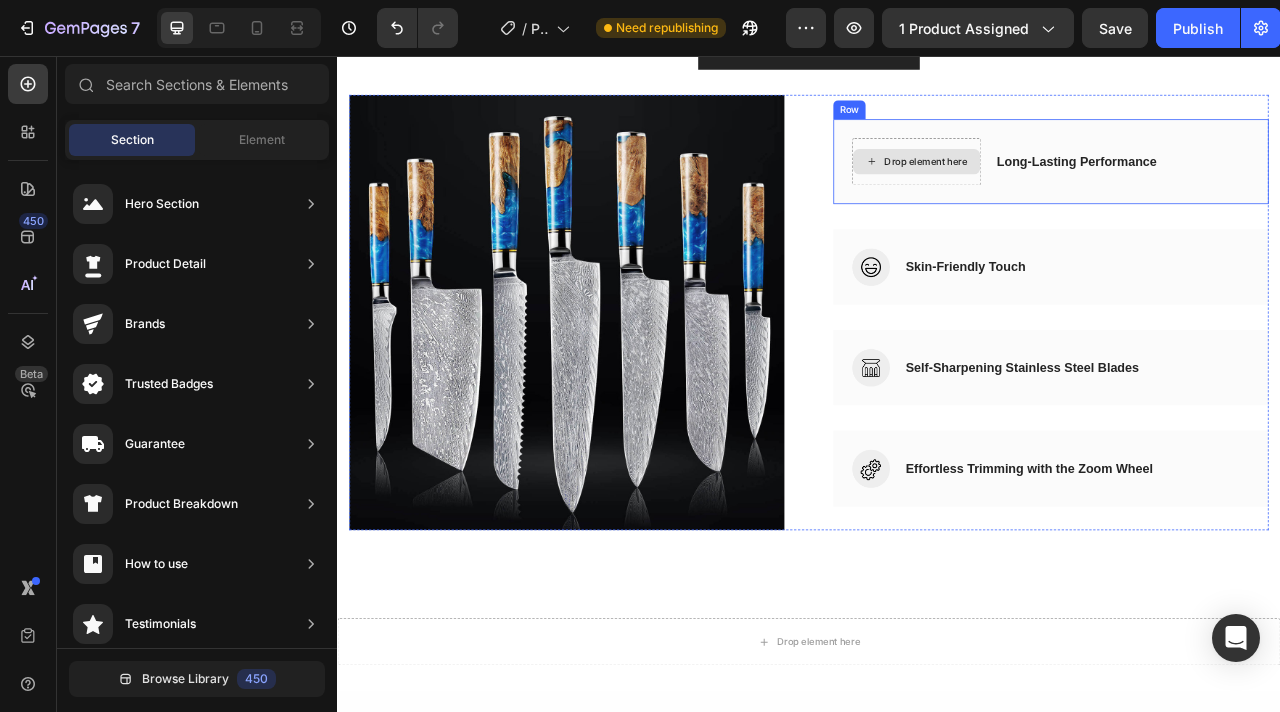 click on "Drop element here" at bounding box center [1074, 190] 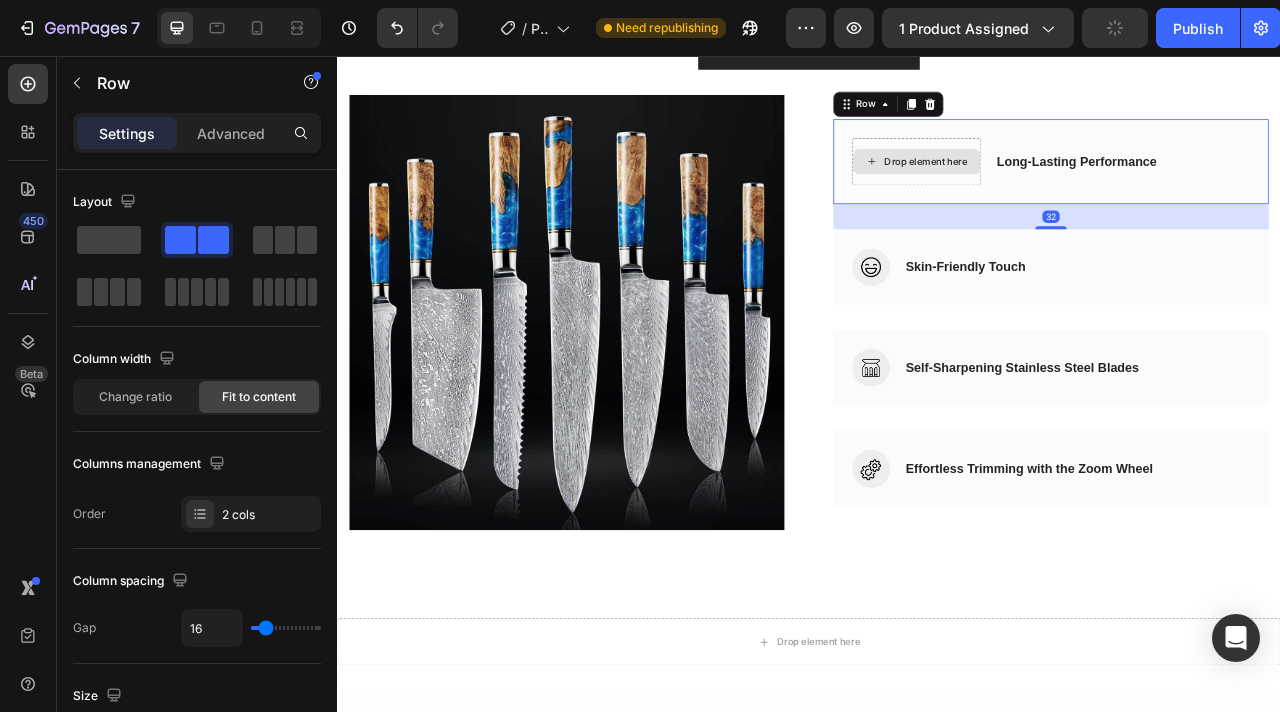 click on "Drop element here" at bounding box center [1074, 190] 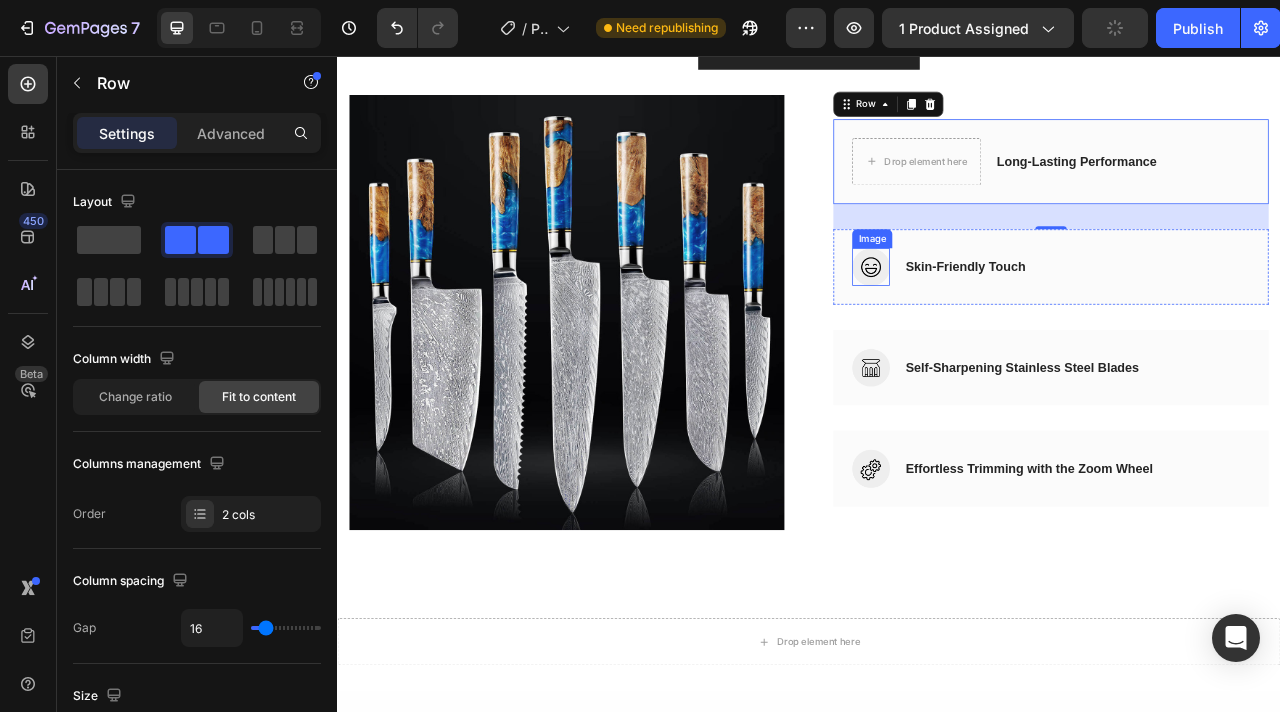 click at bounding box center [1016, 324] 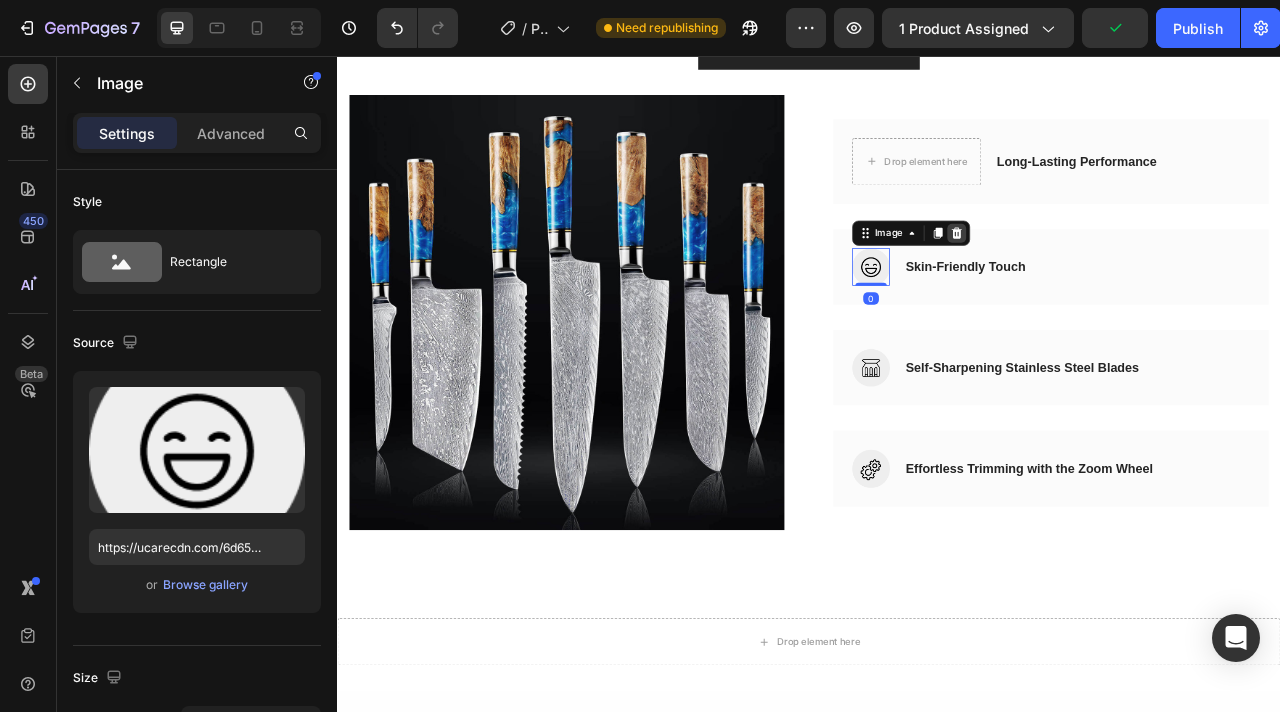click 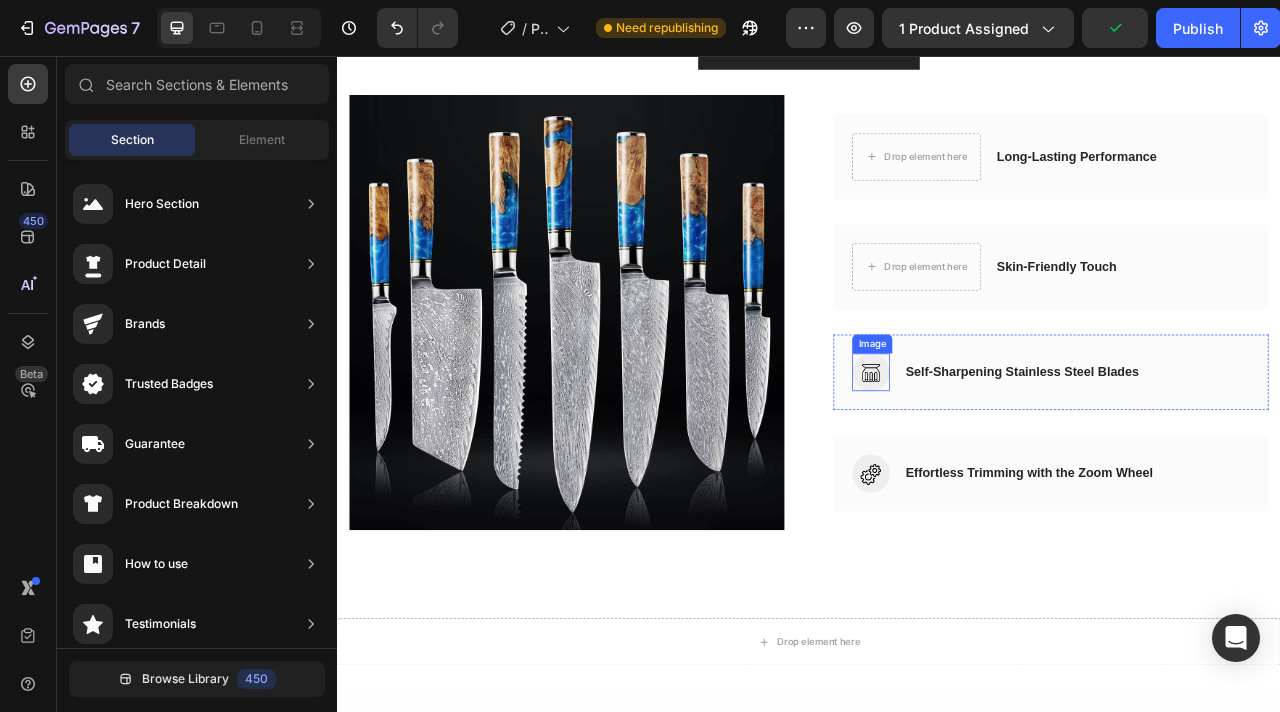 click at bounding box center [1016, 458] 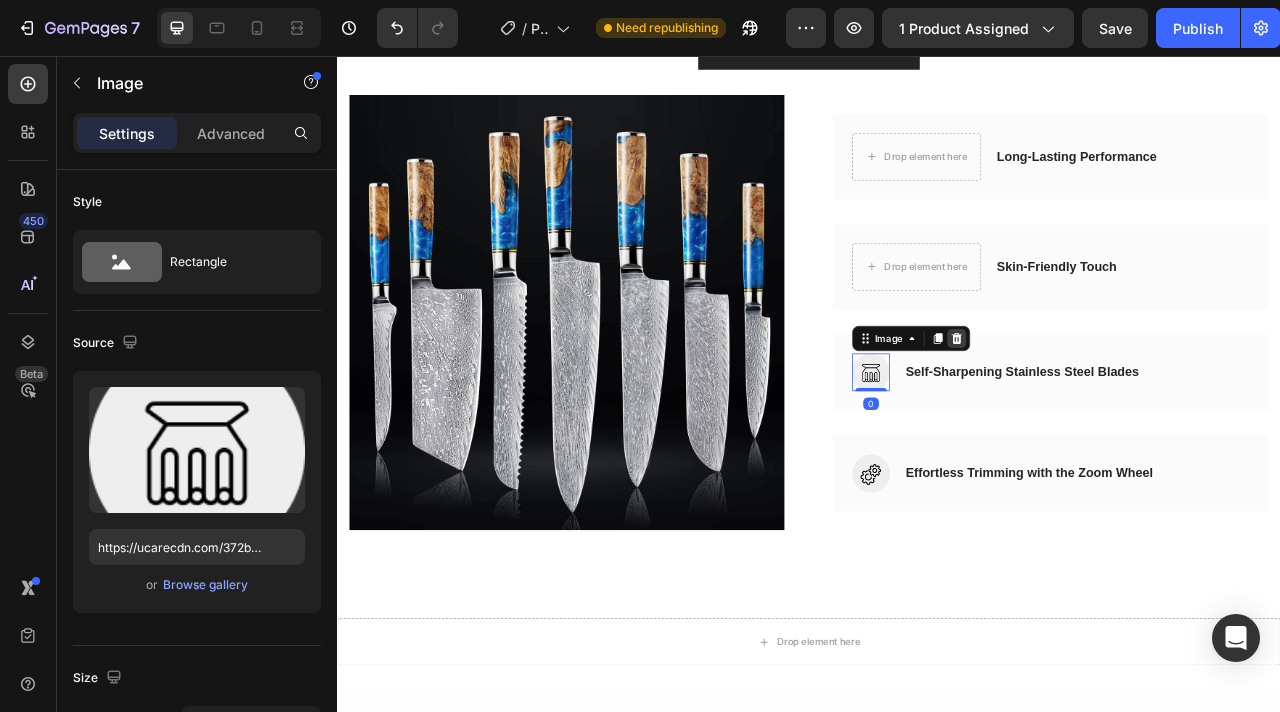 click 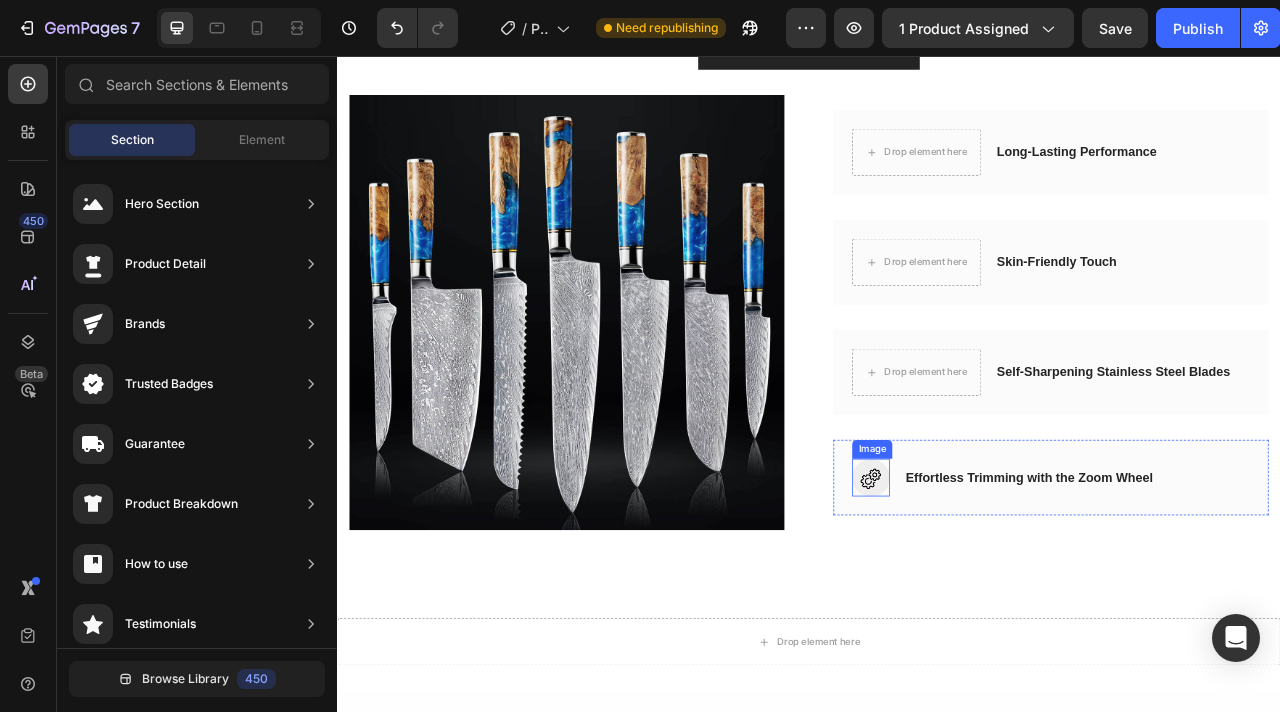 click at bounding box center [1016, 592] 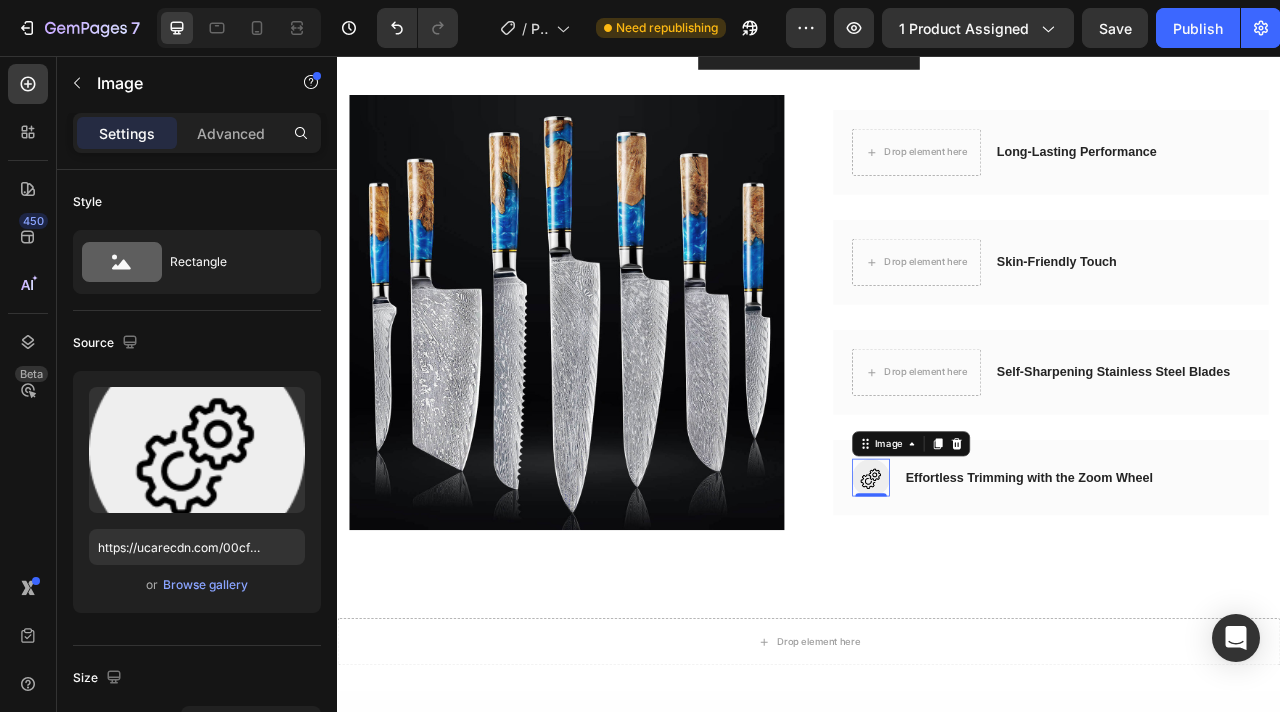 click on "Image" at bounding box center (1067, 549) 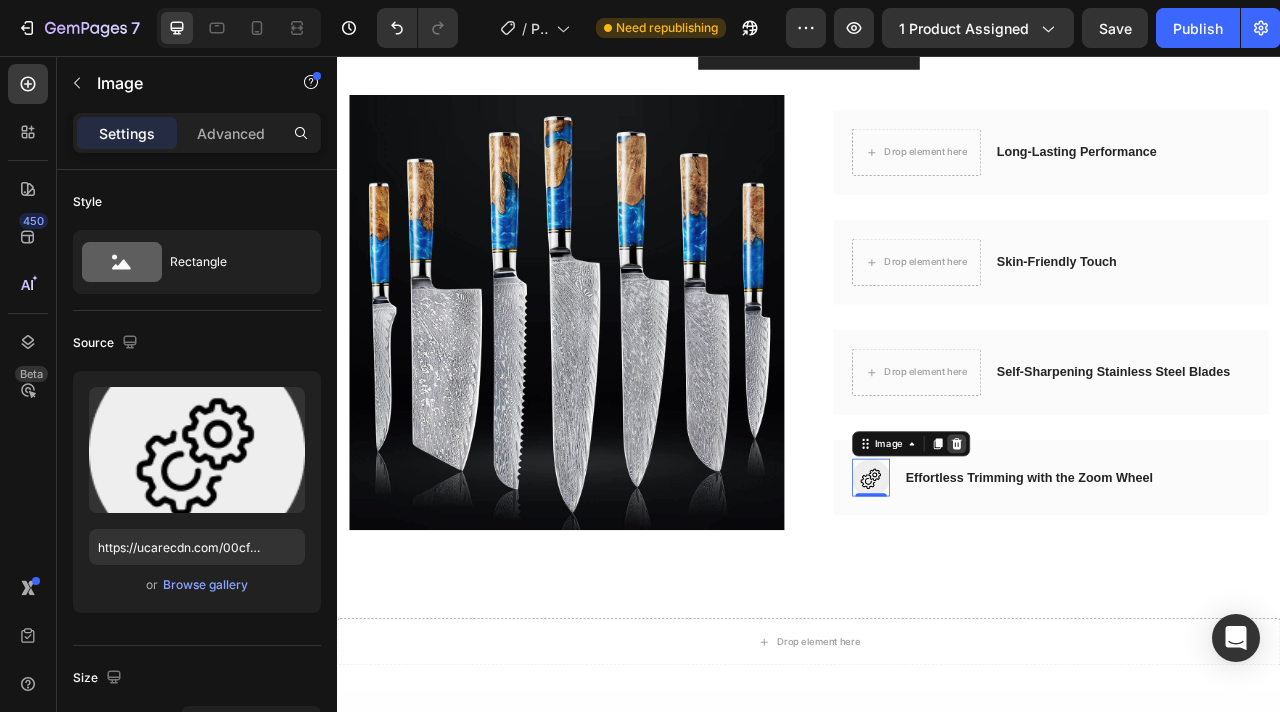 click at bounding box center (1125, 549) 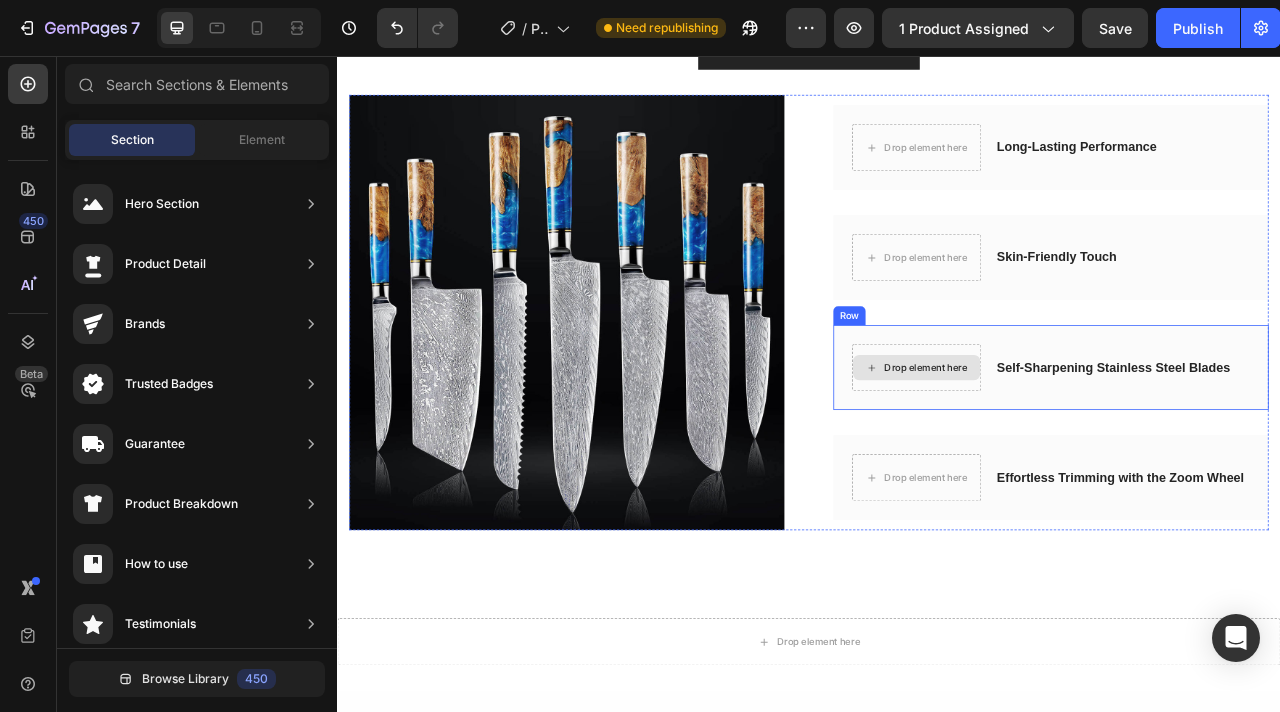 click on "Drop element here" at bounding box center (1074, 452) 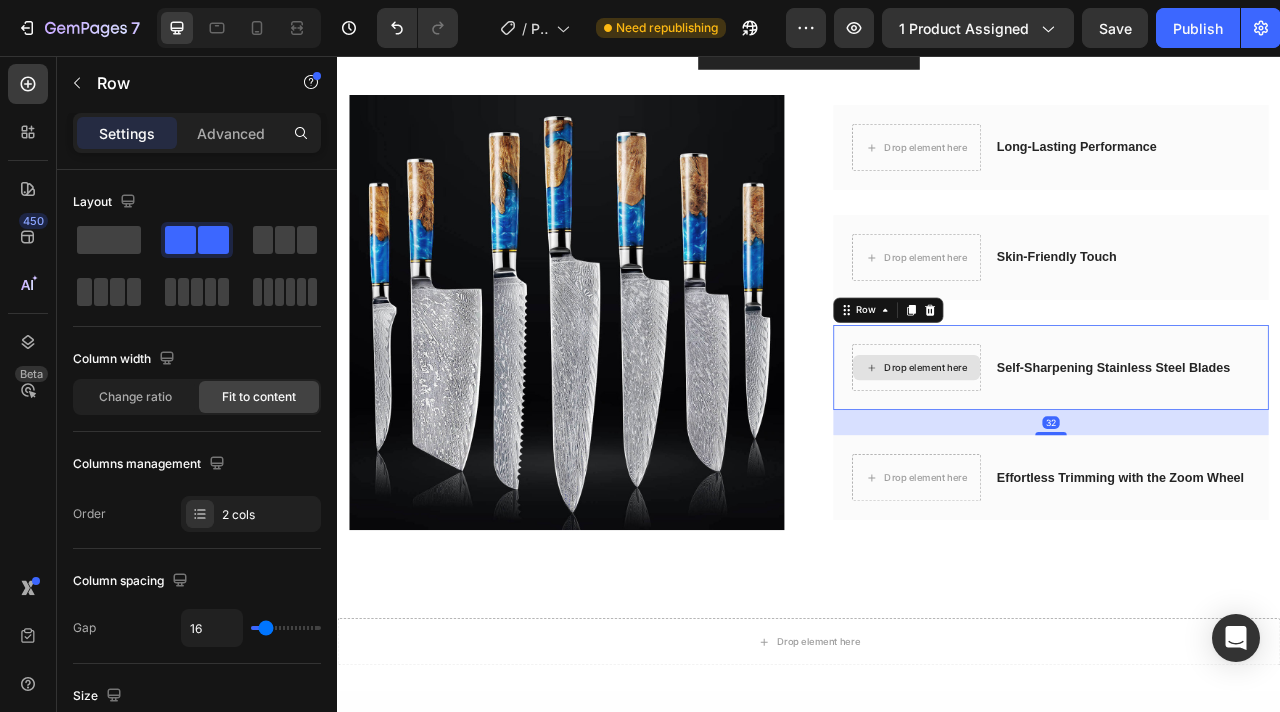 click on "Drop element here" at bounding box center [1074, 452] 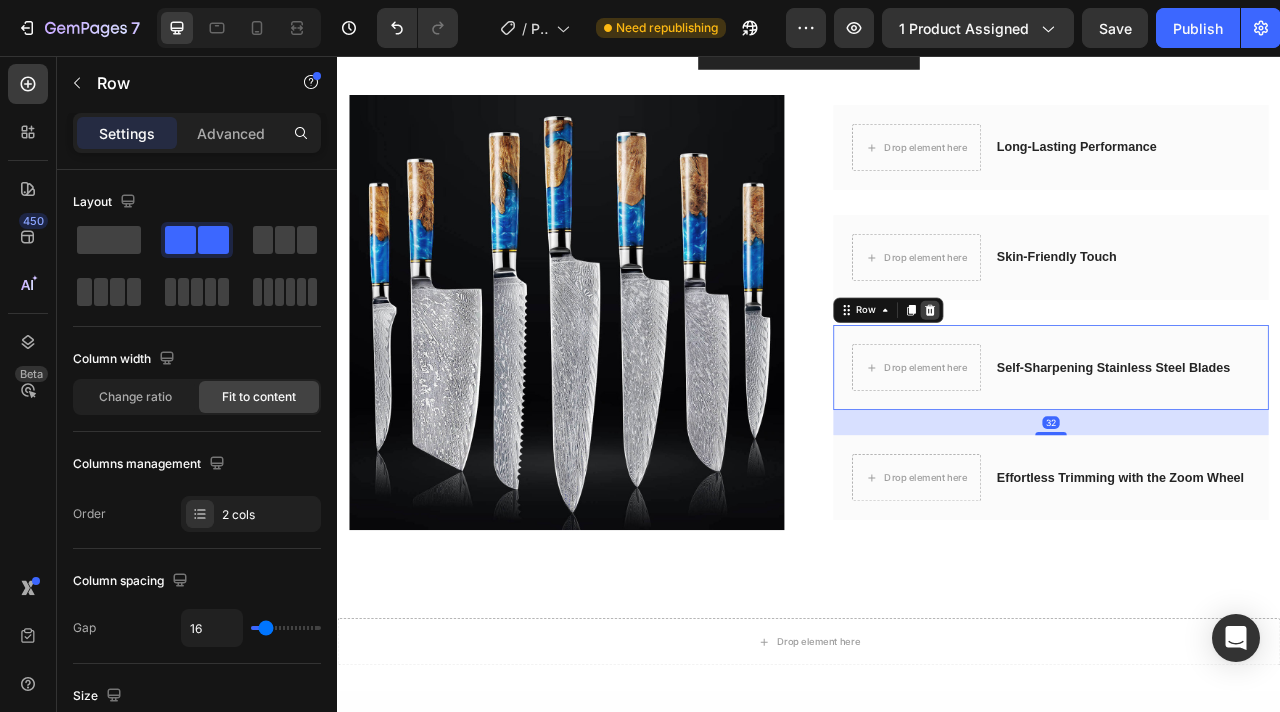click at bounding box center [1091, 379] 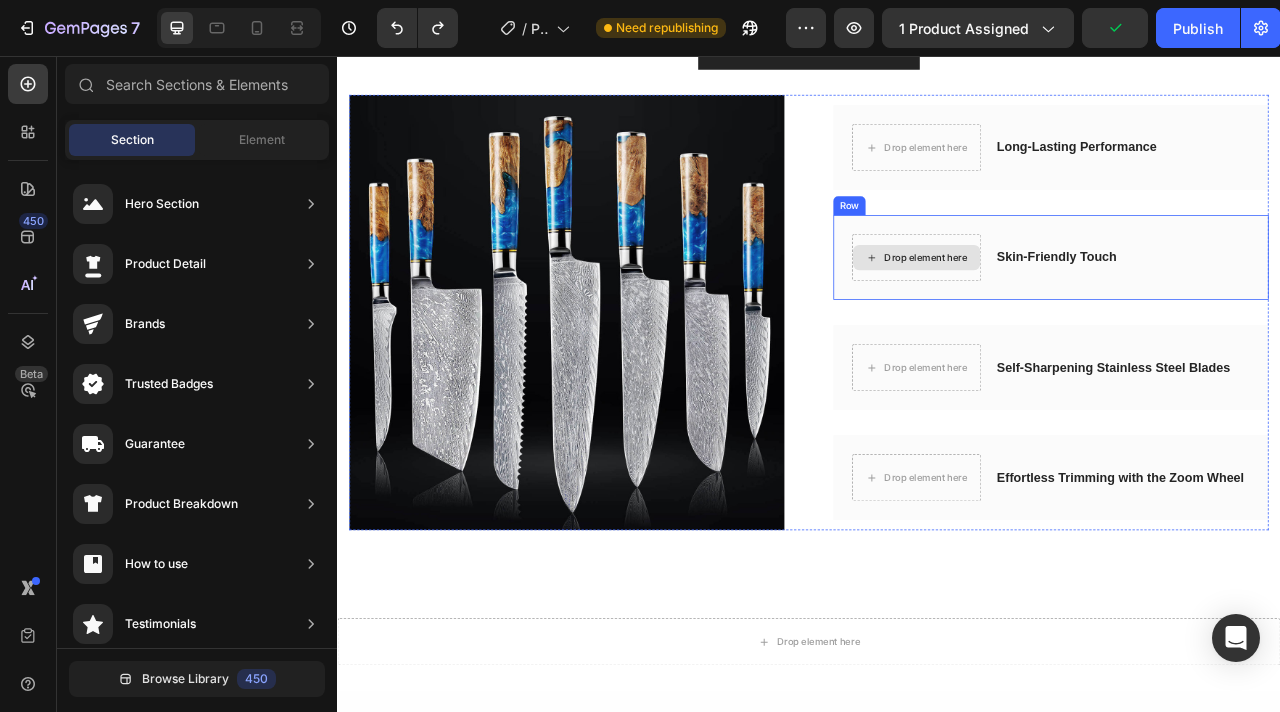click on "Drop element here" at bounding box center [1074, 312] 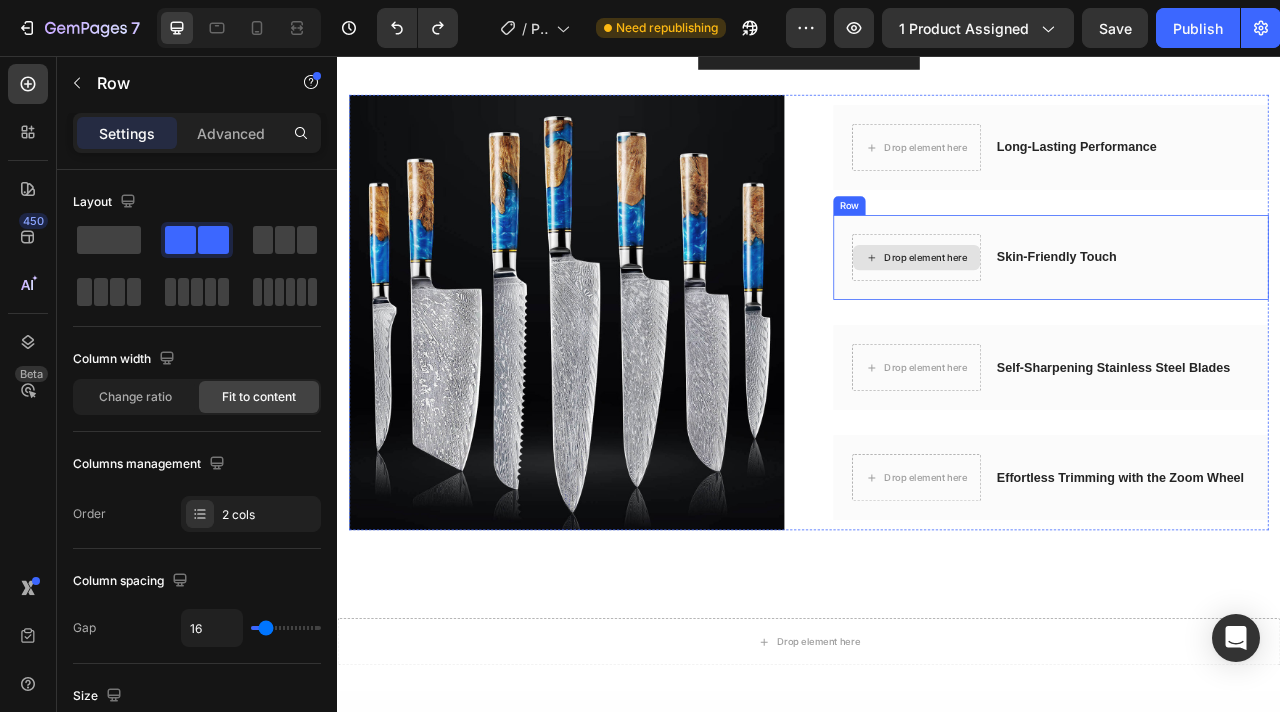 click on "Drop element here" at bounding box center (1074, 312) 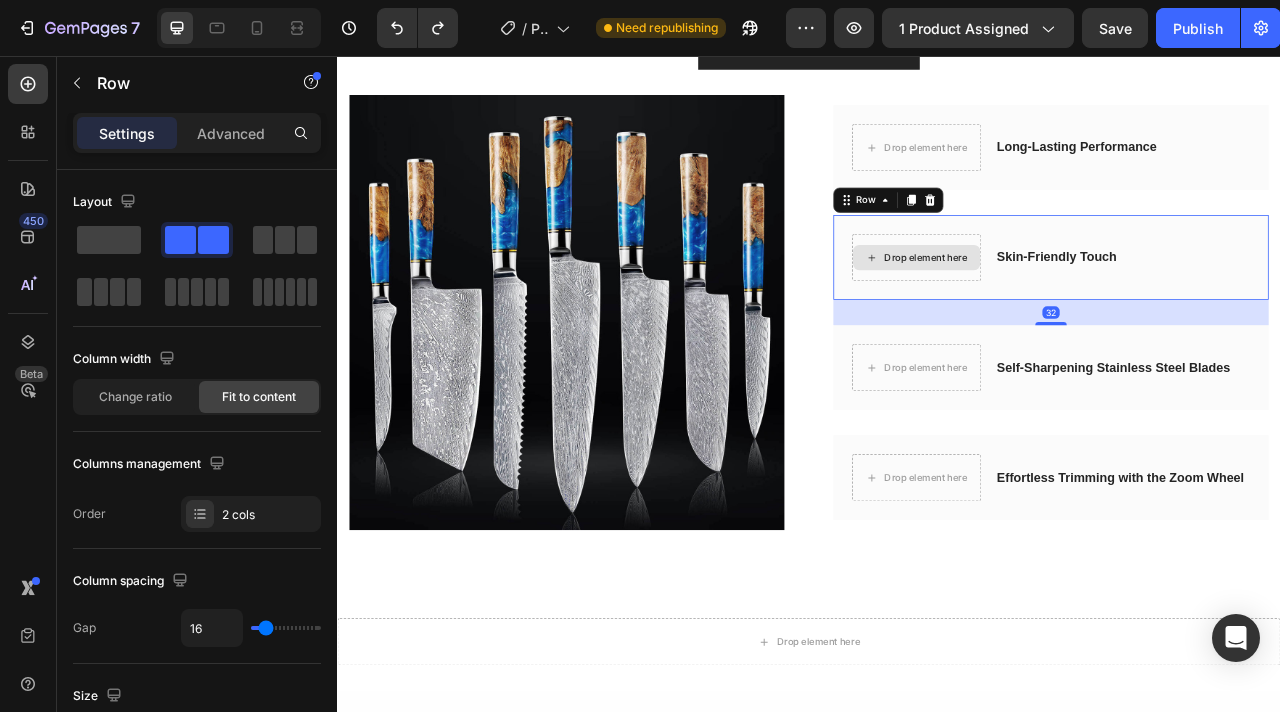 click on "Drop element here" at bounding box center (1074, 312) 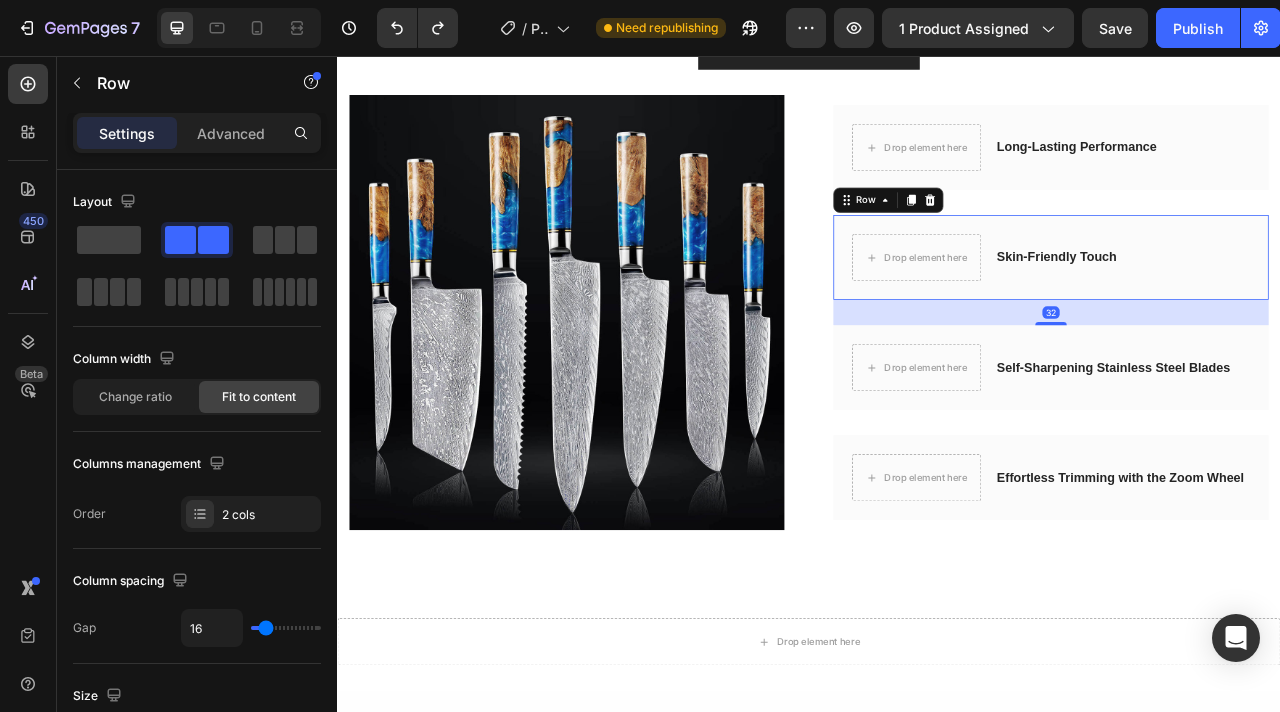 click on "Row" at bounding box center (1038, 239) 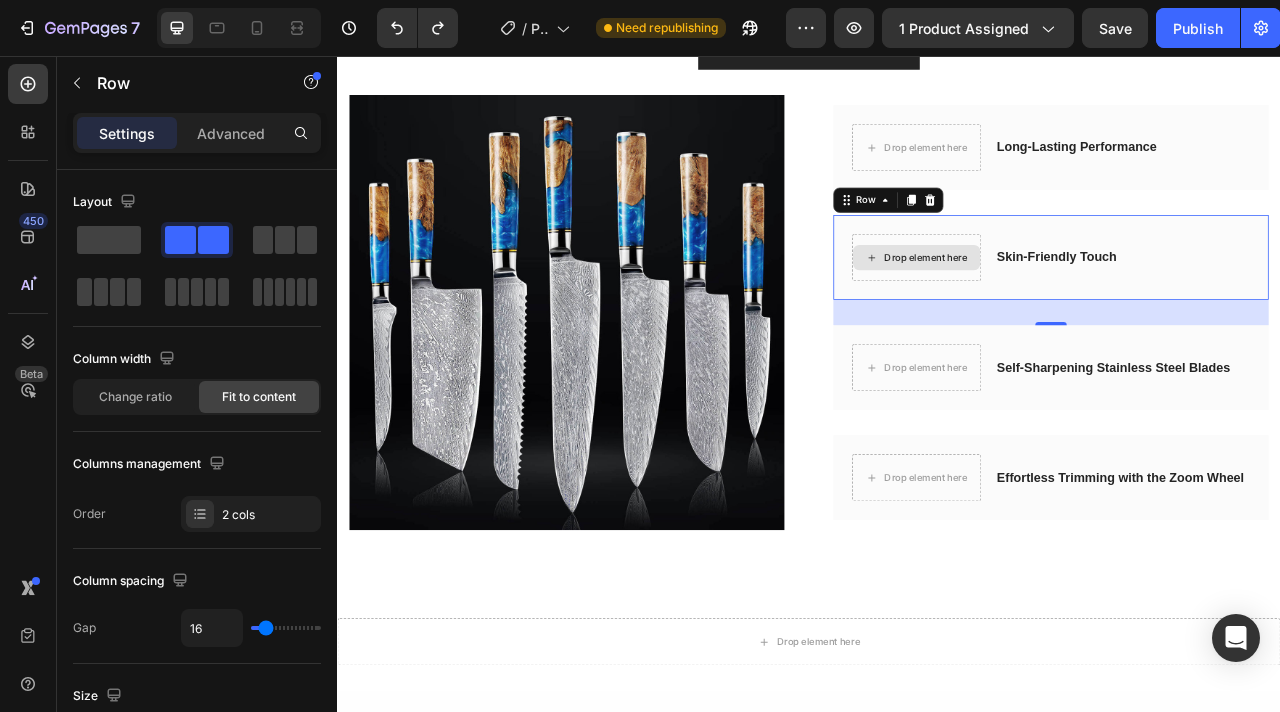 click on "Drop element here" at bounding box center [1074, 312] 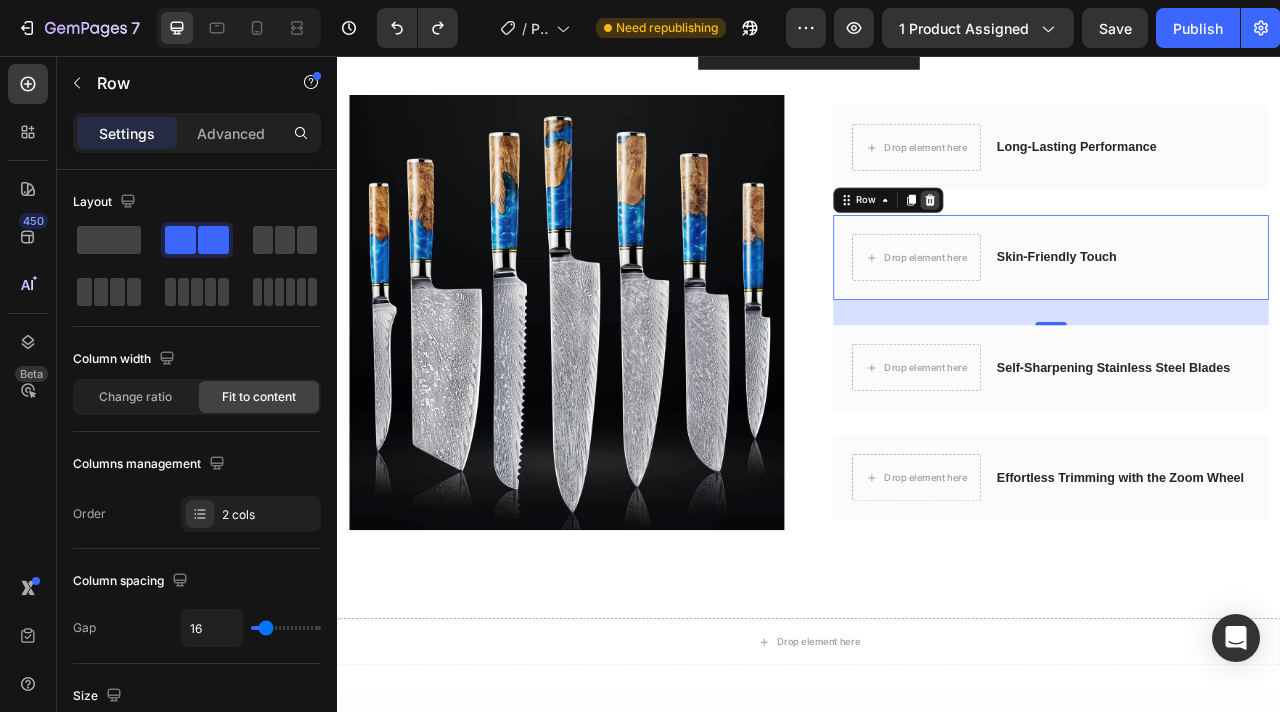 click 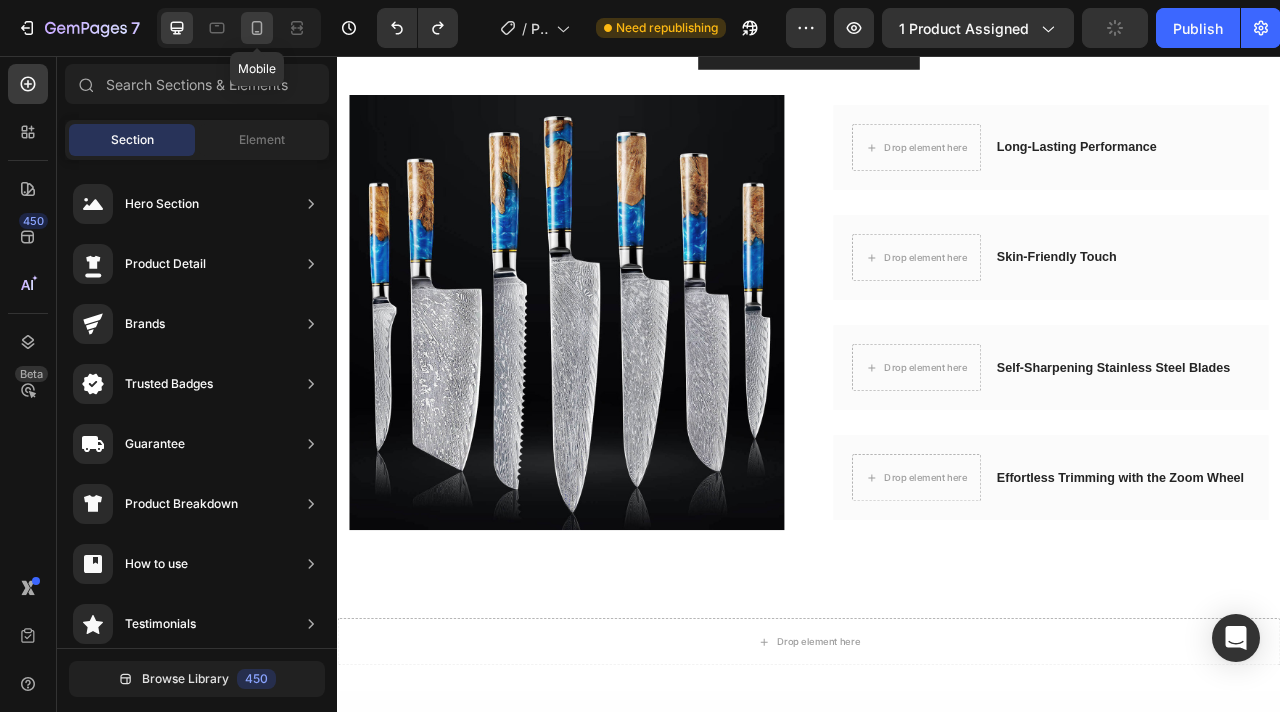 click 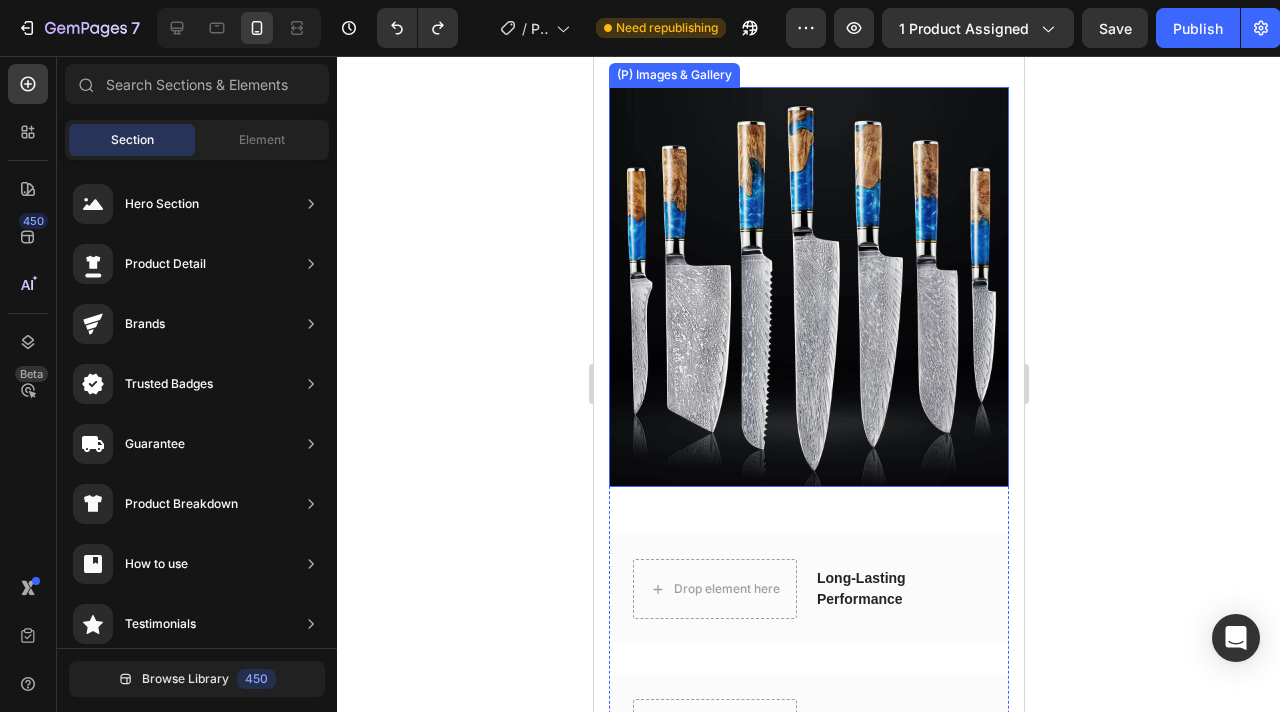 scroll, scrollTop: 4442, scrollLeft: 0, axis: vertical 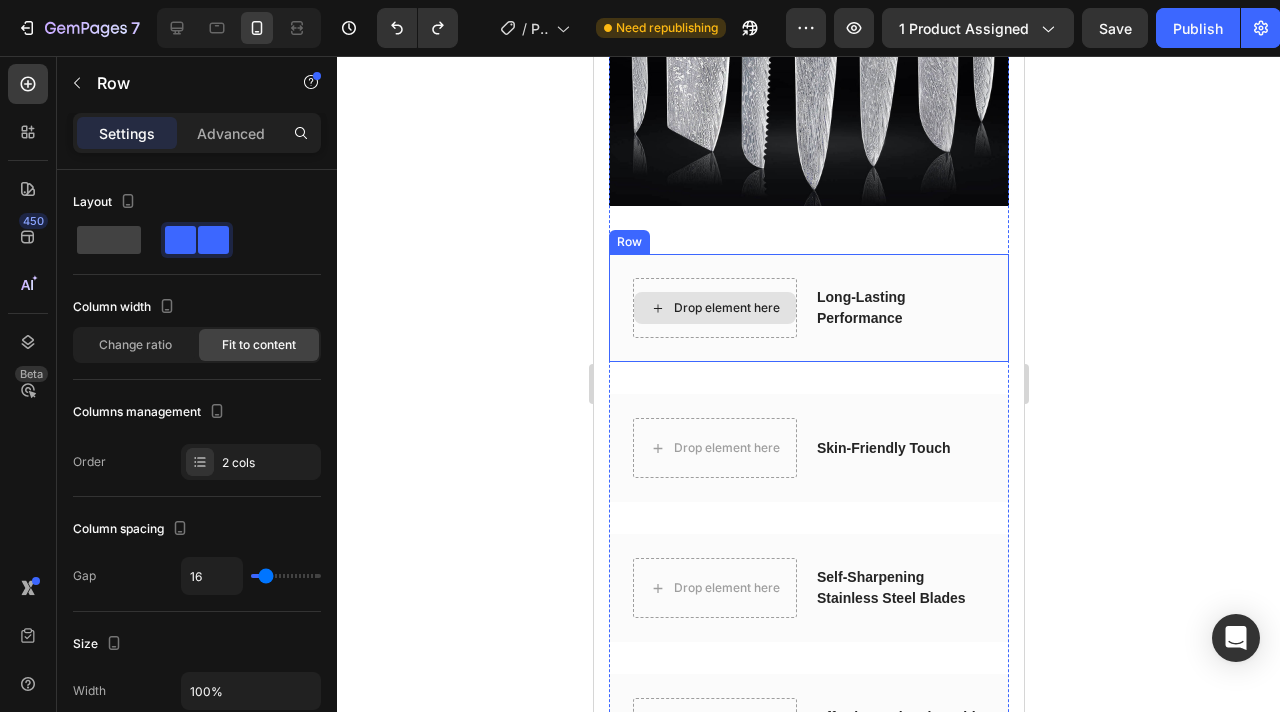 click on "Drop element here" at bounding box center (714, 308) 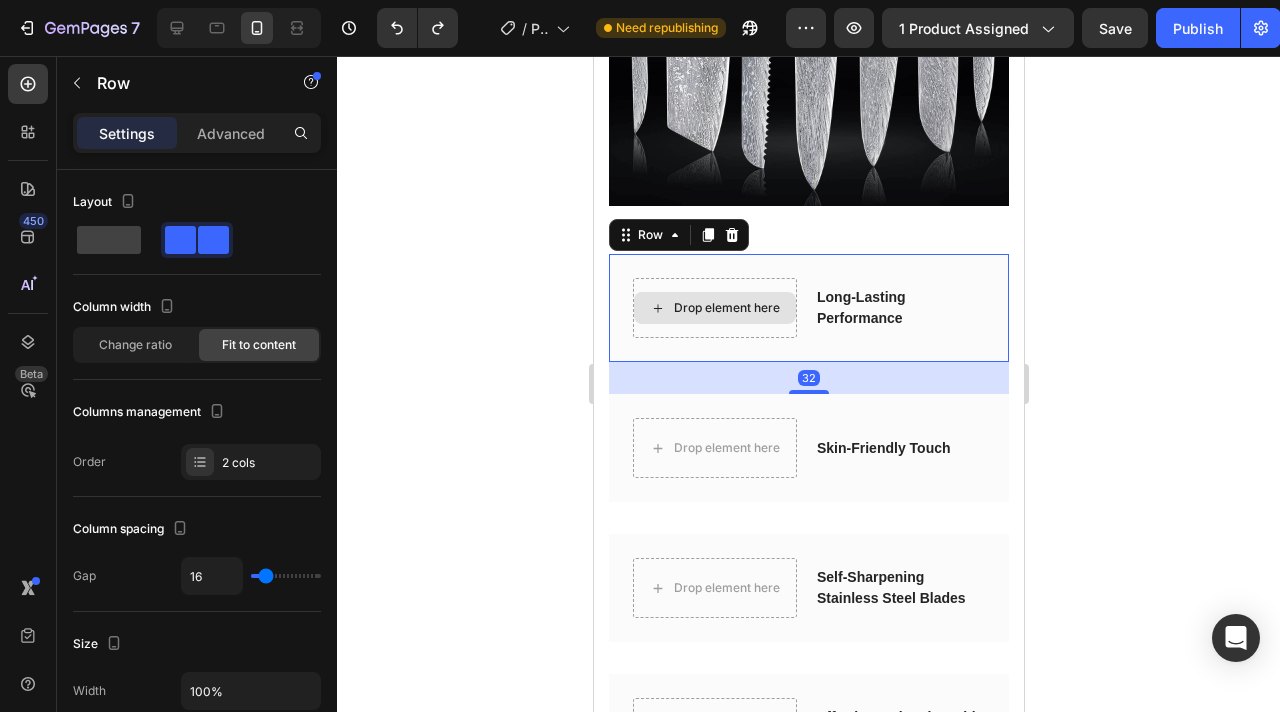 click on "Drop element here" at bounding box center (714, 308) 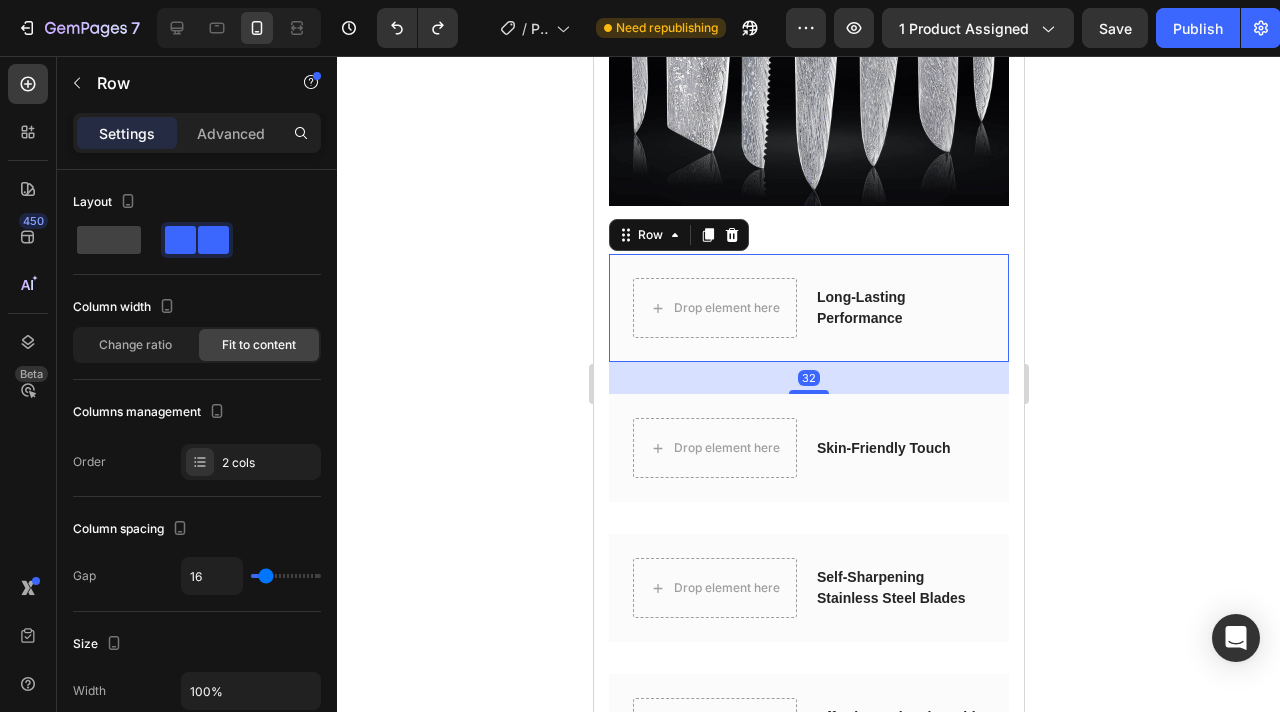 click on "Drop element here Long-Lasting Performance Accordion Row   32" at bounding box center [808, 308] 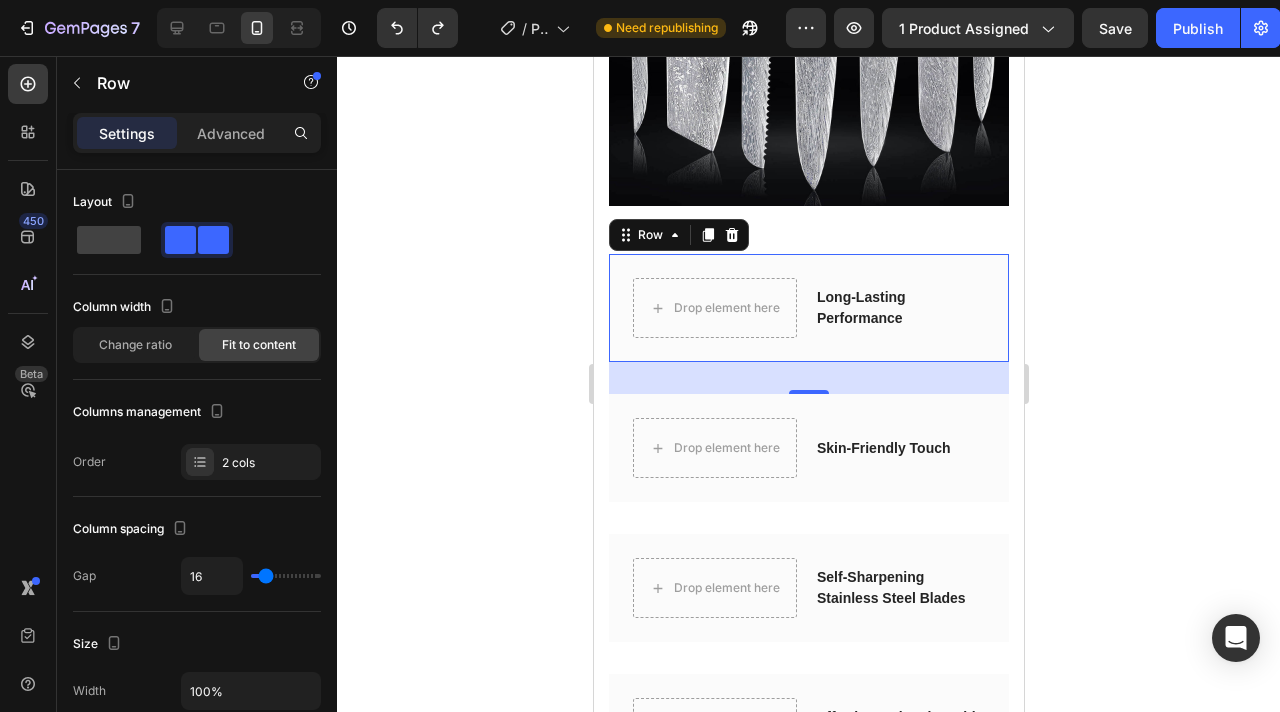 click on "Drop element here Long-Lasting Performance Accordion Row   32" at bounding box center [808, 308] 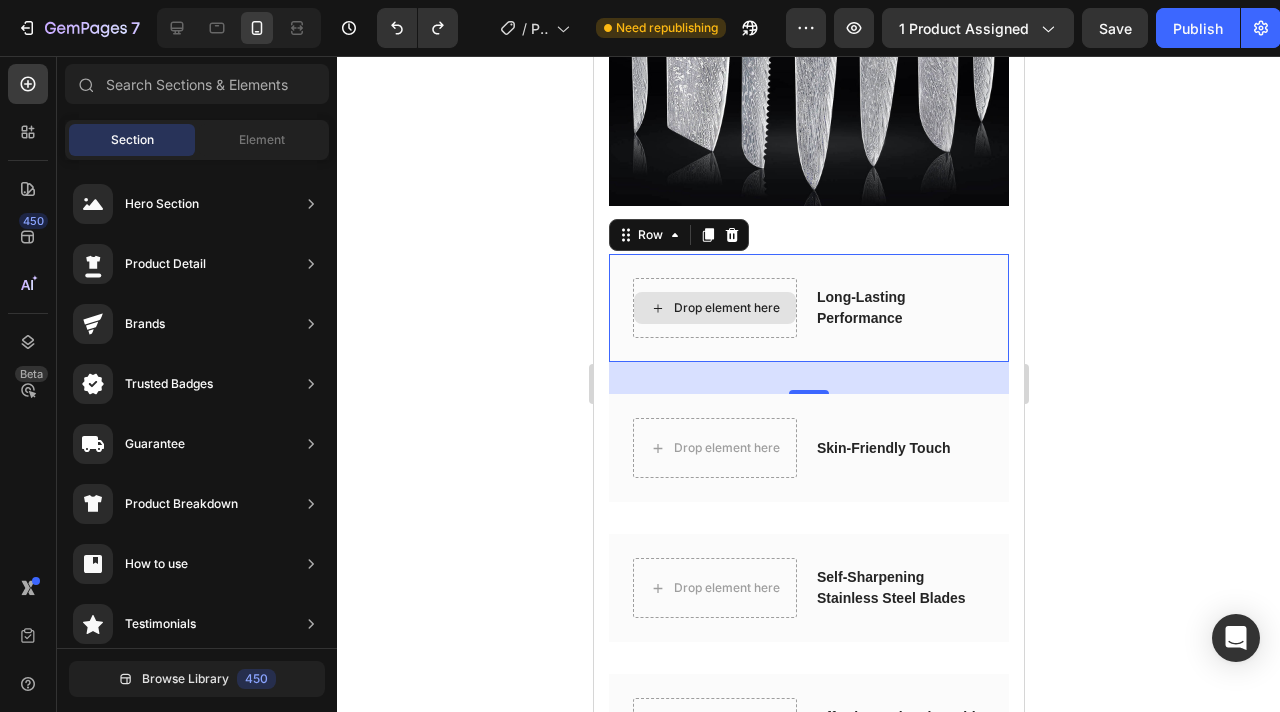 click on "Drop element here" at bounding box center [714, 308] 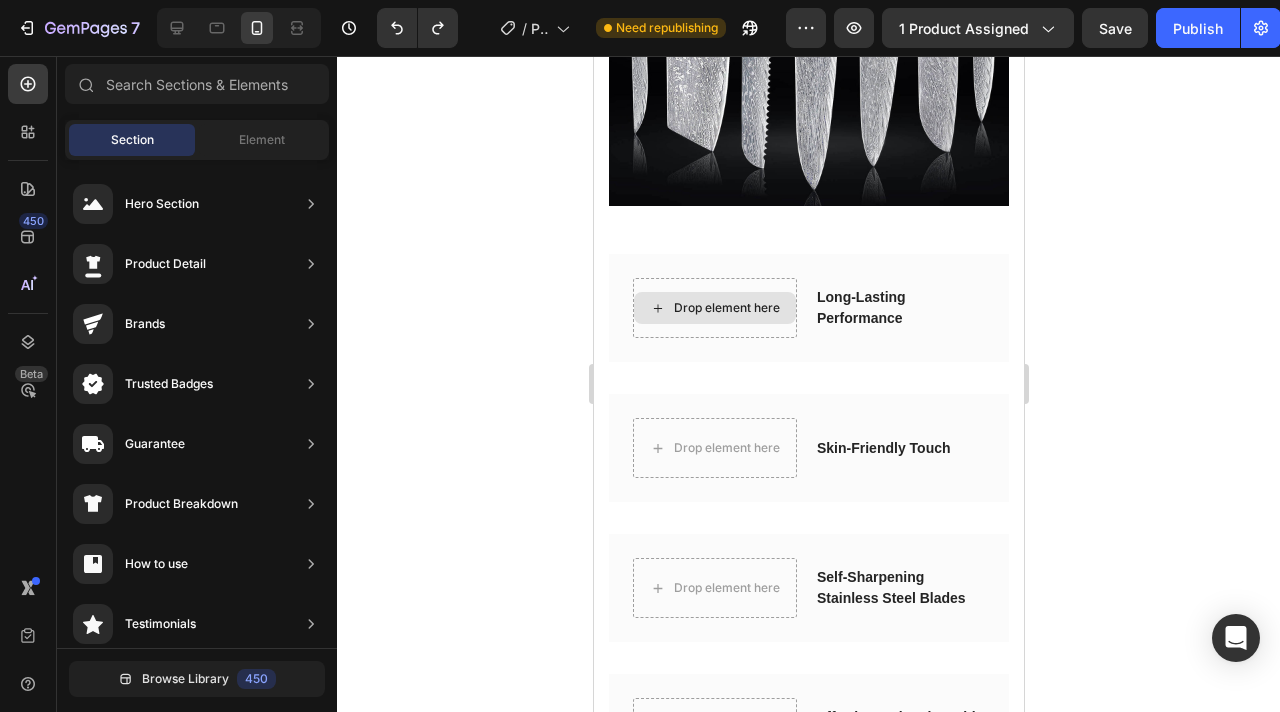 click on "Drop element here" at bounding box center [714, 308] 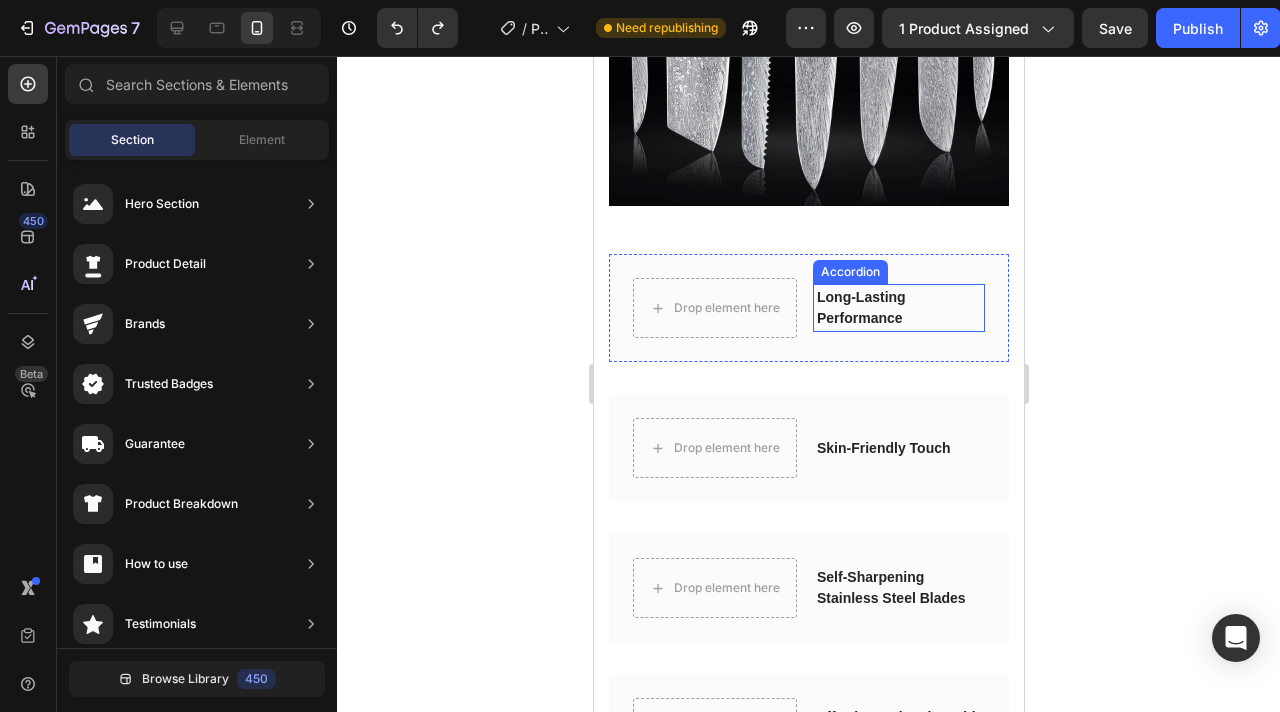 click on "Long-Lasting Performance" at bounding box center [898, 308] 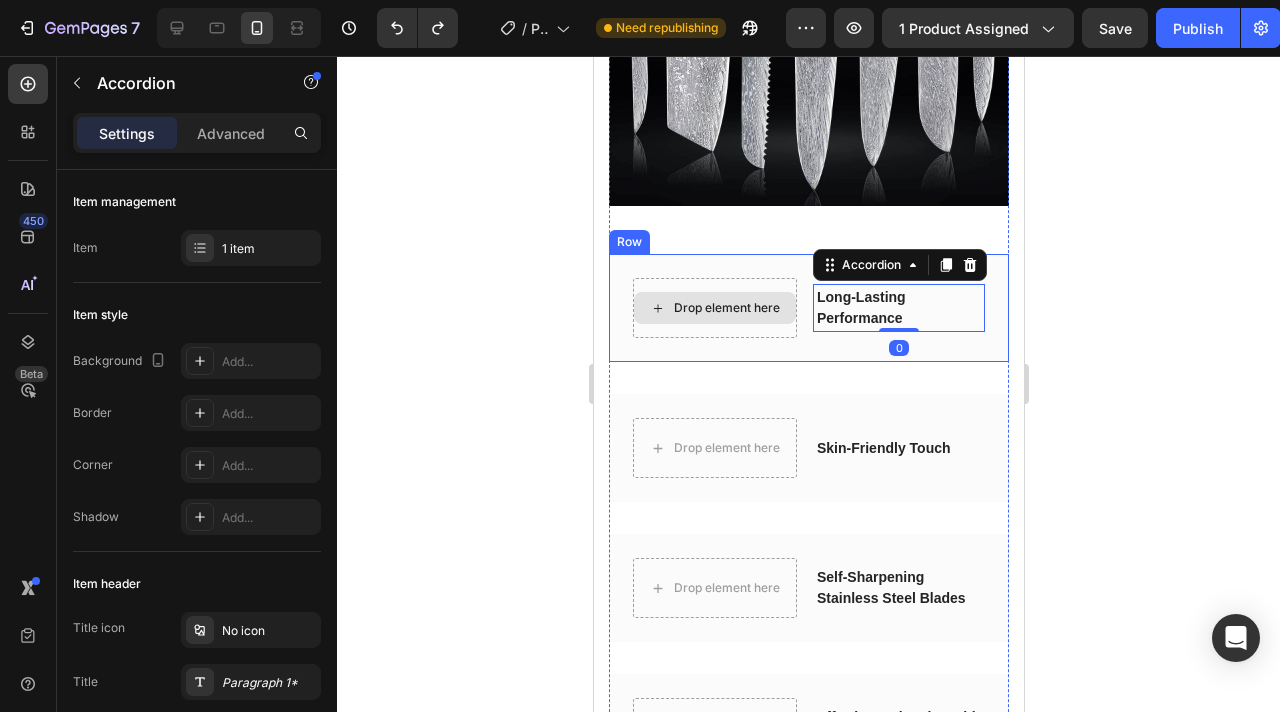 click on "Drop element here" at bounding box center (714, 308) 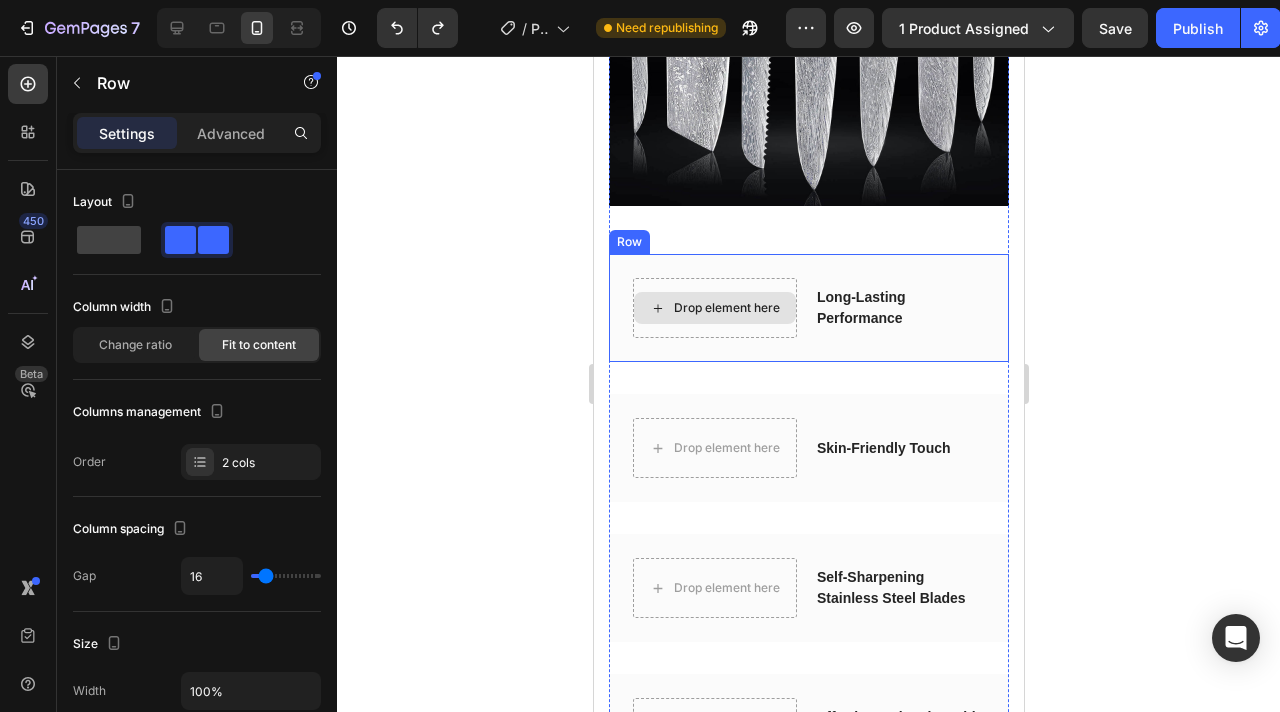 click on "Drop element here" at bounding box center (714, 308) 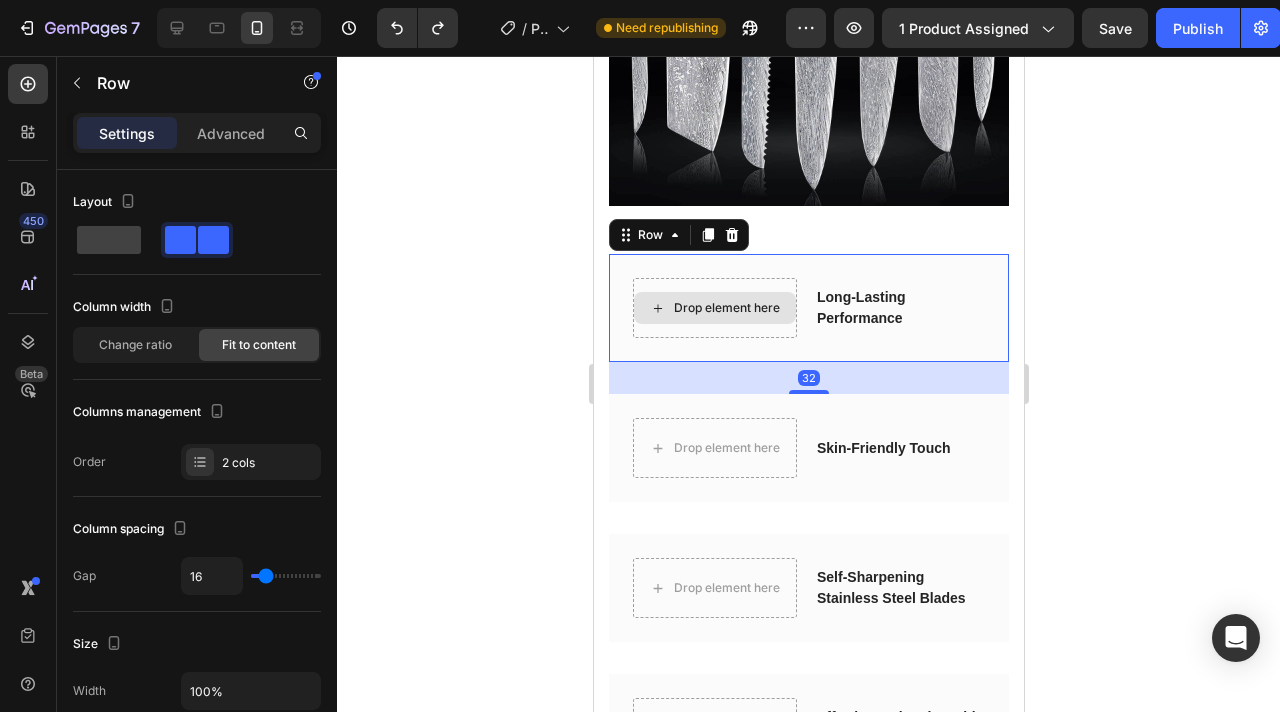click on "Drop element here" at bounding box center (714, 308) 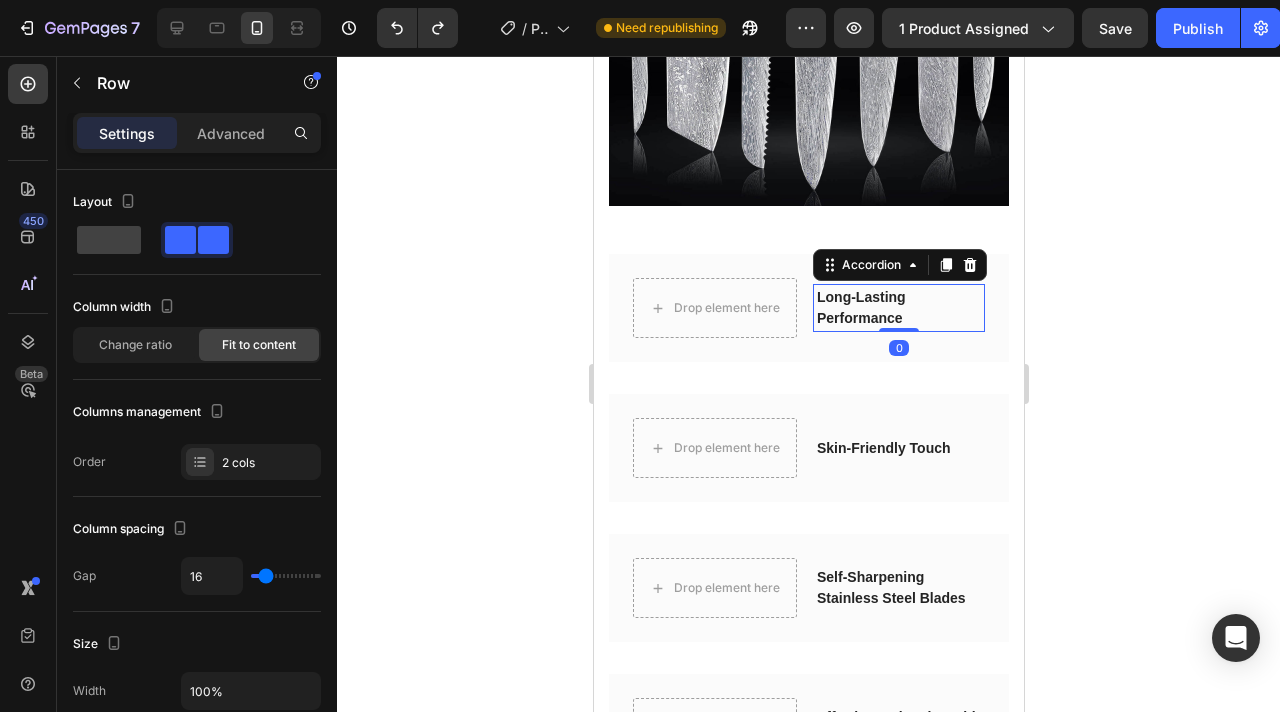 click on "Long-Lasting Performance" at bounding box center (898, 308) 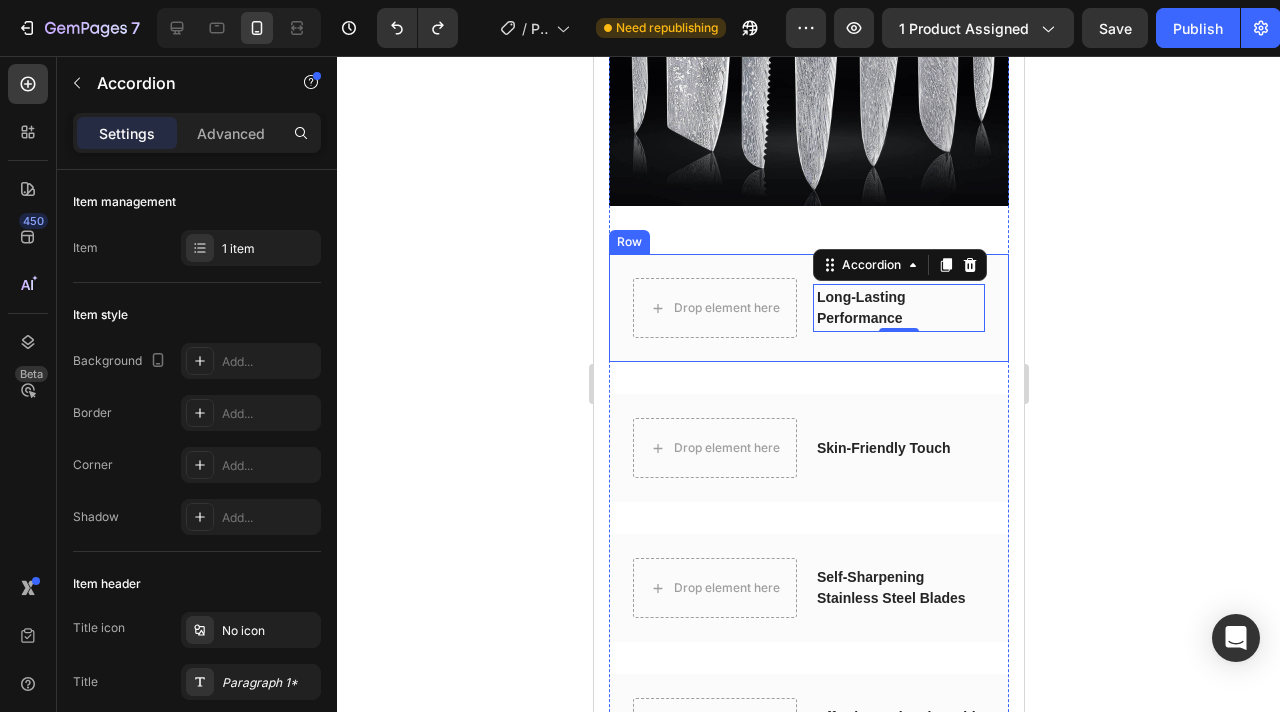 click on "Drop element here Long-Lasting Performance Accordion   0 Row" at bounding box center (808, 308) 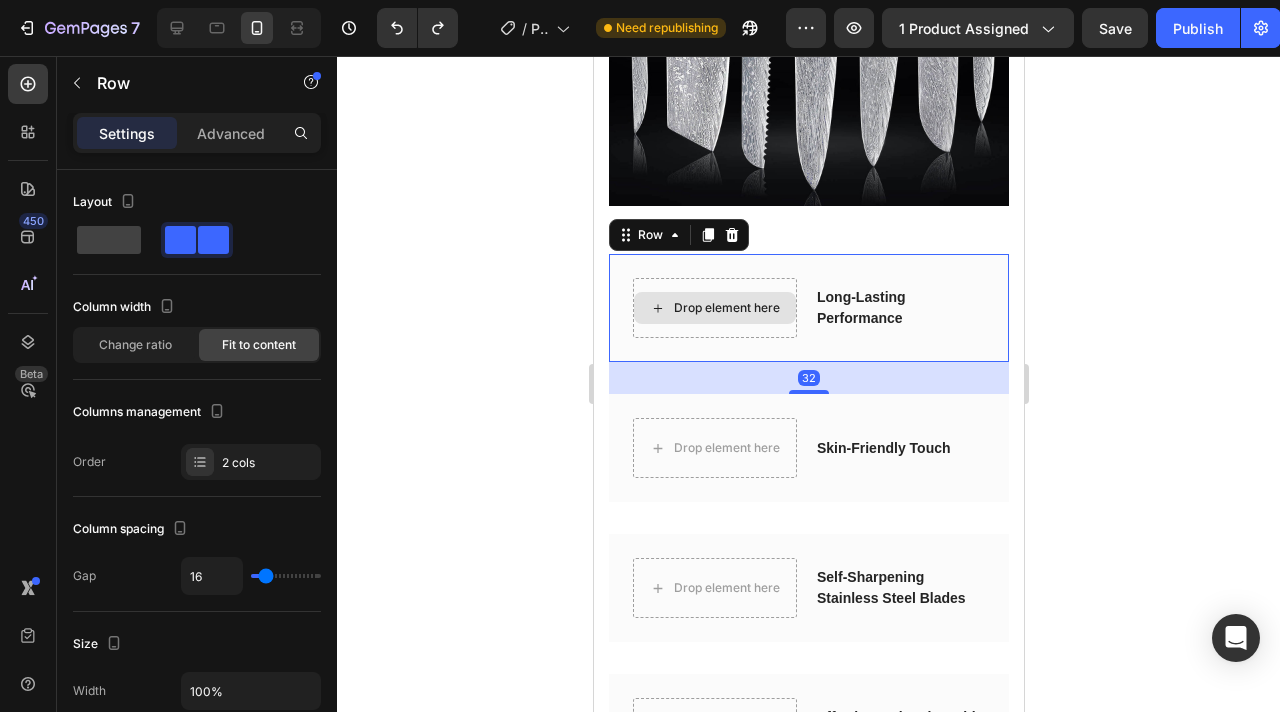 click on "Drop element here" at bounding box center (714, 308) 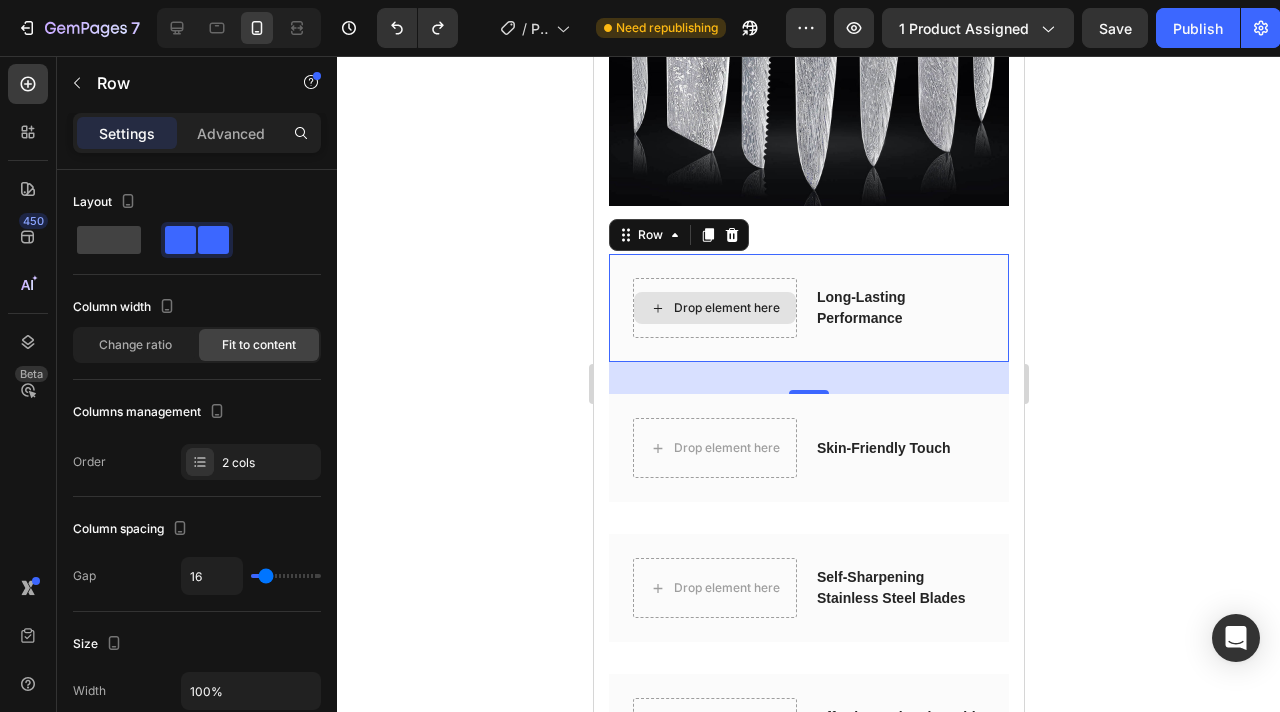 click on "Drop element here" at bounding box center [714, 308] 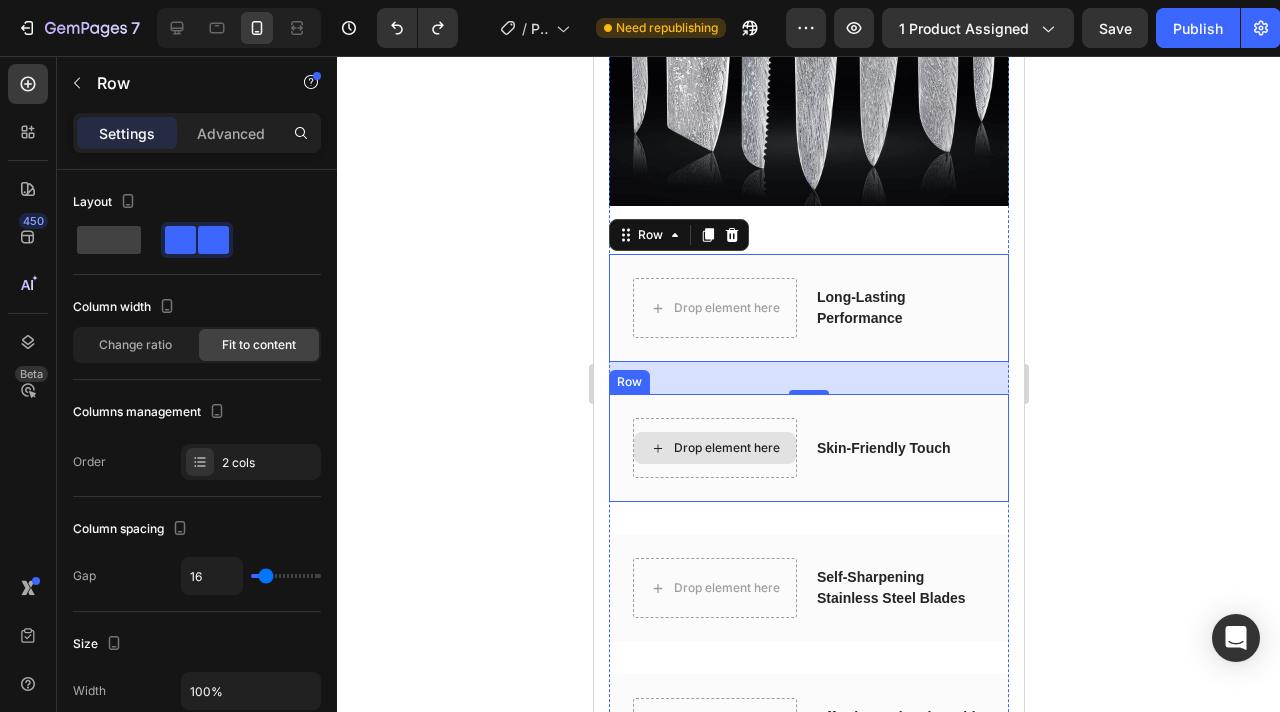 click on "Drop element here" at bounding box center (714, 448) 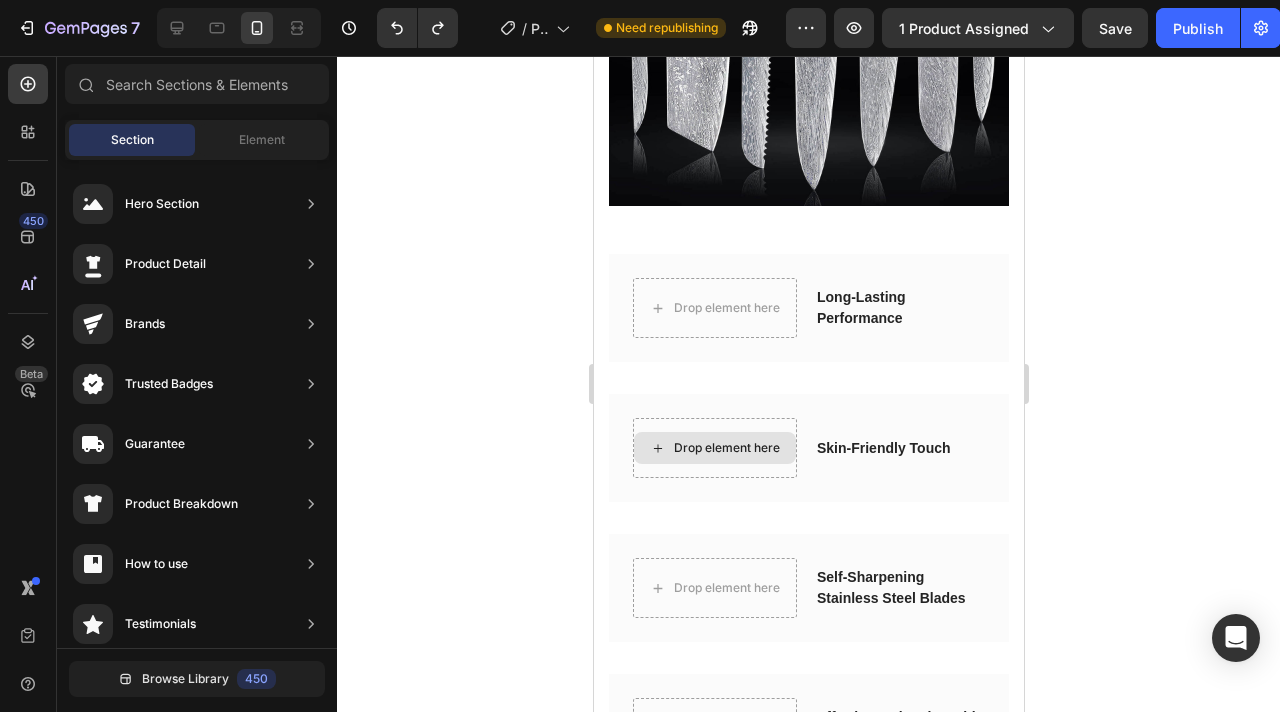 click on "Drop element here" at bounding box center (726, 448) 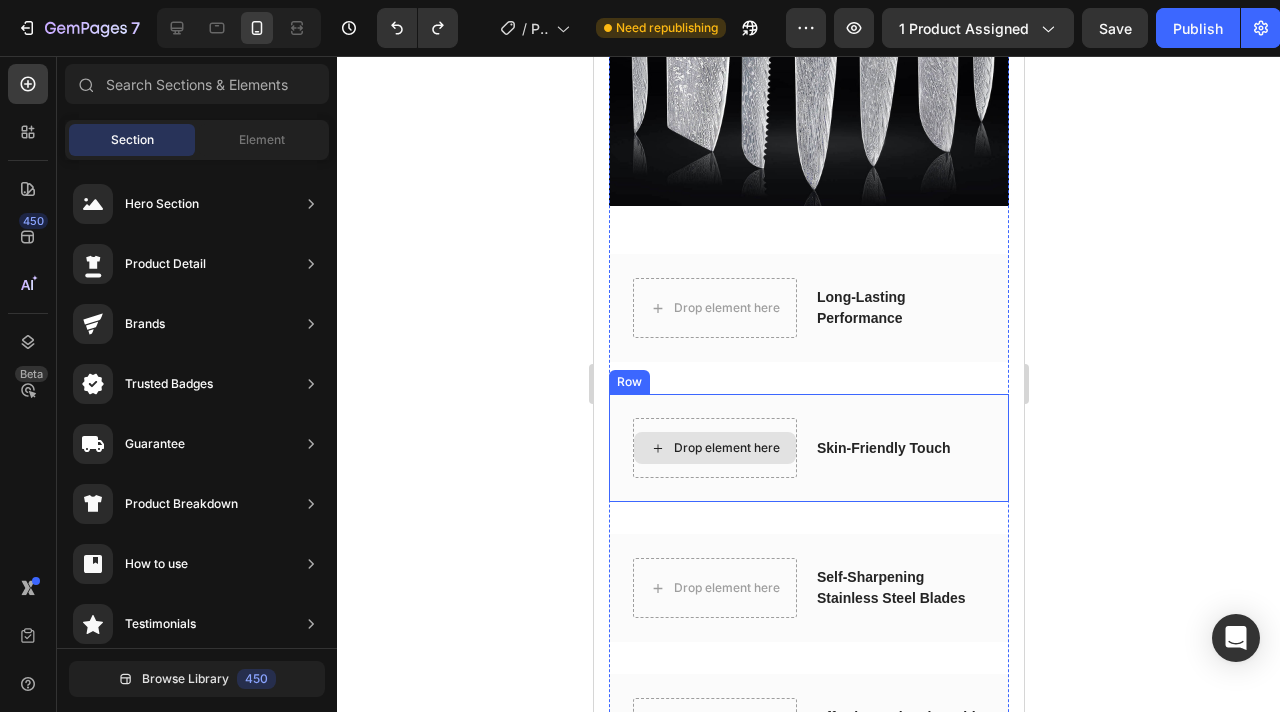 click on "Drop element here" at bounding box center [714, 448] 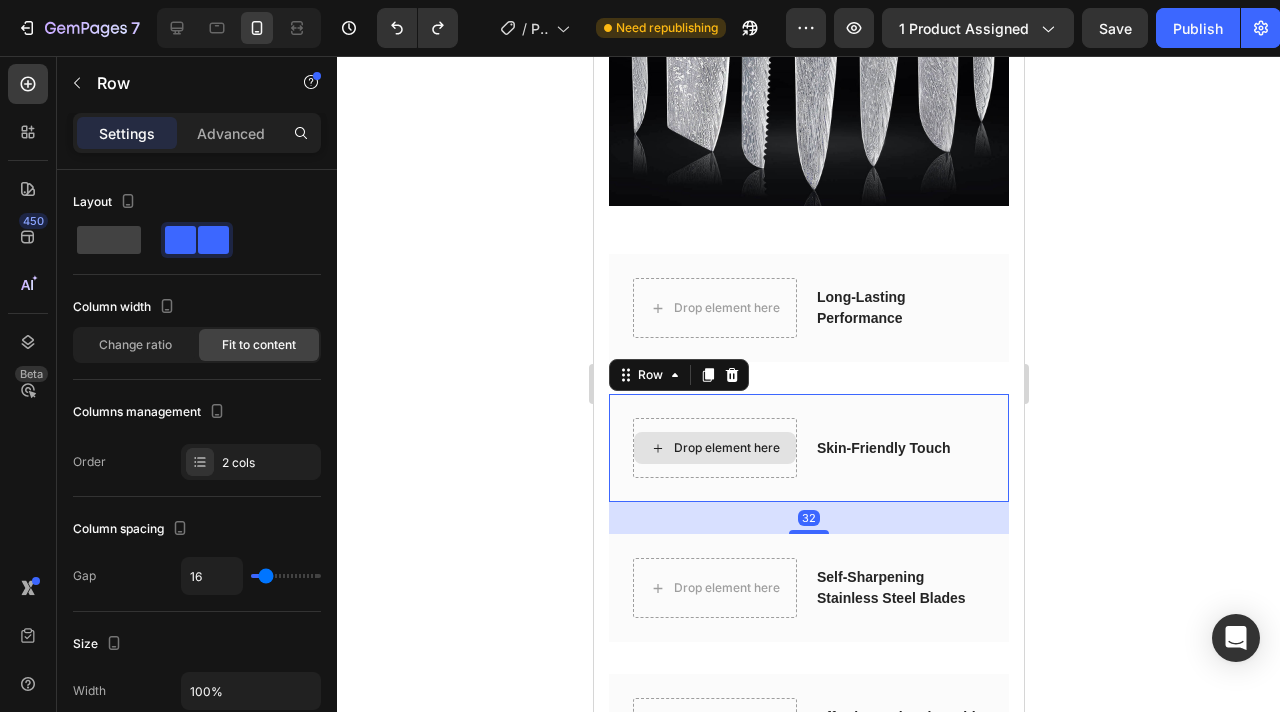 click on "Drop element here" at bounding box center (714, 448) 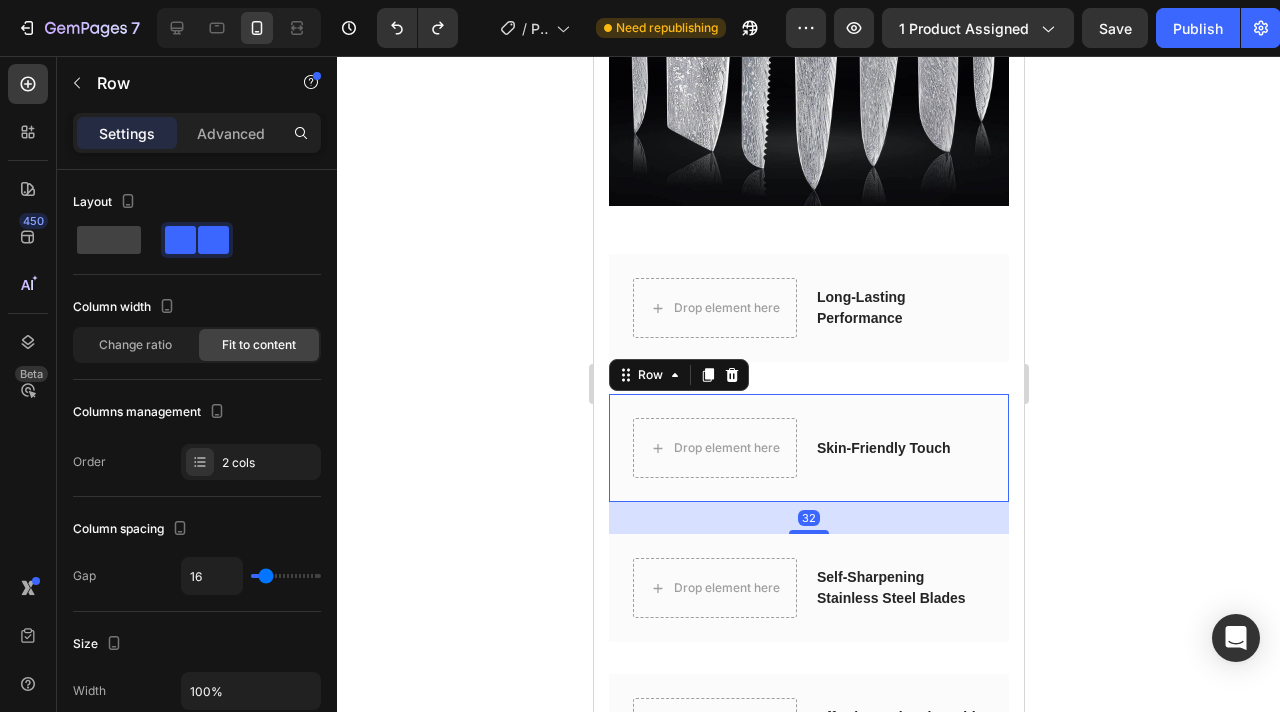 click on "Skin-Friendly Touch Accordion" at bounding box center [898, 448] 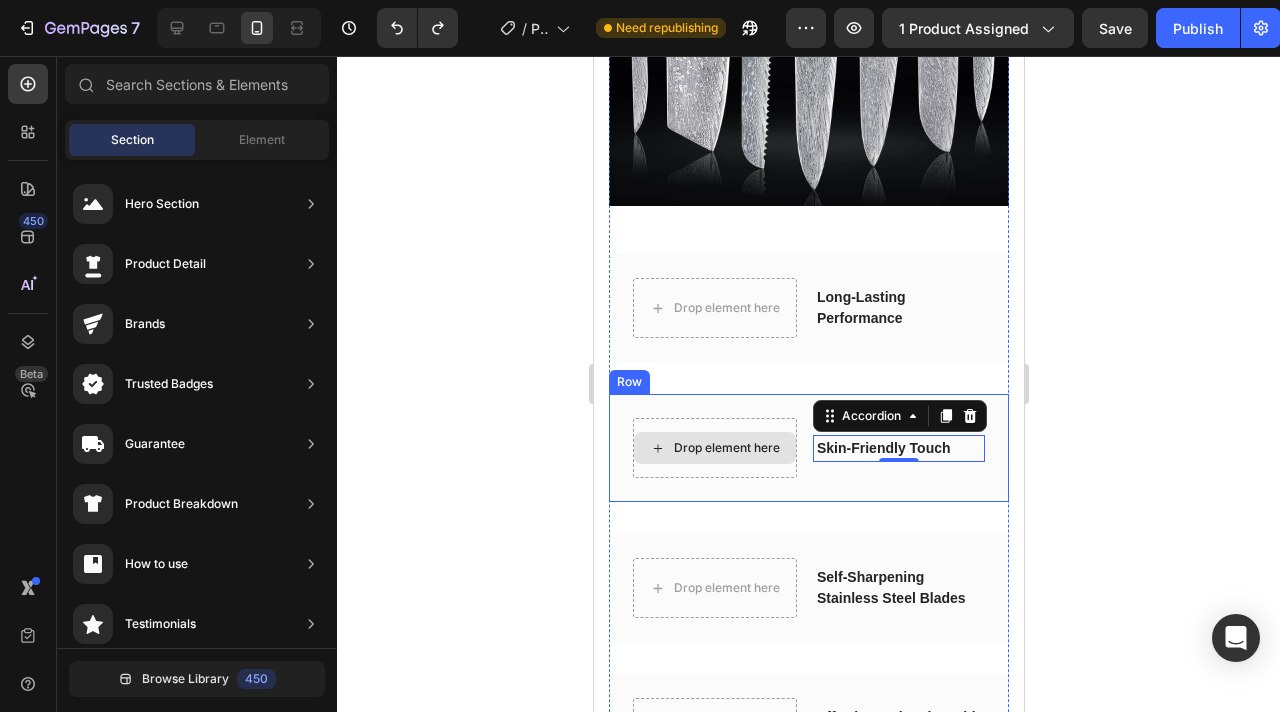 click on "Drop element here" at bounding box center (714, 448) 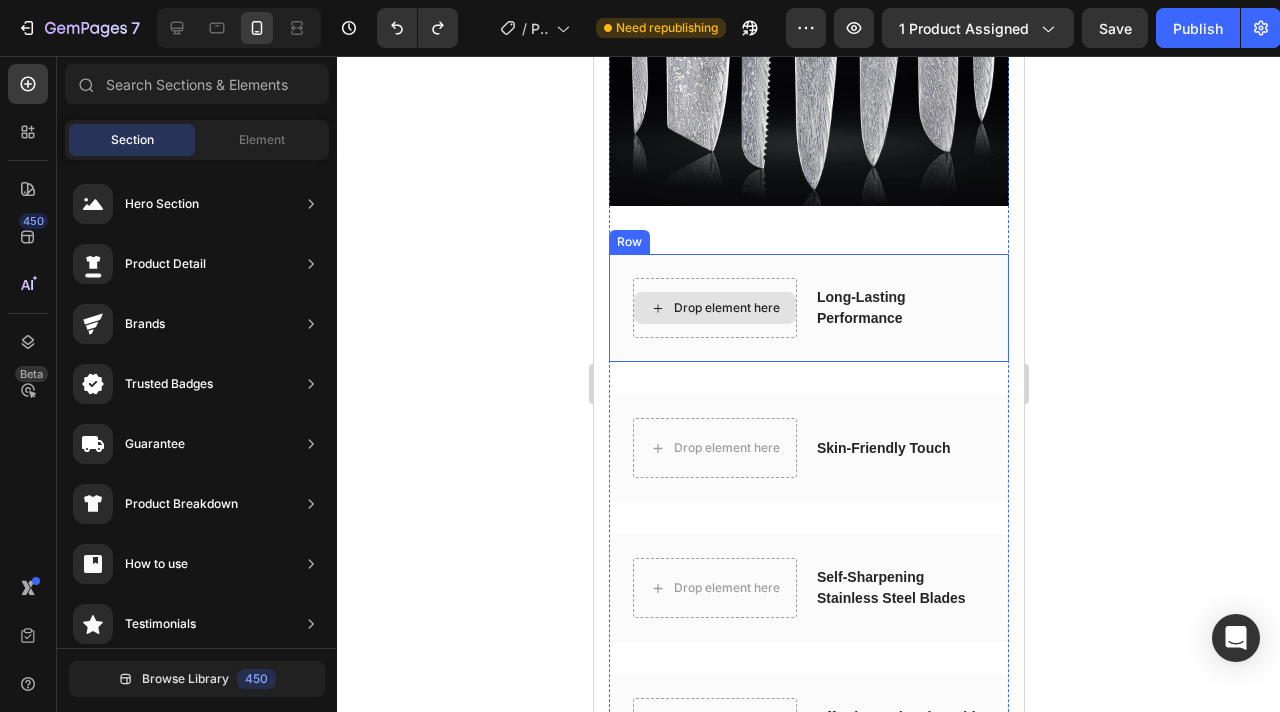 click on "Drop element here" at bounding box center (714, 308) 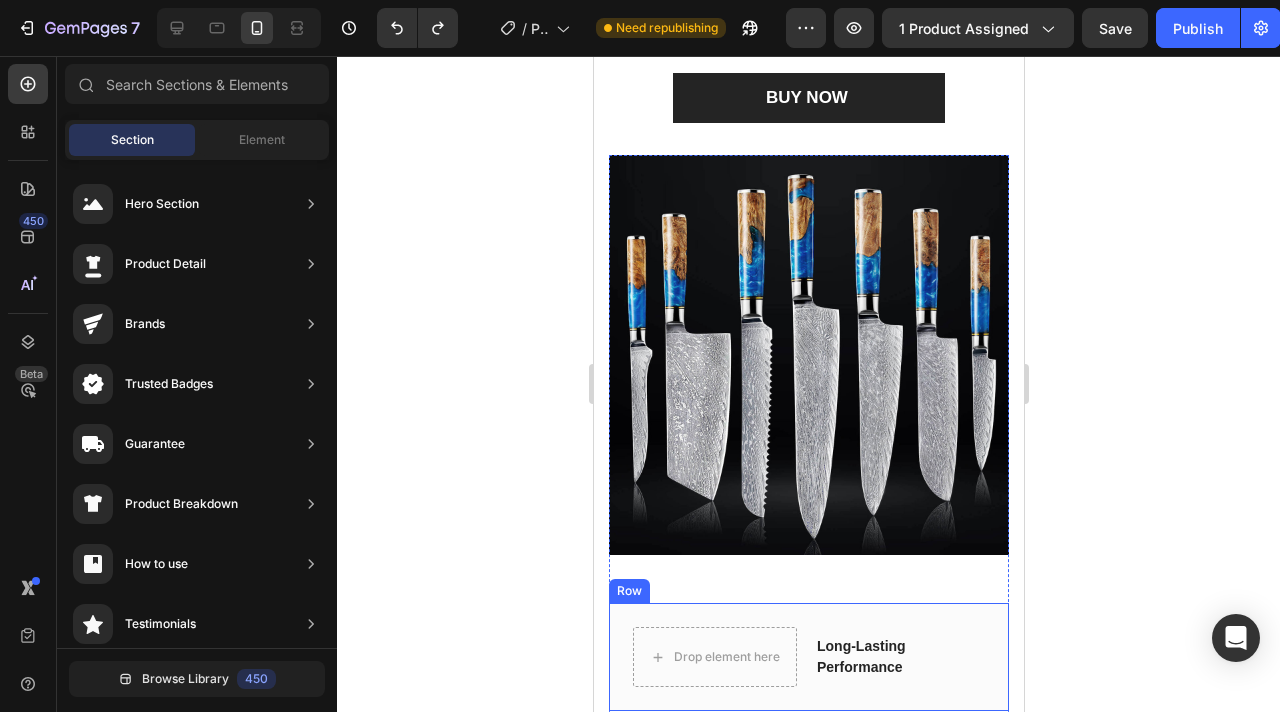 scroll, scrollTop: 3986, scrollLeft: 0, axis: vertical 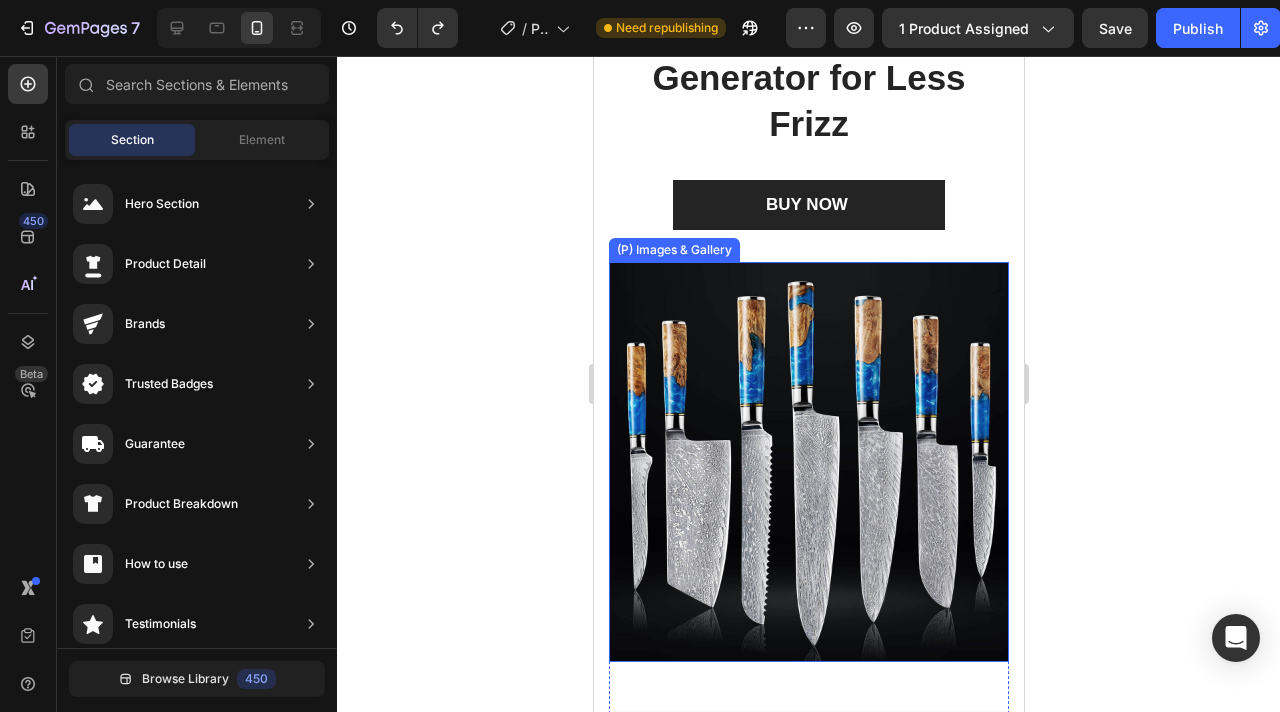 click at bounding box center [808, 462] 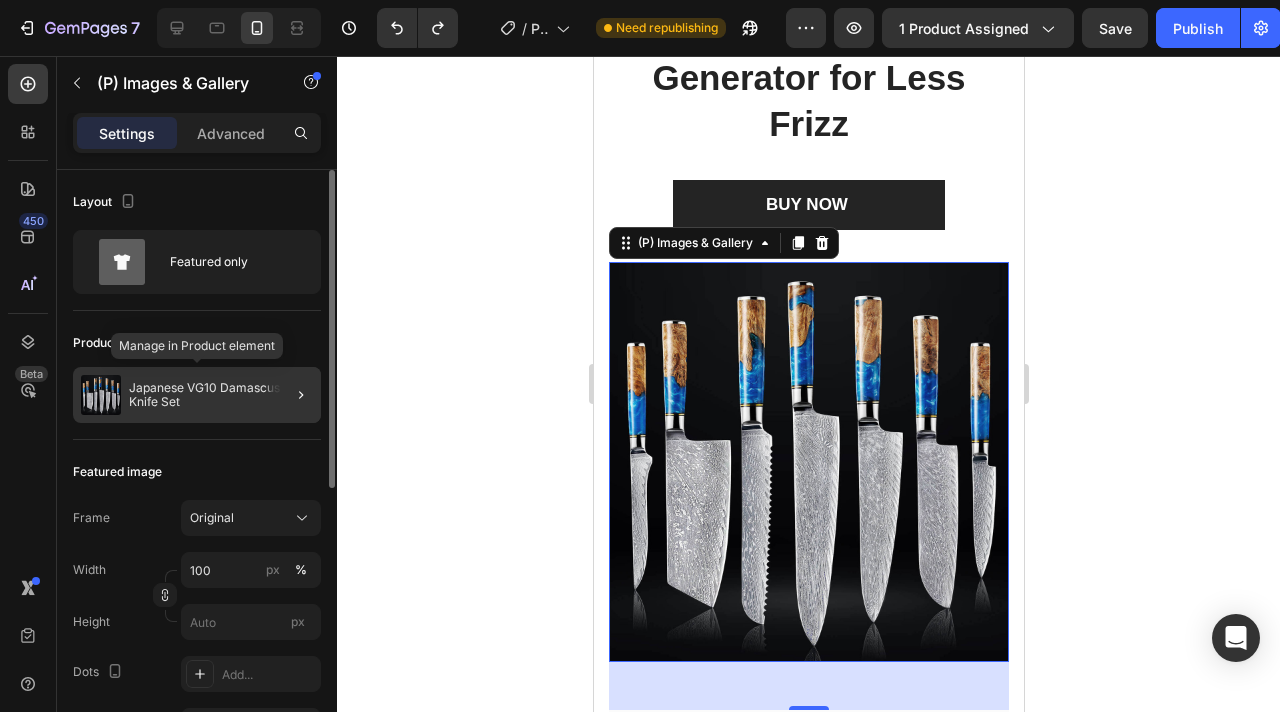 click on "Japanese VG10 Damascus Steel Knife Set" at bounding box center (221, 395) 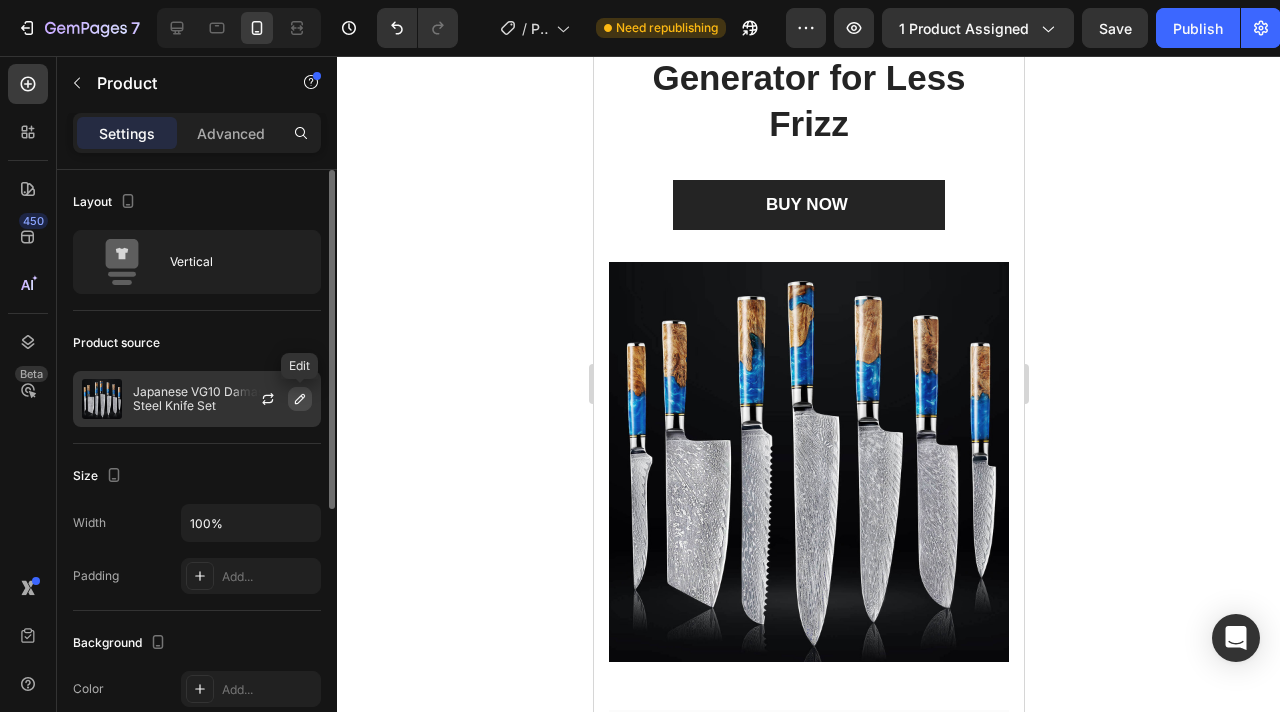 click 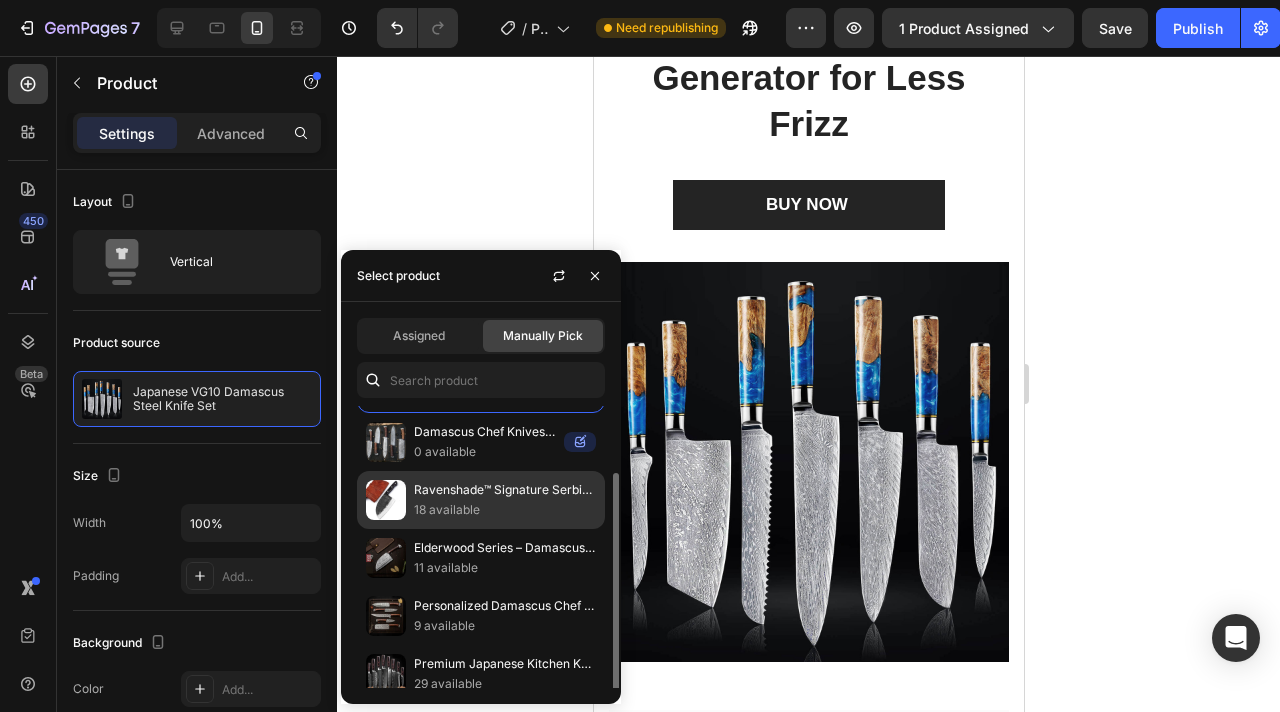 scroll, scrollTop: 66, scrollLeft: 0, axis: vertical 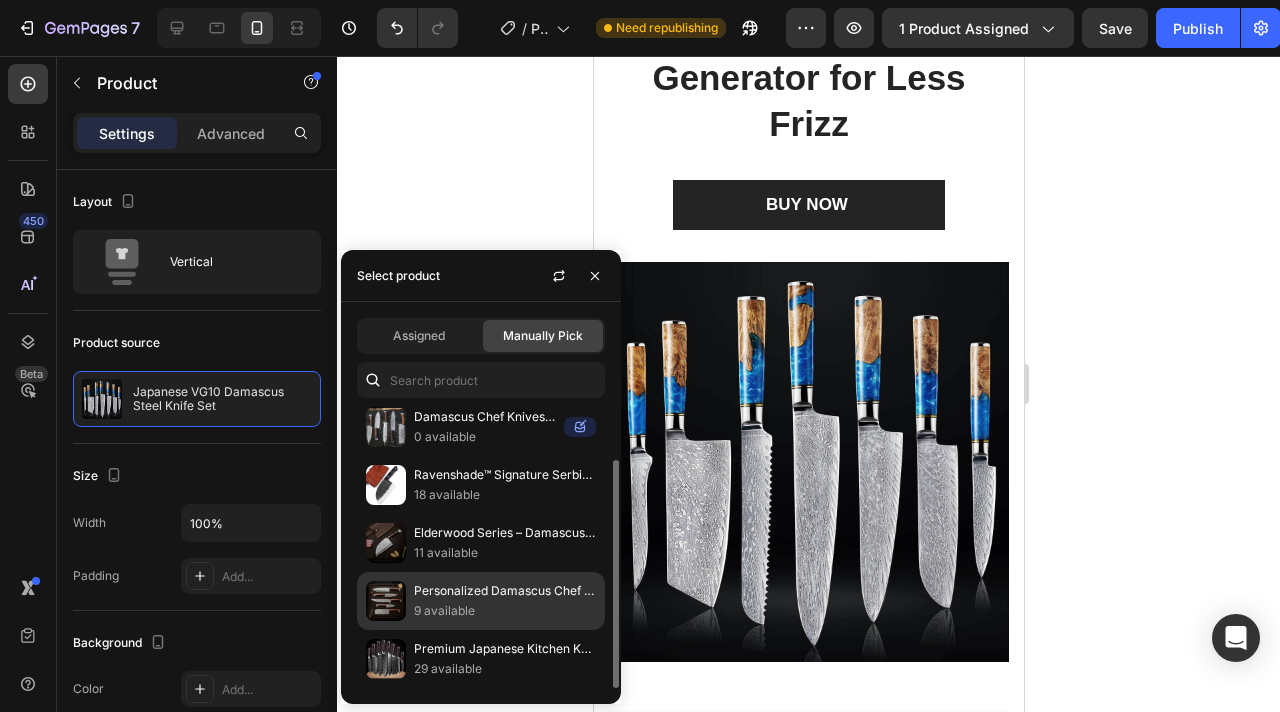 click on "Personalized Damascus Chef Knife Set – Hand-Forged 5-Piece with Leather Sheath" at bounding box center [505, 591] 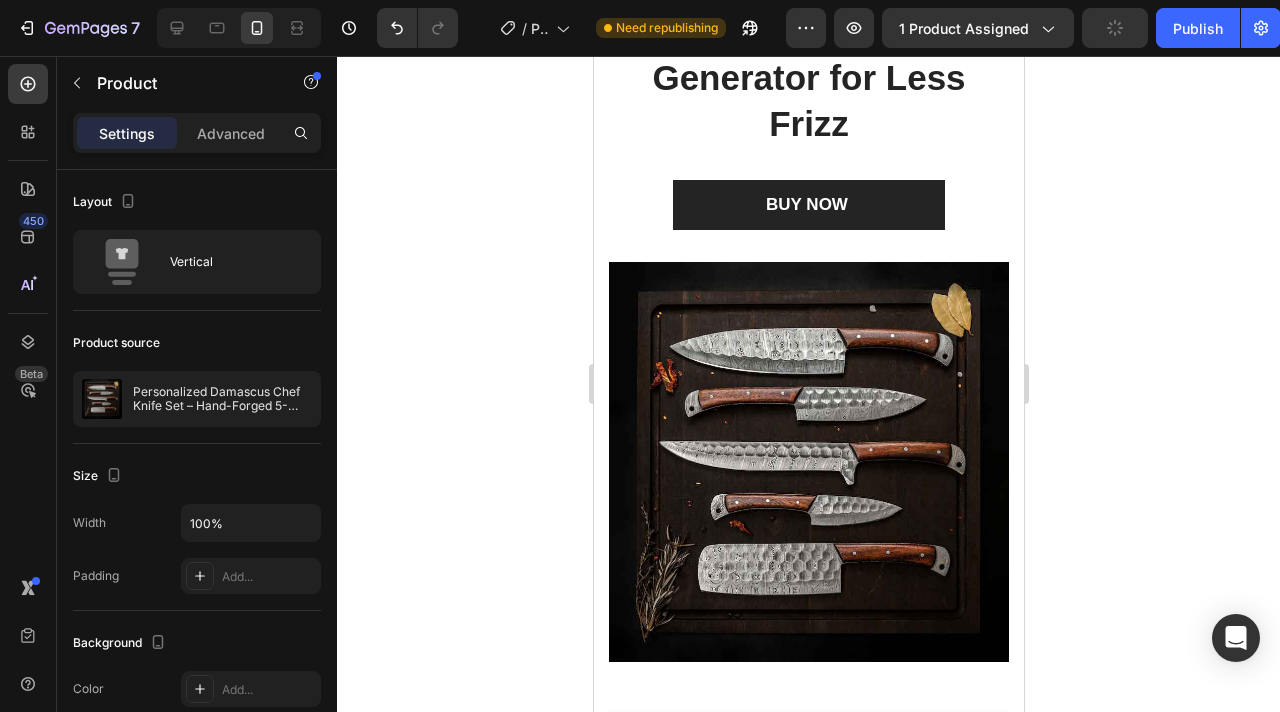 click 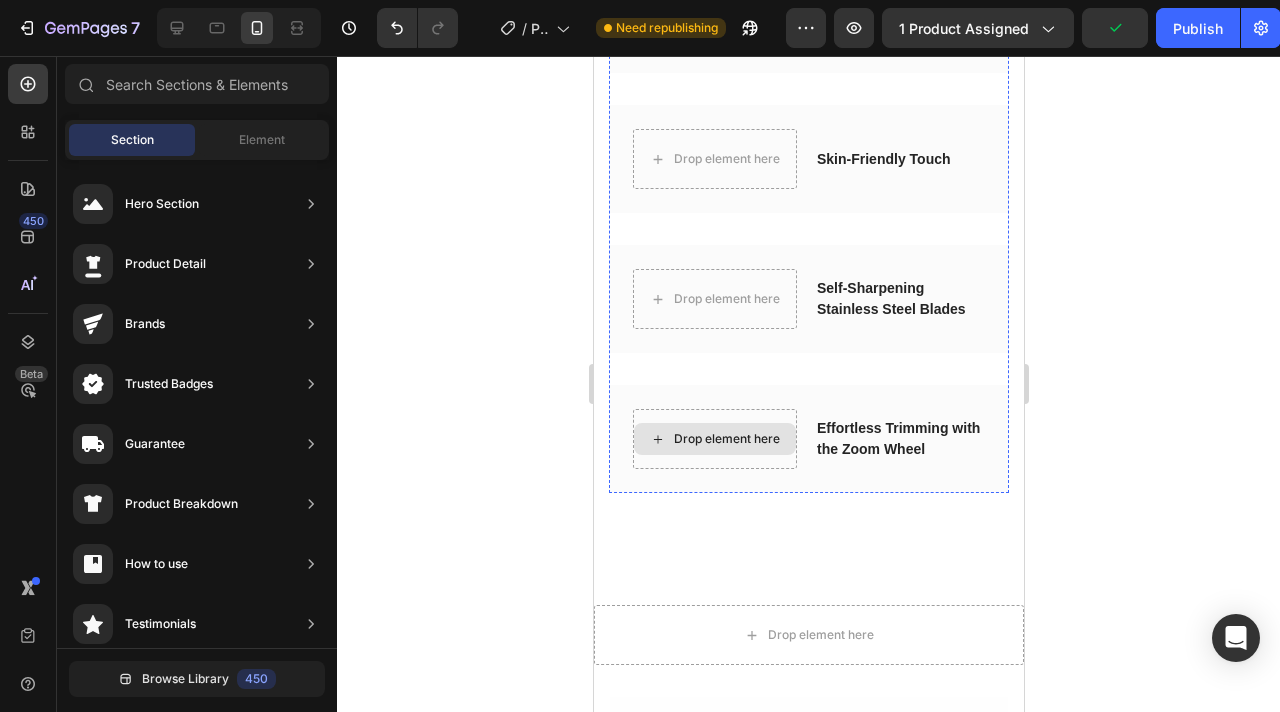 scroll, scrollTop: 4487, scrollLeft: 0, axis: vertical 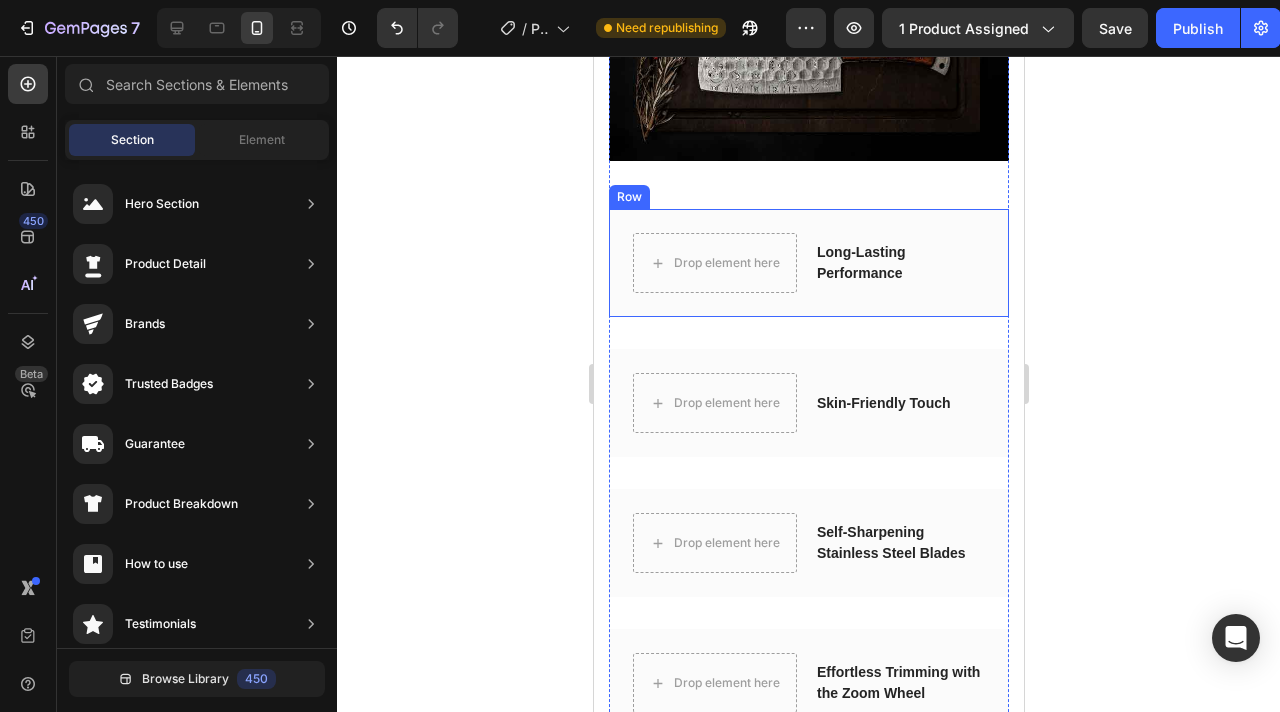 click on "Drop element here Long-Lasting Performance Accordion Row" at bounding box center (808, 263) 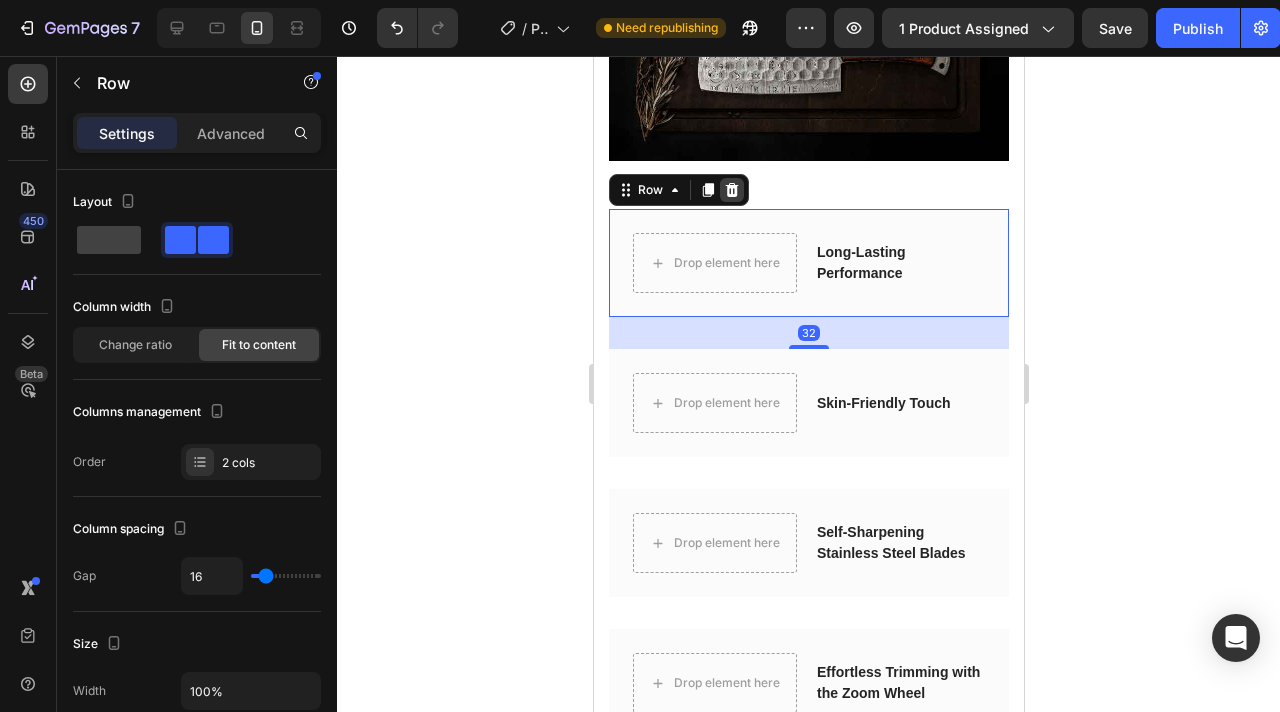 click 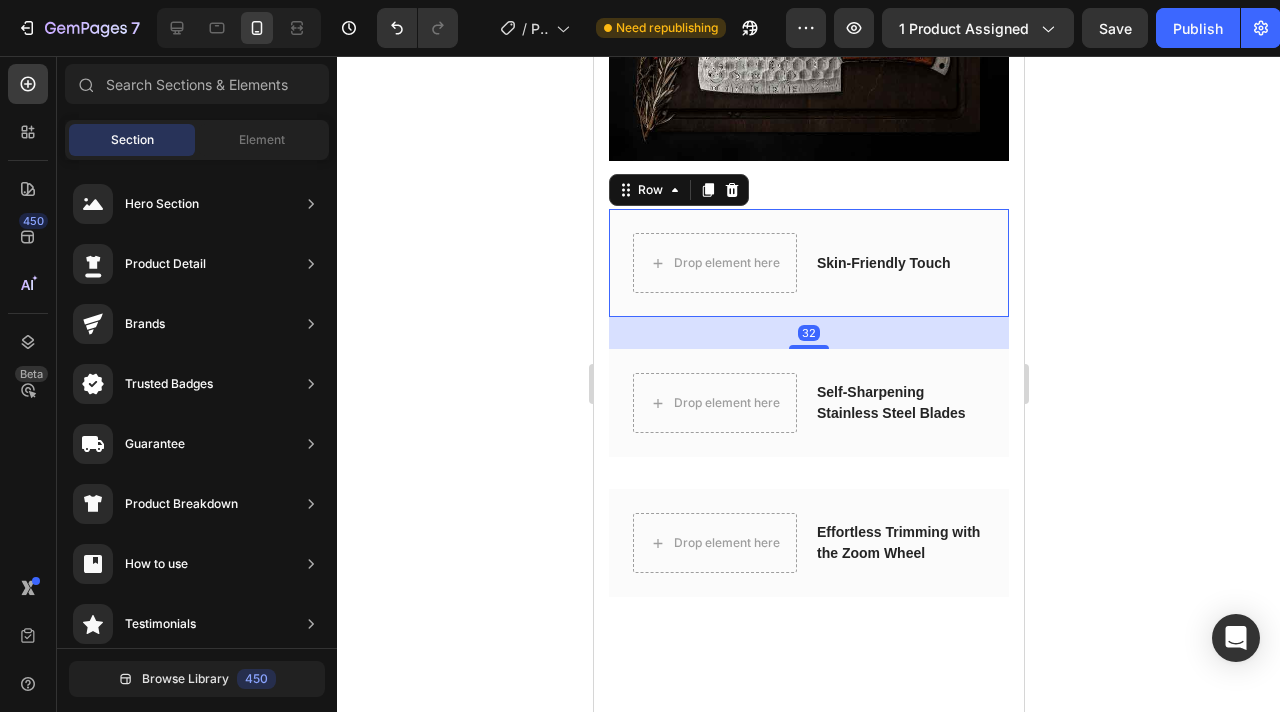 click on "Drop element here Skin-Friendly Touch Accordion Row   32" at bounding box center [808, 263] 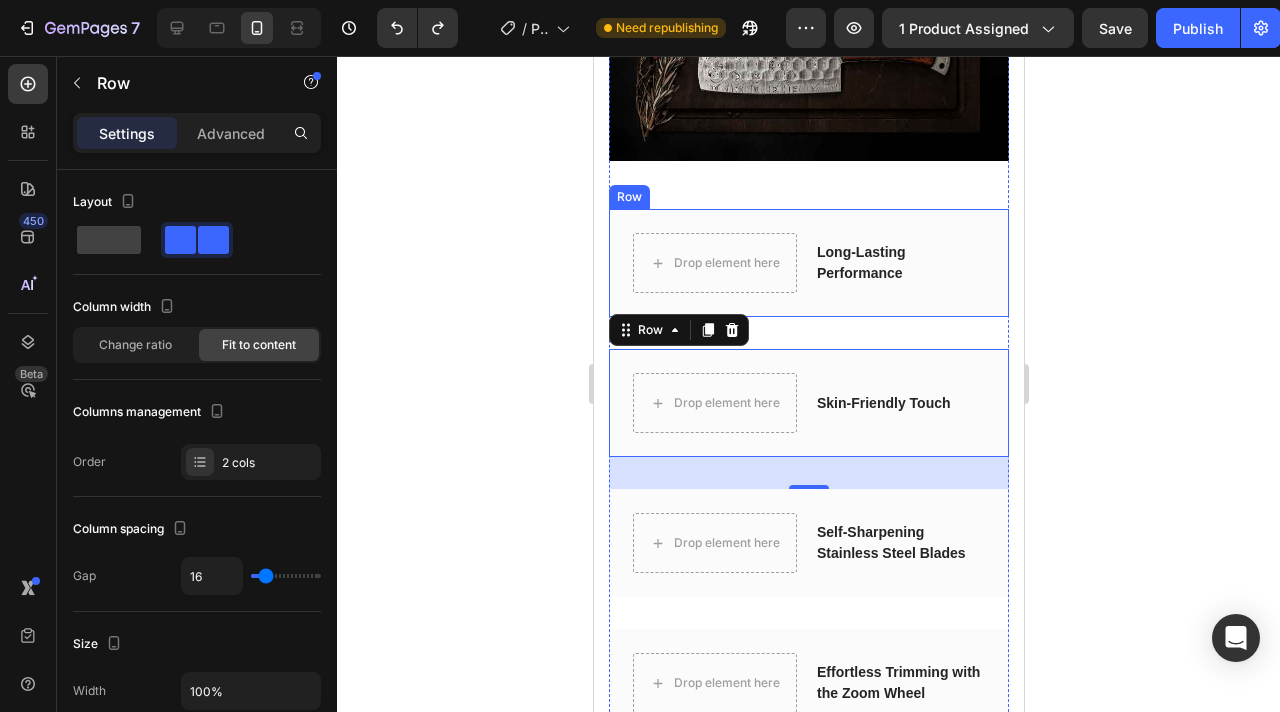 click on "Drop element here Long-Lasting Performance Accordion Row" at bounding box center (808, 263) 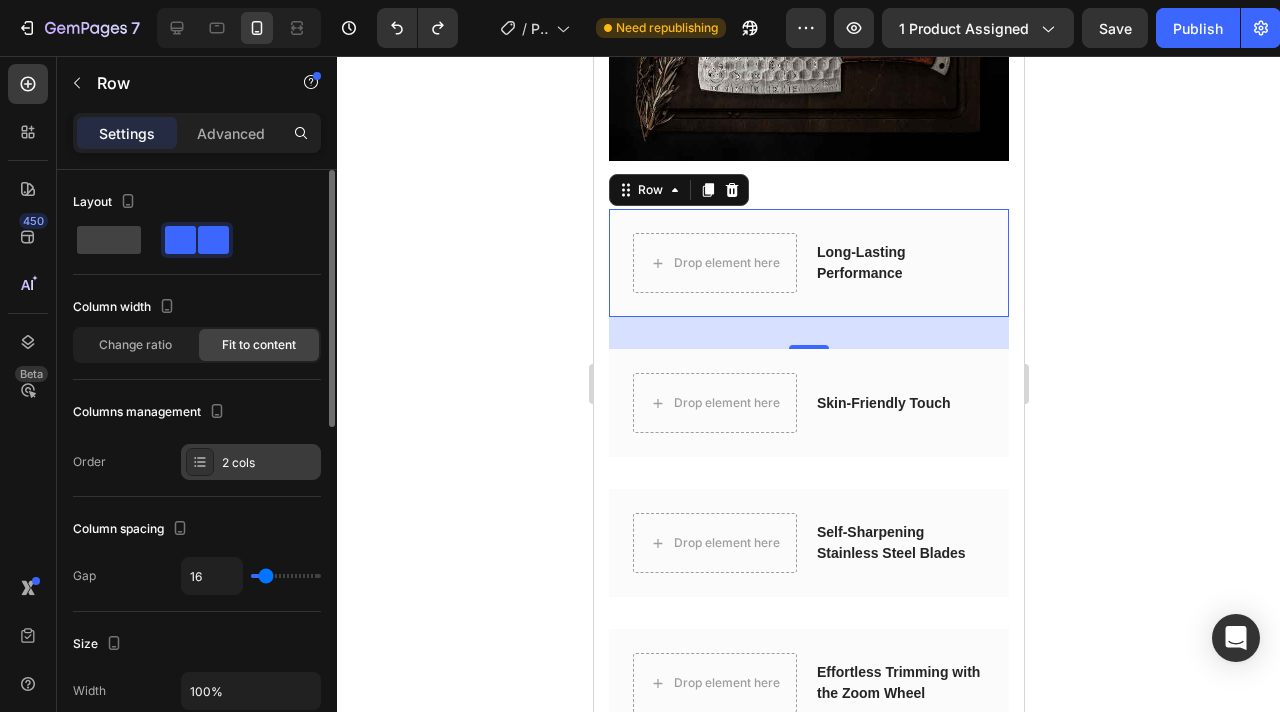 click 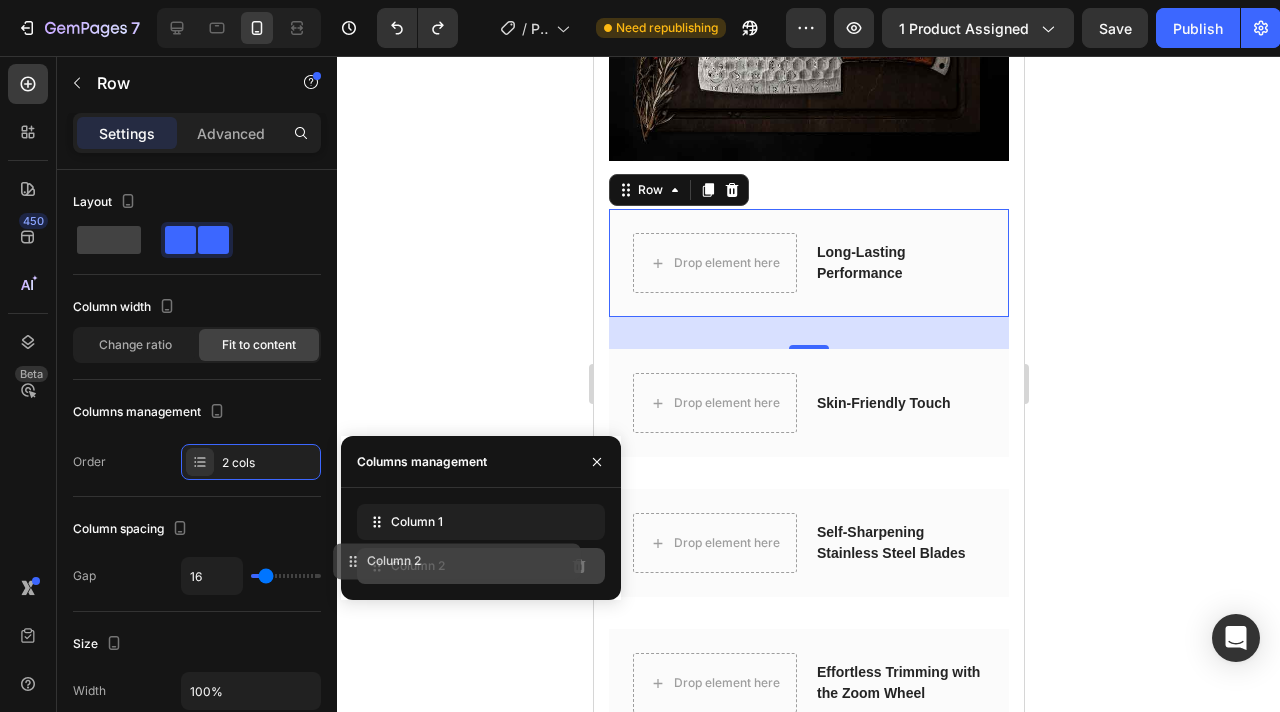click on "Column 2" 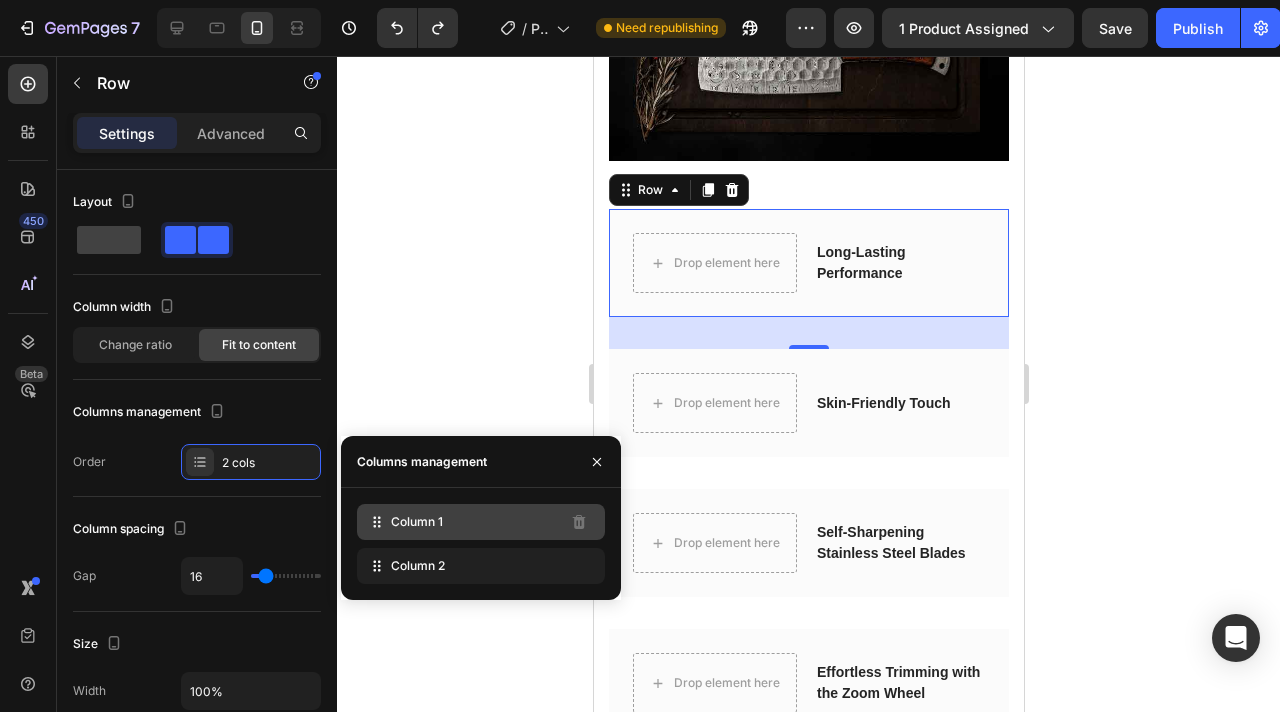 click on "Column 1" 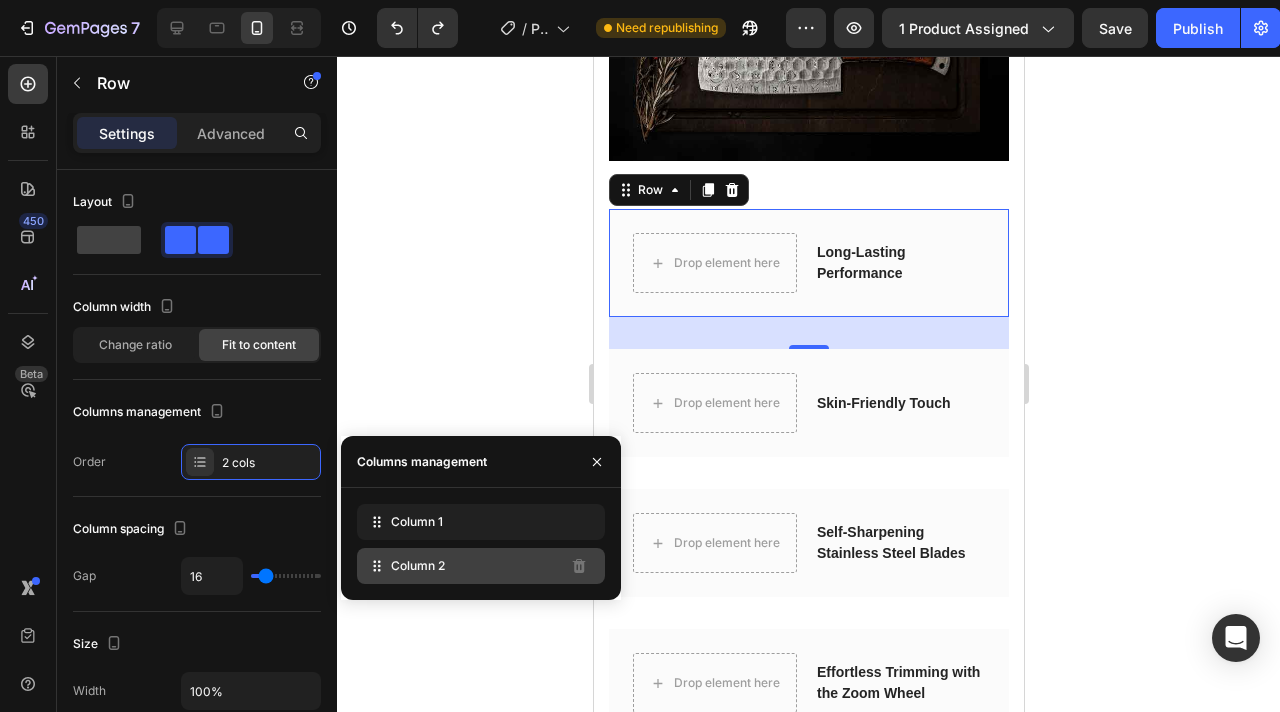 click on "Column 2" 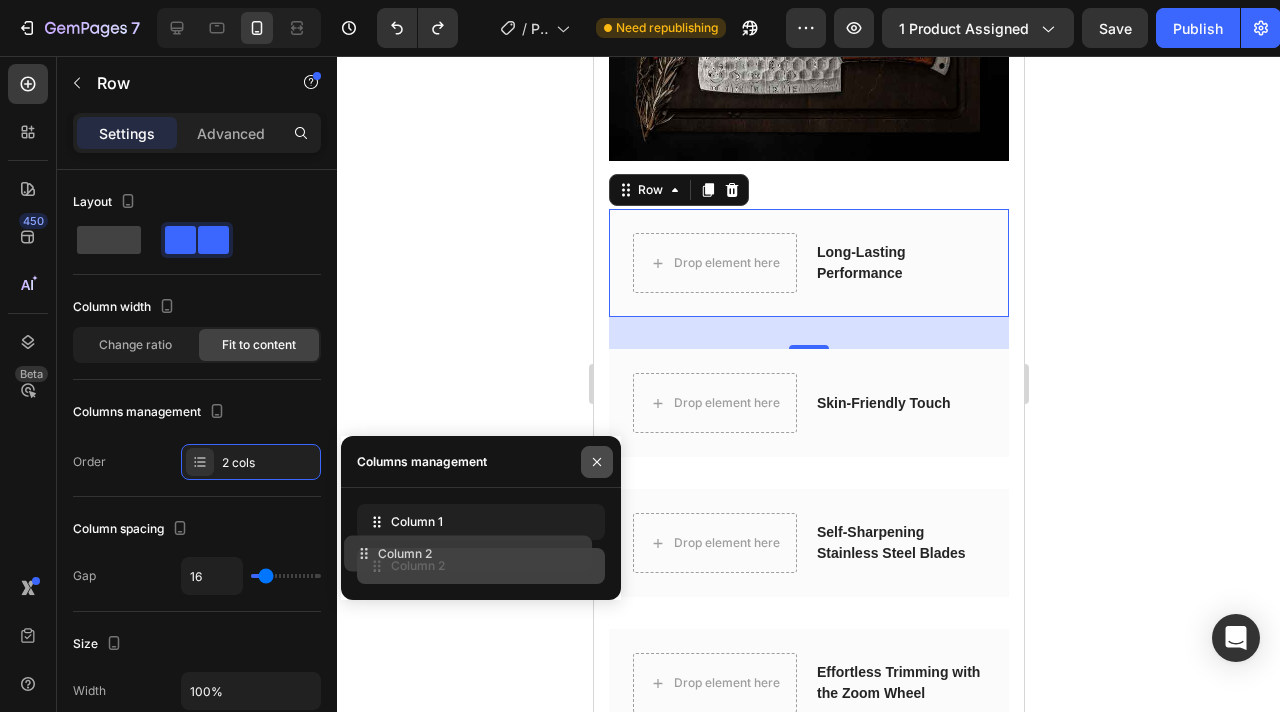 type 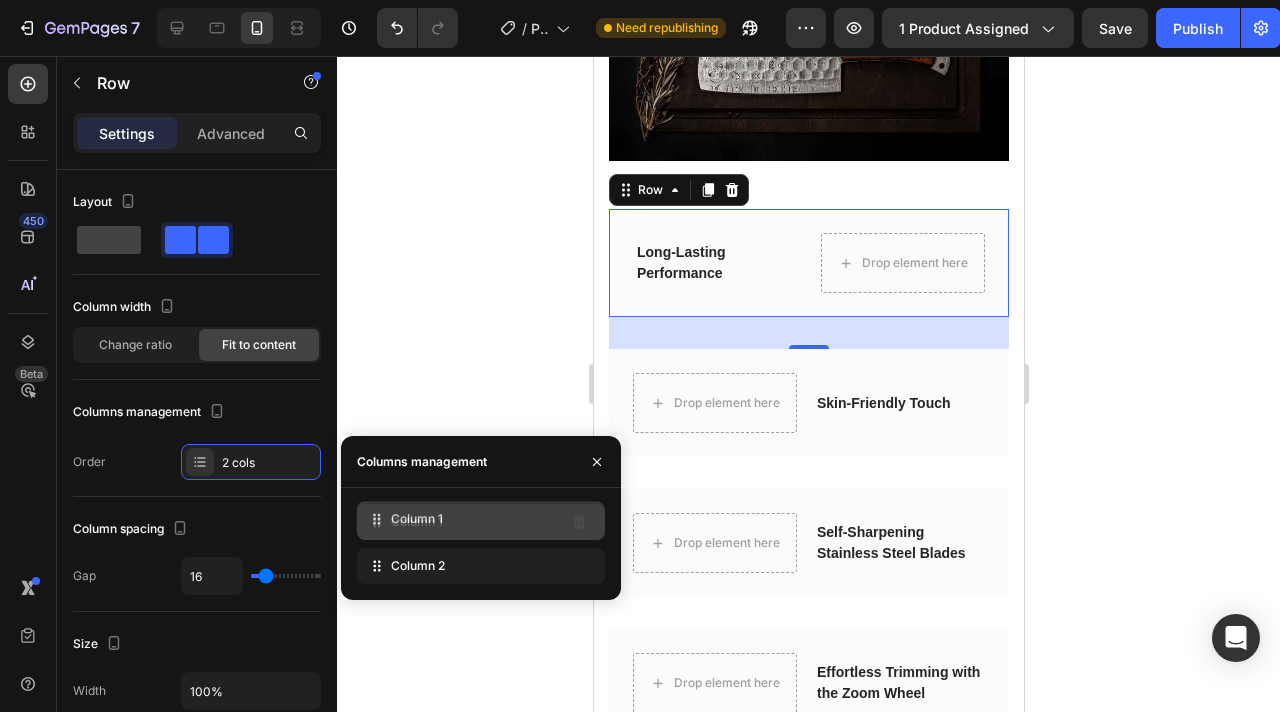 drag, startPoint x: 523, startPoint y: 568, endPoint x: 523, endPoint y: 521, distance: 47 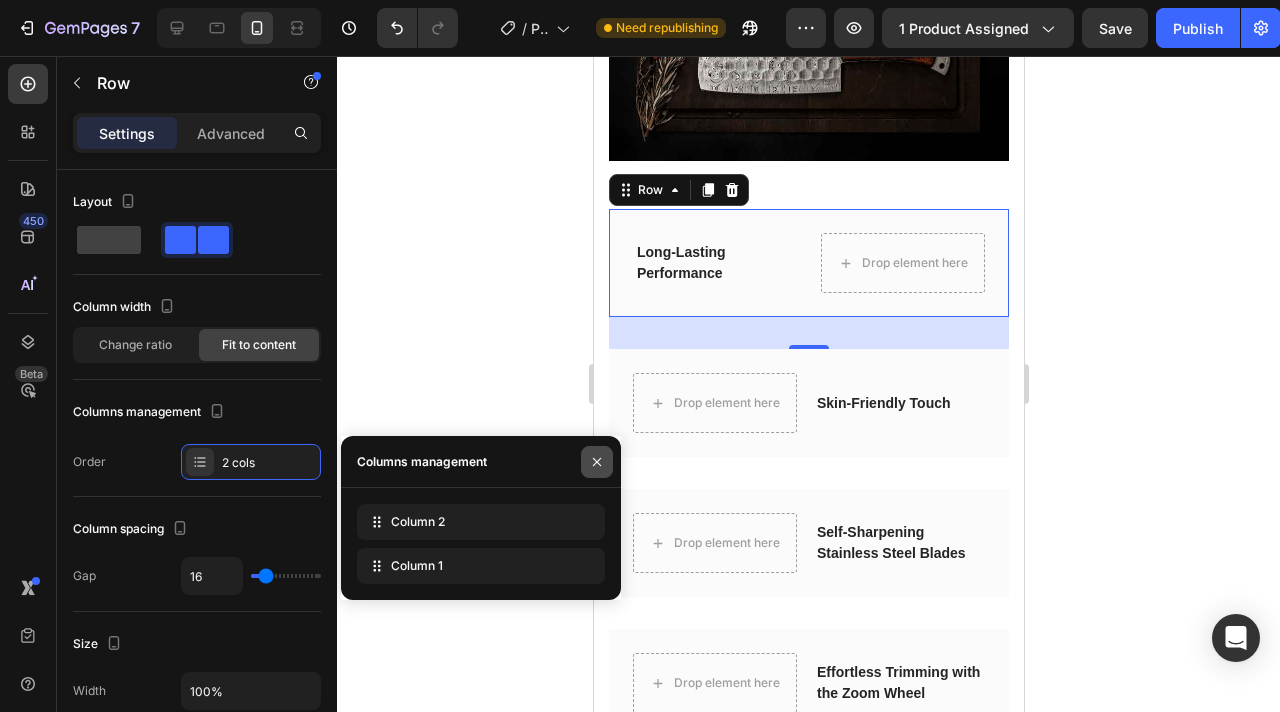 click 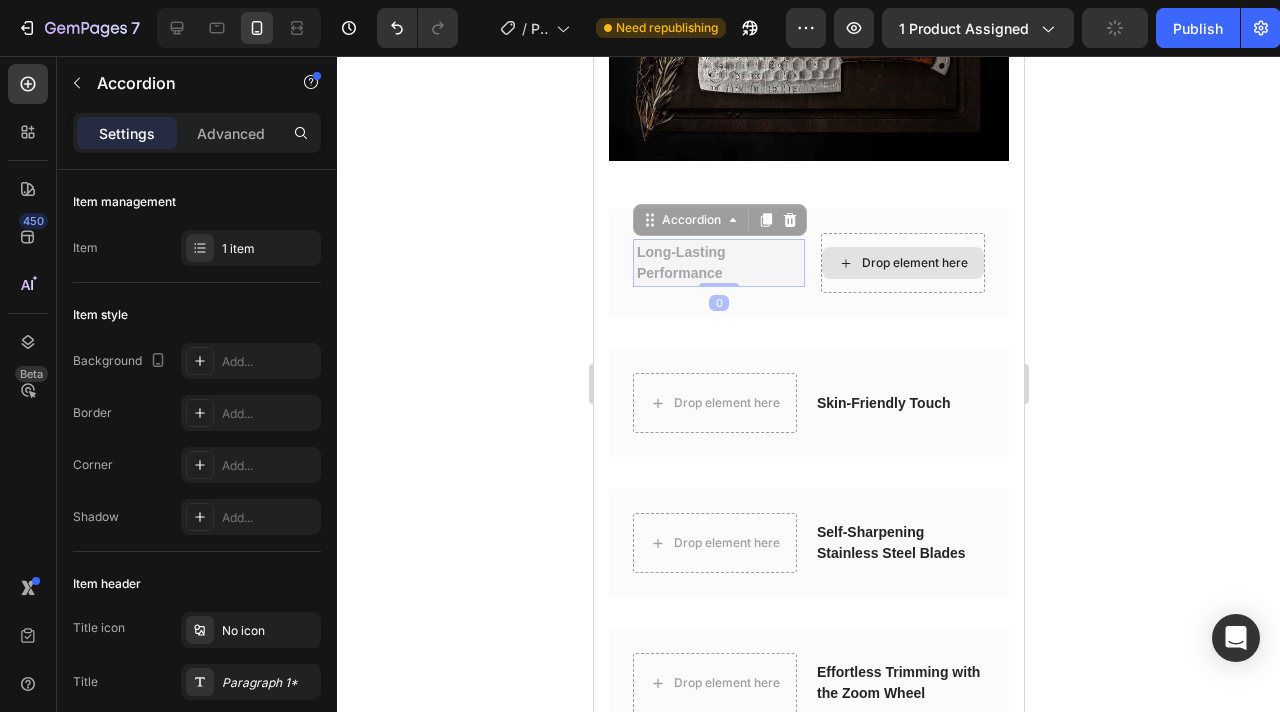 drag, startPoint x: 696, startPoint y: 260, endPoint x: 922, endPoint y: 260, distance: 226 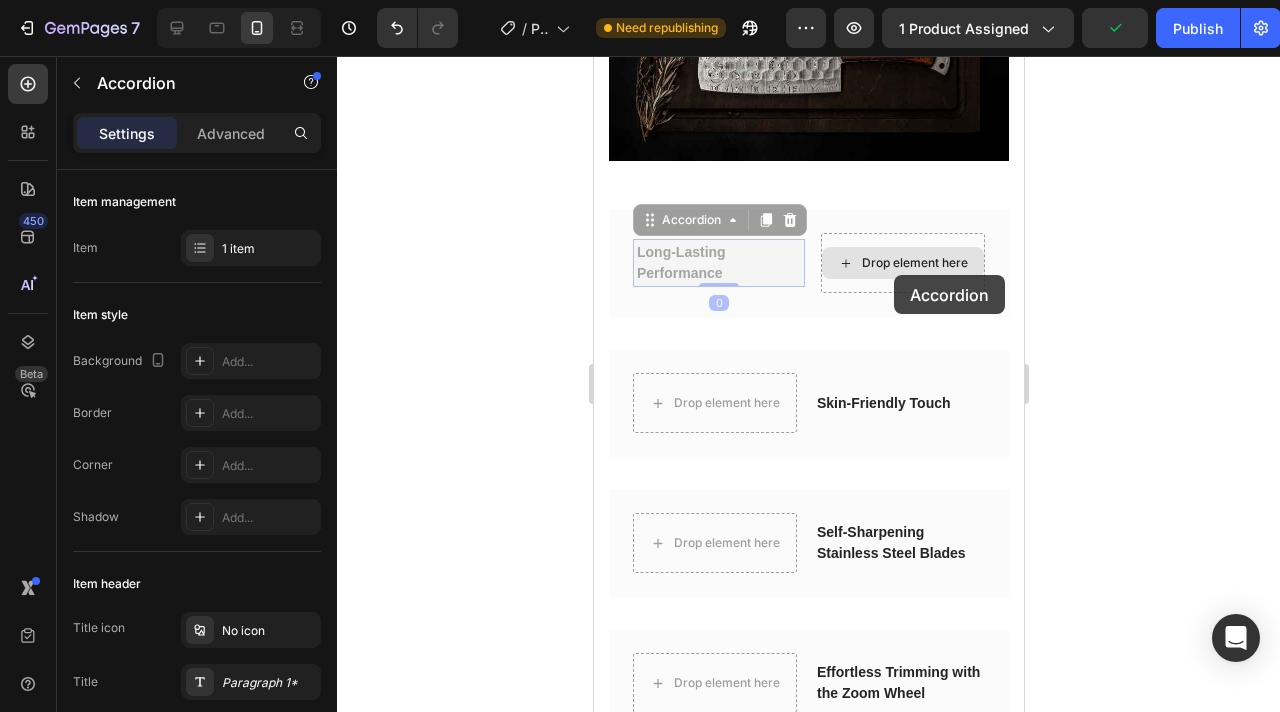 scroll, scrollTop: 4481, scrollLeft: 0, axis: vertical 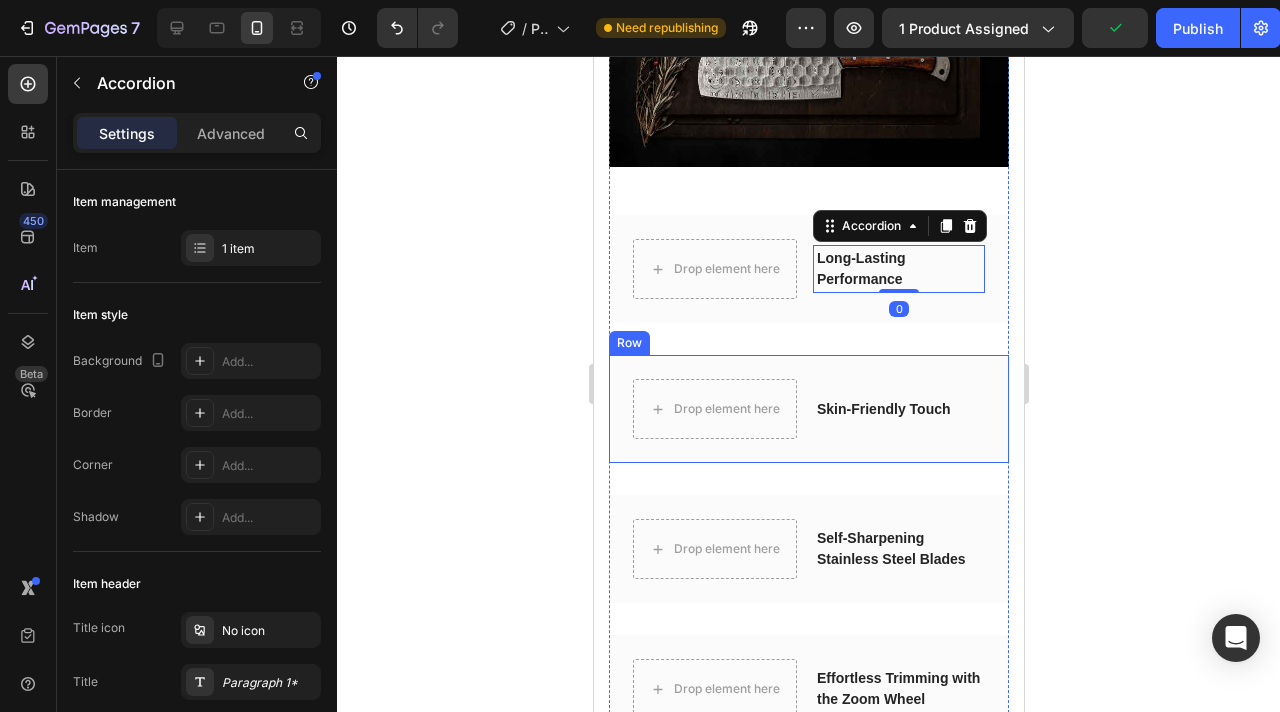 click on "Drop element here Skin-Friendly Touch Accordion Row" at bounding box center [808, 409] 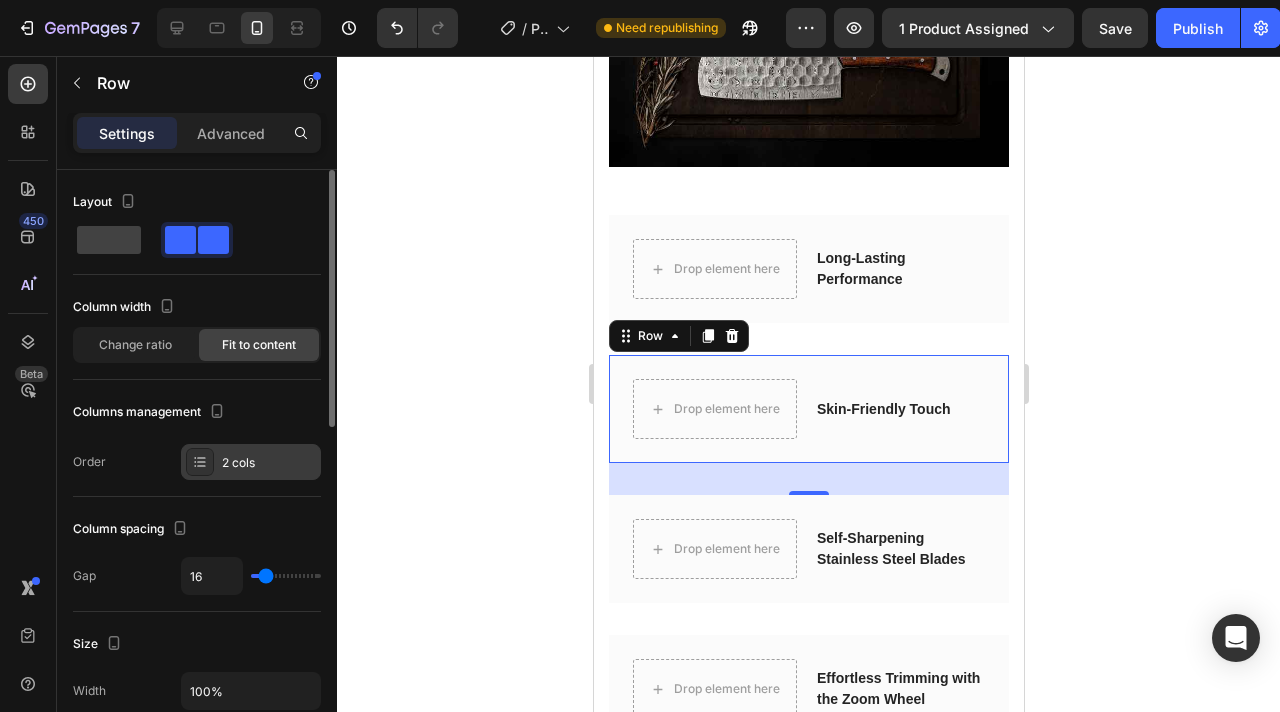 click 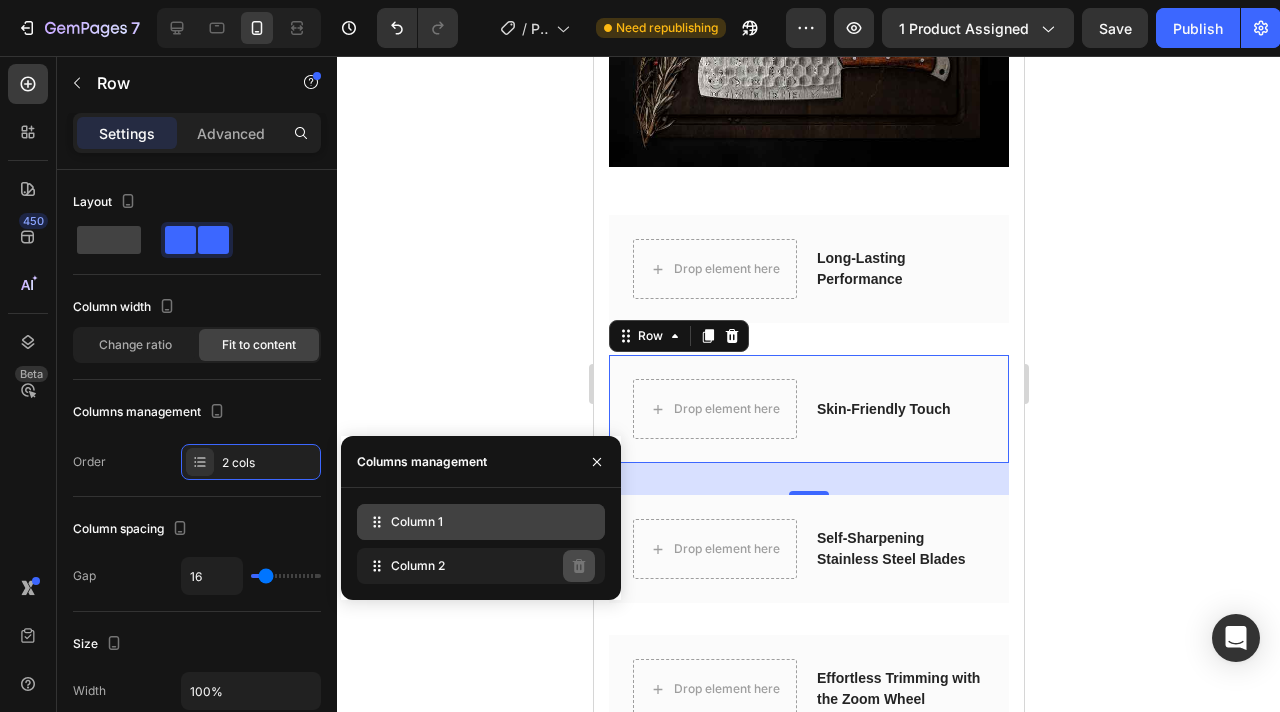 type 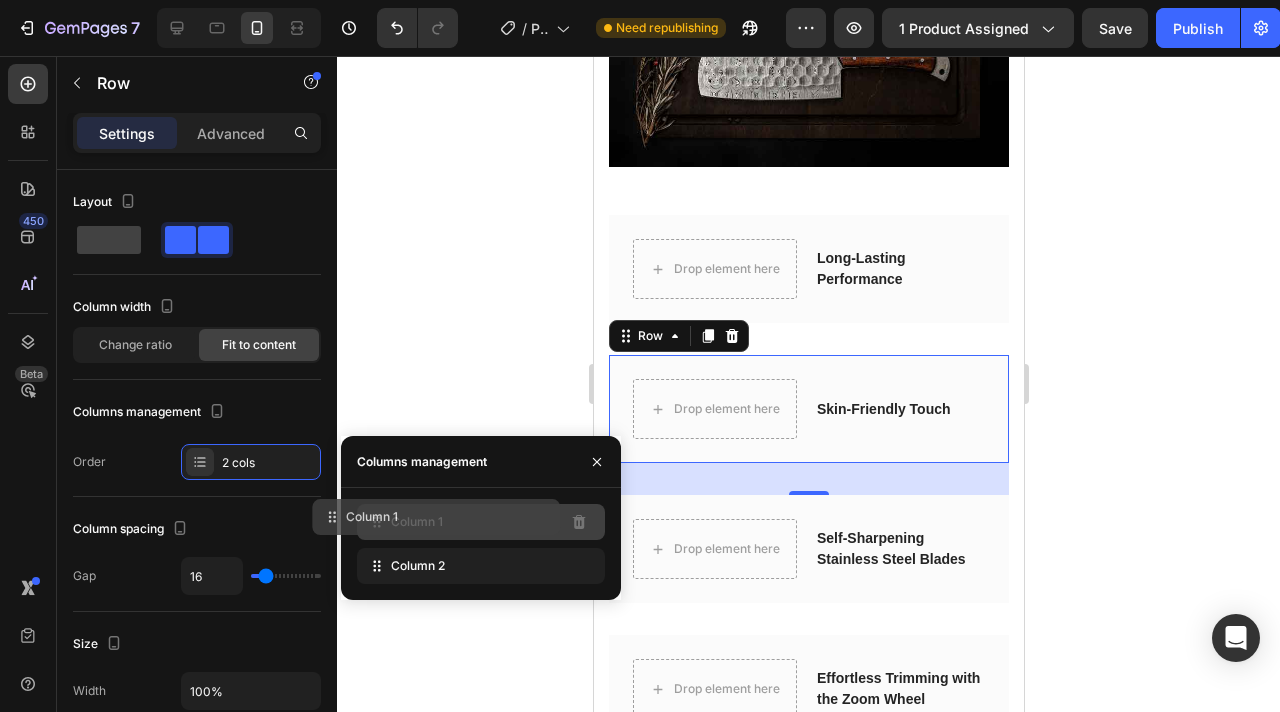 click on "Column 1" 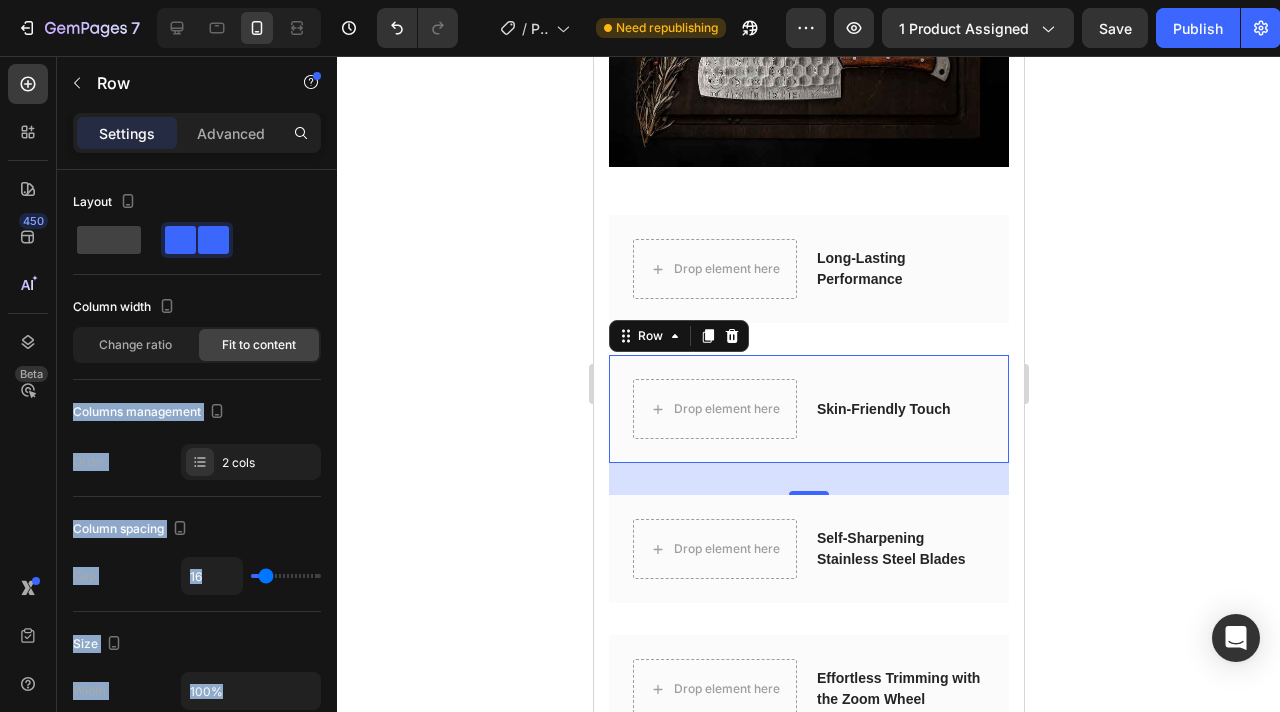 drag, startPoint x: 288, startPoint y: 399, endPoint x: 482, endPoint y: 399, distance: 194 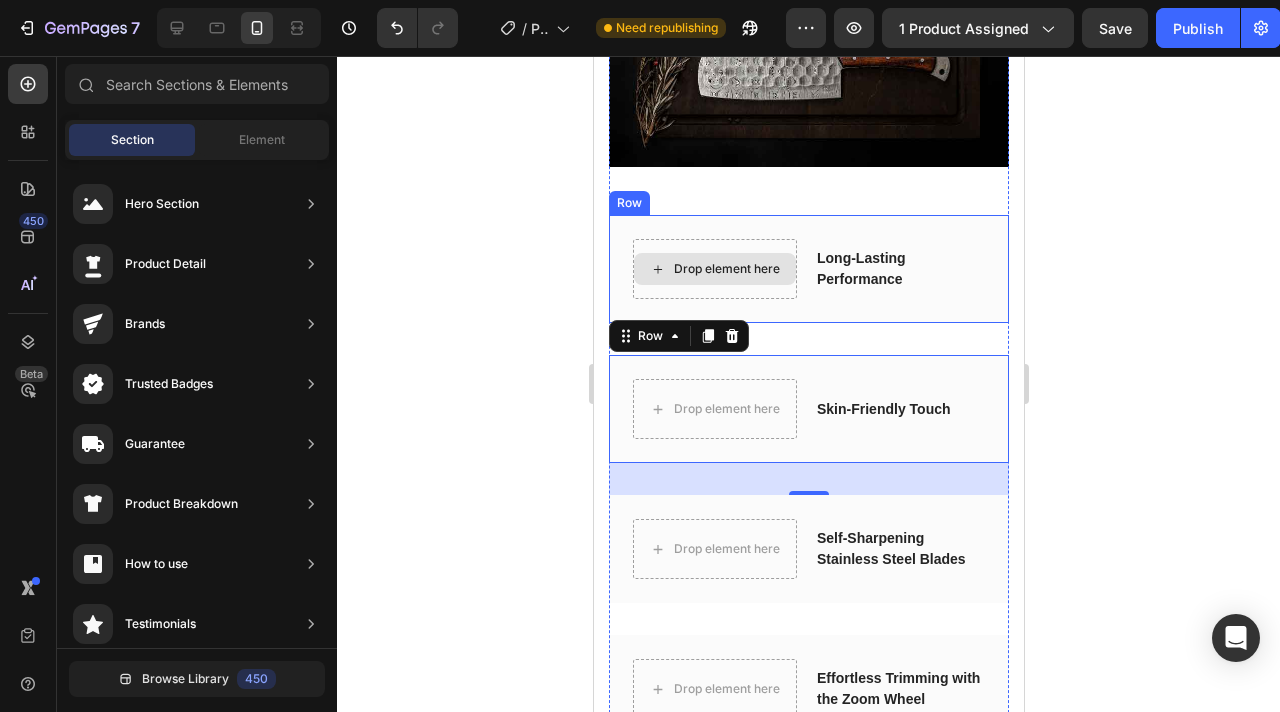 click on "Drop element here" at bounding box center [726, 269] 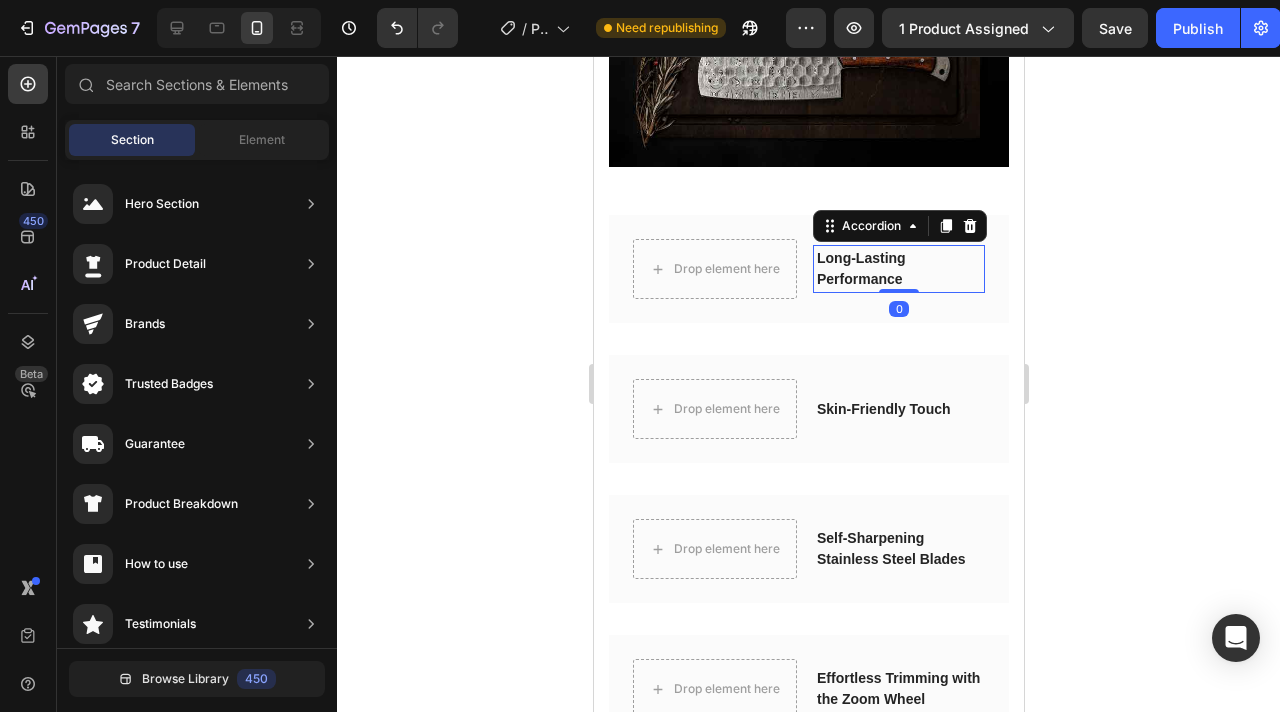 click on "Long-Lasting Performance" at bounding box center (898, 269) 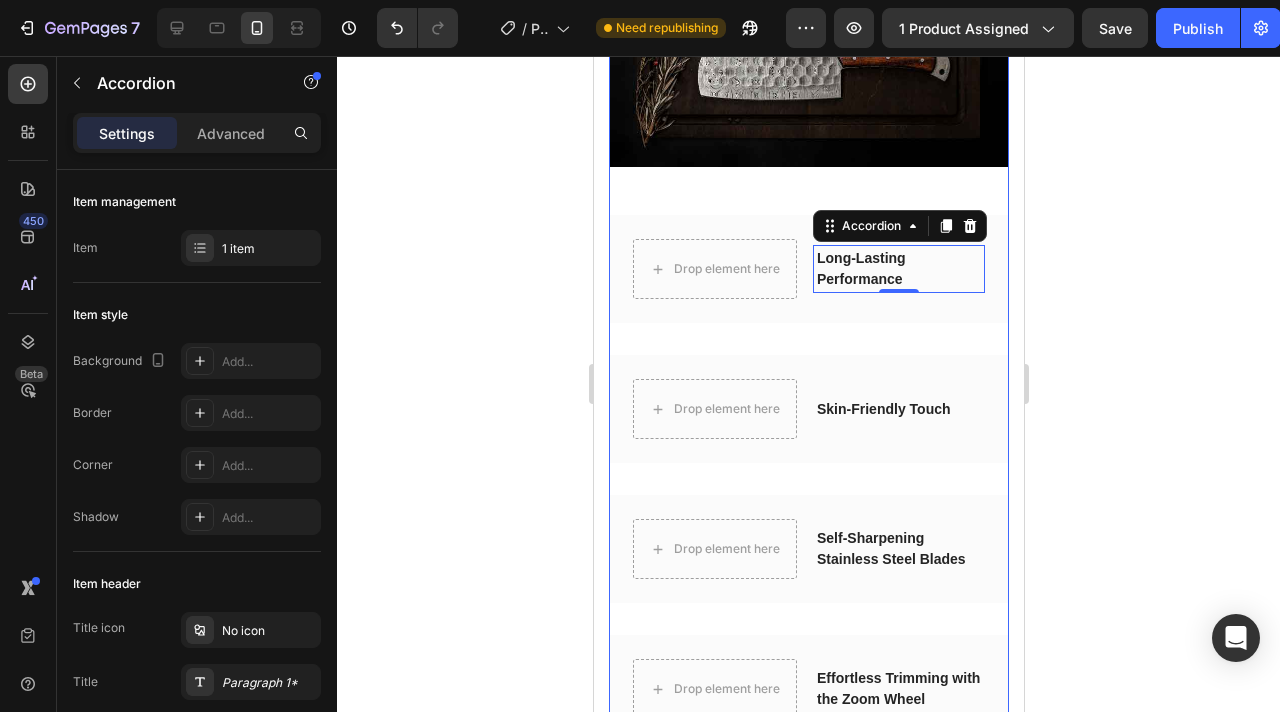 click on "(P) Images & Gallery" at bounding box center (808, -9) 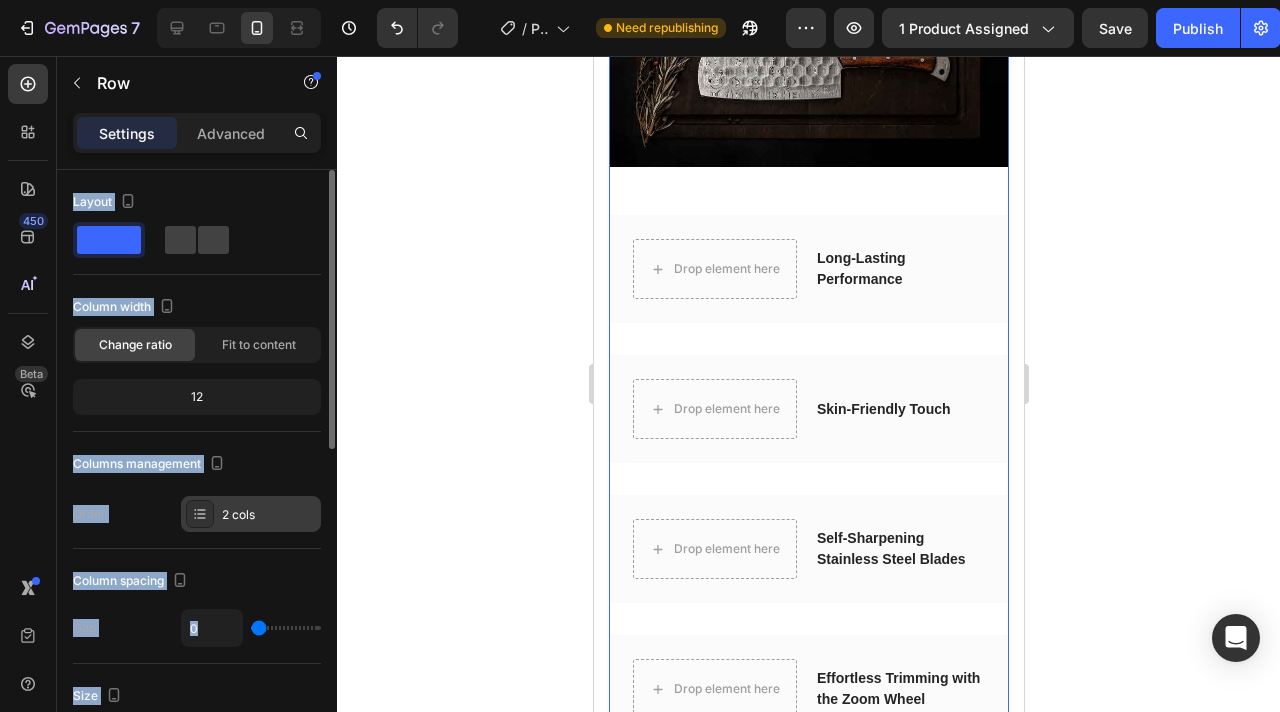 click at bounding box center [200, 514] 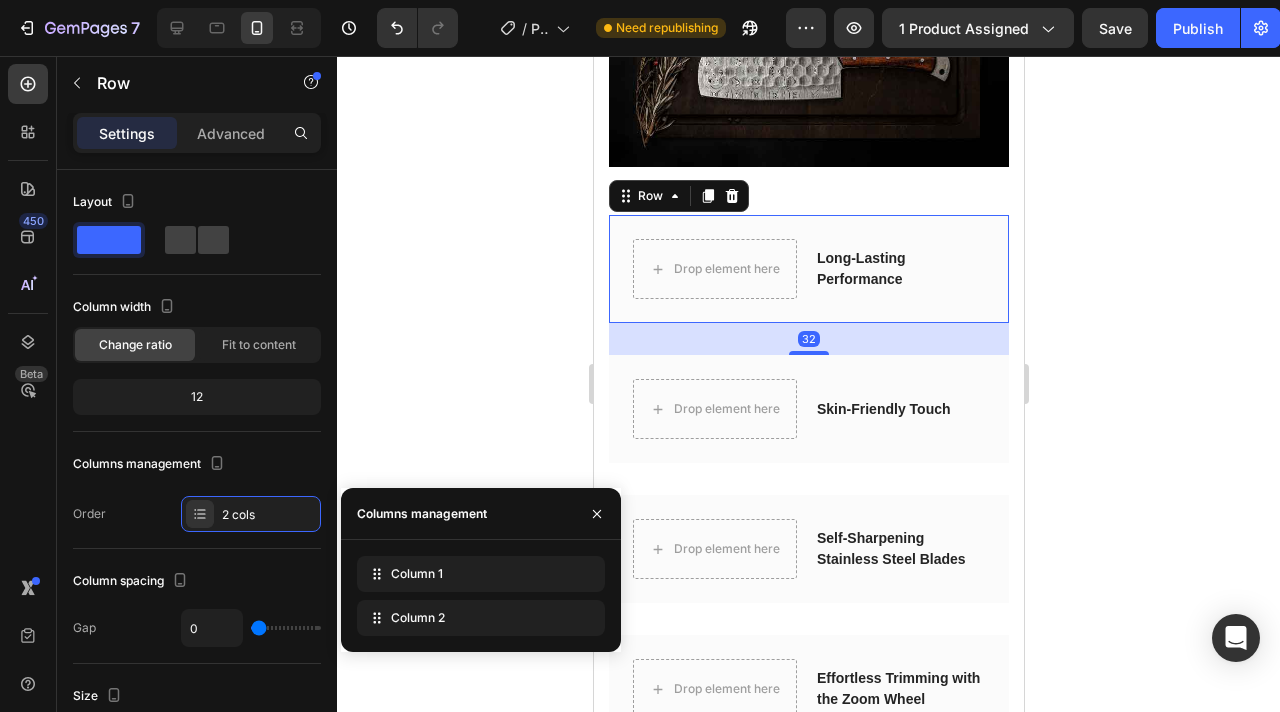 click on "Long-Lasting Performance Accordion
Drop element here Row   32" at bounding box center [808, 269] 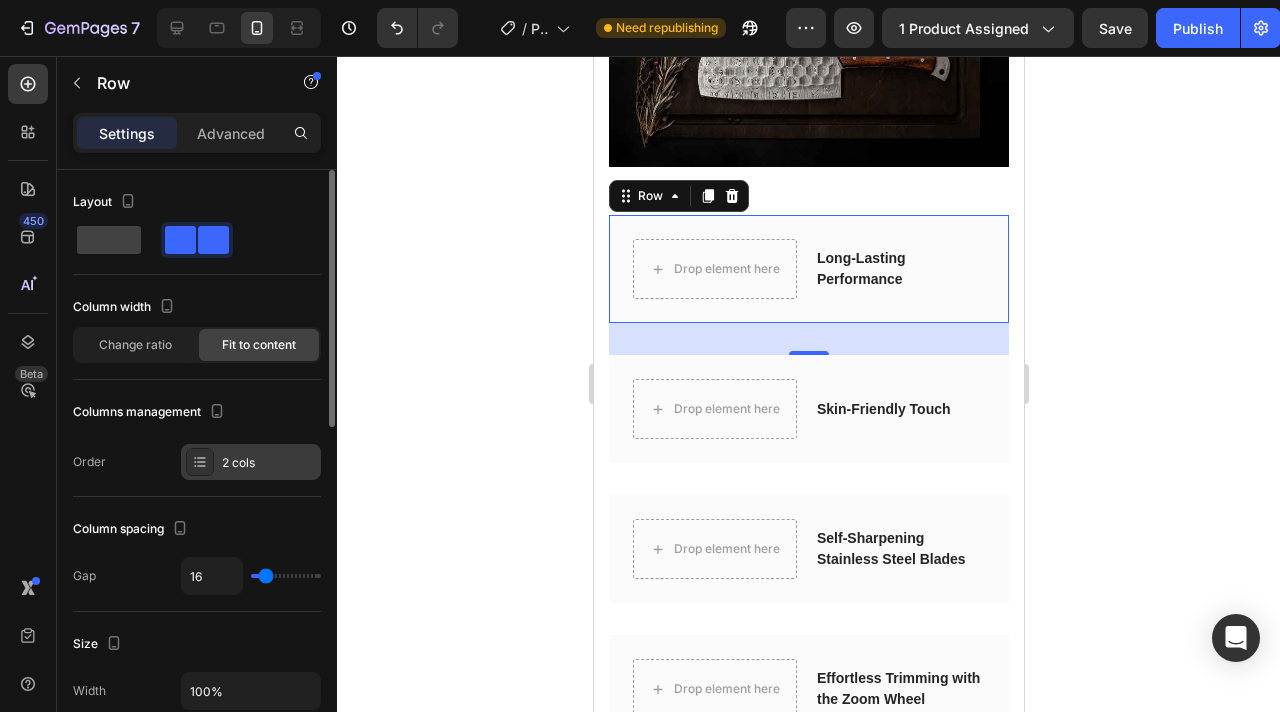 click at bounding box center [200, 462] 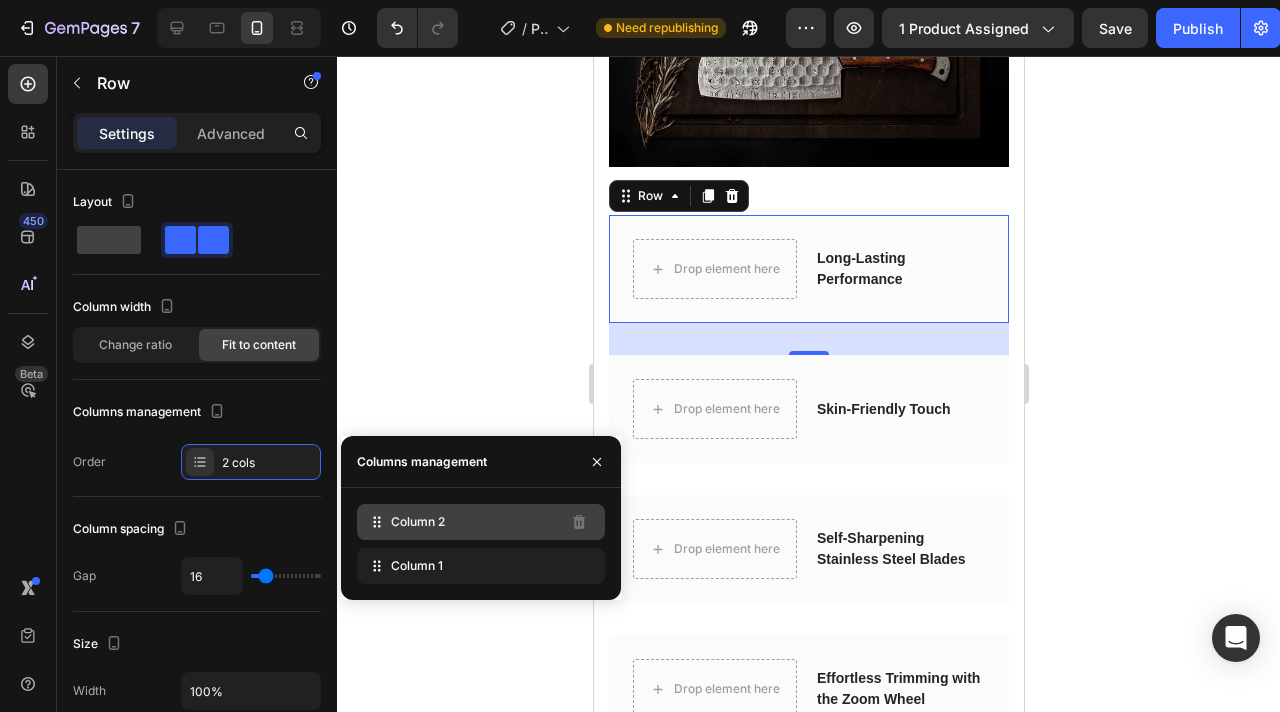 click 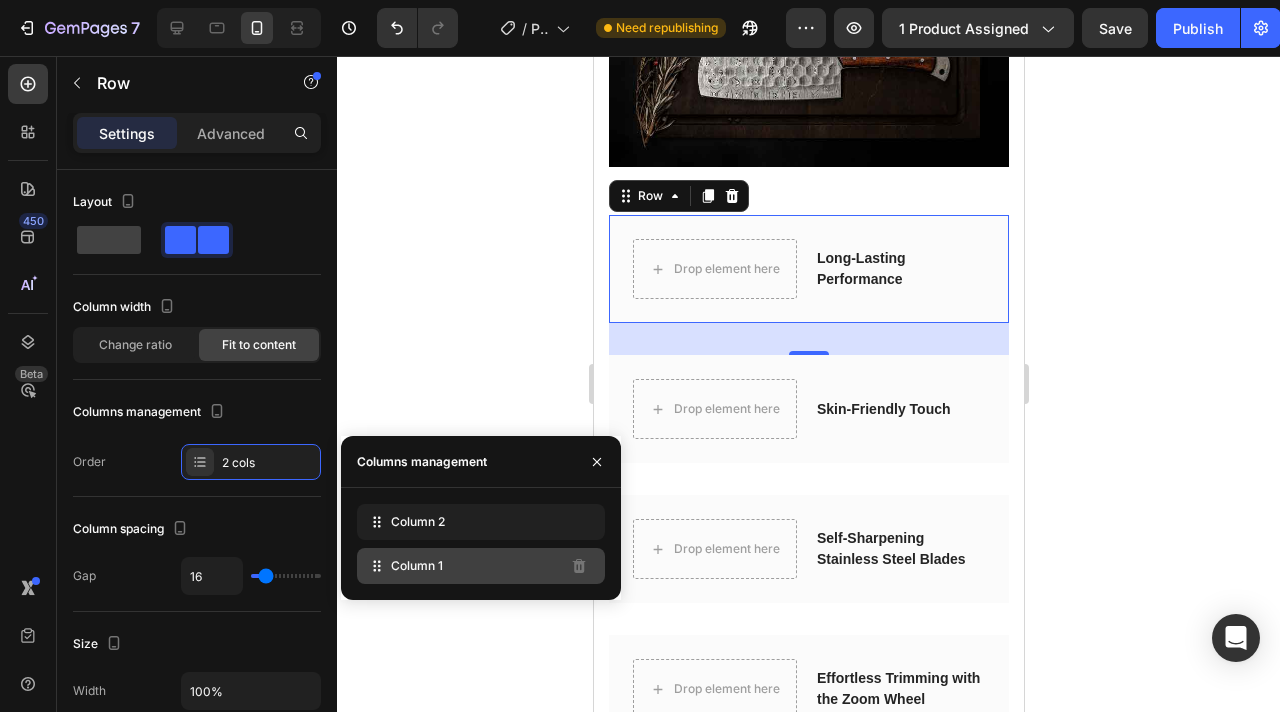 type 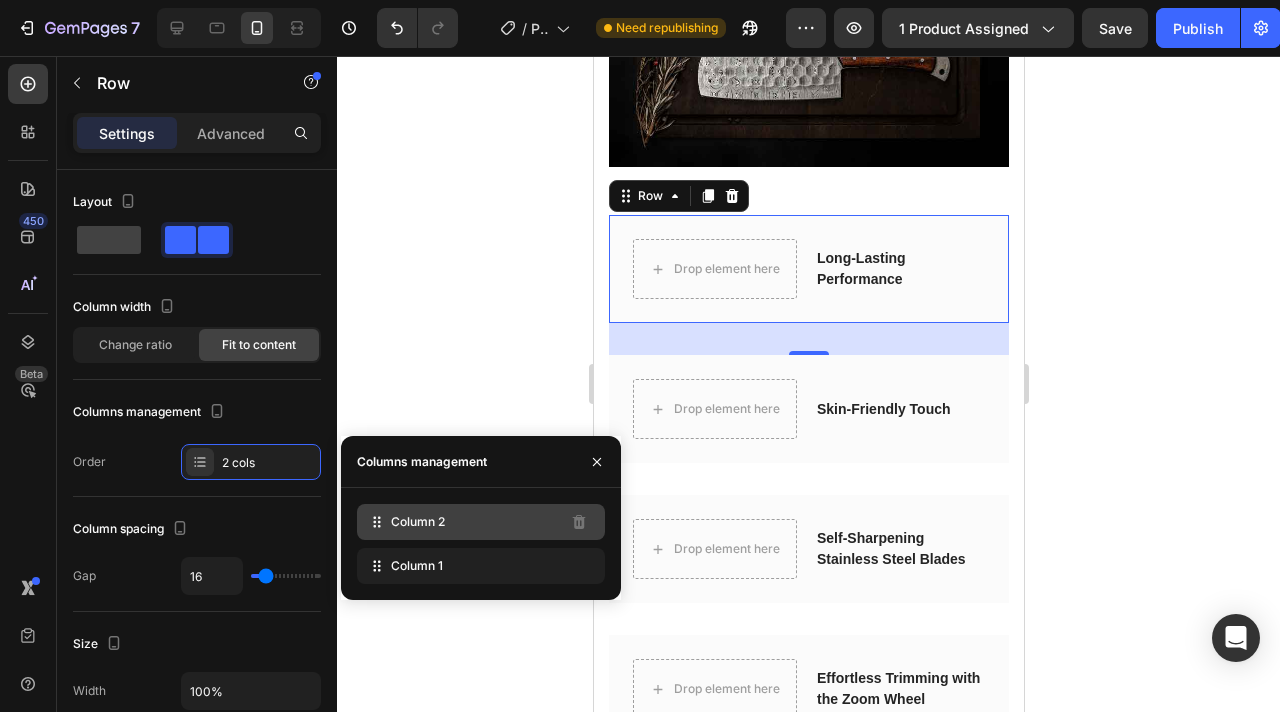 click on "Column 2" 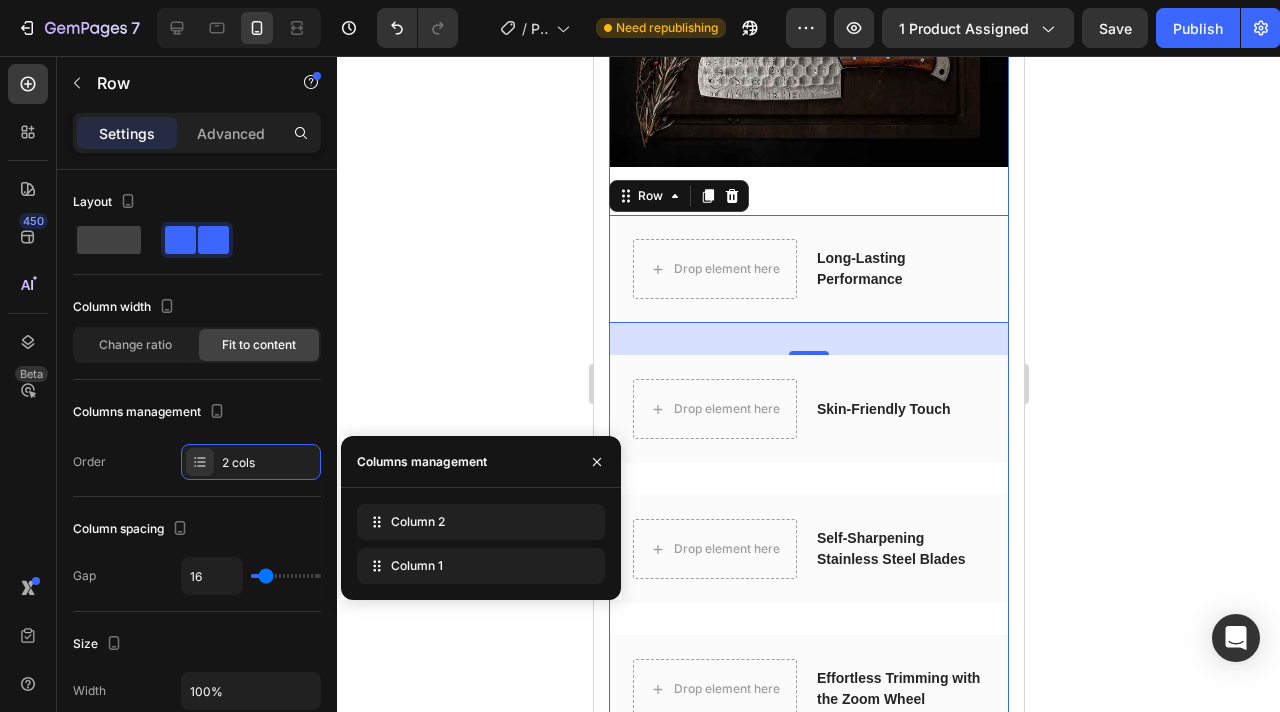 click on "(P) Images & Gallery" at bounding box center (808, -9) 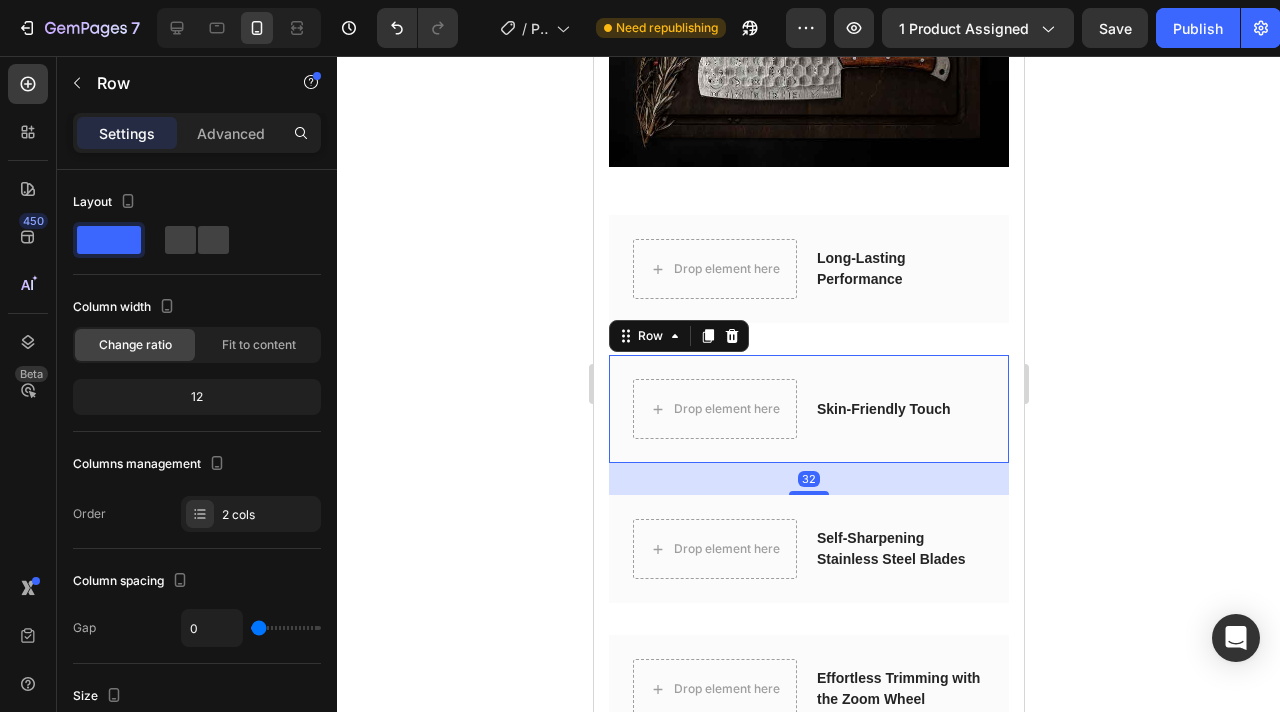 click on "Skin-Friendly Touch Accordion" at bounding box center (898, 409) 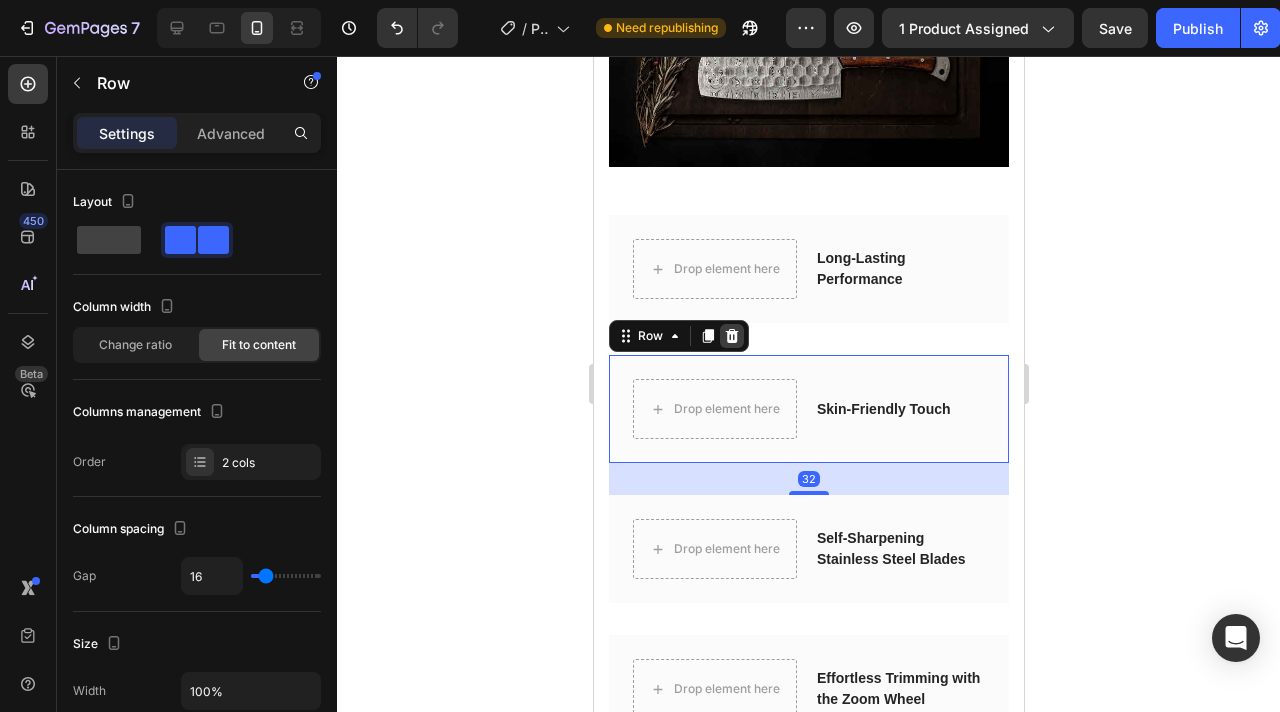 click 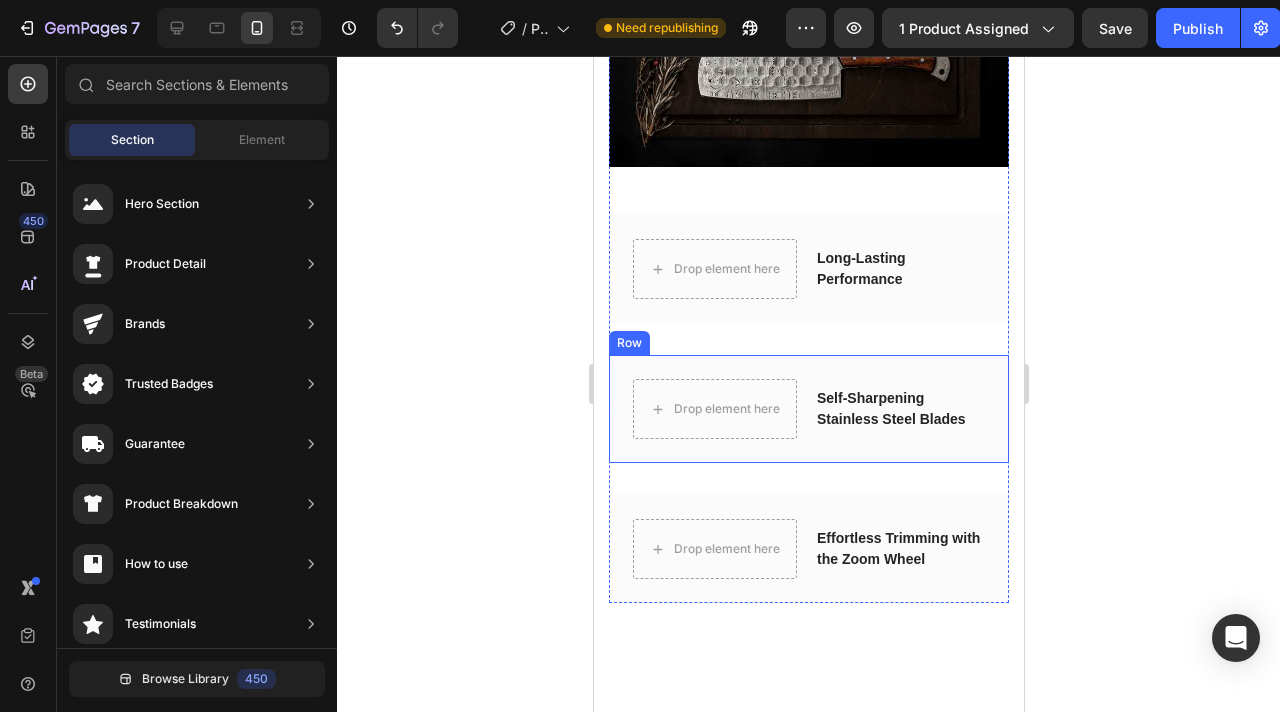 click on "Drop element here Self-Sharpening  Stainless Steel Blades Accordion Row" at bounding box center [808, 409] 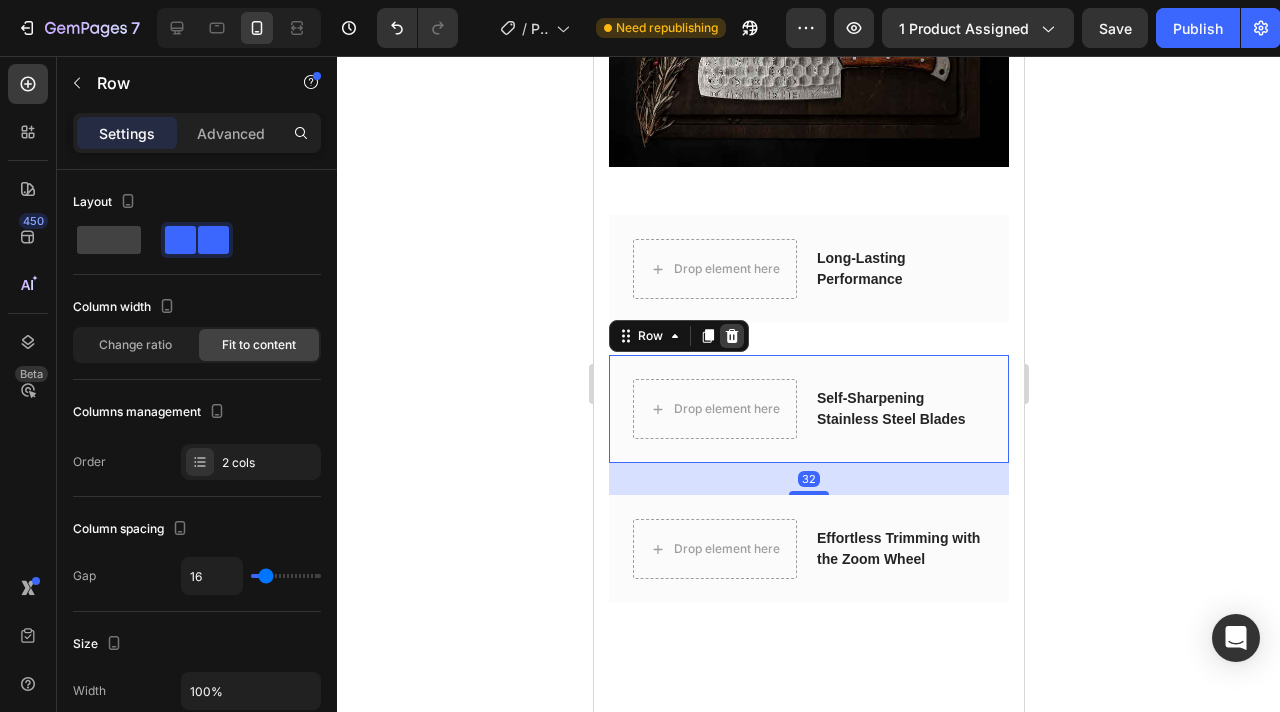 click 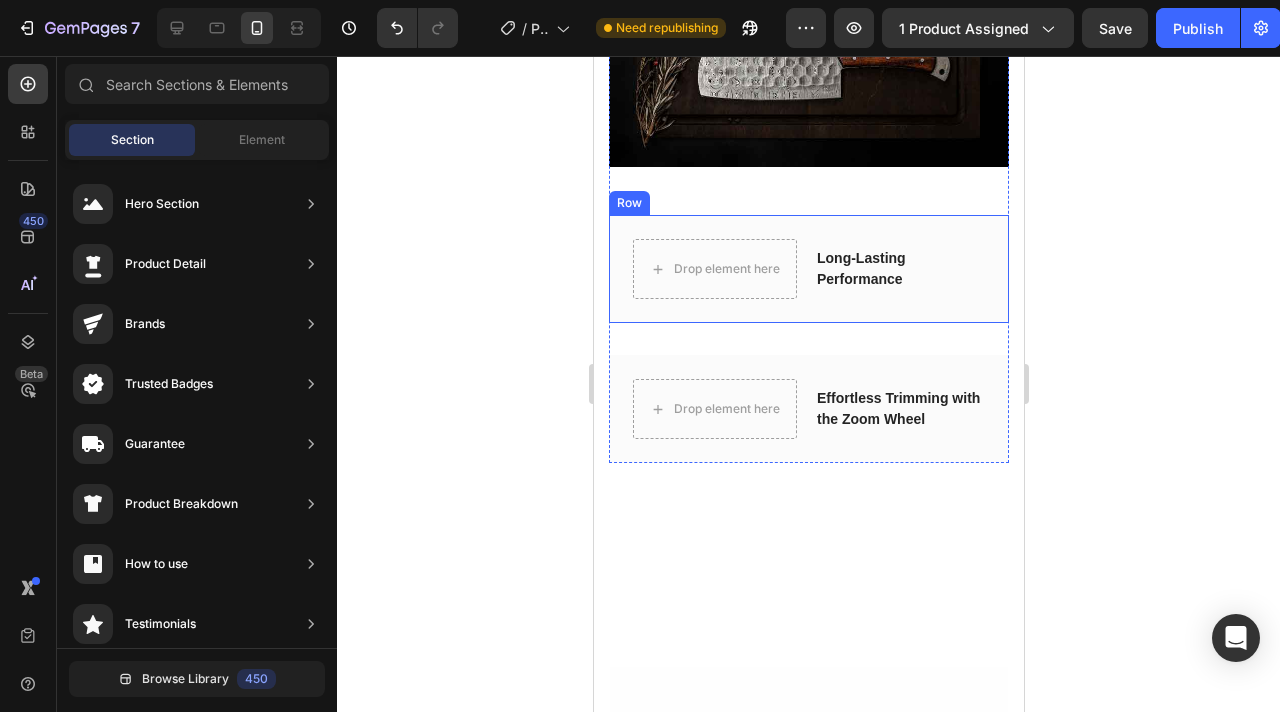 click on "Long-Lasting Performance Accordion
Drop element here Row" at bounding box center (808, 269) 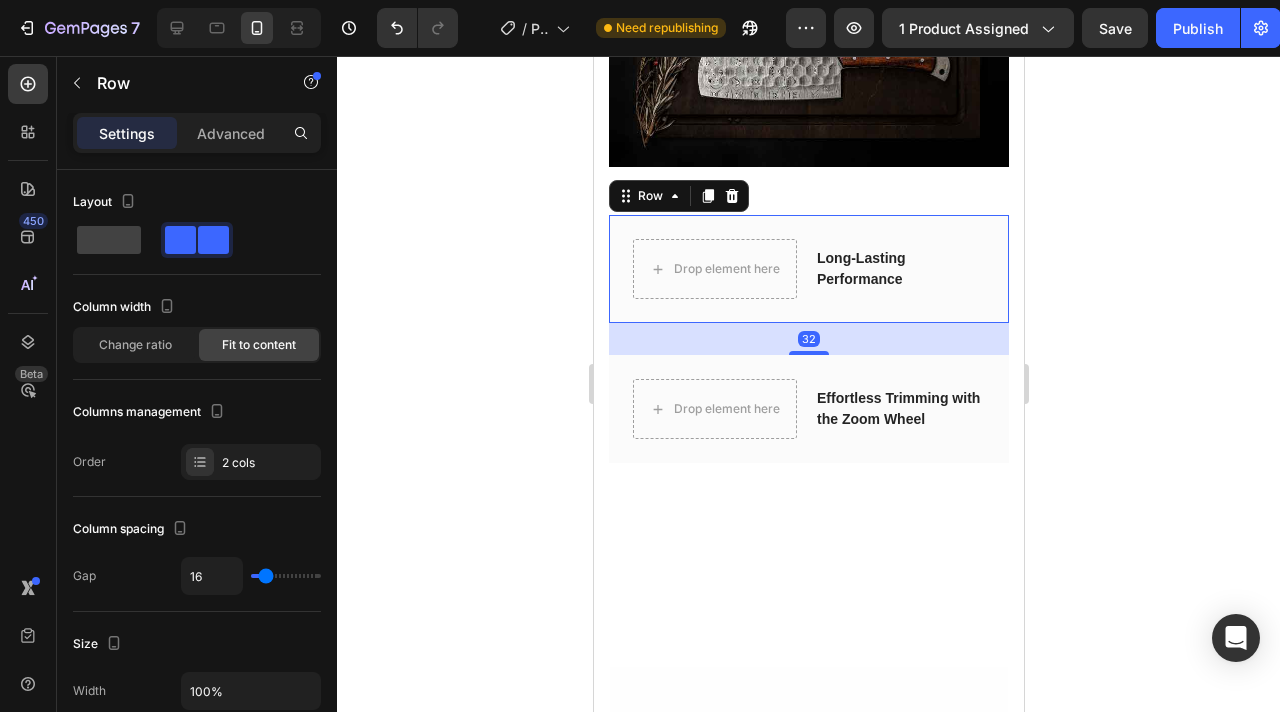 click on "Row" at bounding box center [678, 196] 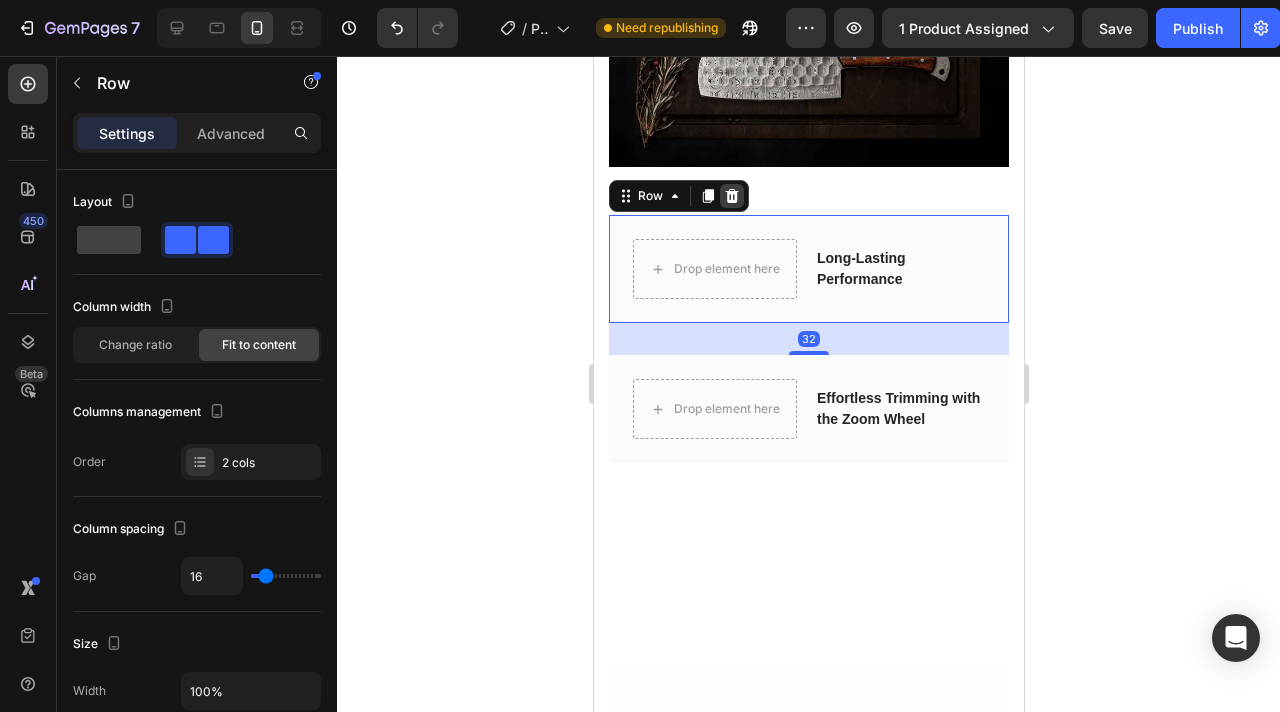click 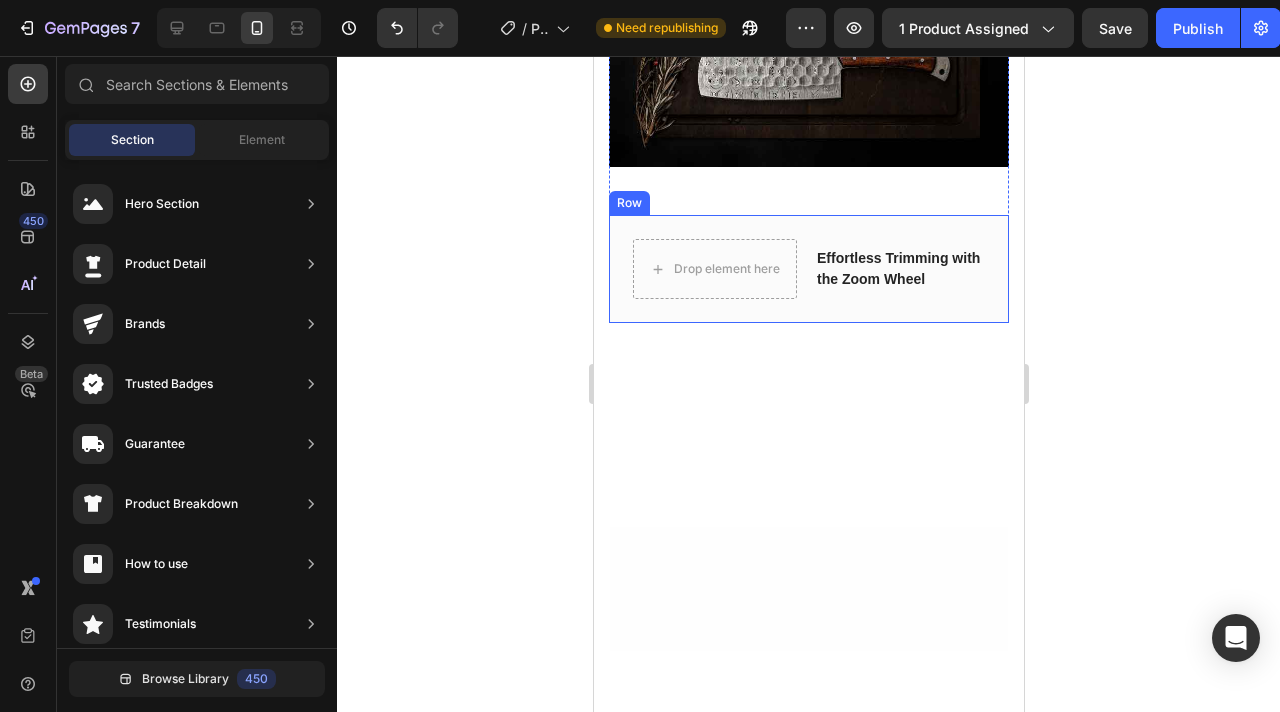 click on "Drop element here Effortless Trimming with  the Zoom Wheel Accordion Row" at bounding box center (808, 269) 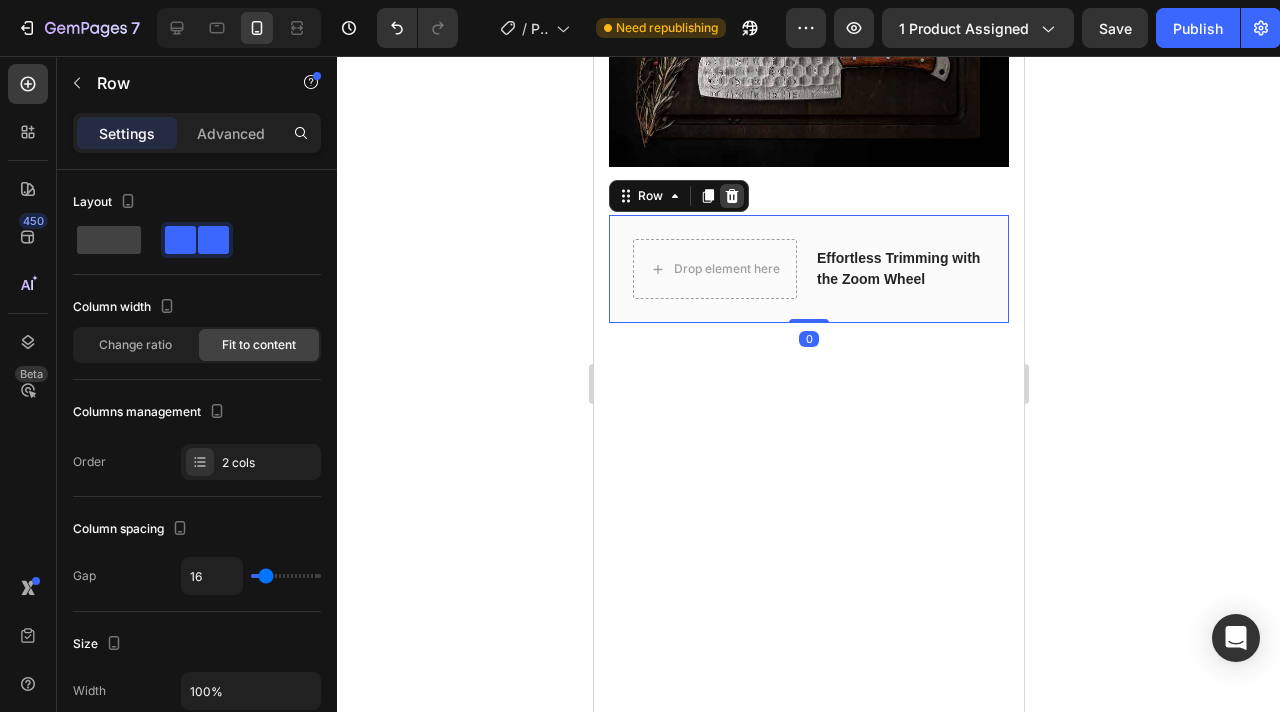 click 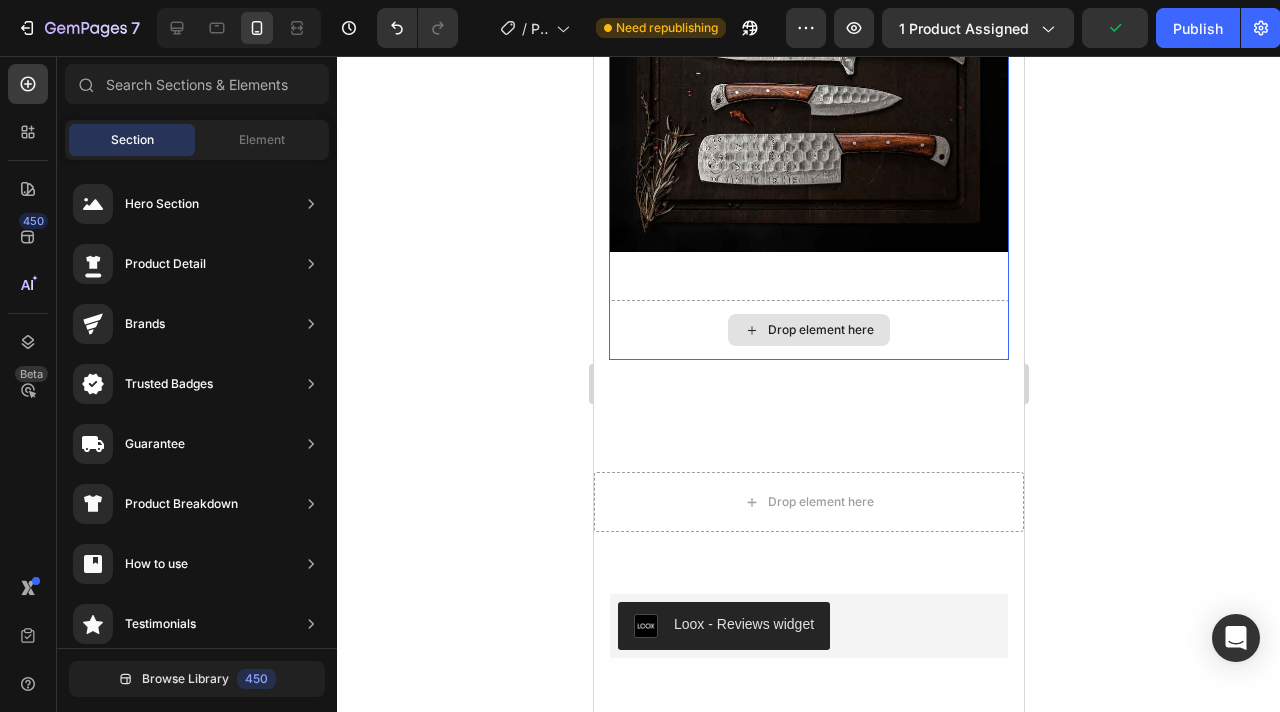 scroll, scrollTop: 4374, scrollLeft: 0, axis: vertical 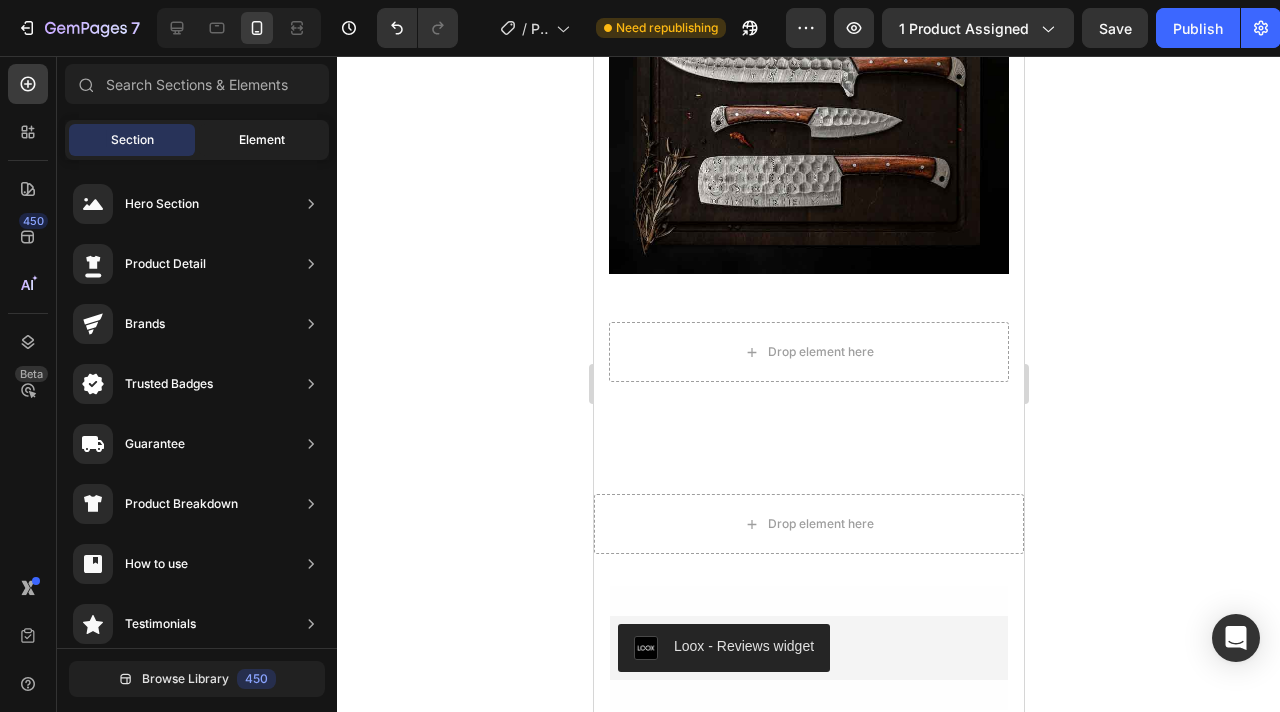 click on "Element" at bounding box center (262, 140) 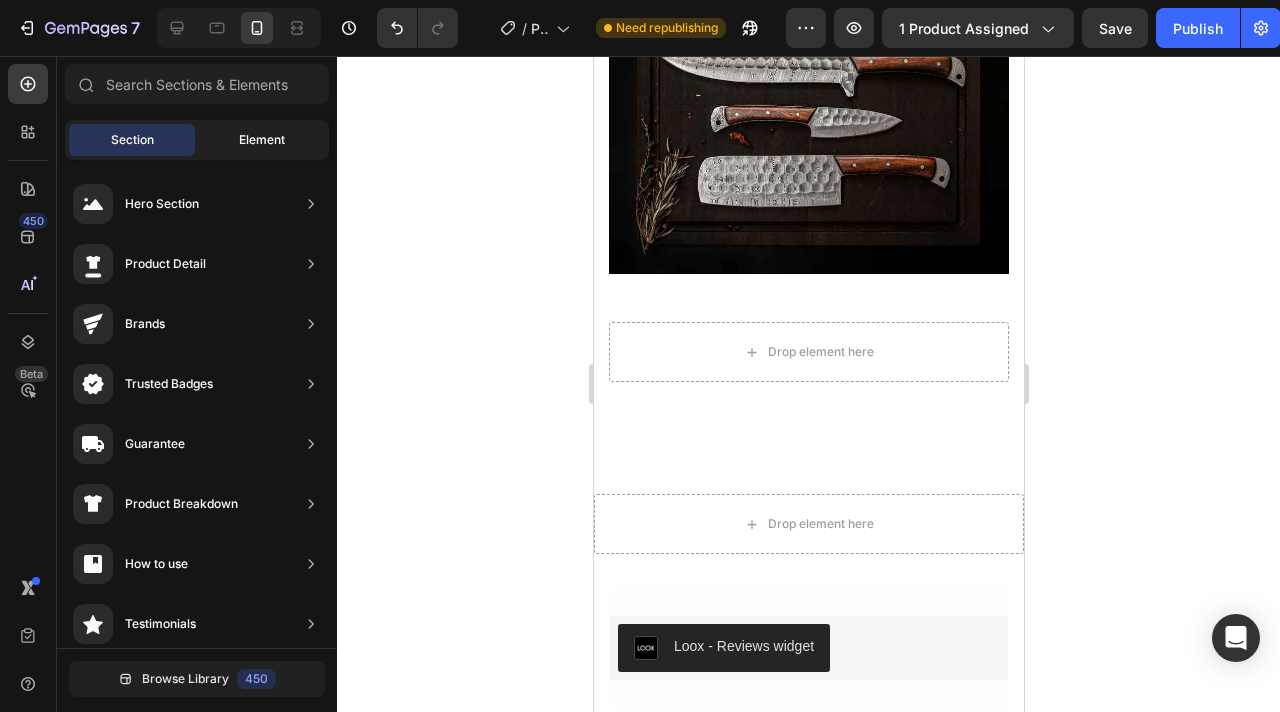 click on "Element" at bounding box center [262, 140] 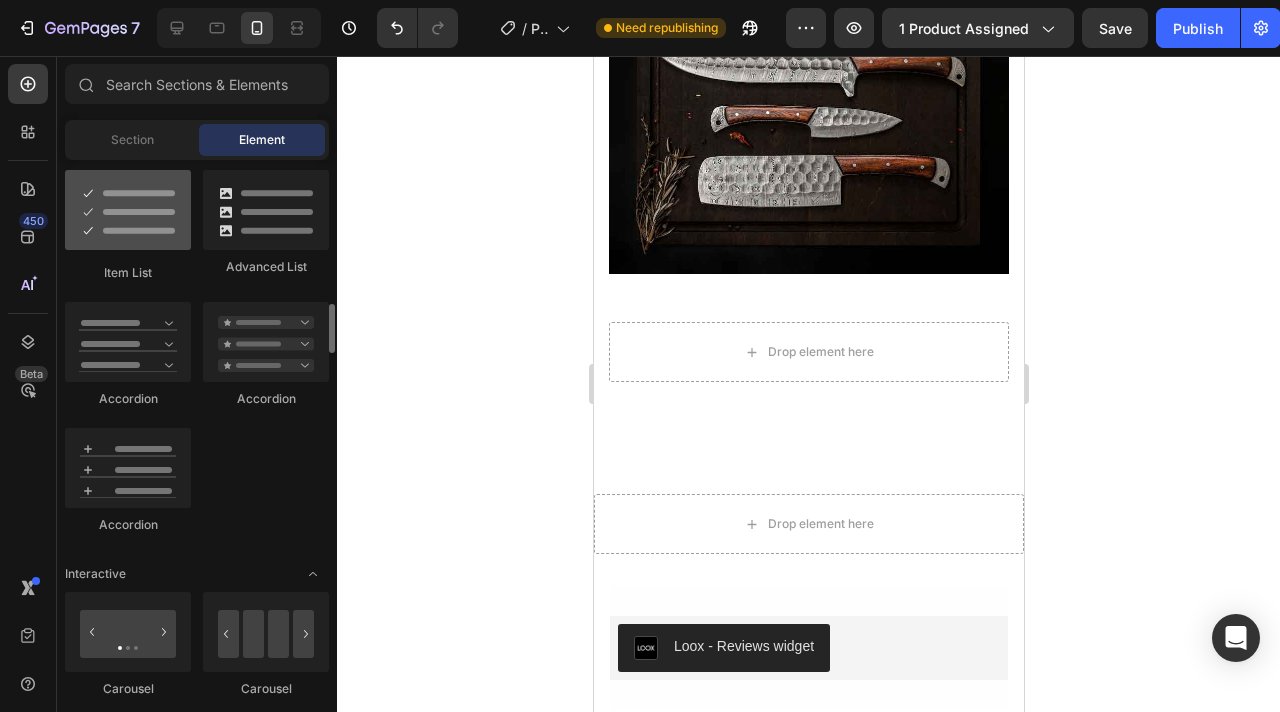 scroll, scrollTop: 1488, scrollLeft: 0, axis: vertical 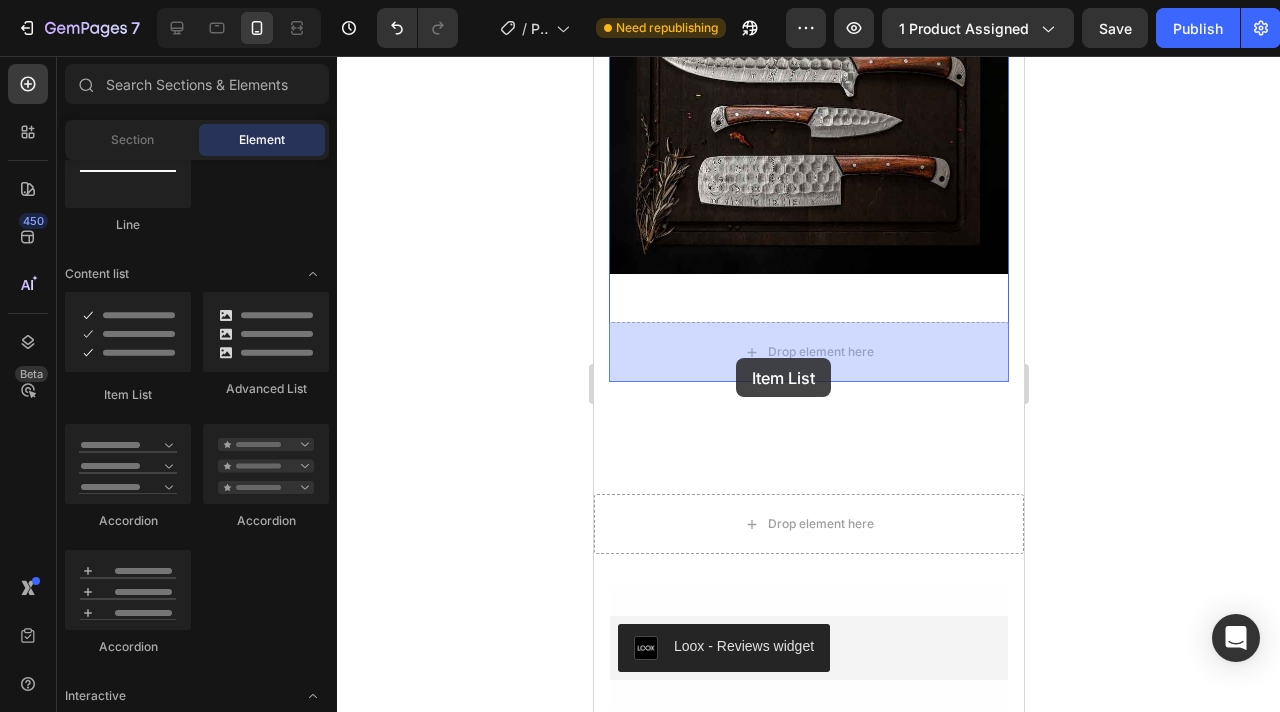 drag, startPoint x: 740, startPoint y: 408, endPoint x: 736, endPoint y: 354, distance: 54.147945 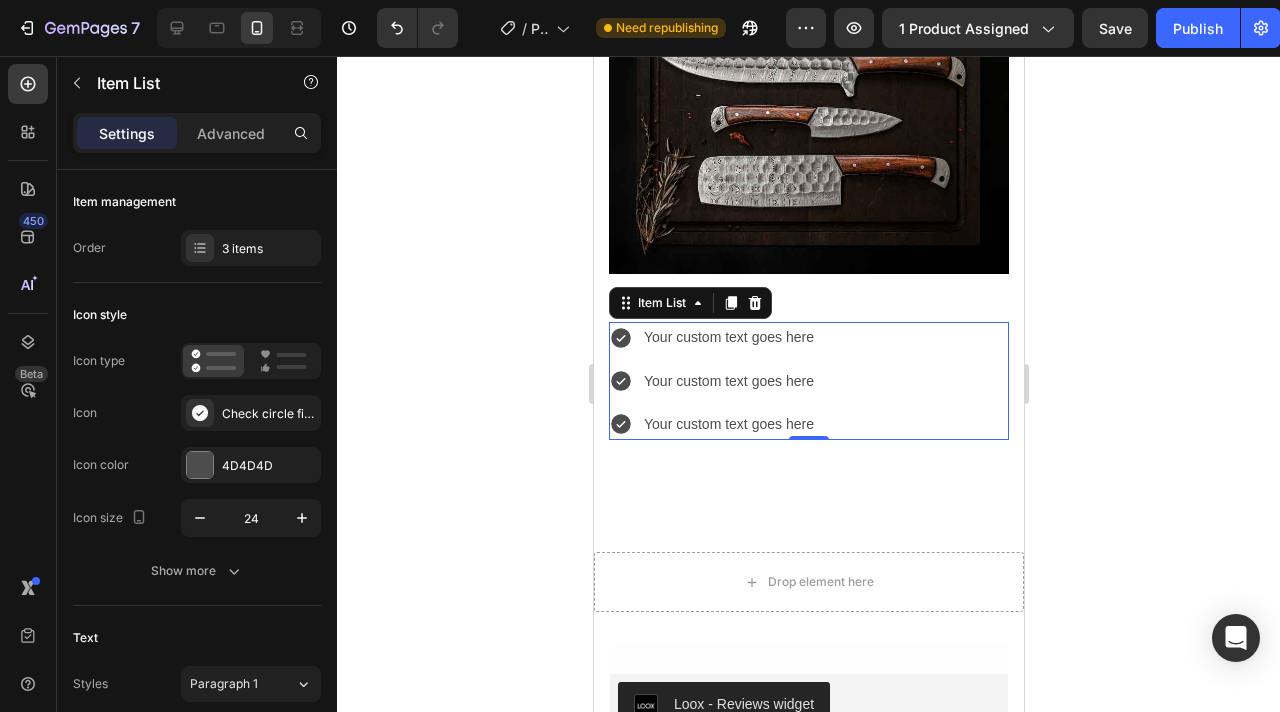 click on "Your custom text goes here" at bounding box center [728, 337] 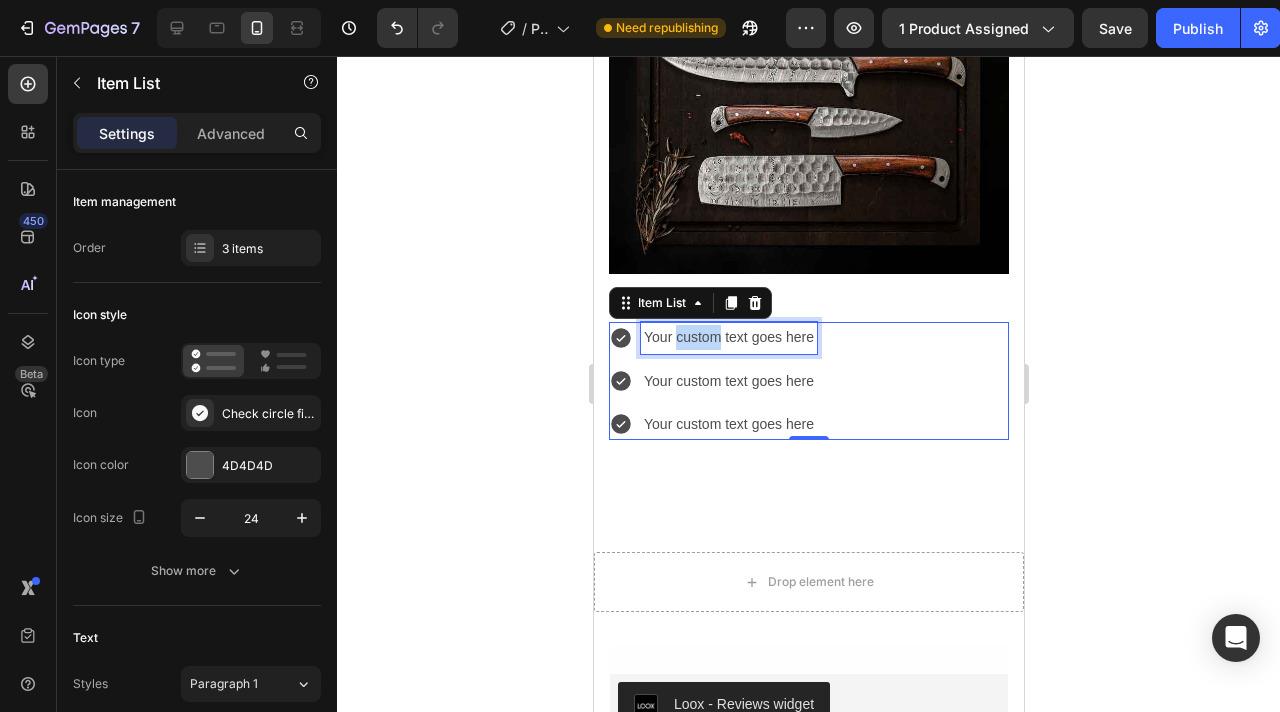 click on "Your custom text goes here" at bounding box center (728, 337) 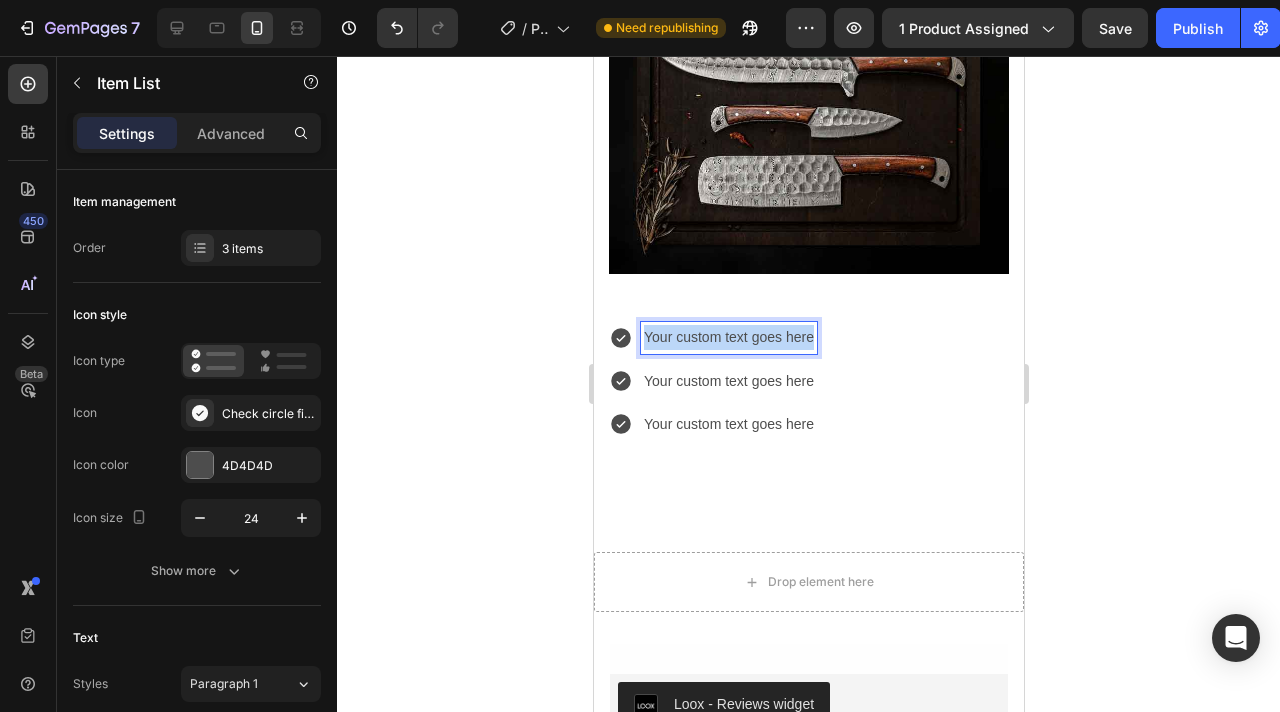 click on "Your custom text goes here" at bounding box center (728, 337) 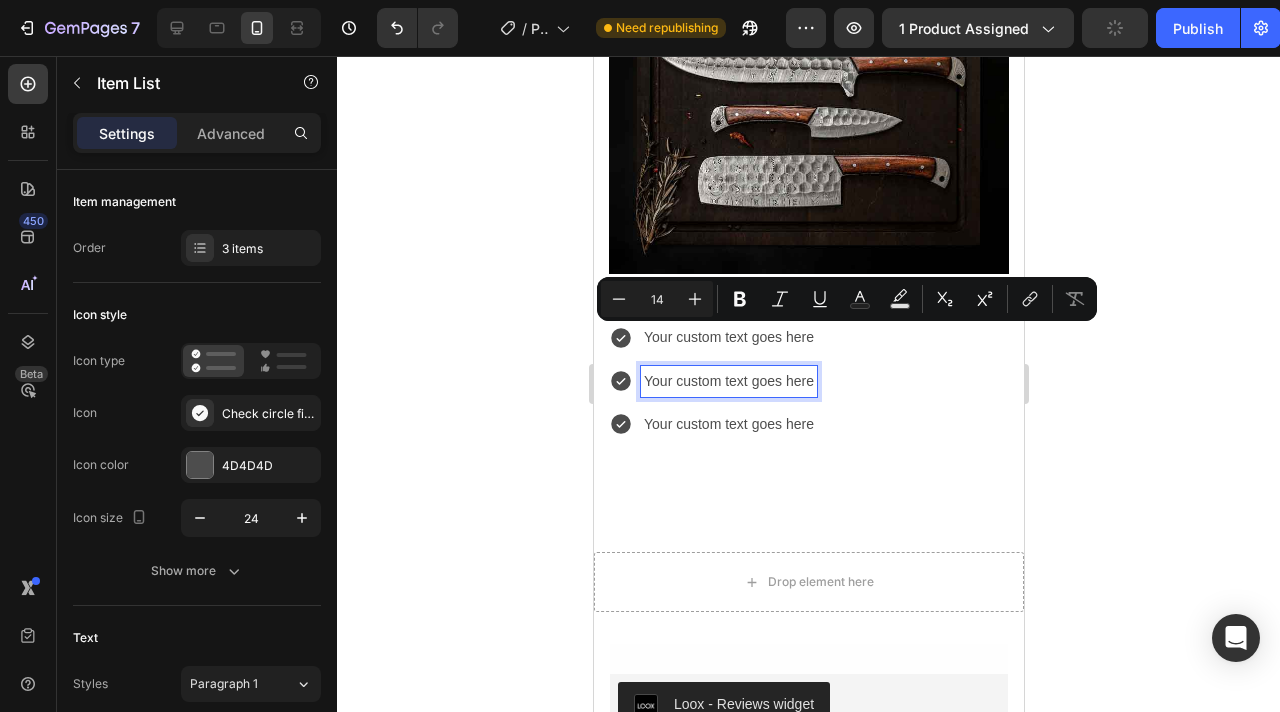 click on "Your custom text goes here" at bounding box center (728, 381) 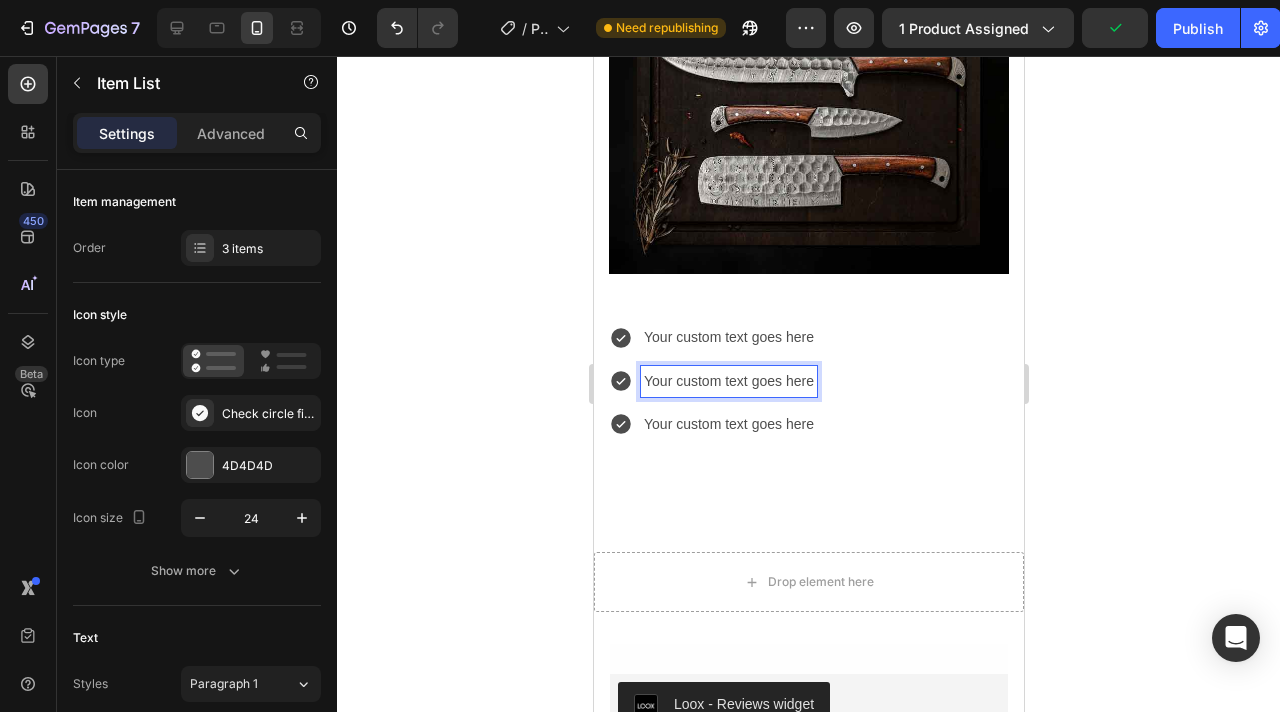 scroll, scrollTop: 4199, scrollLeft: 0, axis: vertical 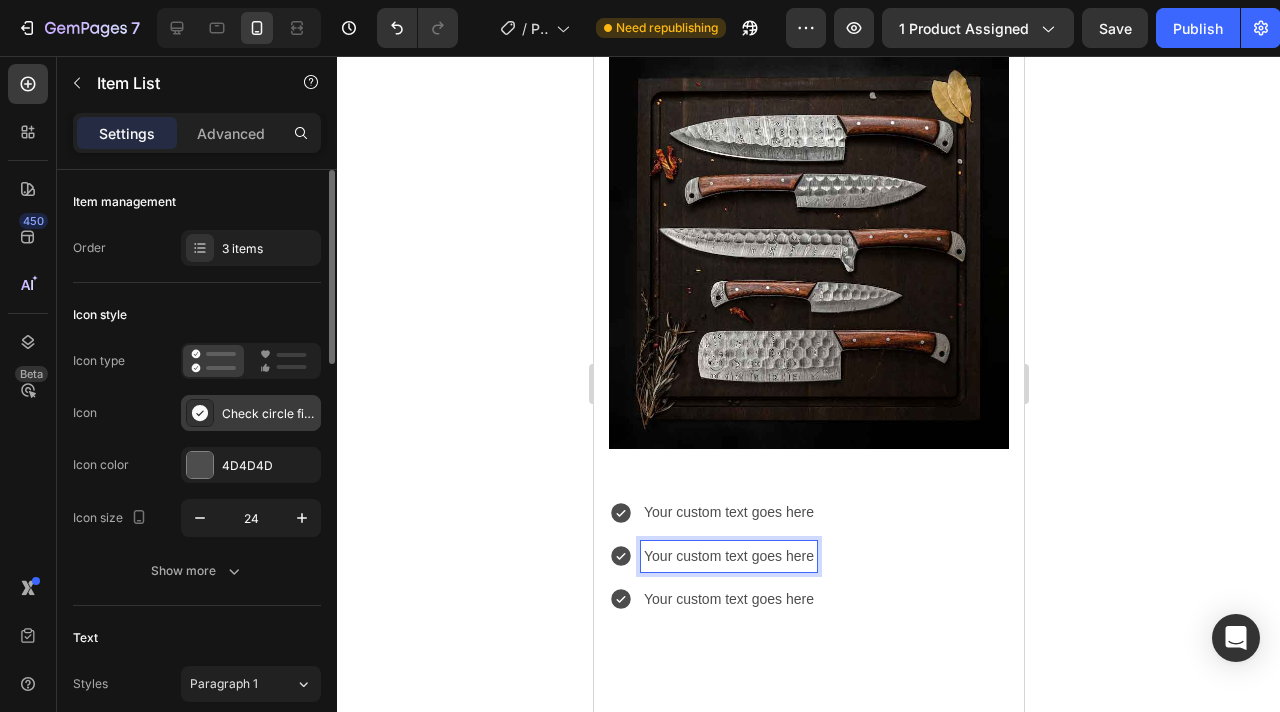 click 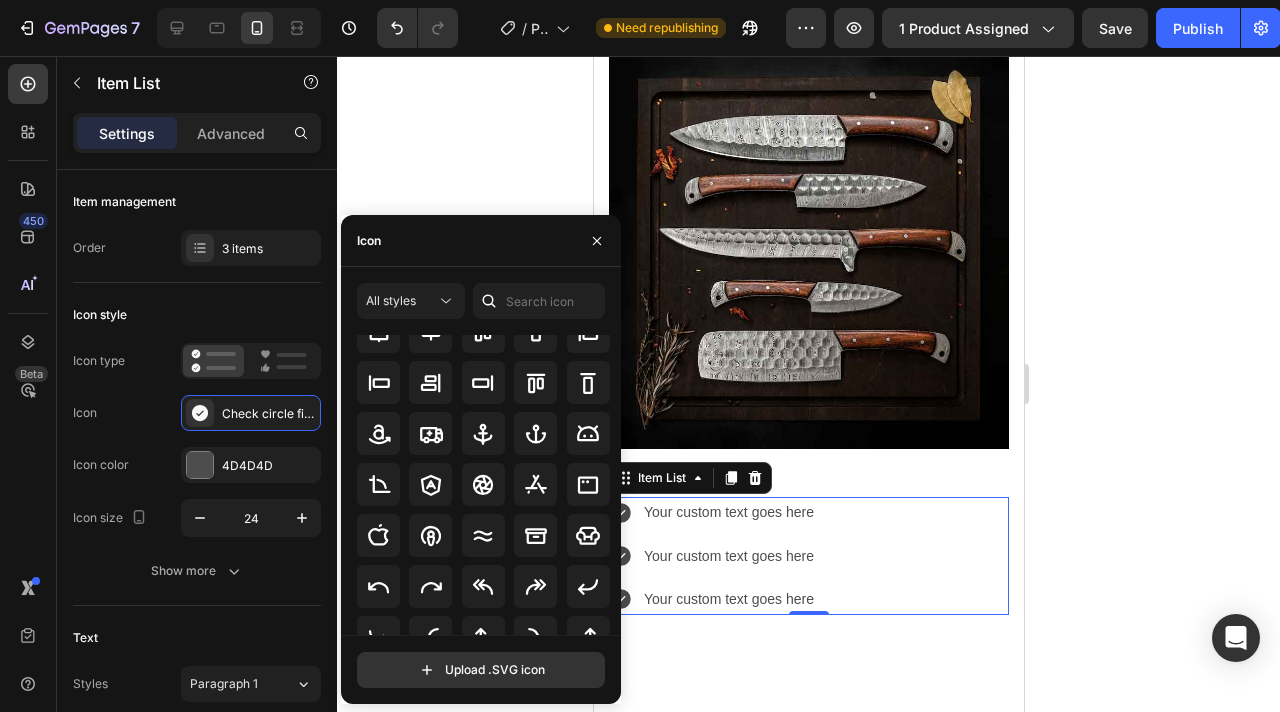 scroll, scrollTop: 0, scrollLeft: 0, axis: both 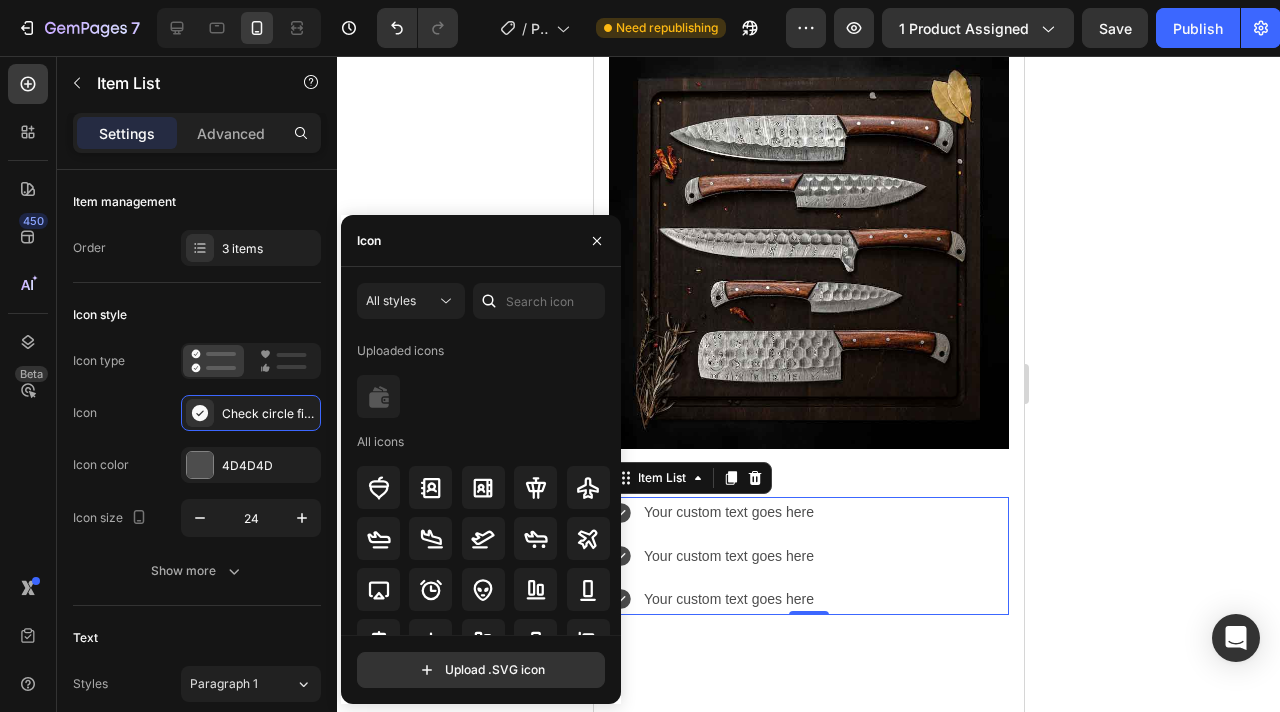 click 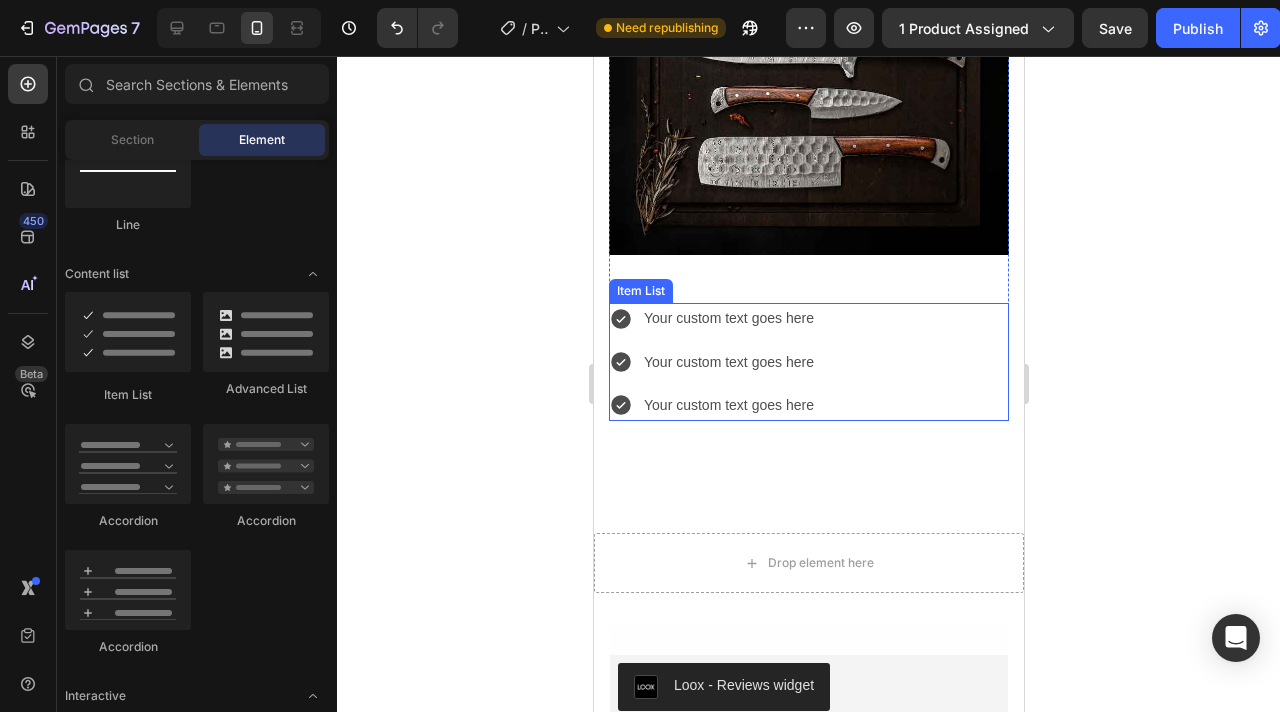 scroll, scrollTop: 4395, scrollLeft: 0, axis: vertical 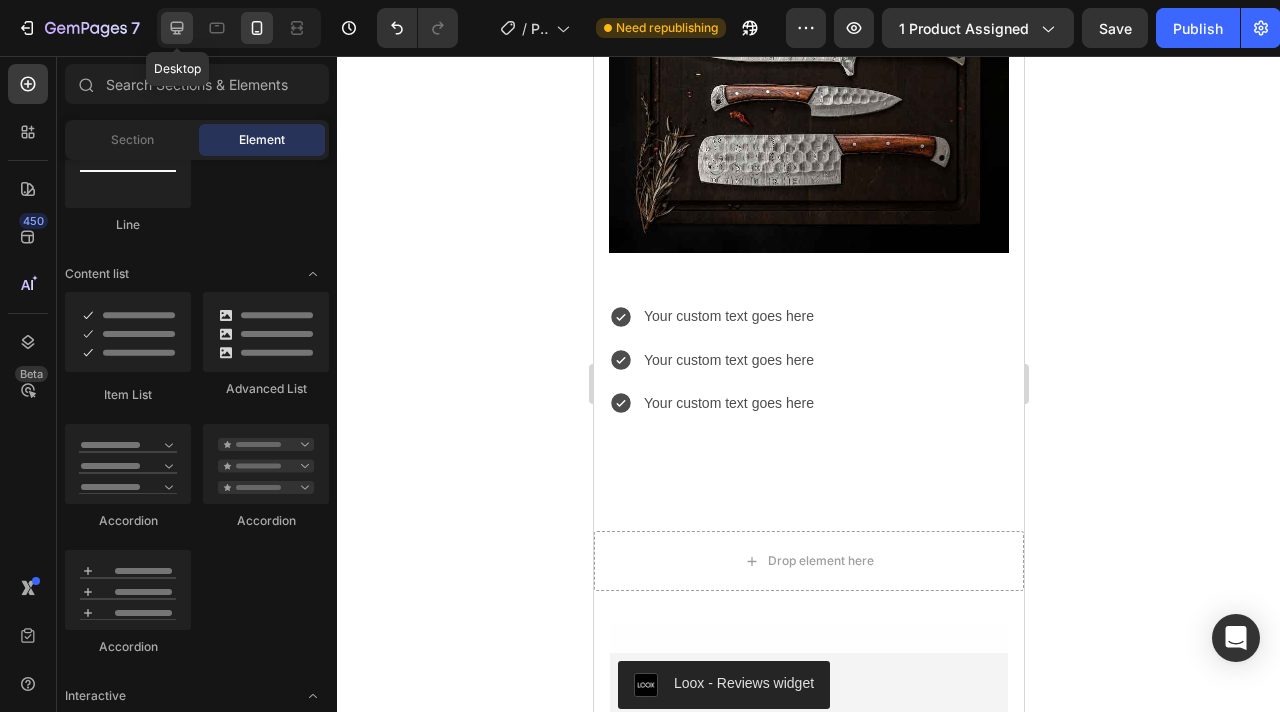 click 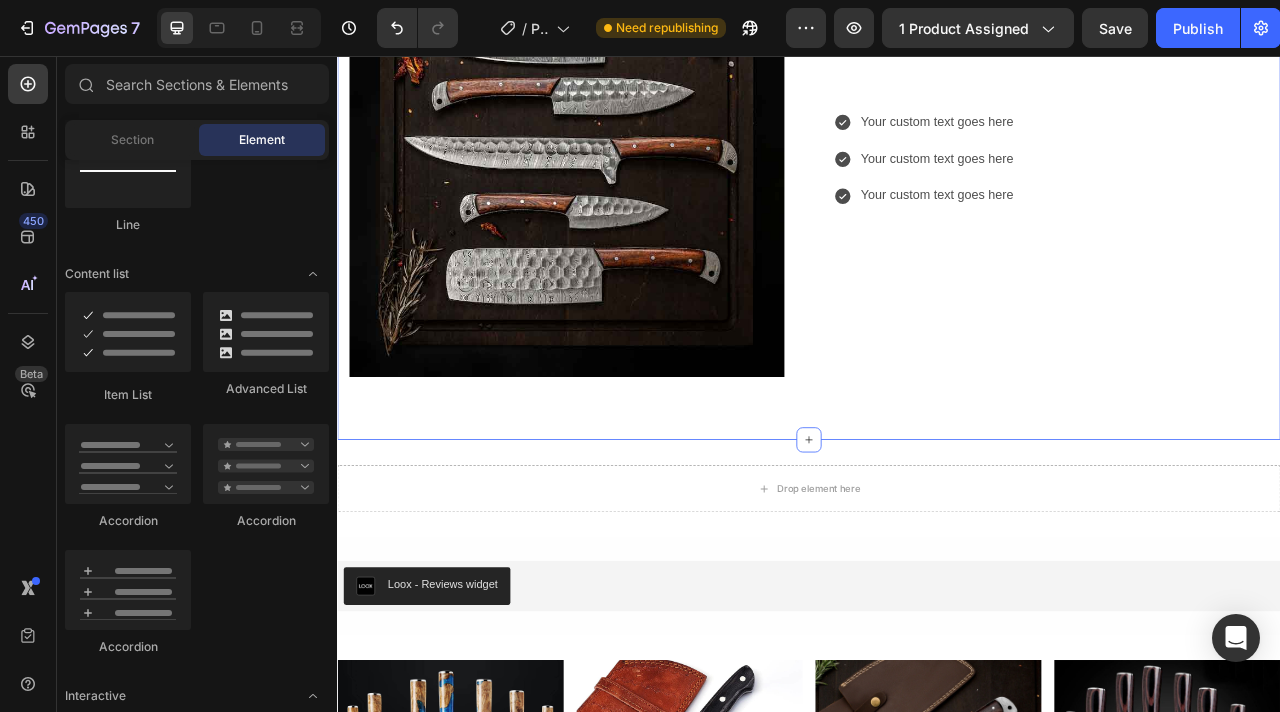 scroll, scrollTop: 4056, scrollLeft: 0, axis: vertical 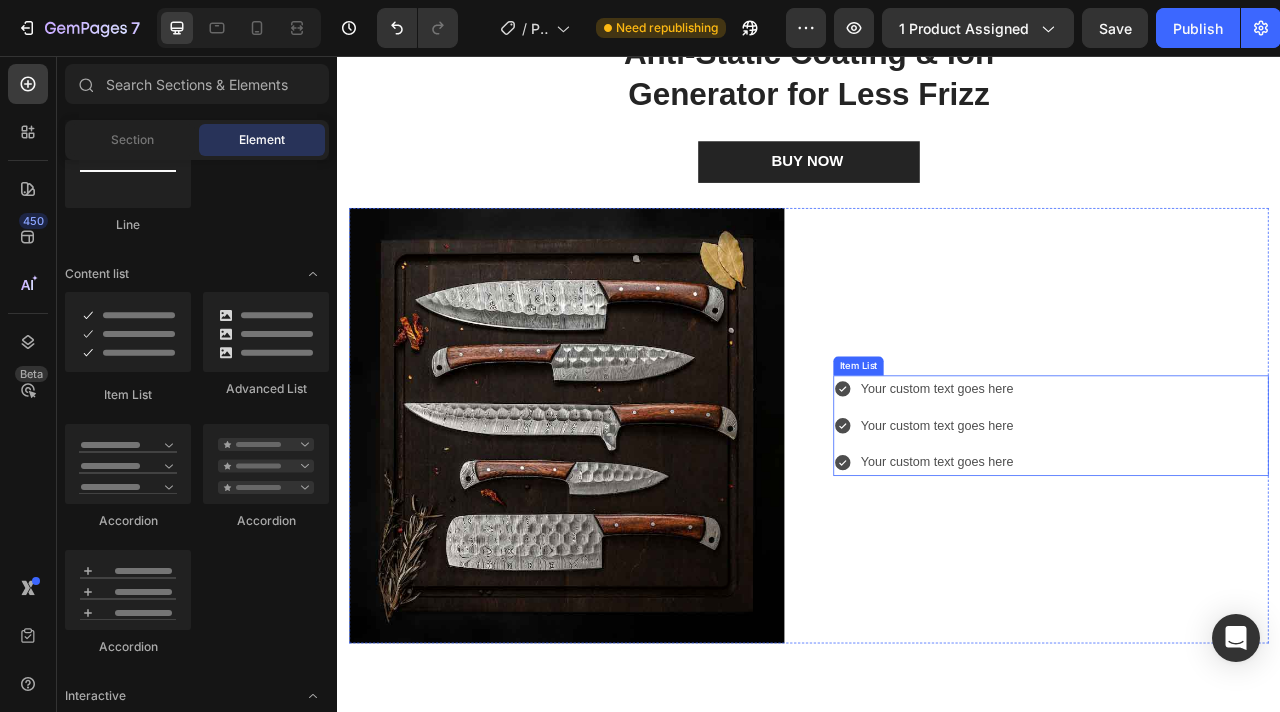 click on "Your custom text goes here" at bounding box center (1100, 479) 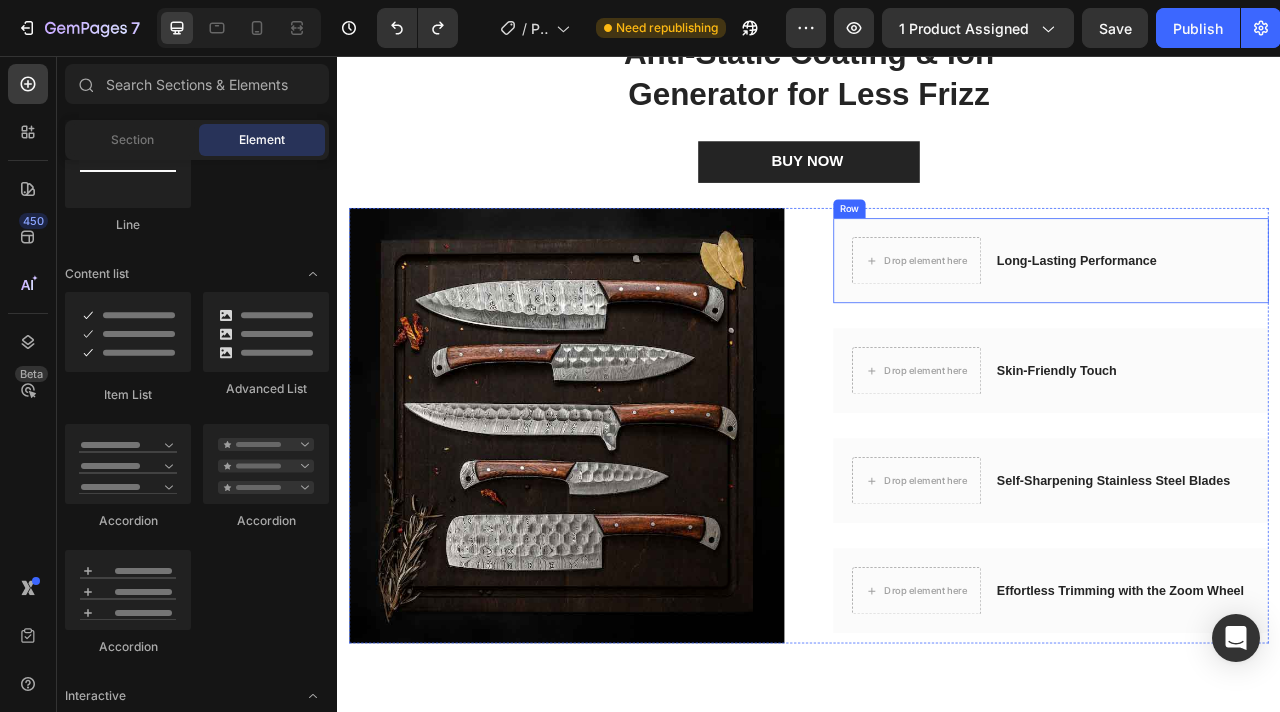 click on "Long-Lasting Performance Accordion" at bounding box center [1335, 316] 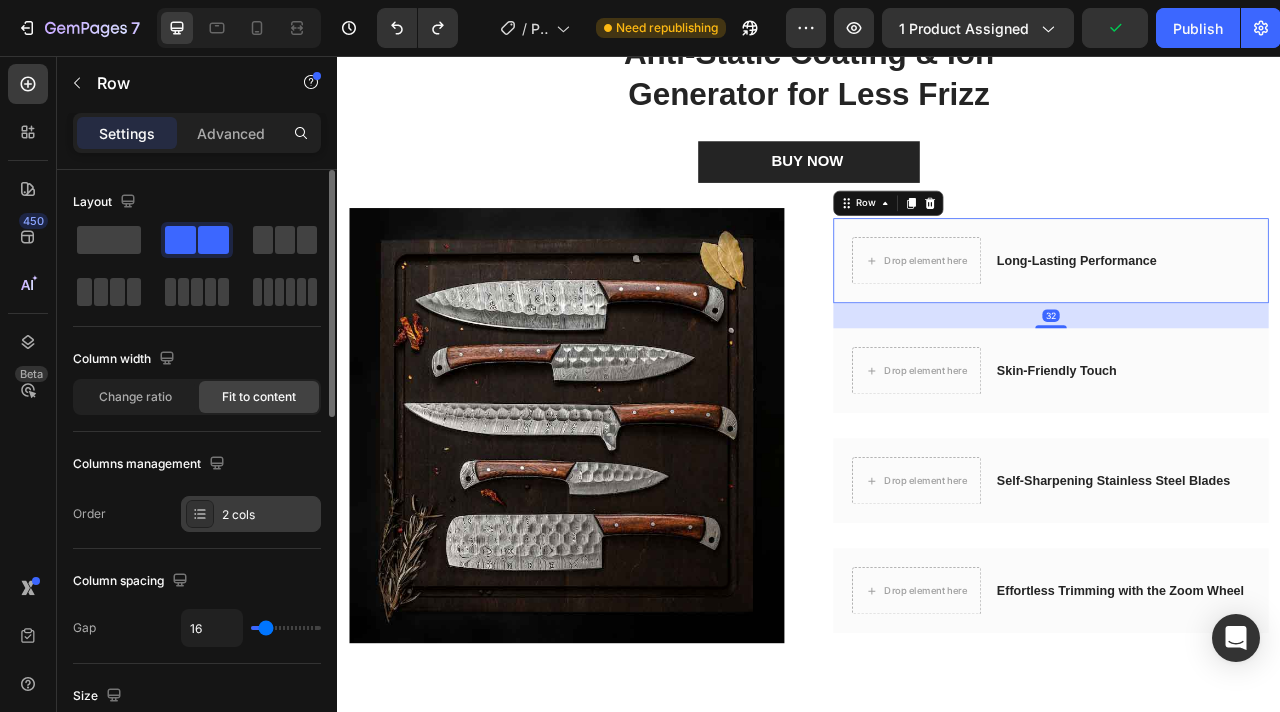 click on "2 cols" at bounding box center (269, 515) 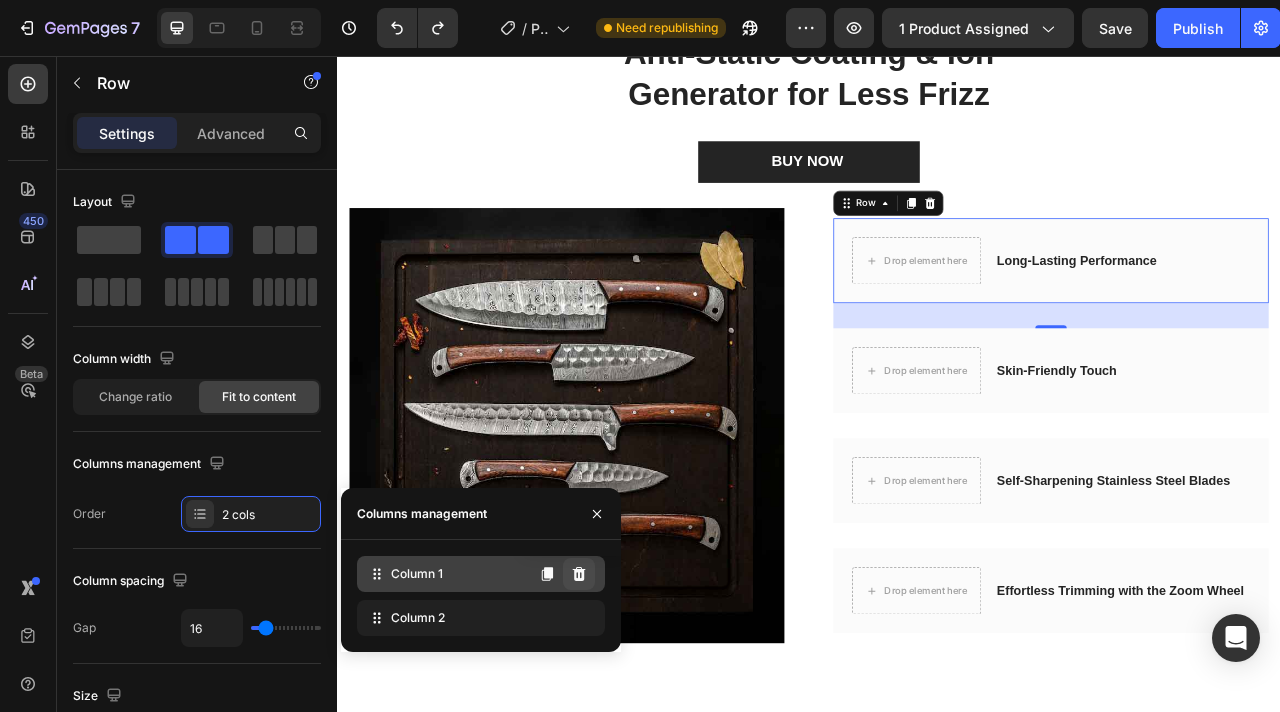 click 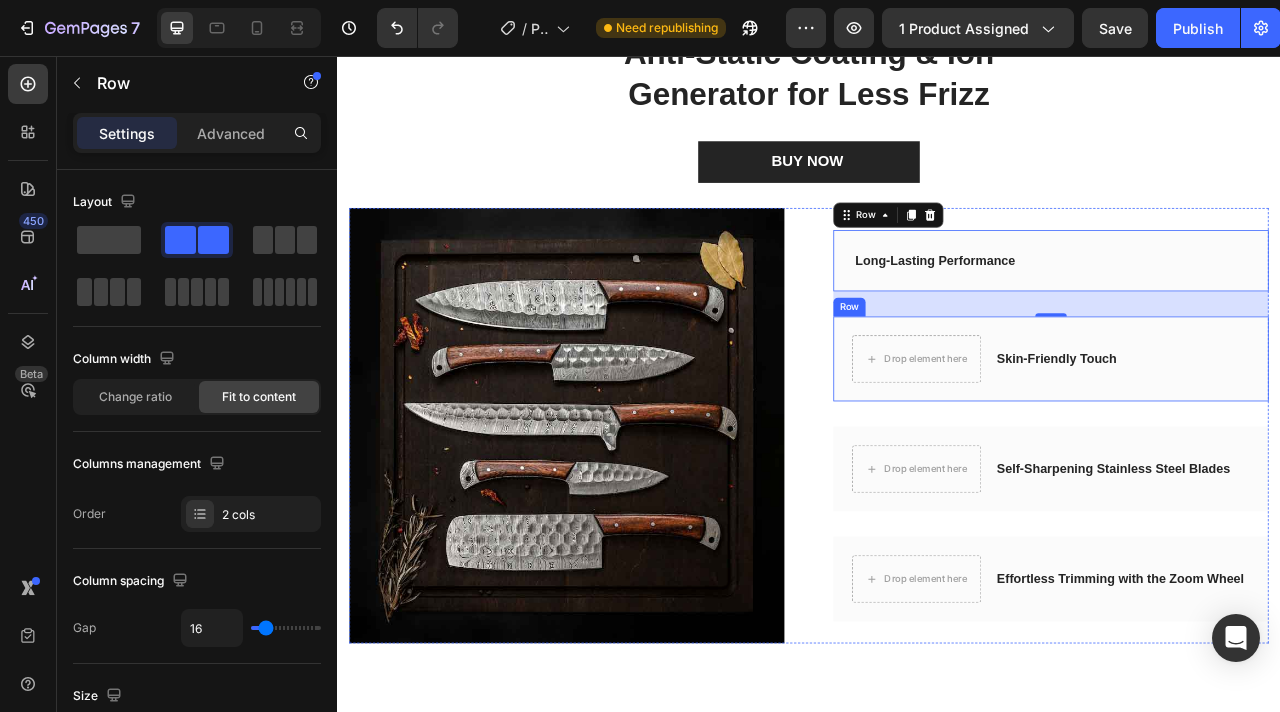 click on "Skin-Friendly Touch Accordion" at bounding box center [1335, 441] 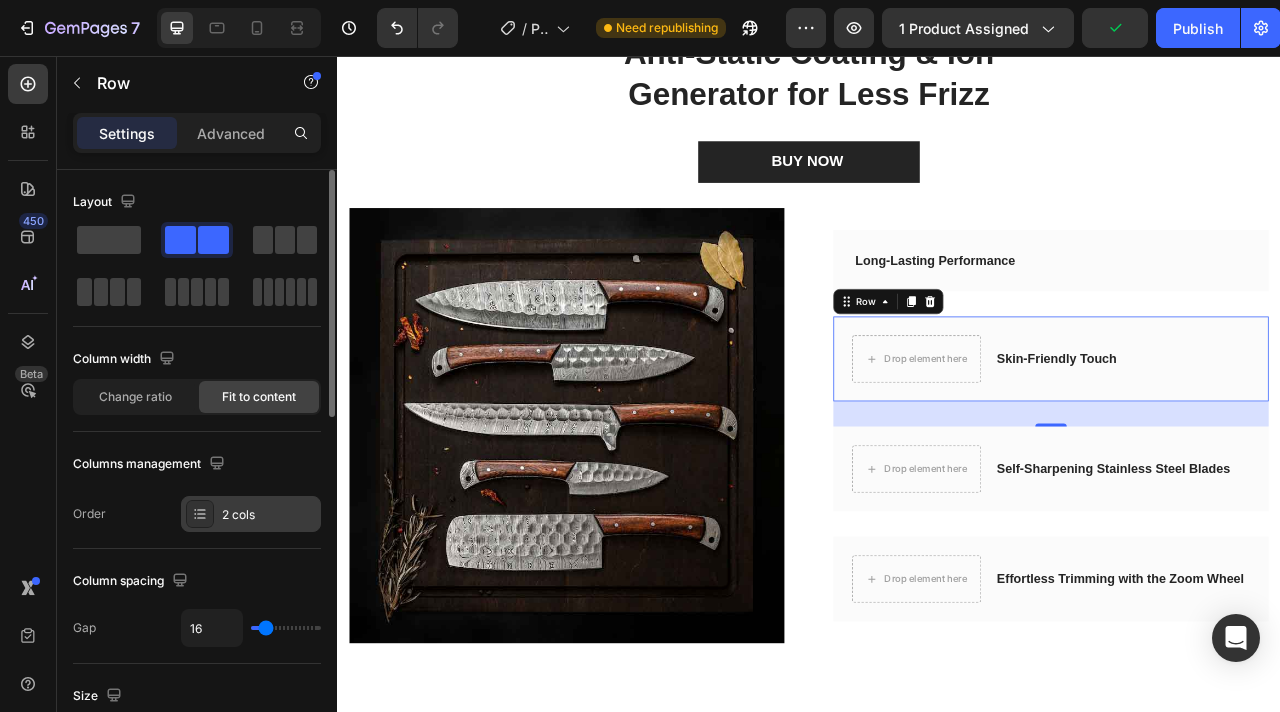 click 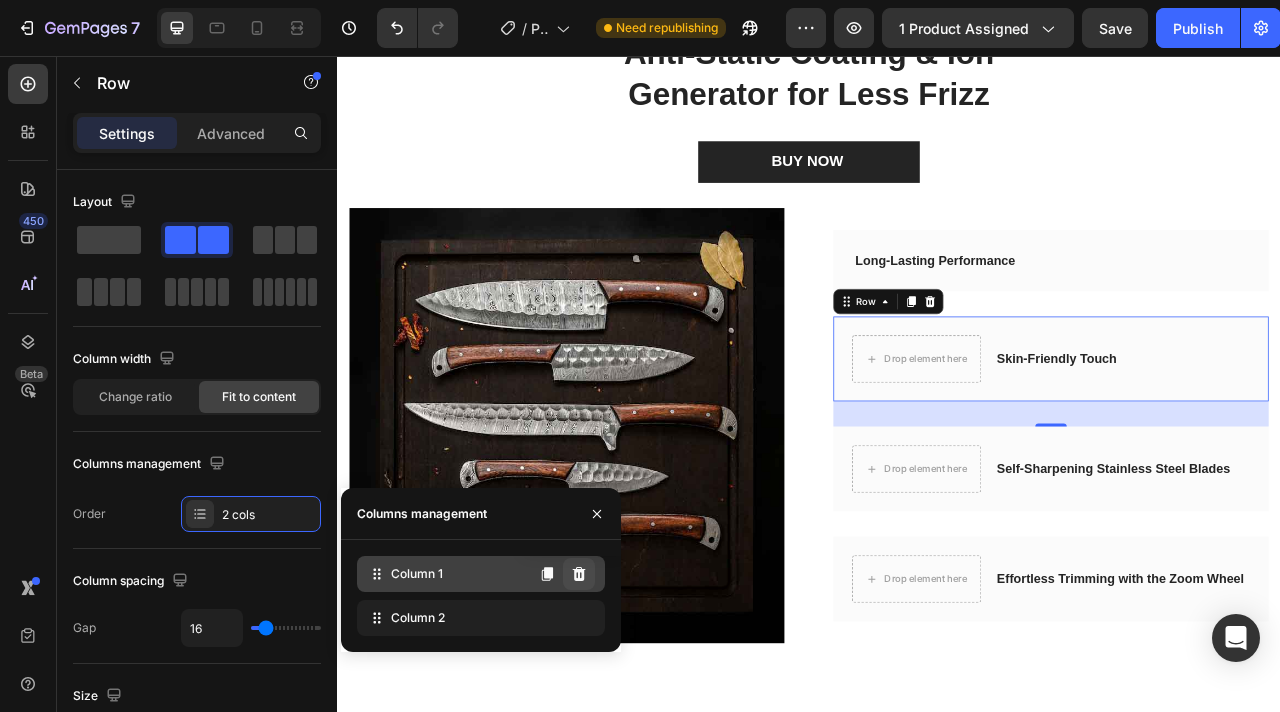 click 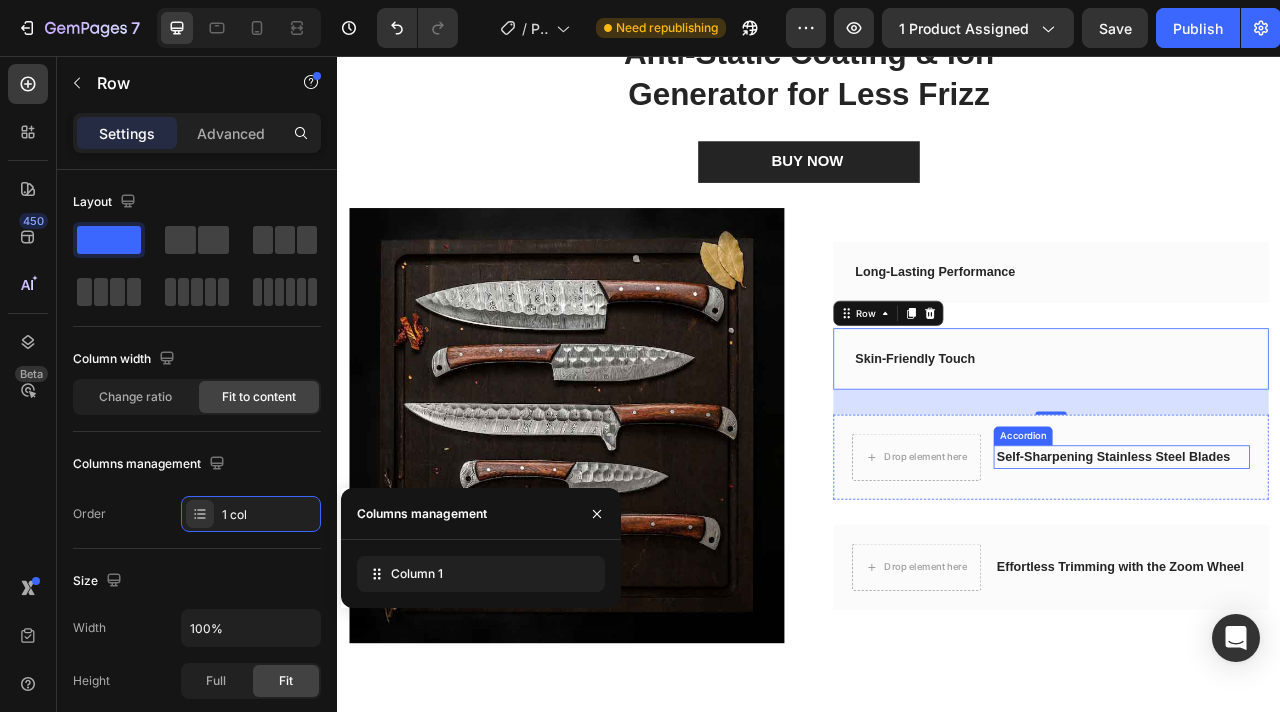 click on "Self-Sharpening  Stainless Steel Blades" at bounding box center [1324, 566] 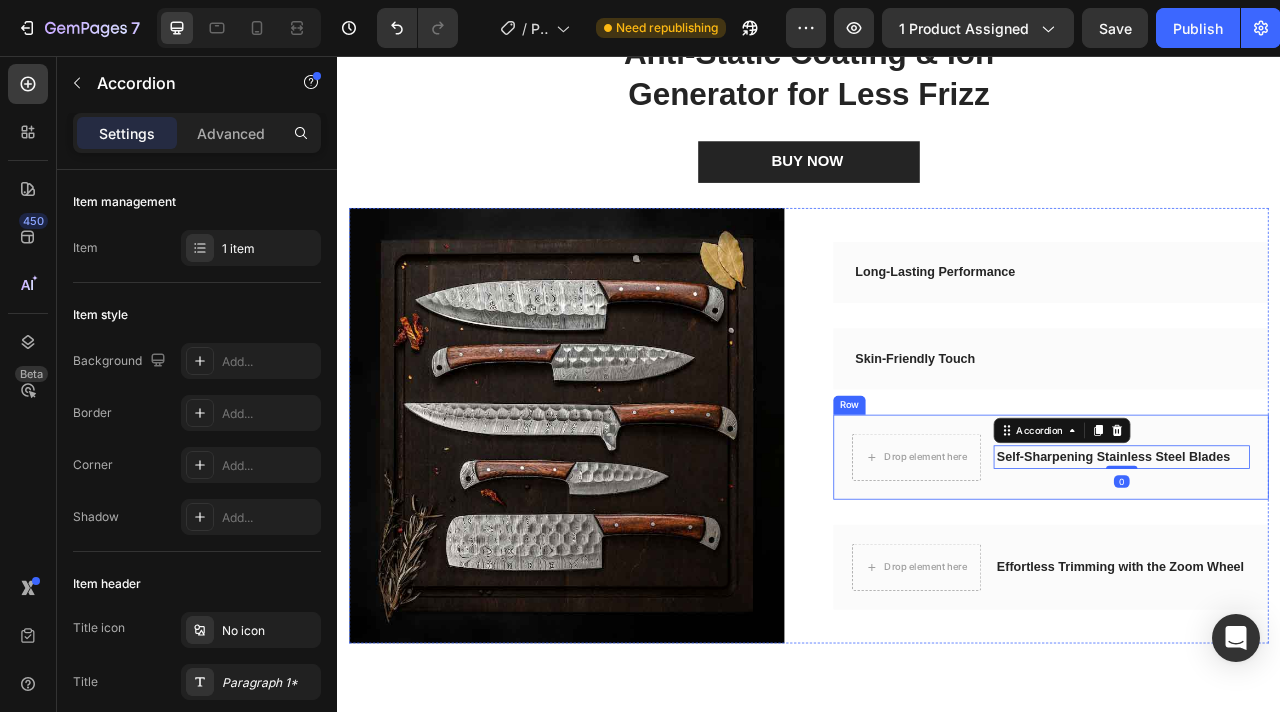 click on "Drop element here Self-Sharpening  Stainless Steel Blades Accordion   0 Row" at bounding box center (1245, 566) 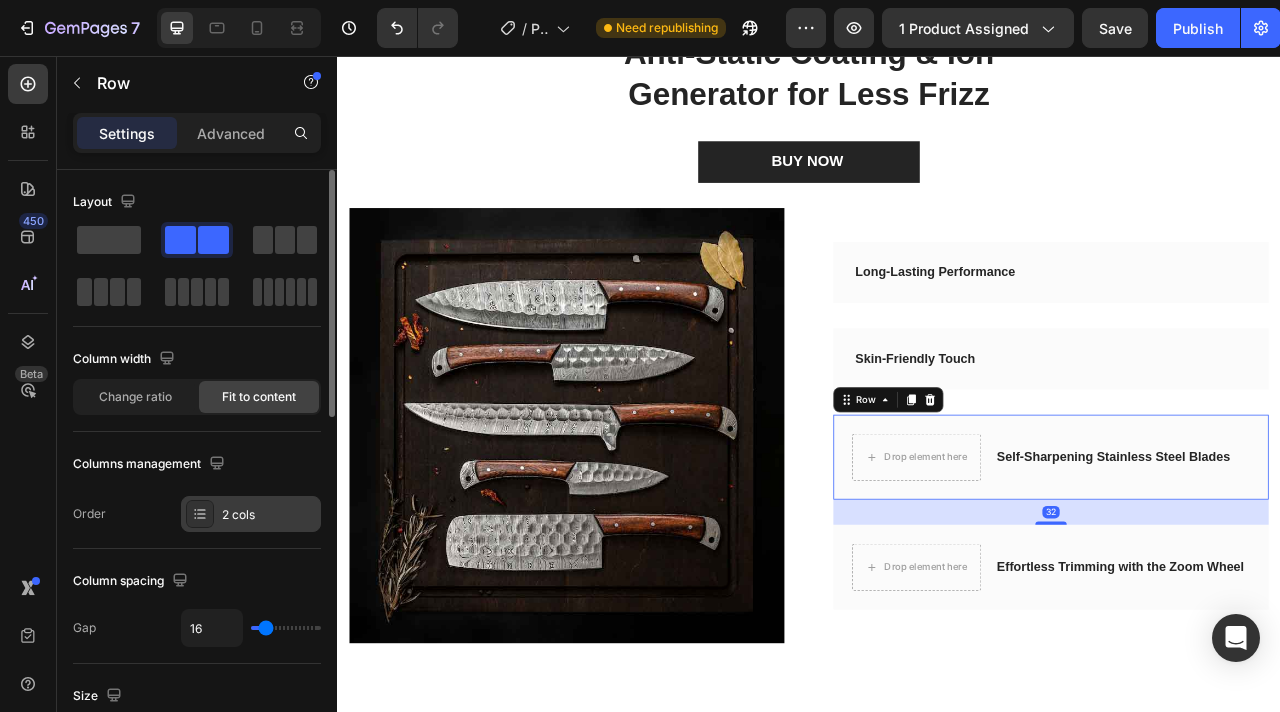 click 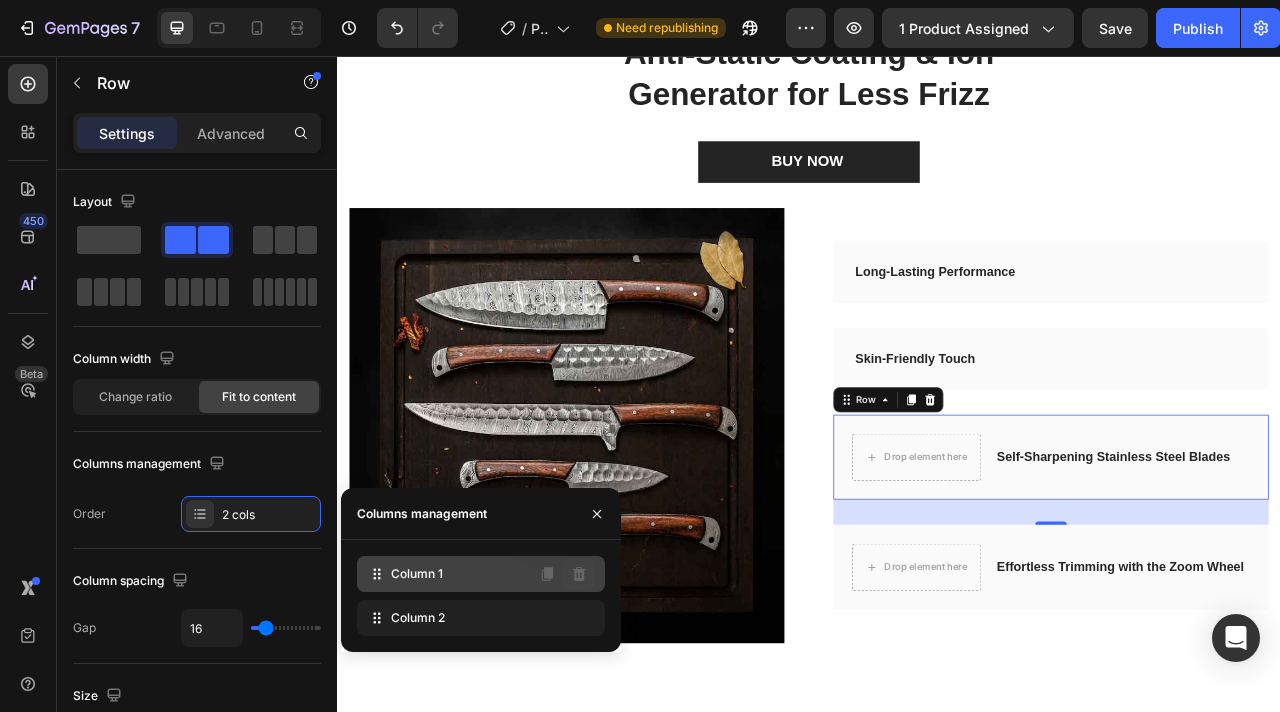 click 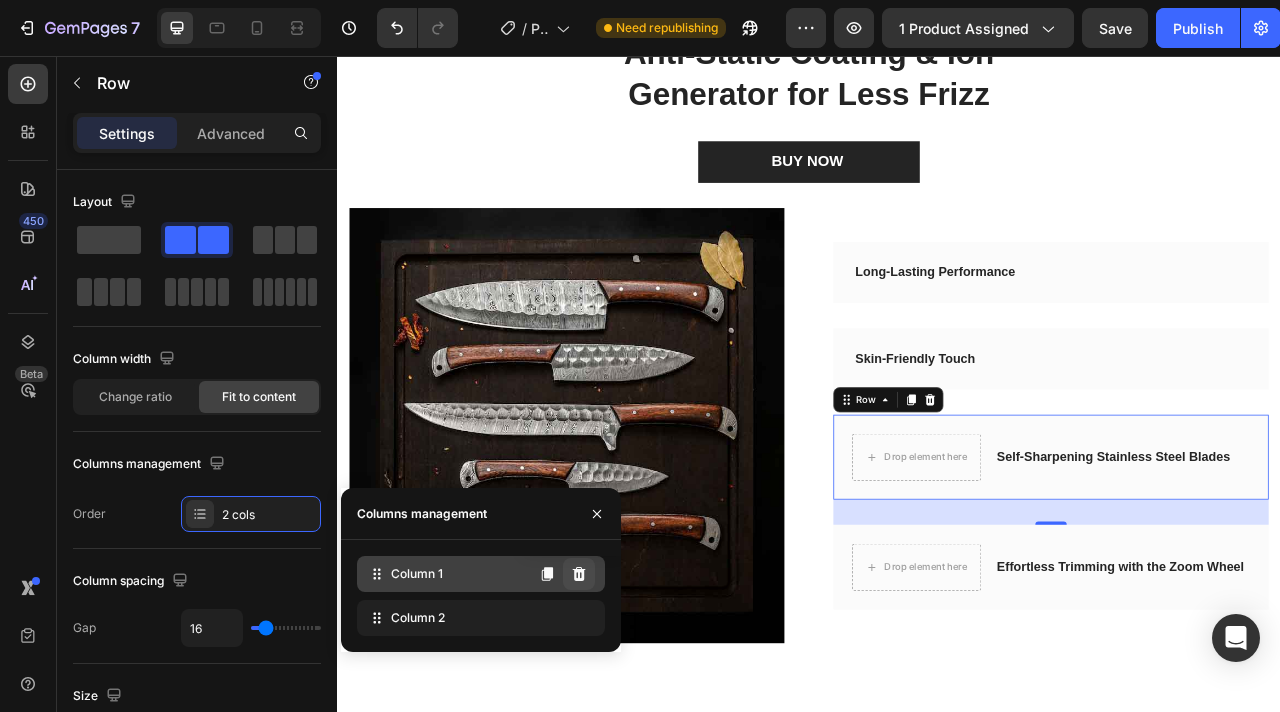click 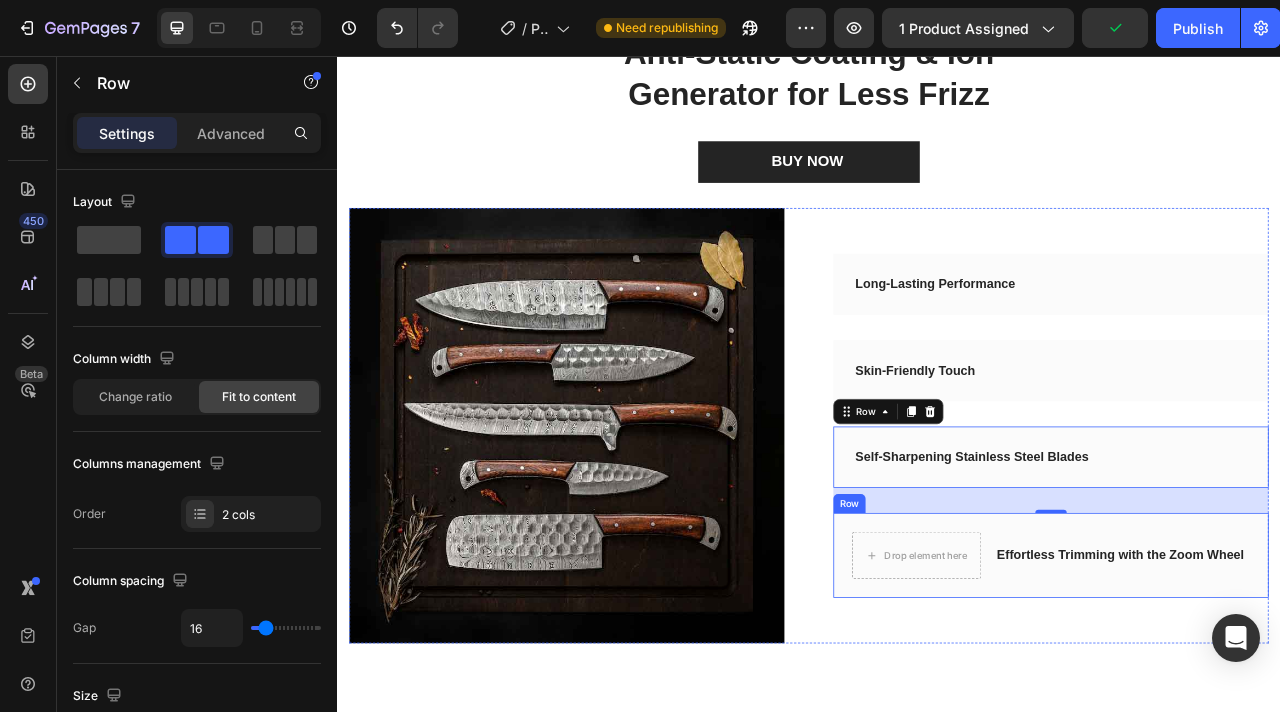 click on "Drop element here Effortless Trimming with  the Zoom Wheel Accordion Row" at bounding box center (1245, 691) 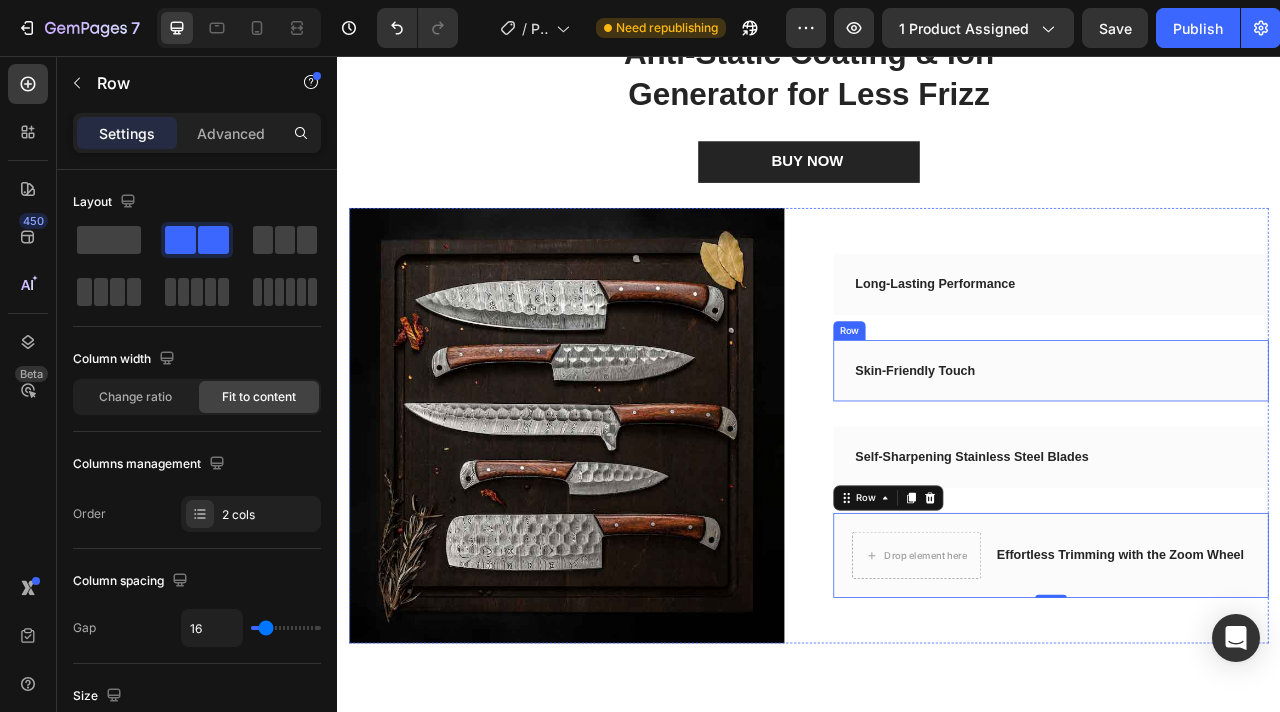 click on "Skin-Friendly Touch Accordion Row" at bounding box center [1245, 456] 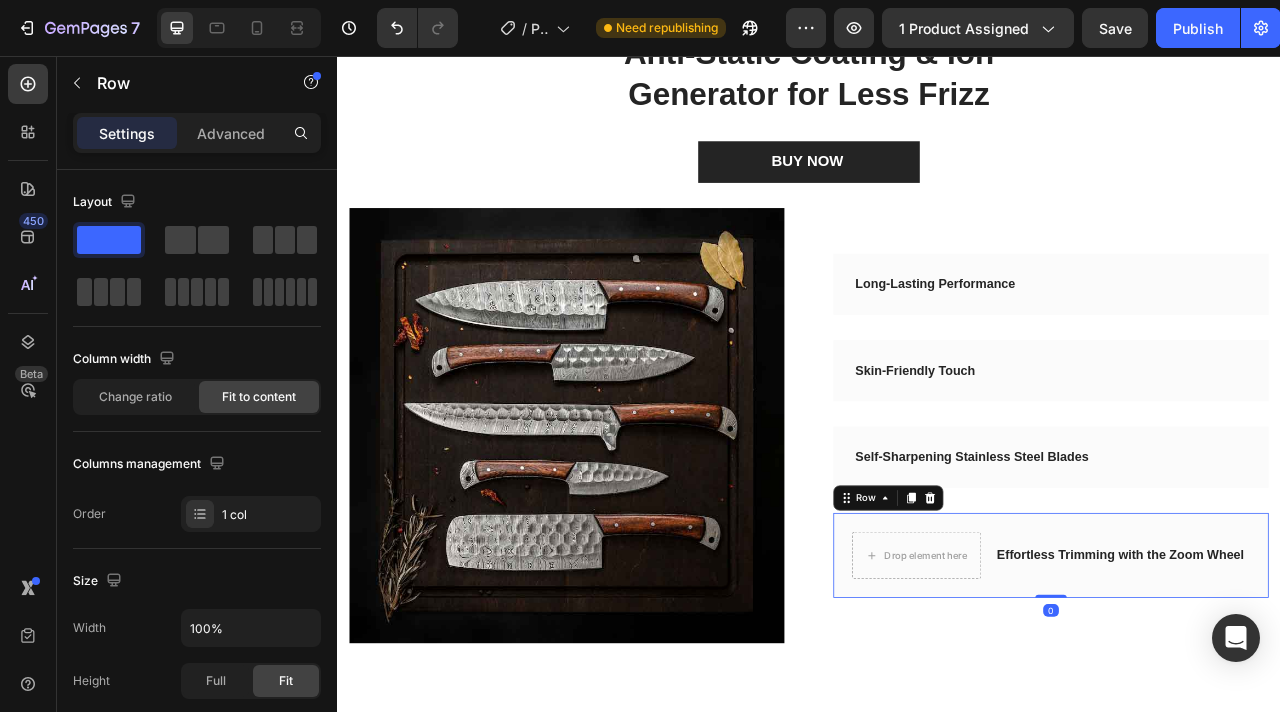 click on "Drop element here Effortless Trimming with  the Zoom Wheel Accordion Row   0" at bounding box center (1245, 691) 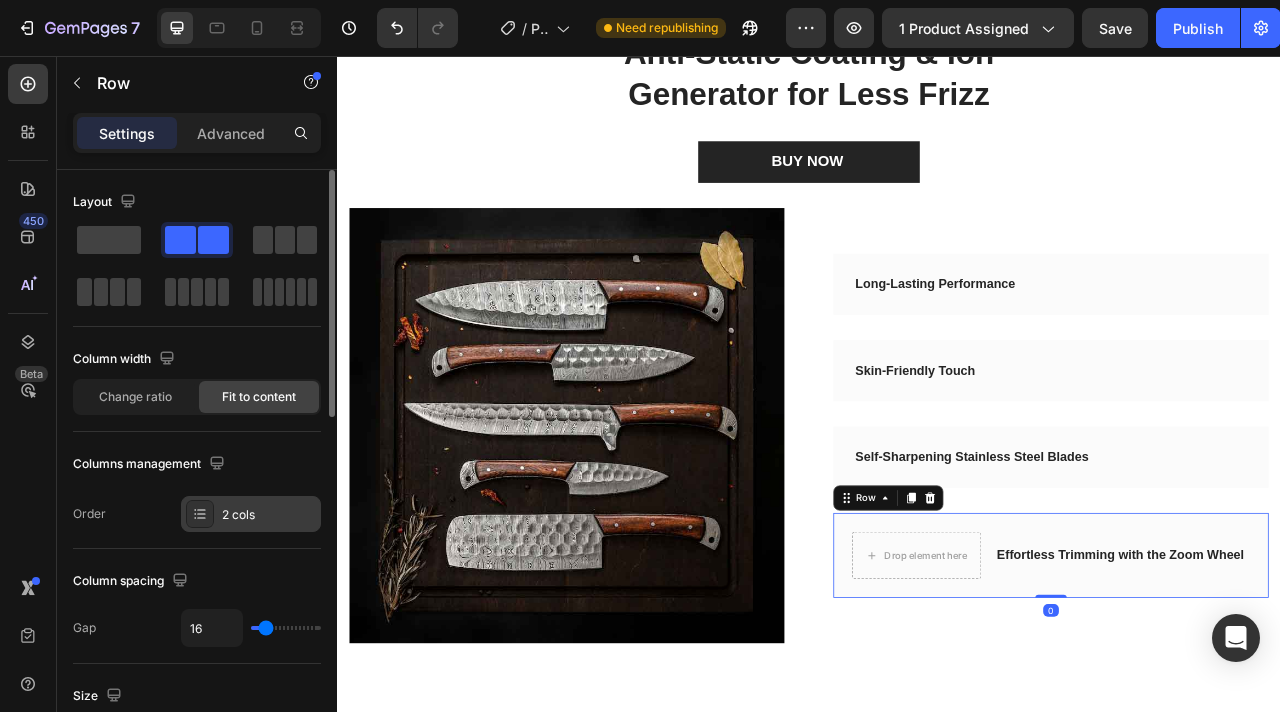 click at bounding box center [200, 514] 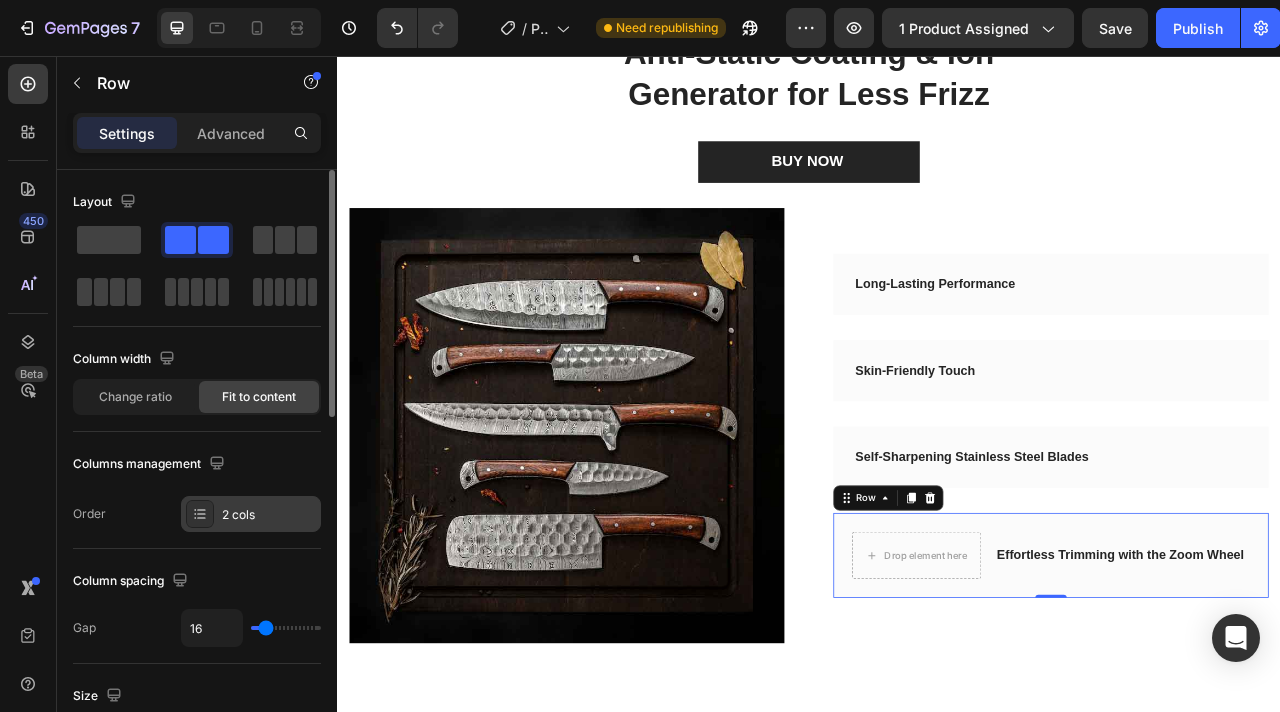 click 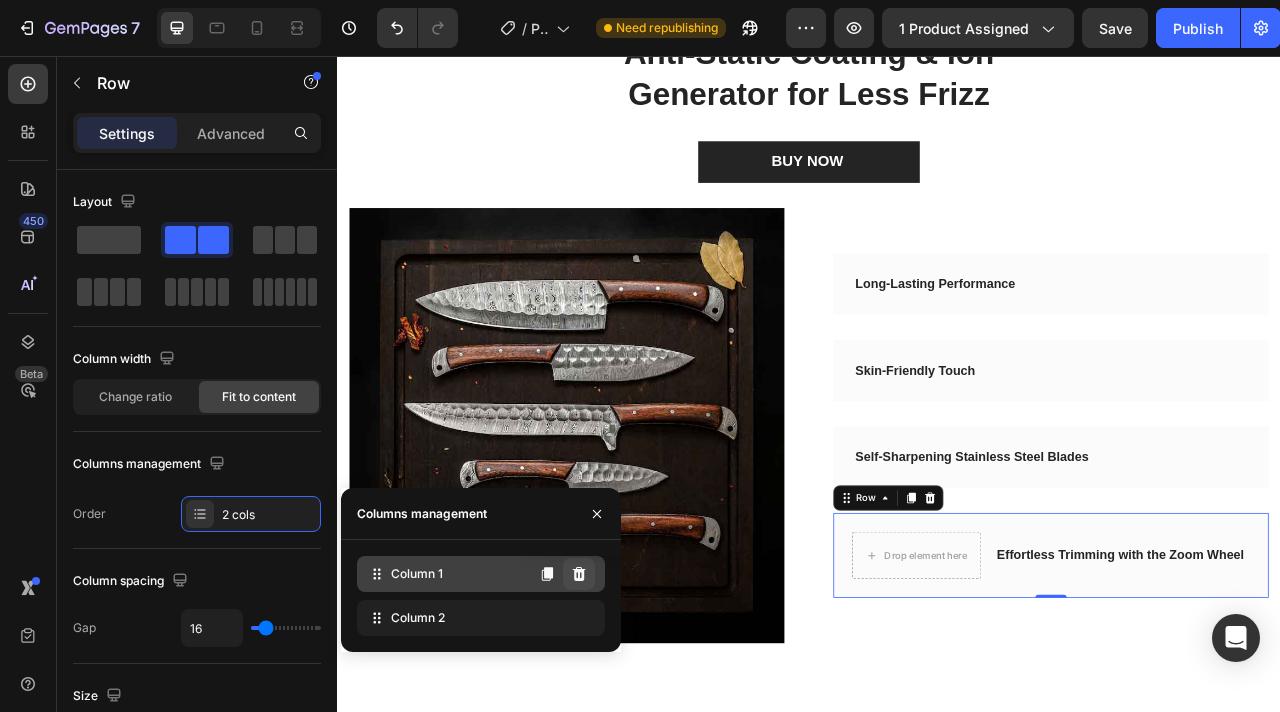 click 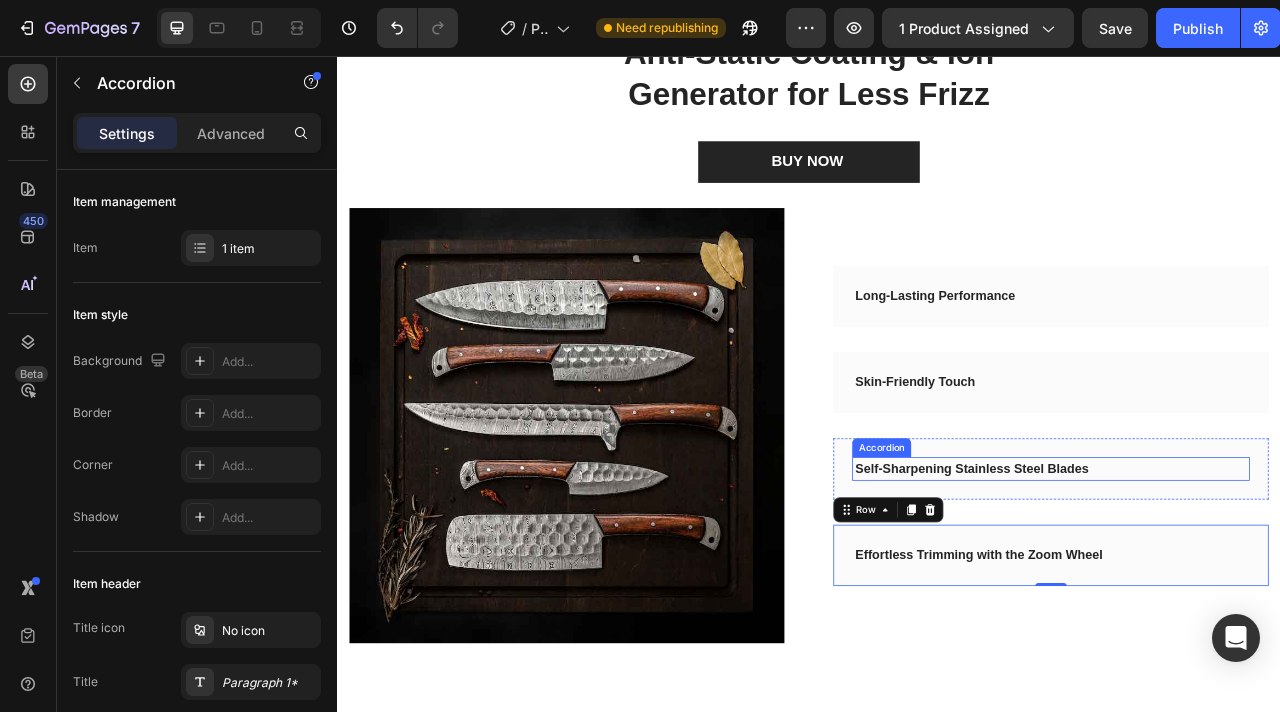 click on "Self-Sharpening  Stainless Steel Blades" at bounding box center (1144, 581) 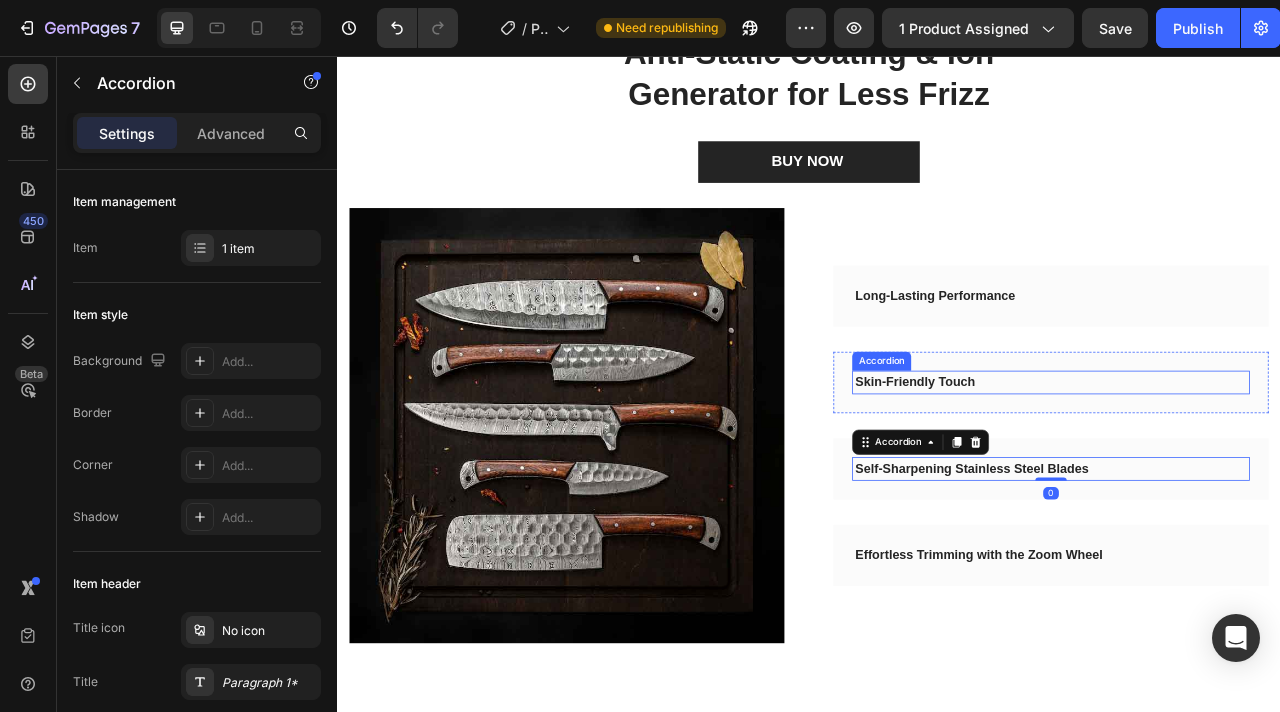 click on "Skin-Friendly Touch" at bounding box center (1072, 471) 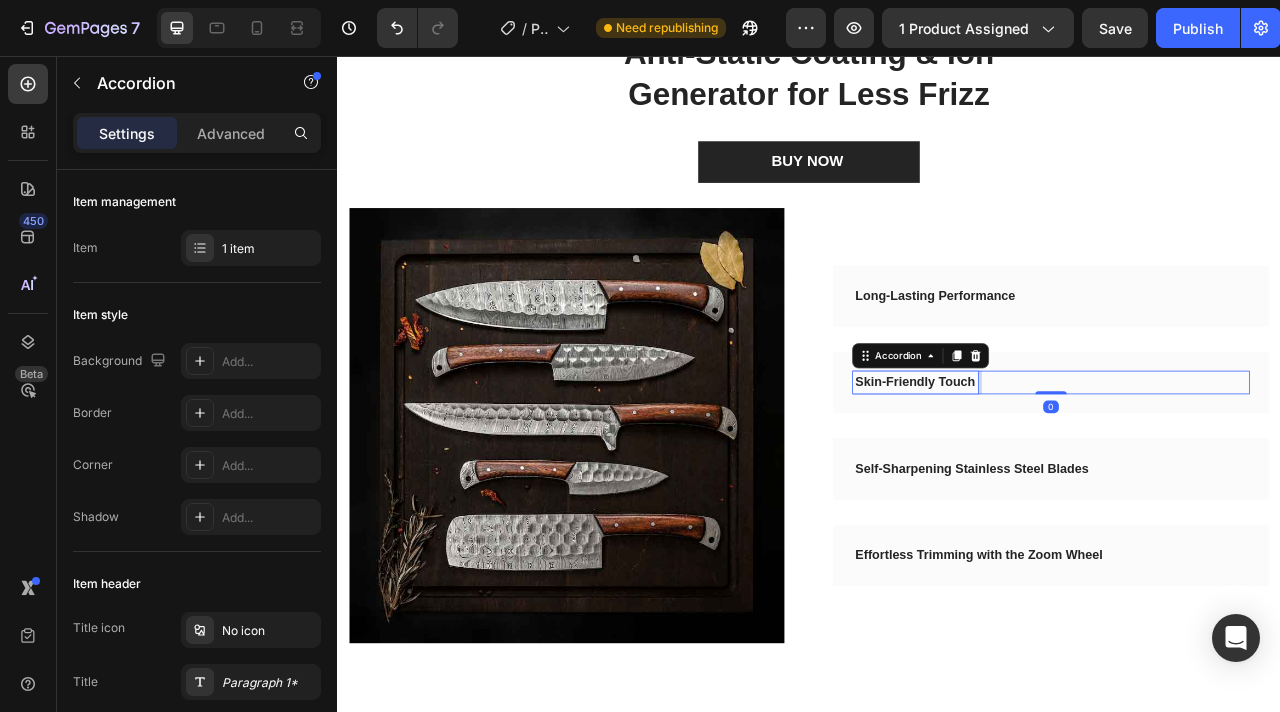 click on "Skin-Friendly Touch" at bounding box center (1072, 471) 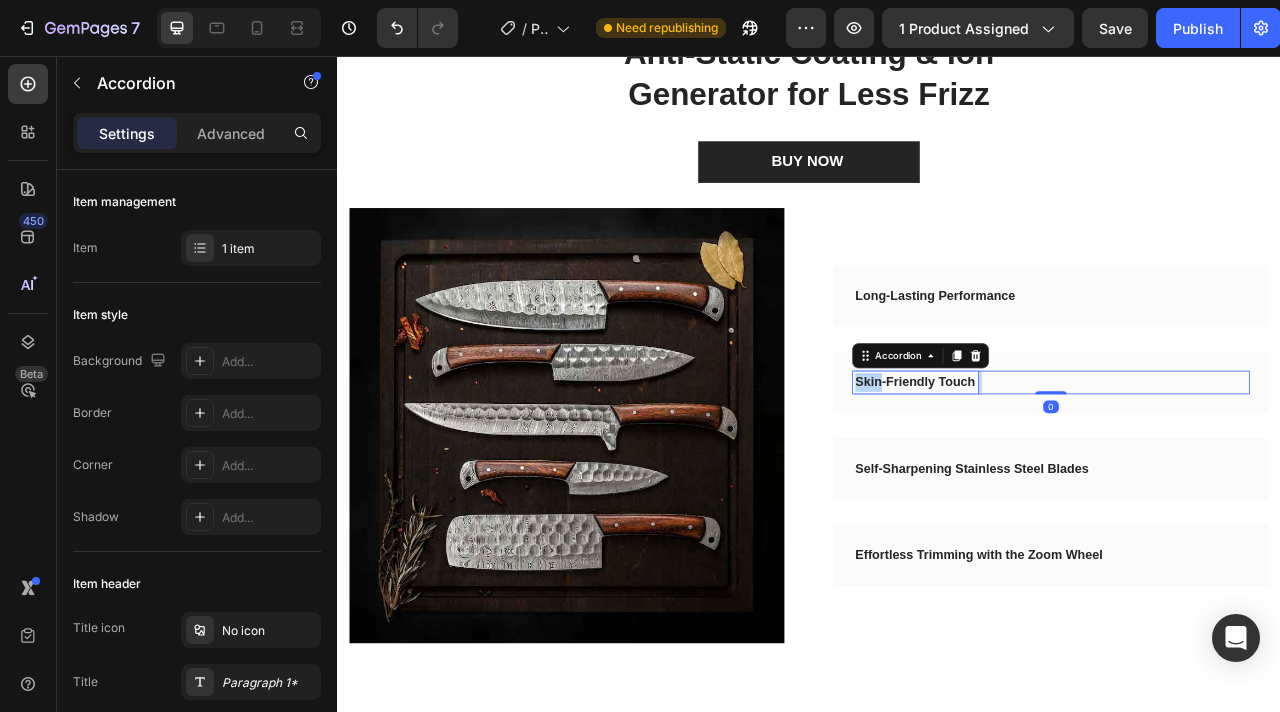click on "Skin-Friendly Touch" at bounding box center (1072, 471) 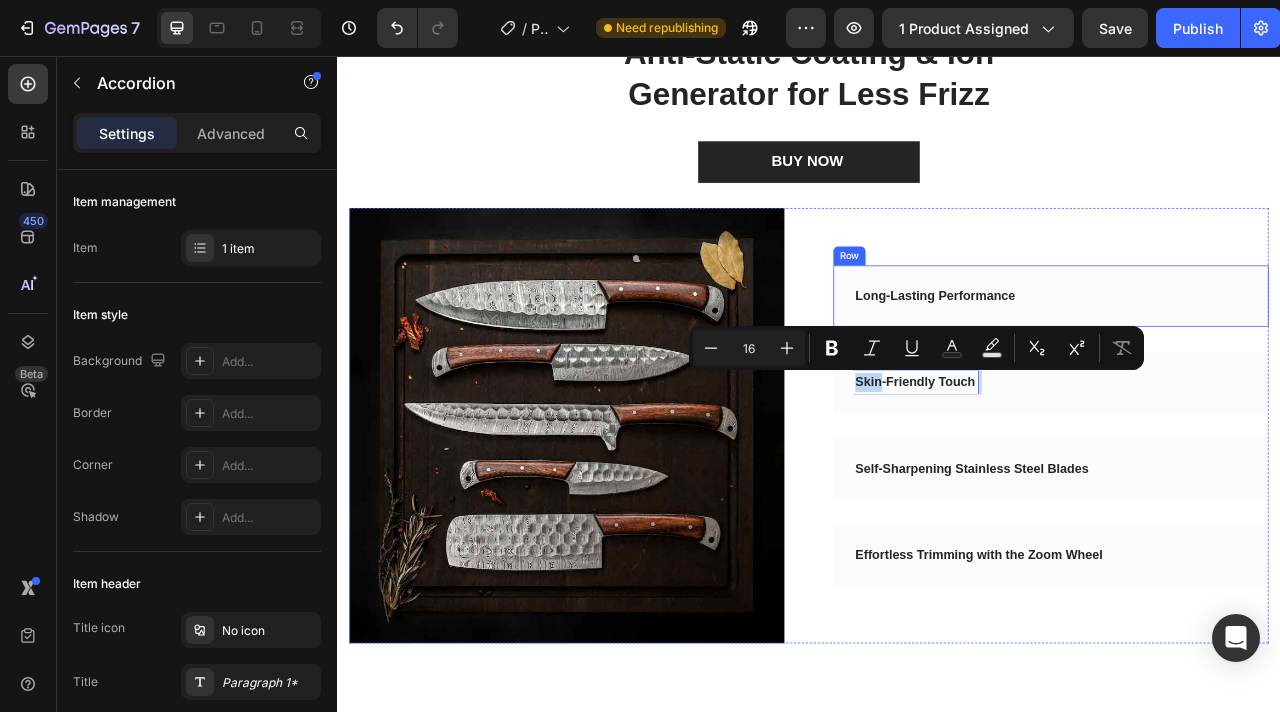 click on "Long-Lasting Performance" at bounding box center [1098, 361] 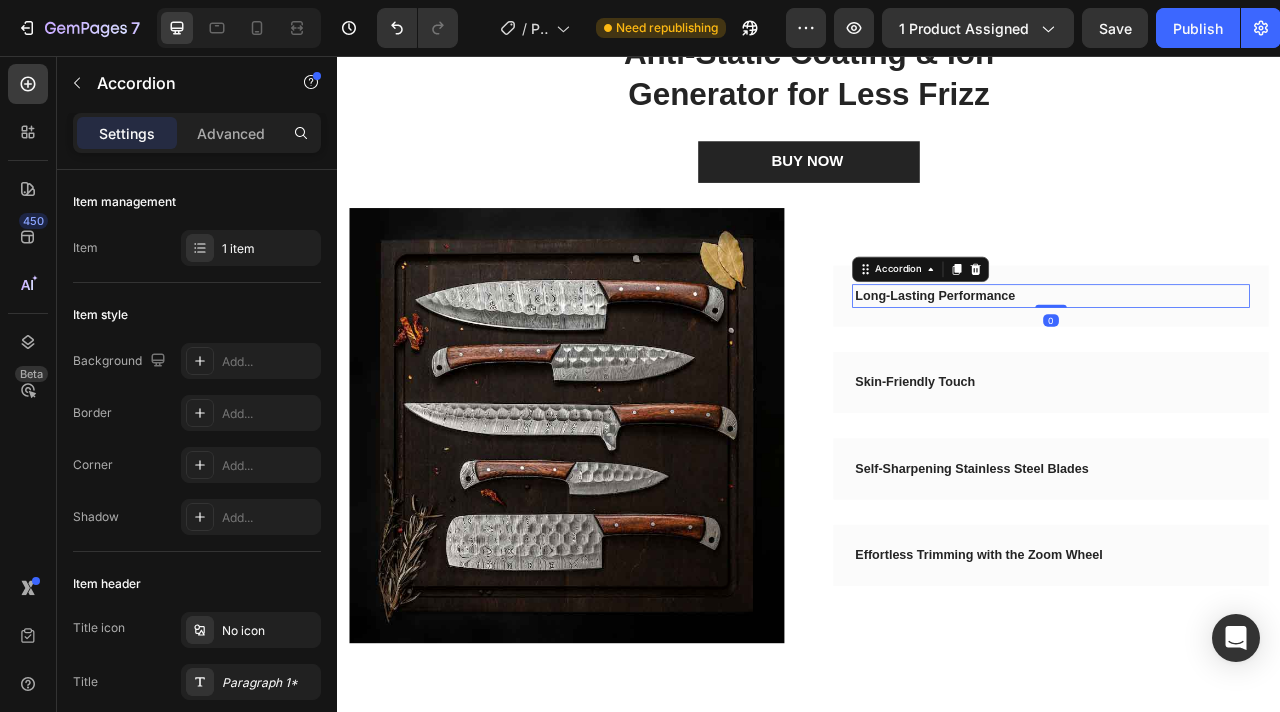click on "Long-Lasting Performance" at bounding box center (1098, 361) 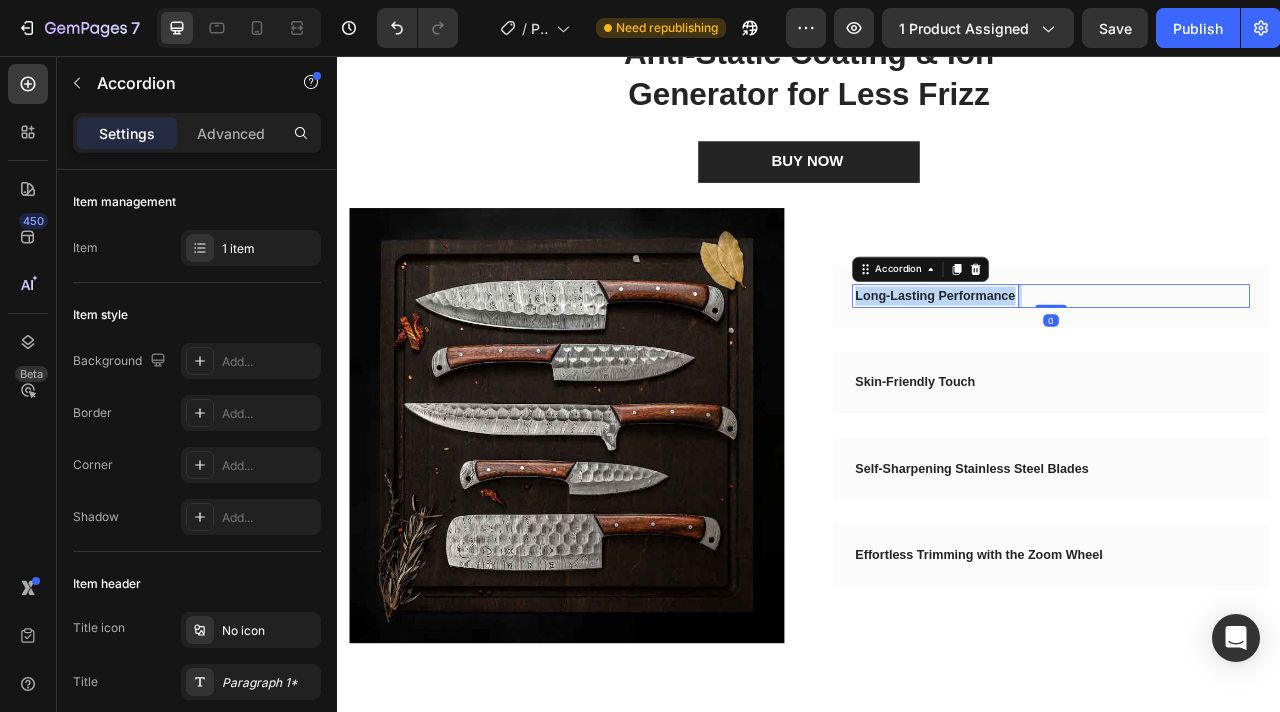 click on "Long-Lasting Performance" at bounding box center (1098, 361) 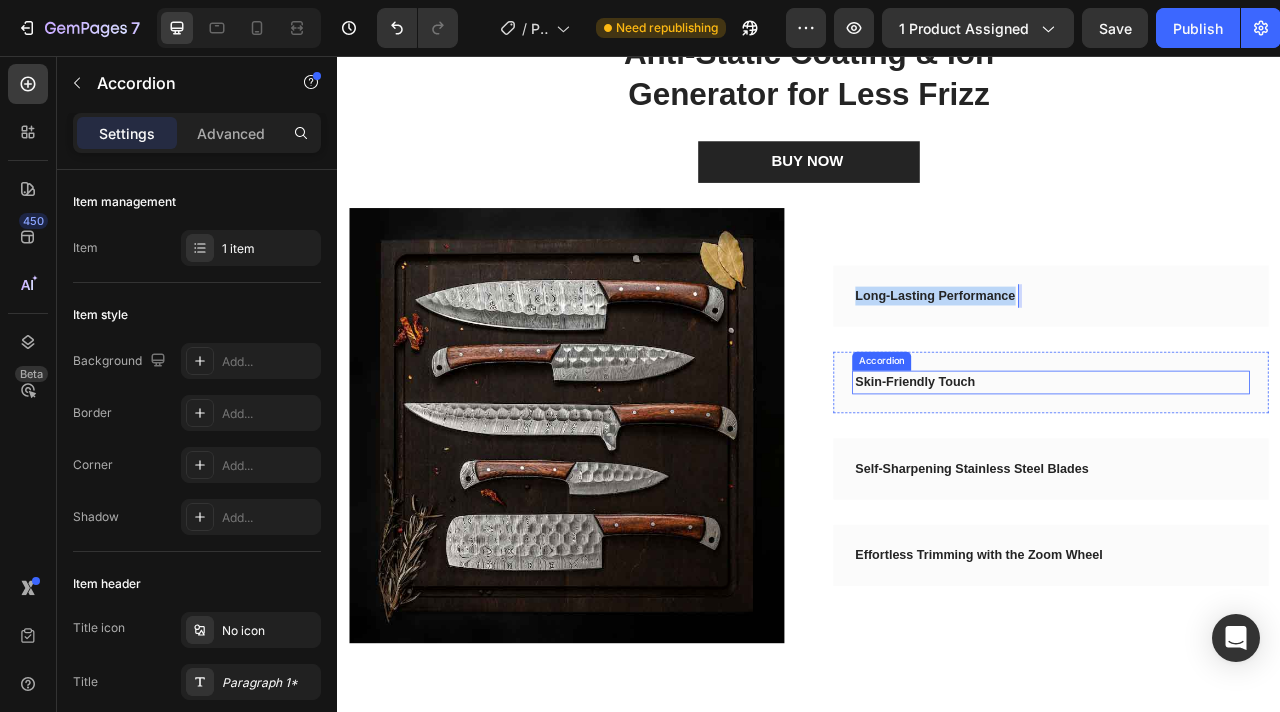 click on "Skin-Friendly Touch" at bounding box center [1245, 471] 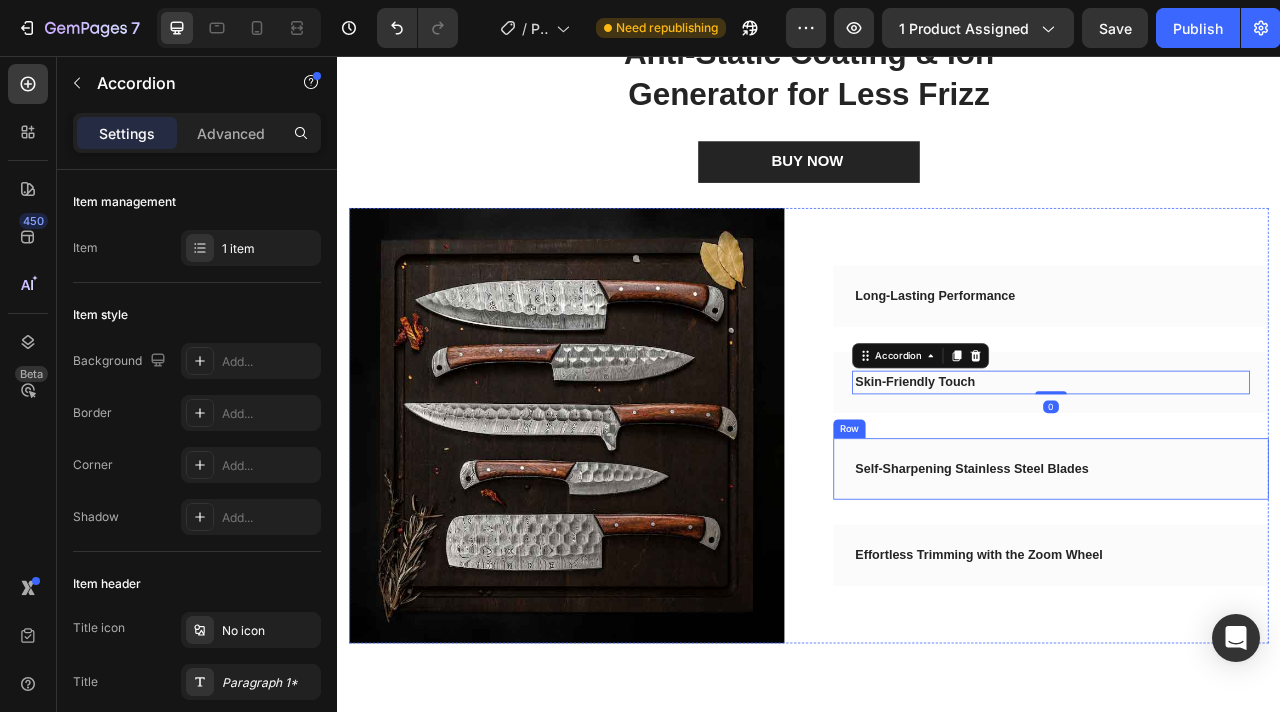 click on "Self-Sharpening  Stainless Steel Blades" at bounding box center (1144, 581) 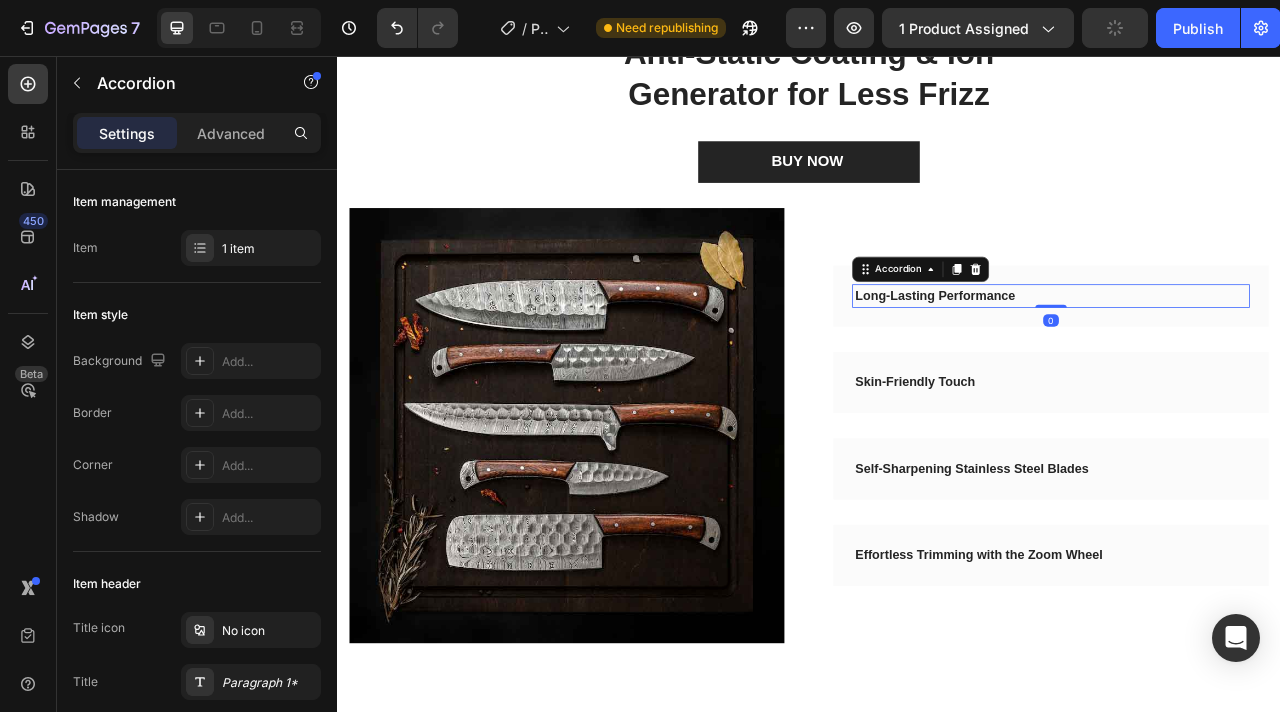 click on "Long-Lasting Performance" at bounding box center (1098, 361) 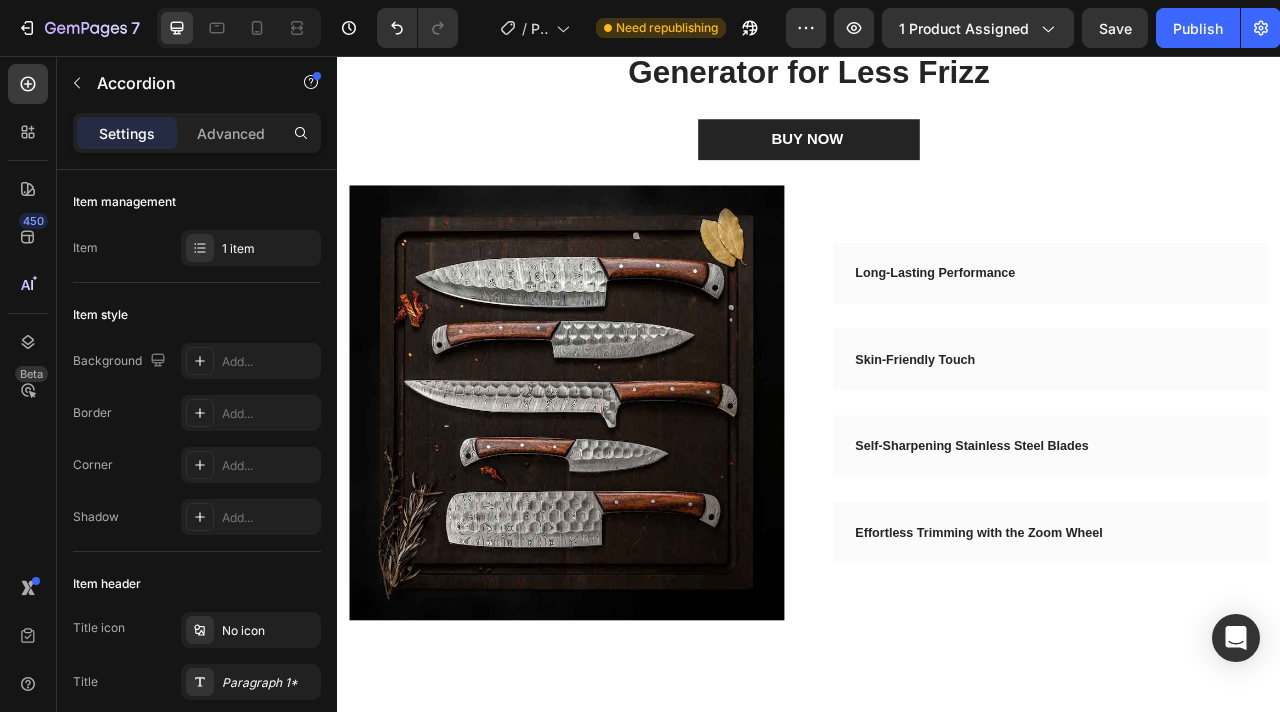 scroll, scrollTop: 3397, scrollLeft: 0, axis: vertical 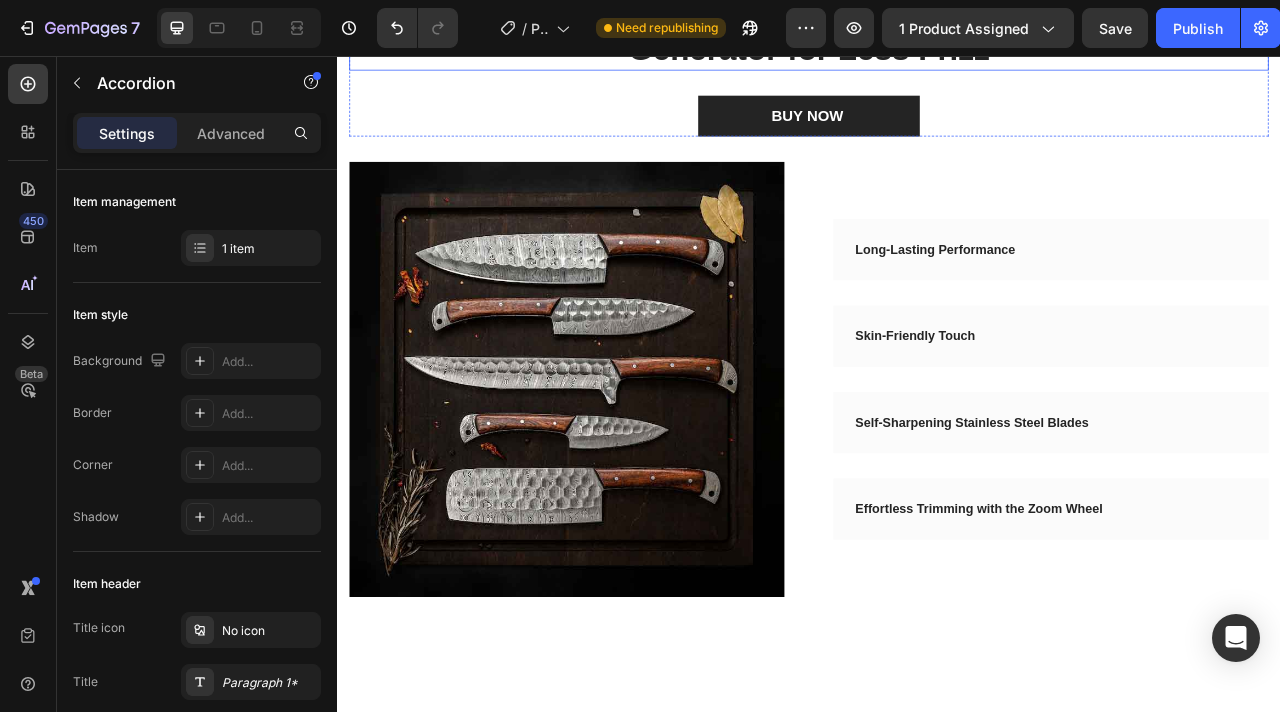 click on "Anti-Static Coating & Ion Generator for Less Frizz" at bounding box center [937, 20] 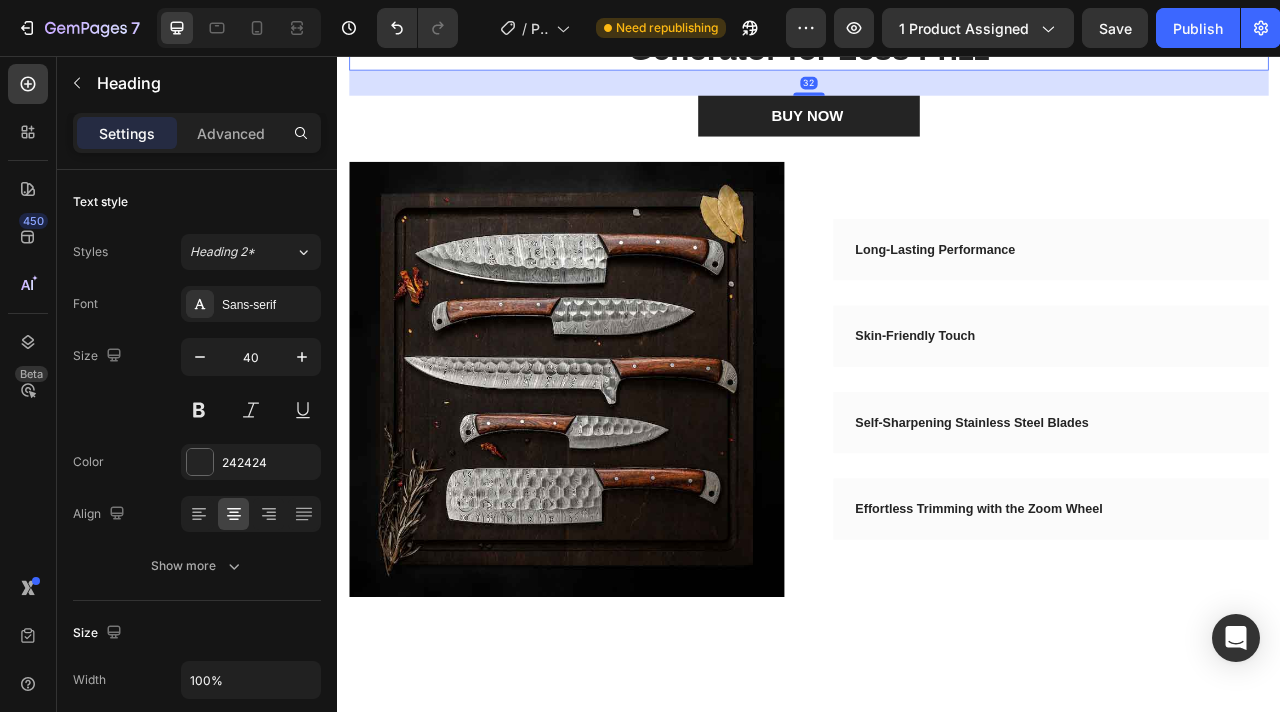 click on "Anti-Static Coating & Ion Generator for Less Frizz" at bounding box center [937, 20] 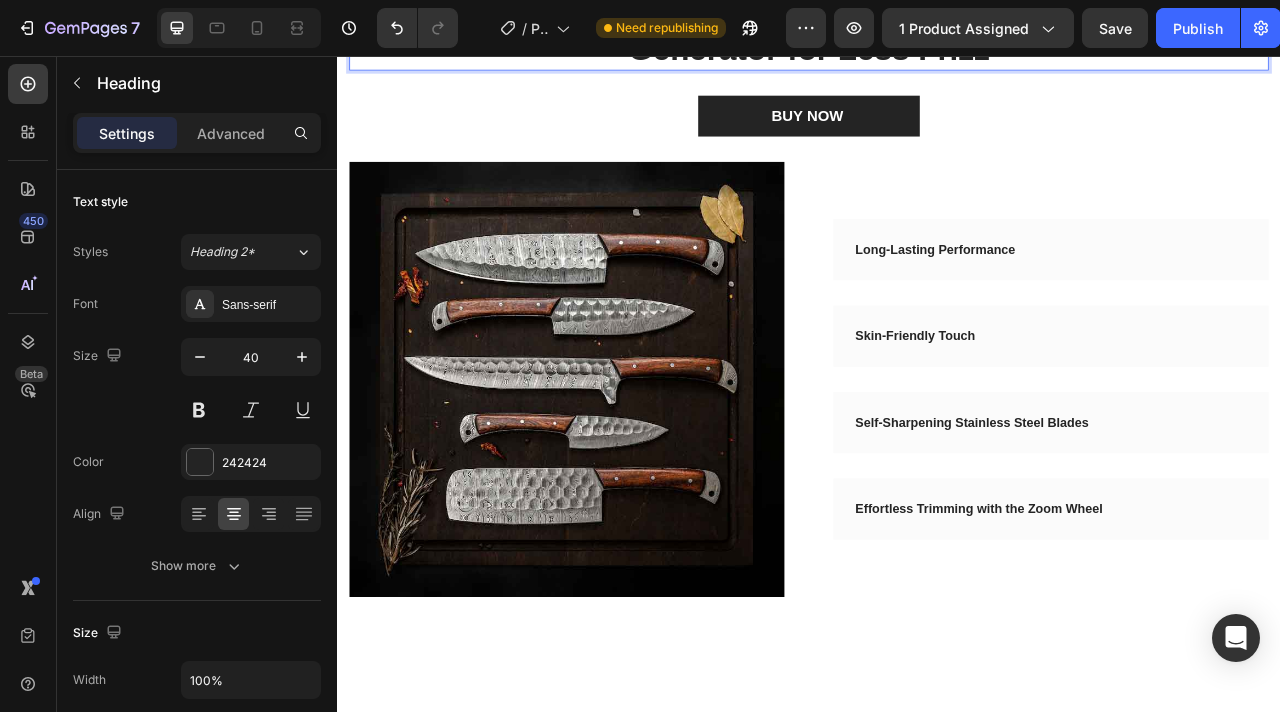 click on "Anti-Static Coating & Ion Generator for Less Frizz" at bounding box center [937, 20] 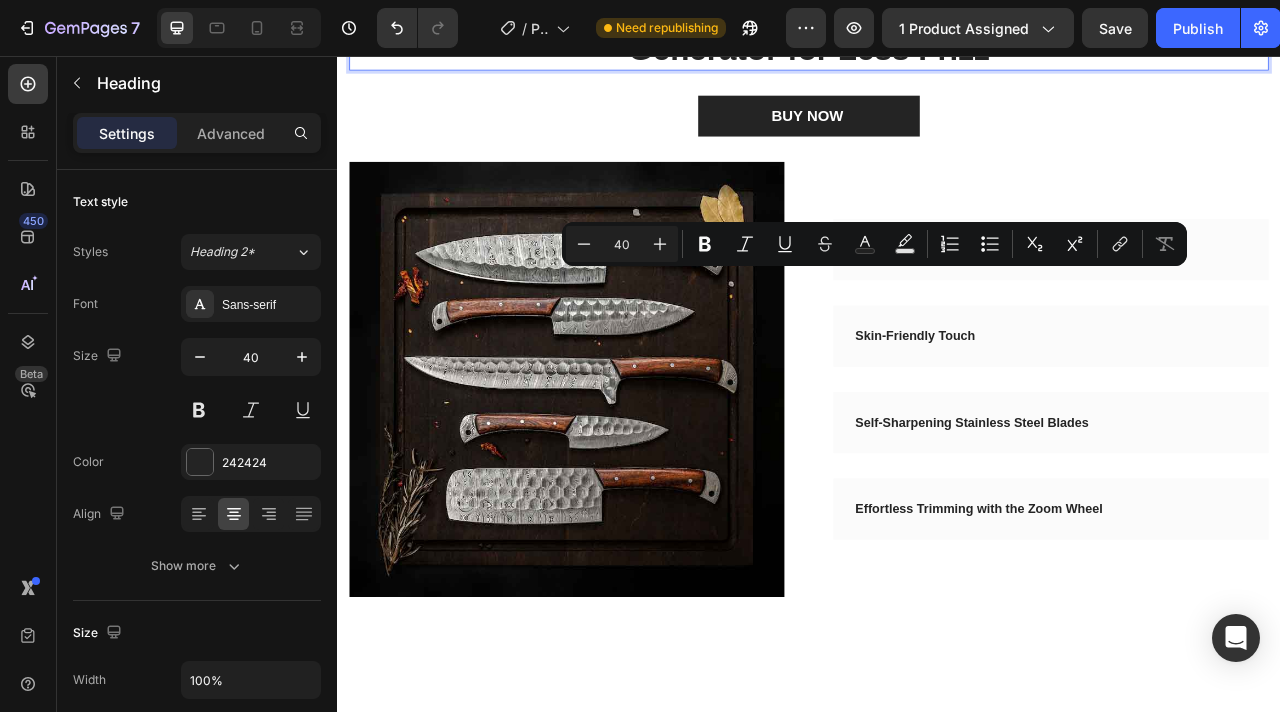 click on "Anti-Static Coating & Ion Generator for Less Frizz" at bounding box center (937, 20) 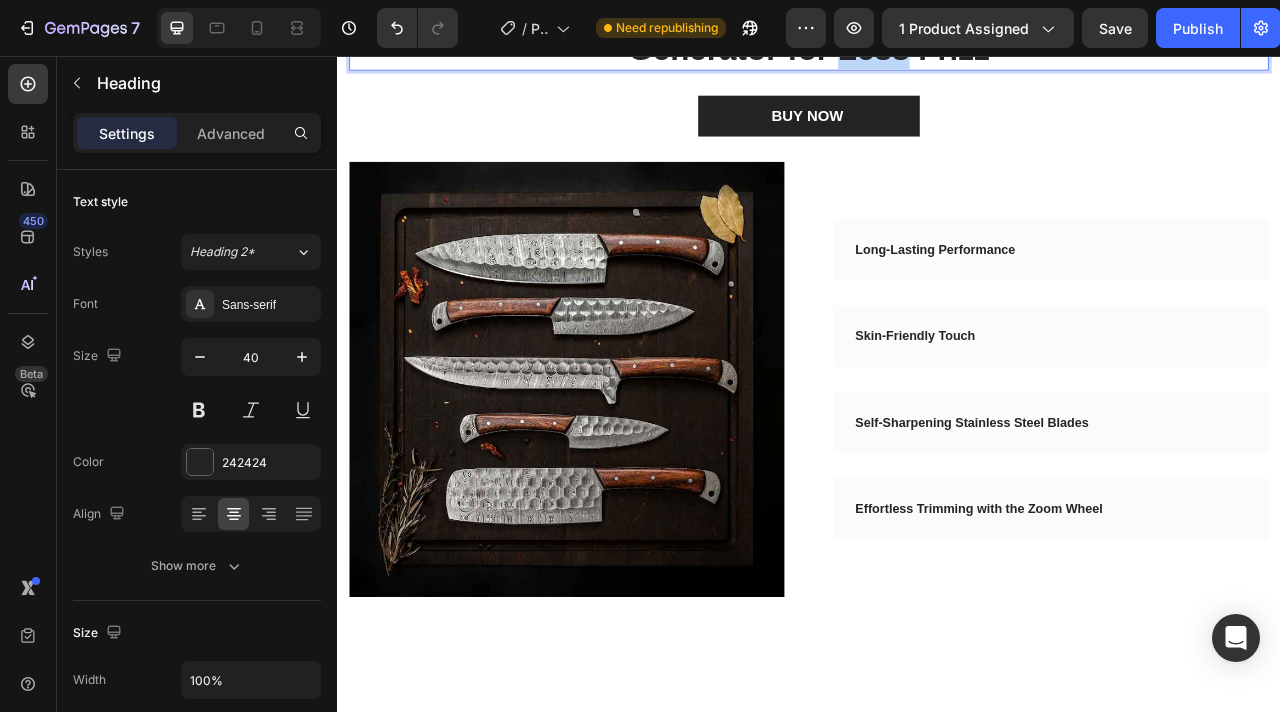 click on "Anti-Static Coating & Ion Generator for Less Frizz" at bounding box center [937, 20] 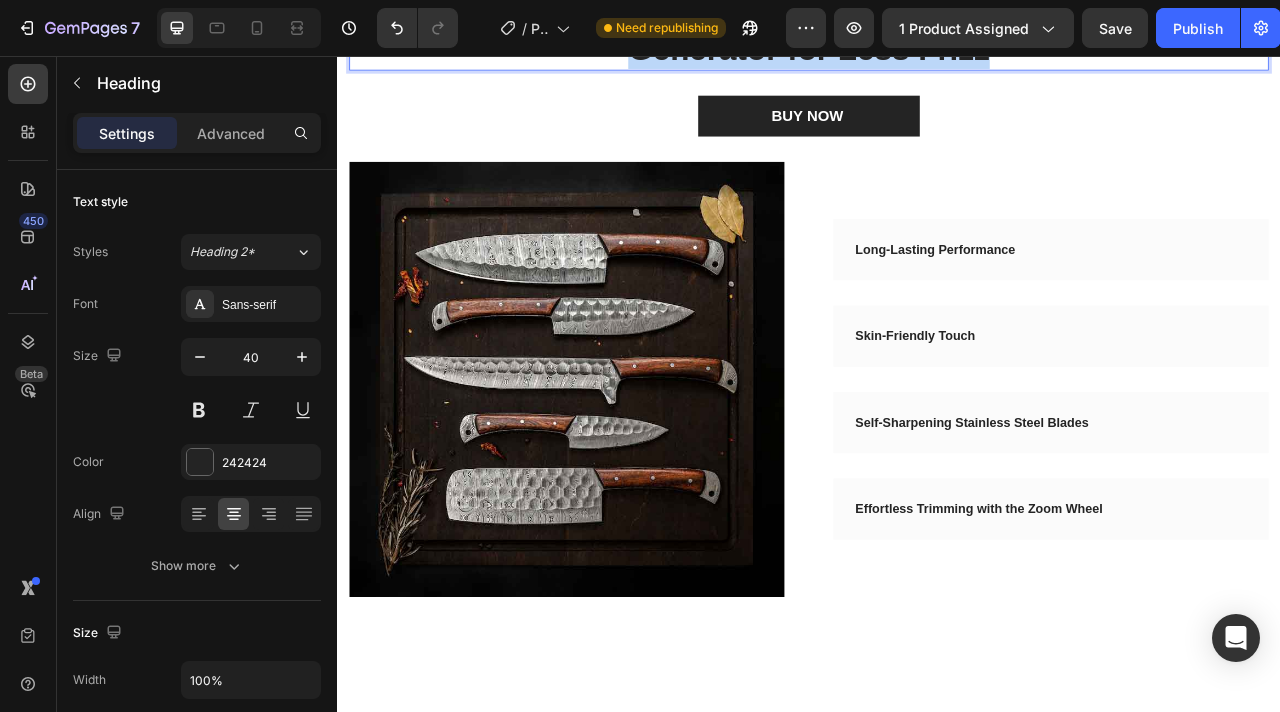click on "Anti-Static Coating & Ion Generator for Less Frizz" at bounding box center (937, 20) 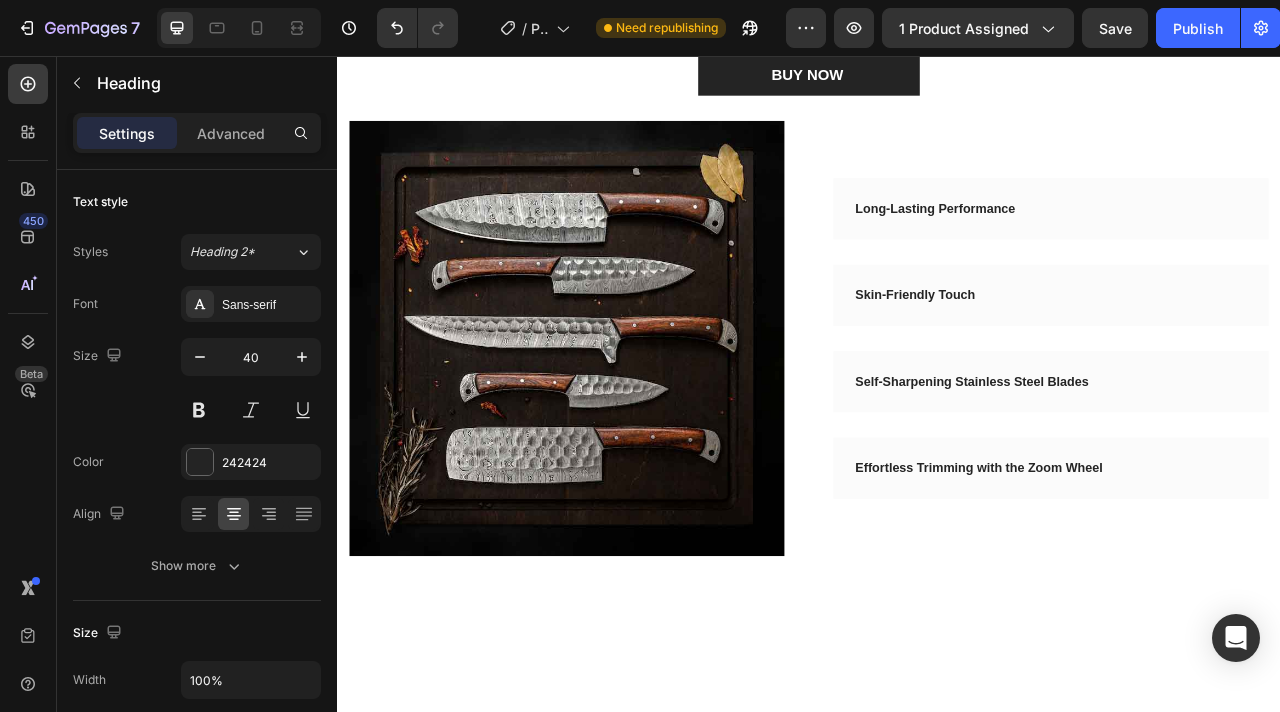 click on "What included in set" at bounding box center [937, -6] 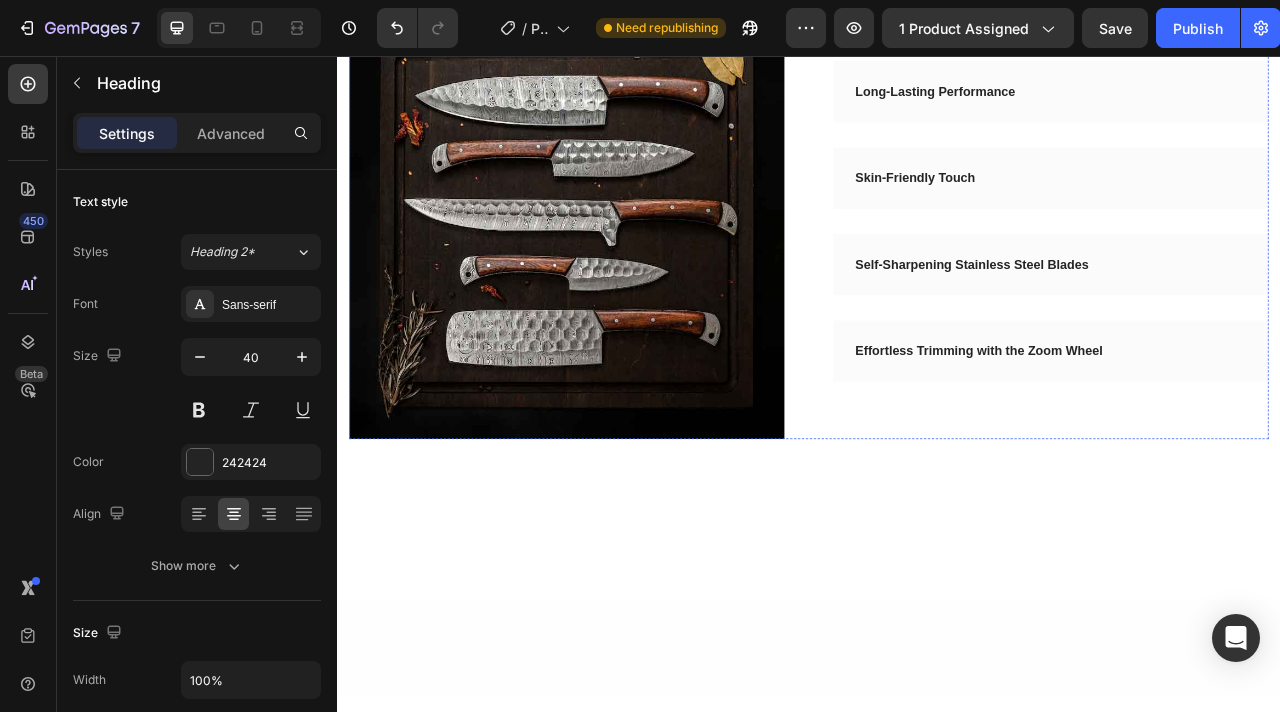 scroll, scrollTop: 3550, scrollLeft: 0, axis: vertical 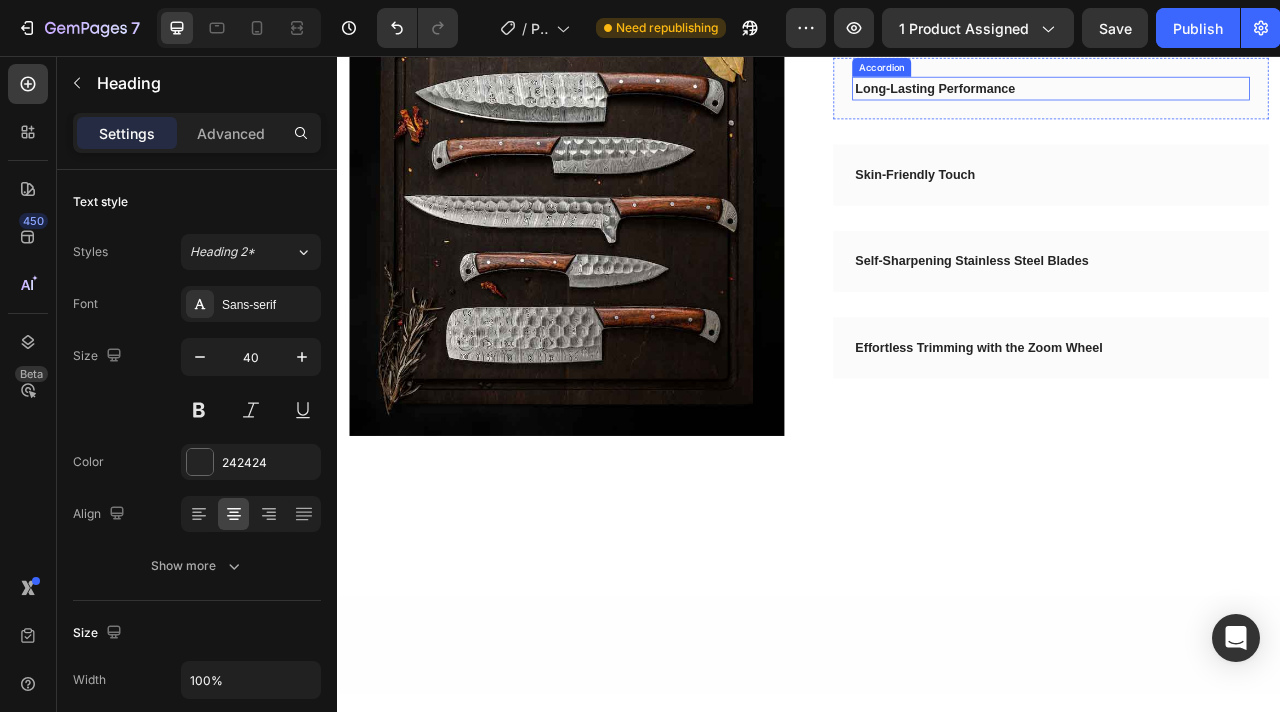 click on "Long-Lasting Performance" at bounding box center [1098, 97] 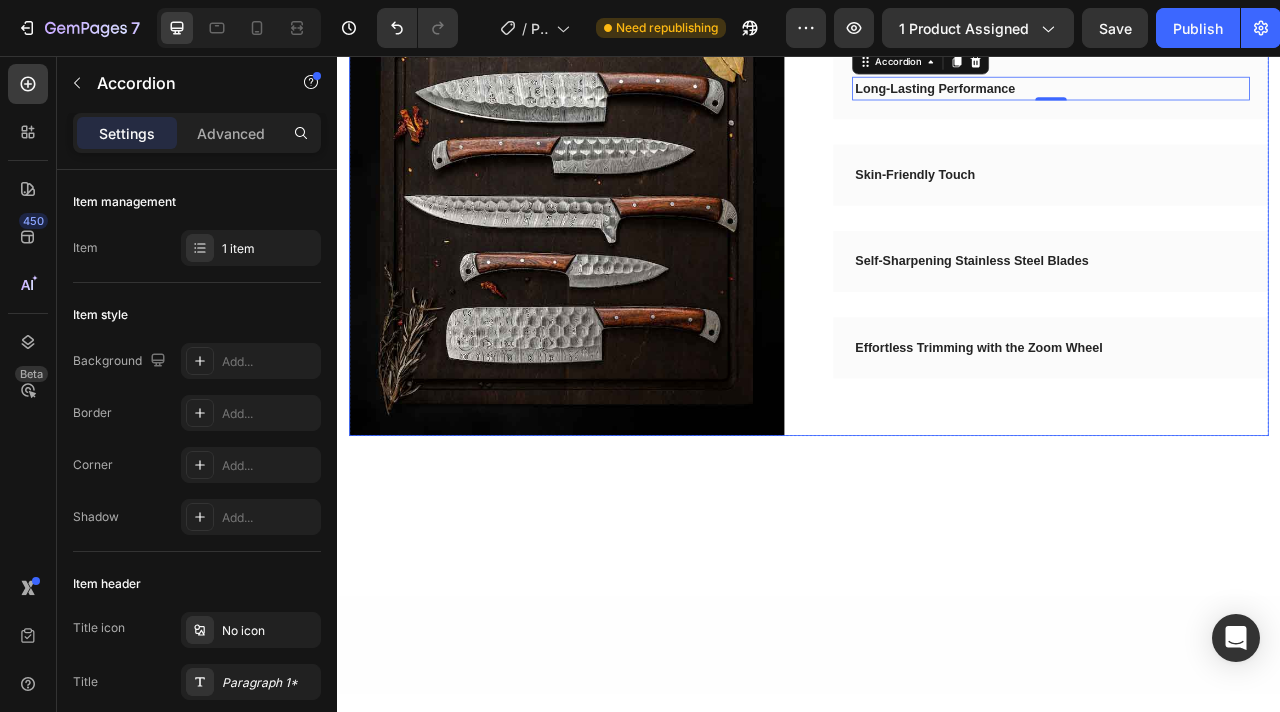 click on "Long-Lasting Performance Accordion   0 Row Skin-Friendly Touch Accordion Row Self-Sharpening  Stainless Steel Blades Accordion Row Effortless Trimming with  the Zoom Wheel Accordion Row" at bounding box center [1245, 262] 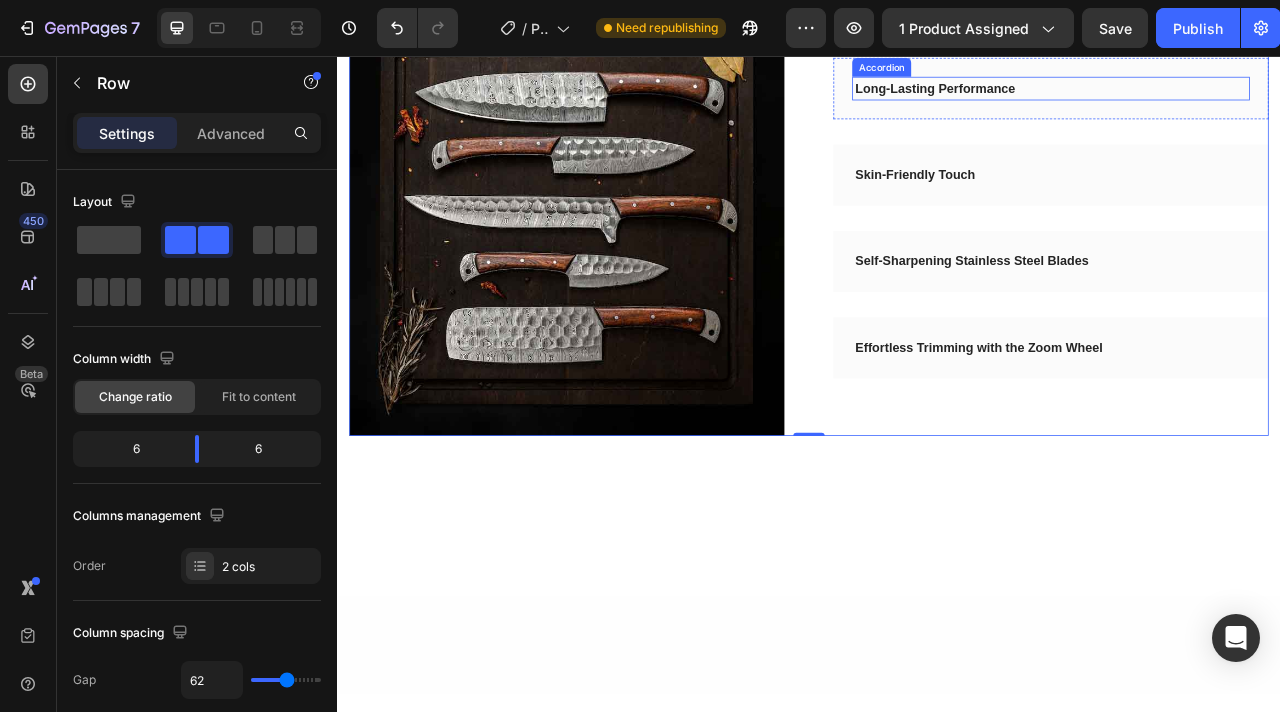 click on "Long-Lasting Performance" at bounding box center (1098, 97) 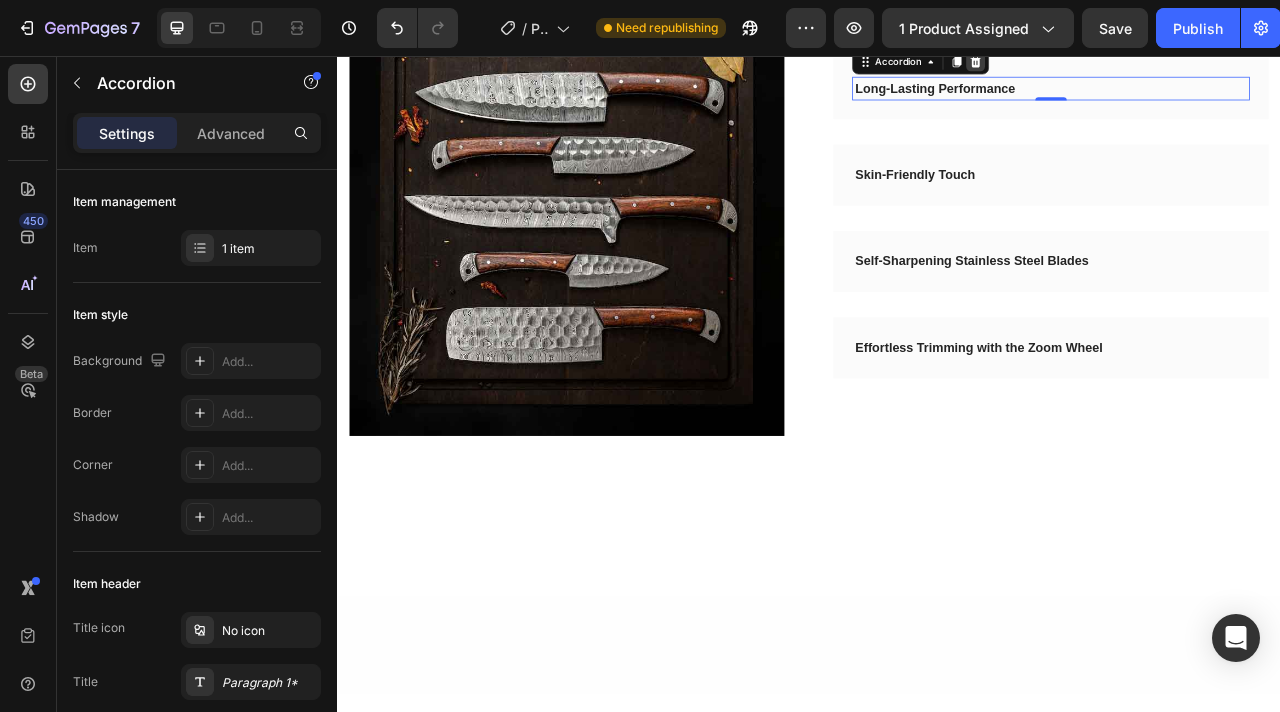 click 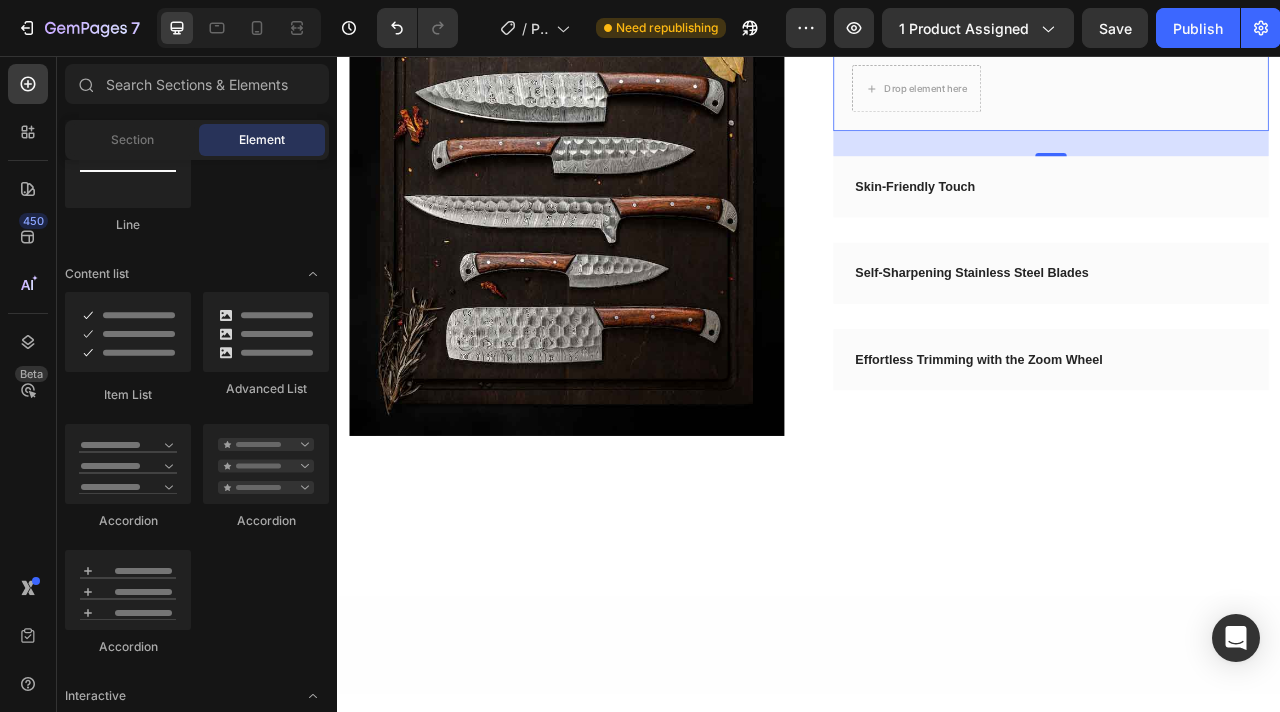 click on "Drop element here Row   0" at bounding box center [1245, 97] 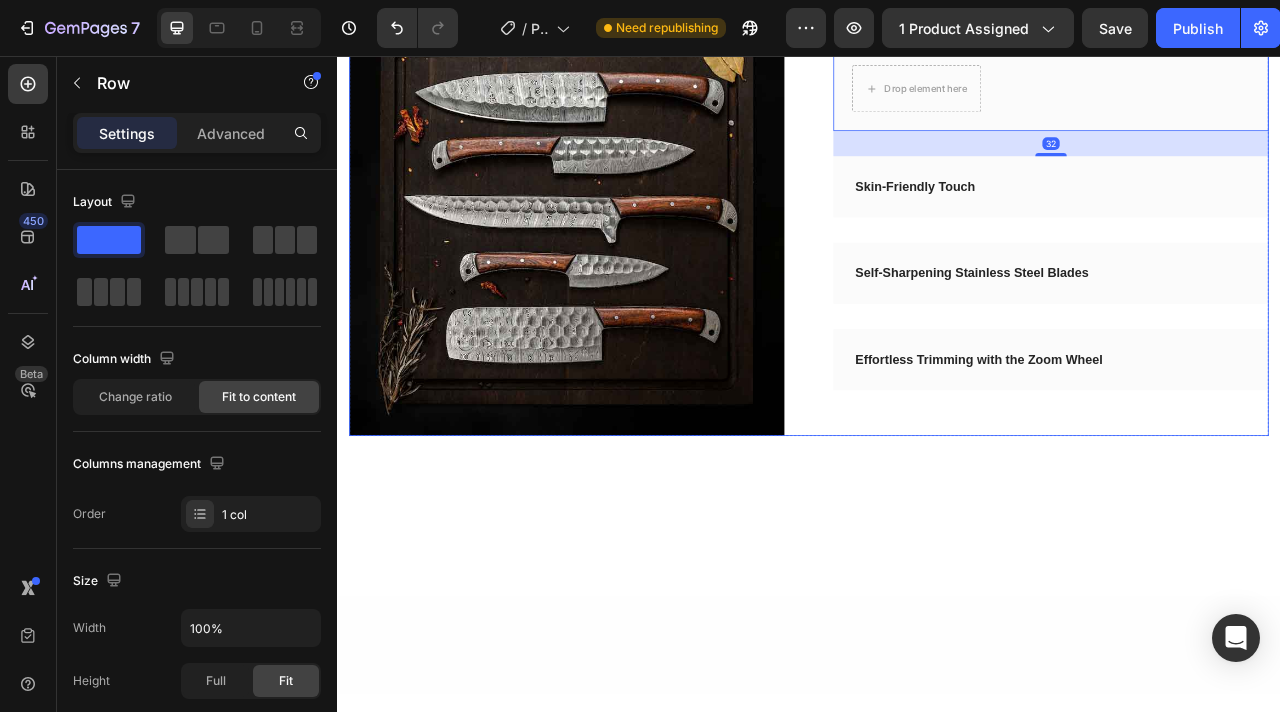 click on "Drop element here Row   32 Skin-Friendly Touch Accordion Row Self-Sharpening  Stainless Steel Blades Accordion Row Effortless Trimming with  the Zoom Wheel Accordion Row" at bounding box center [1245, 262] 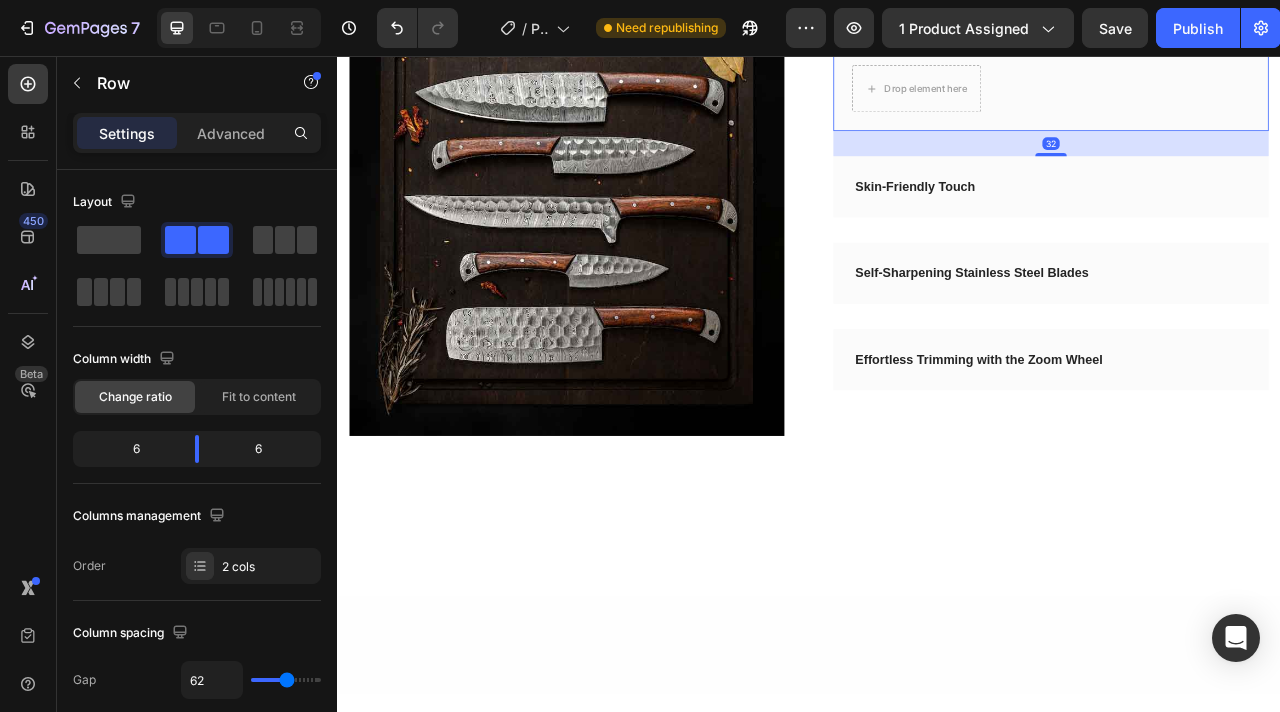 click on "Drop element here Row   32" at bounding box center [1245, 97] 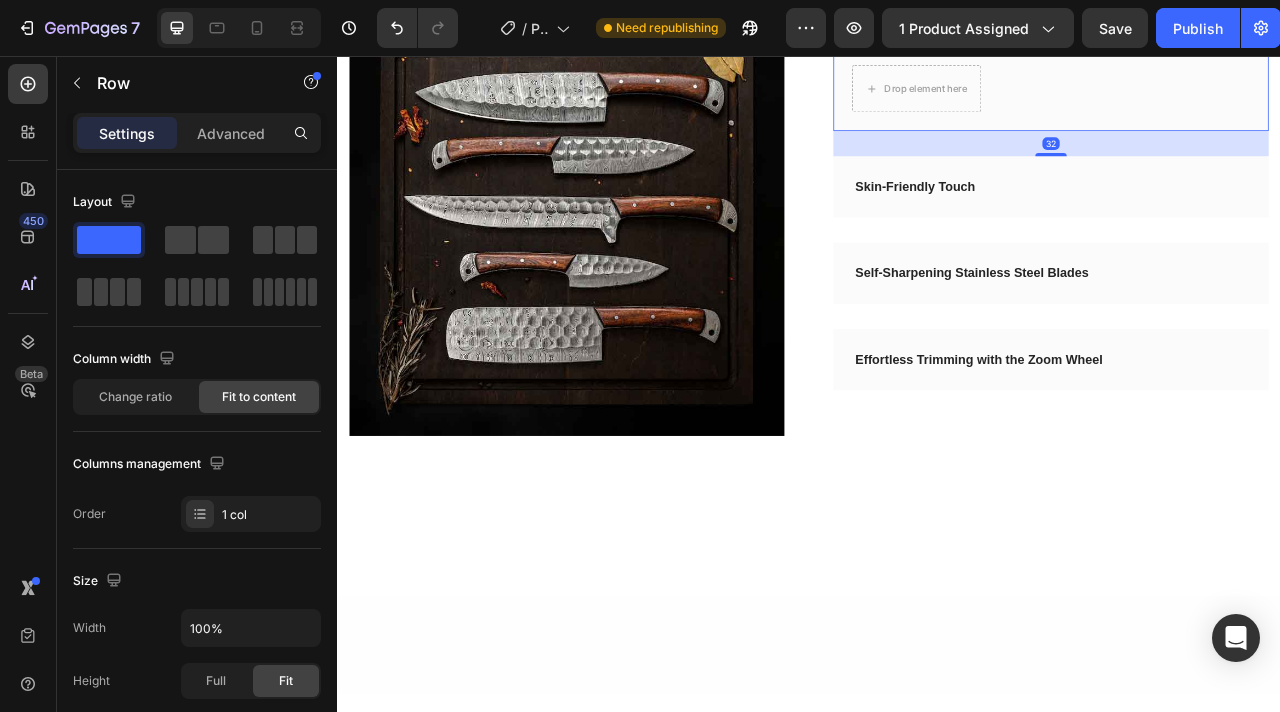click 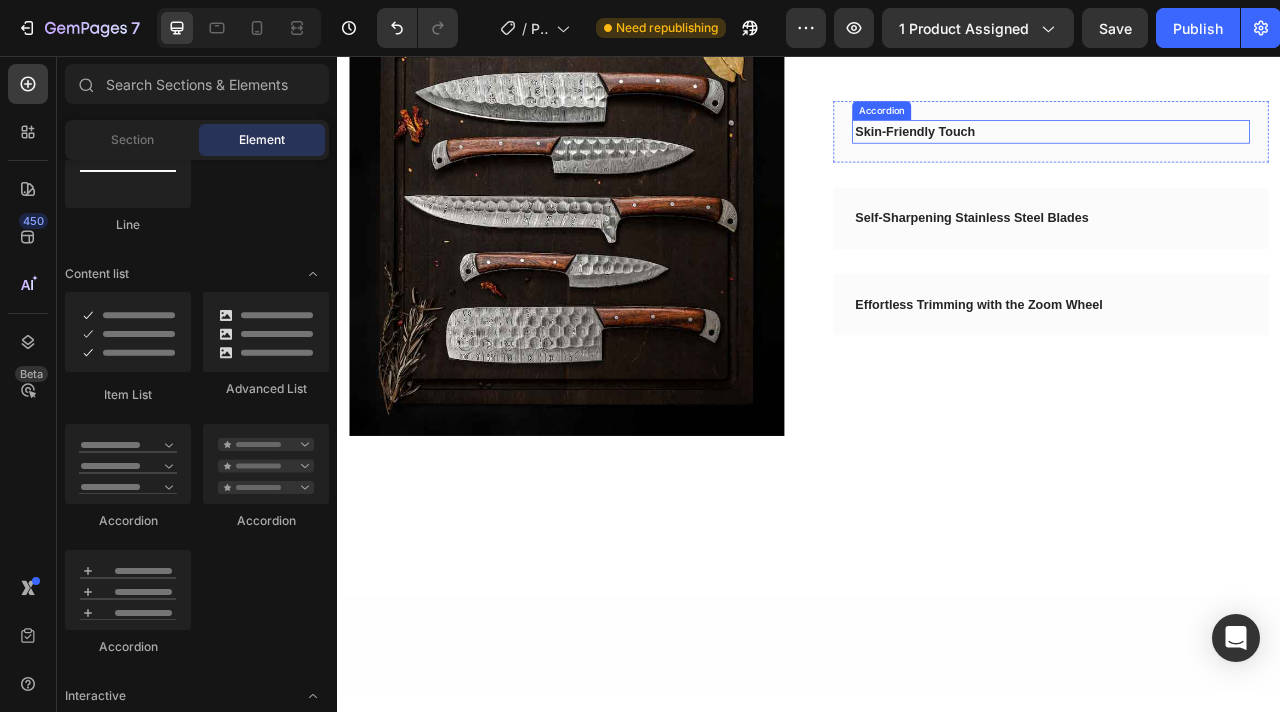 click on "Skin-Friendly Touch" at bounding box center [1245, 152] 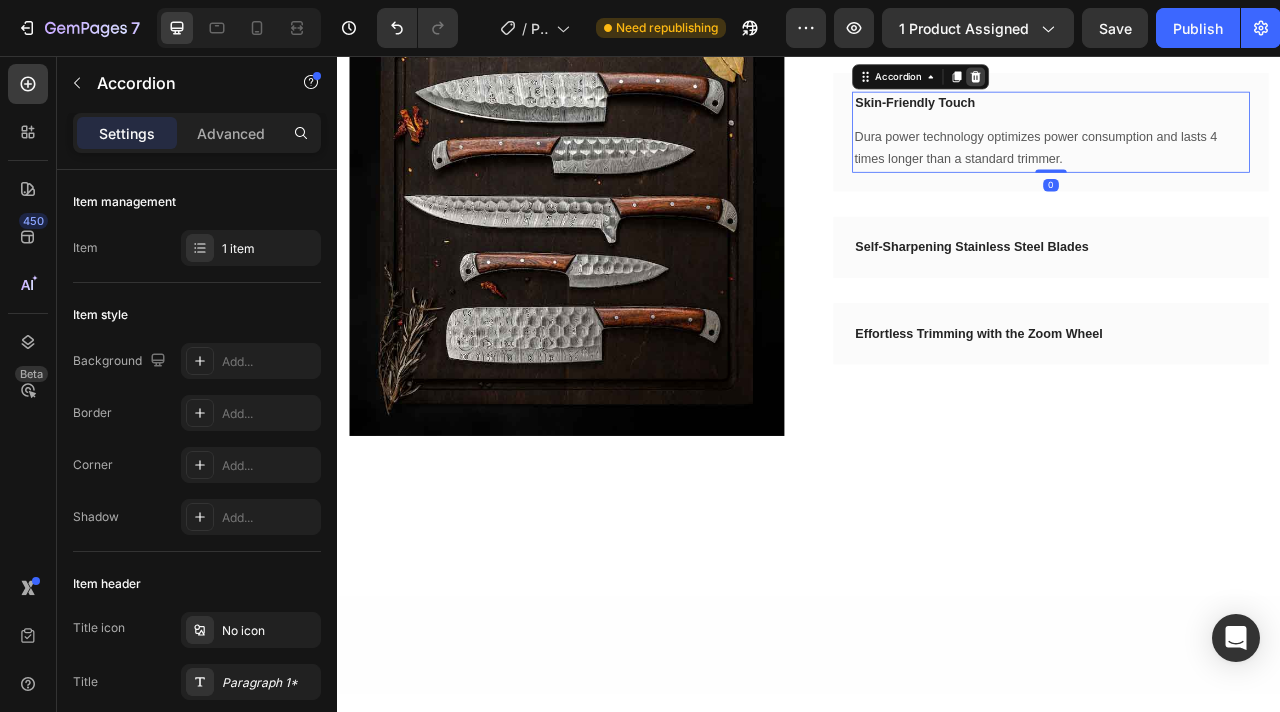 click 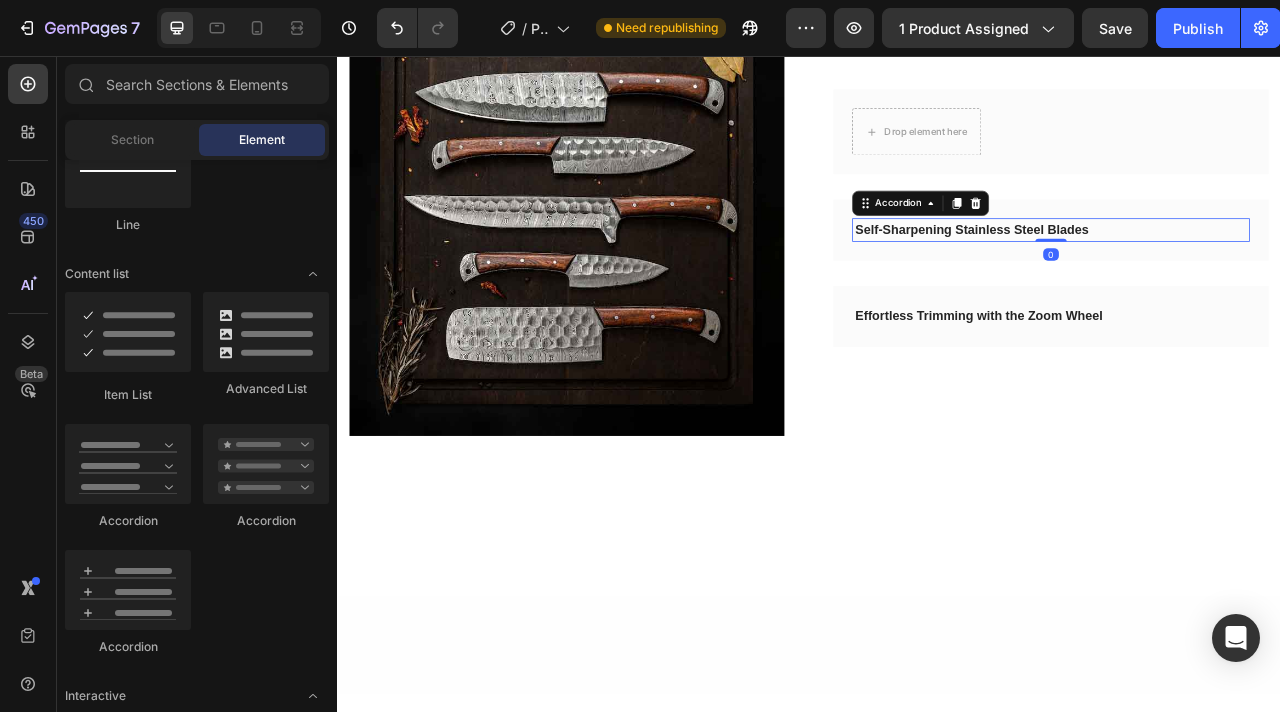 click on "Self-Sharpening  Stainless Steel Blades" at bounding box center [1144, 277] 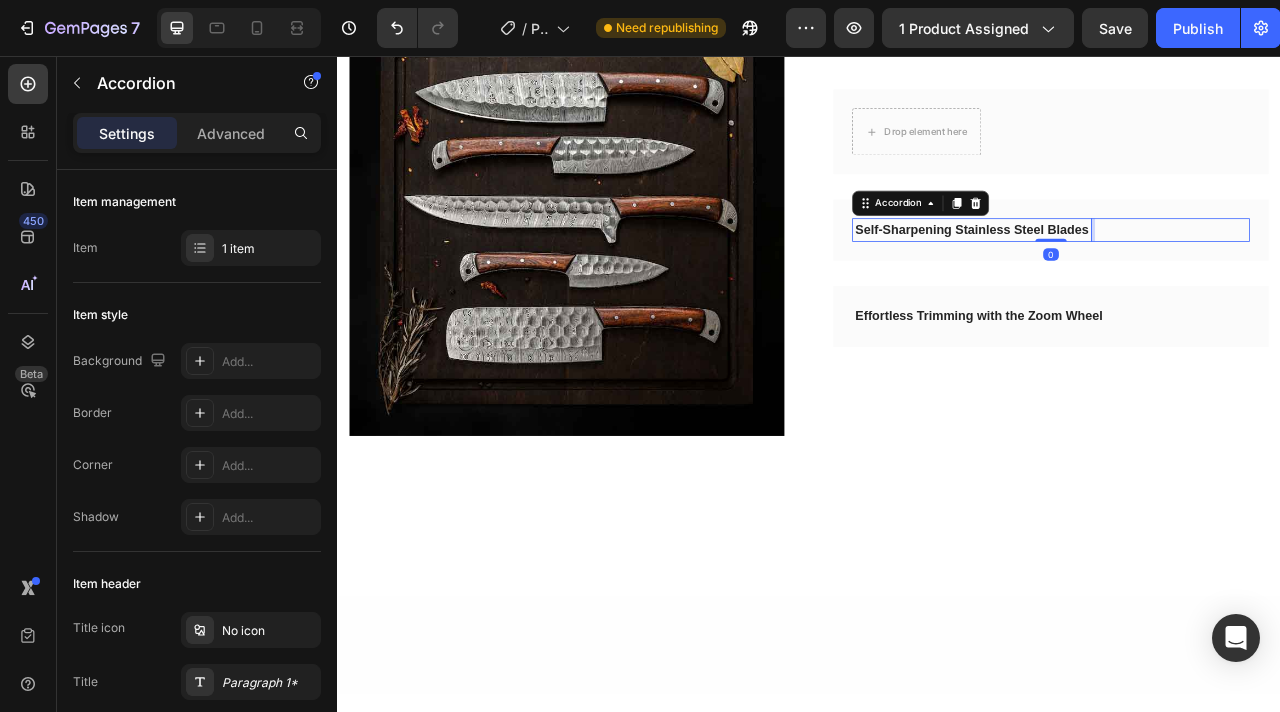 click on "Self-Sharpening Stainless Steel Blades" at bounding box center [1144, 277] 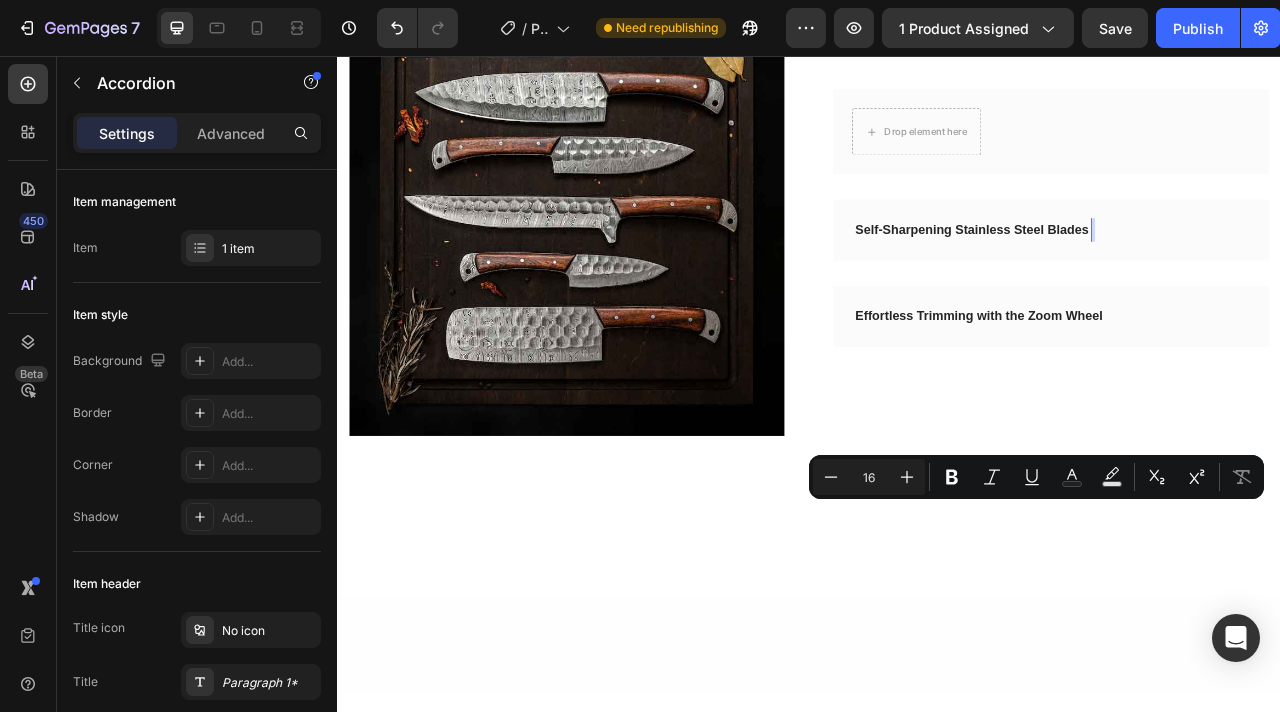 click on "Self-Sharpening Stainless Steel Blades" at bounding box center (1144, 277) 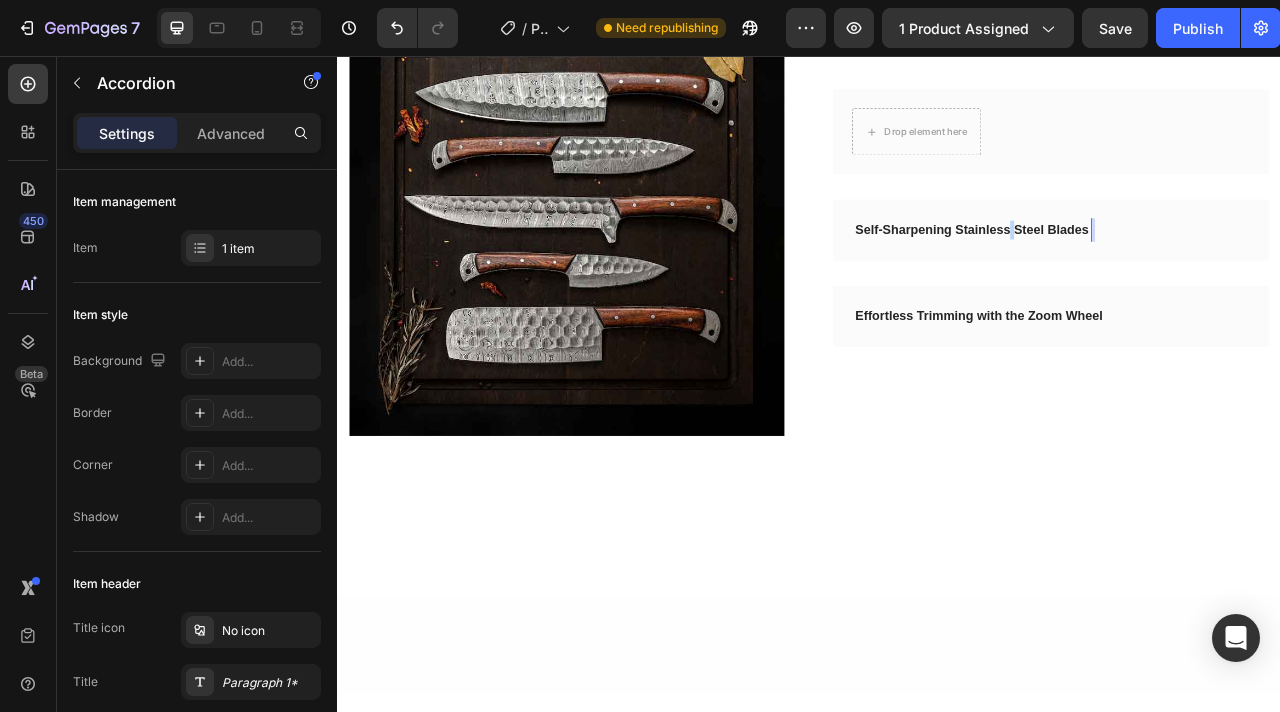 click on "Self-Sharpening Stainless Steel Blades" at bounding box center [1144, 277] 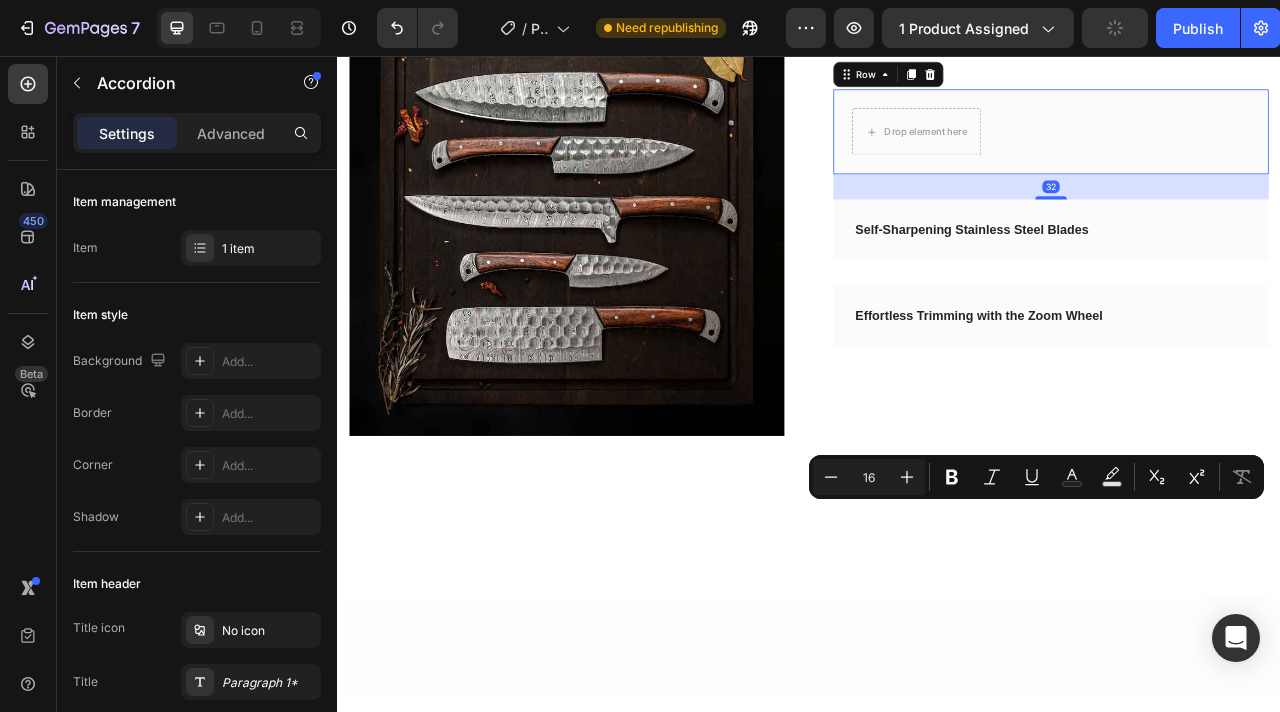 click on "Drop element here Row   32" at bounding box center (1245, 152) 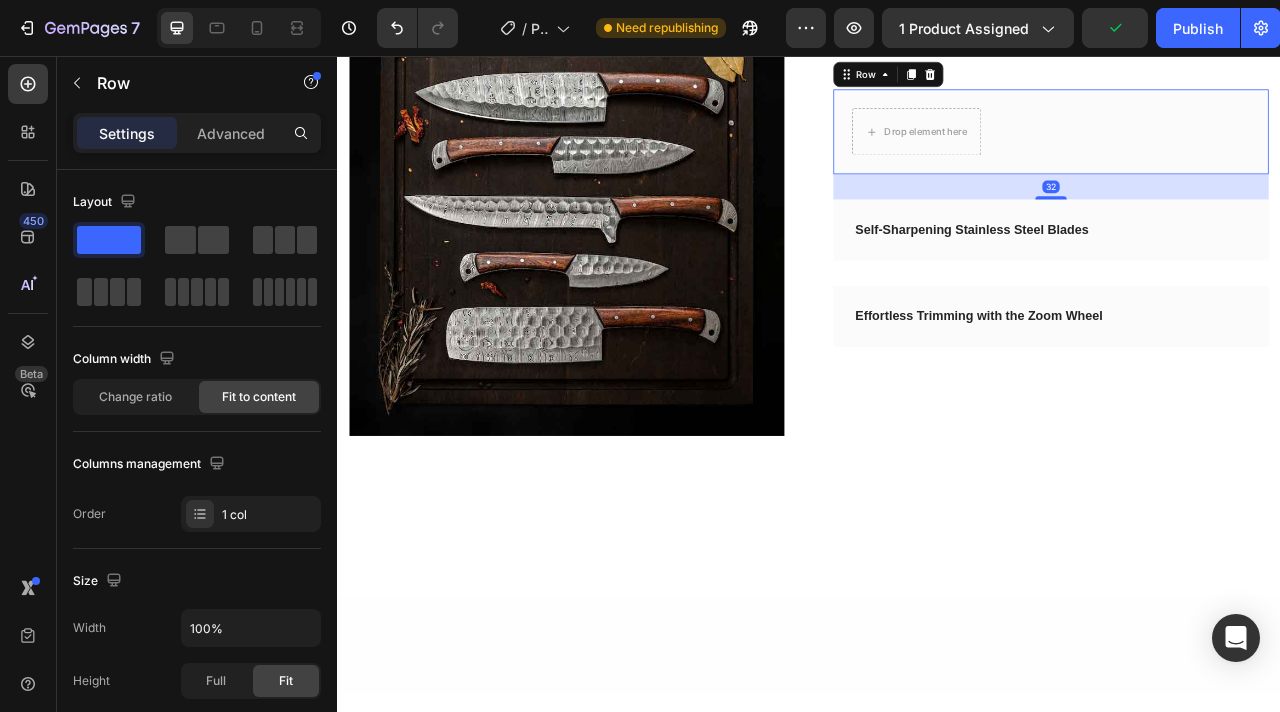 click on "Row" at bounding box center (1038, 79) 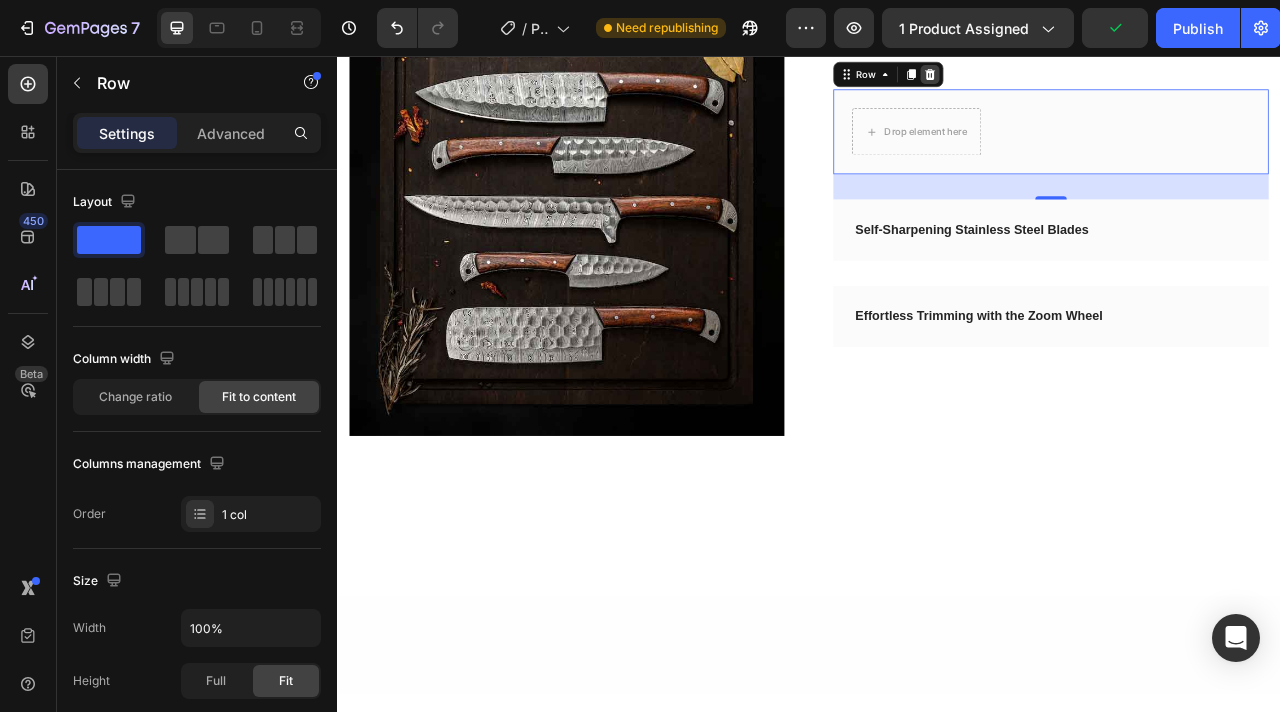 click 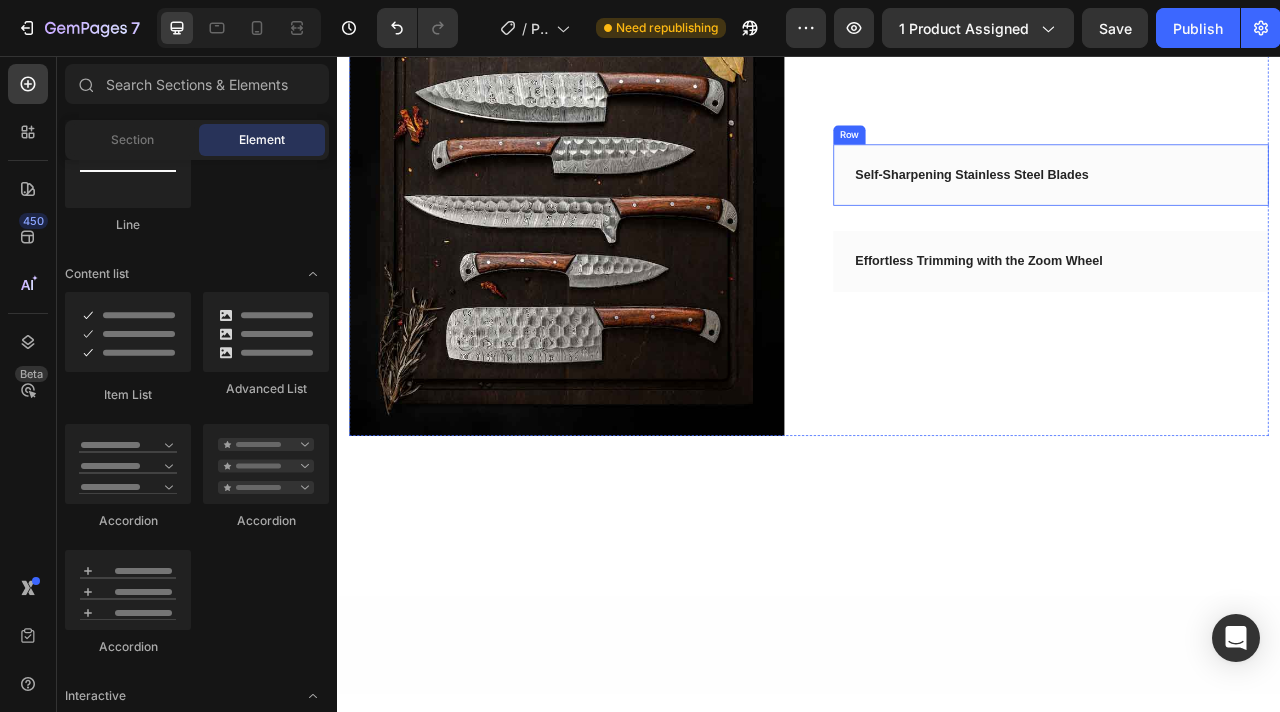 click on "Self-Sharpening Stainless Steel Blades Accordion Row" at bounding box center (1245, 207) 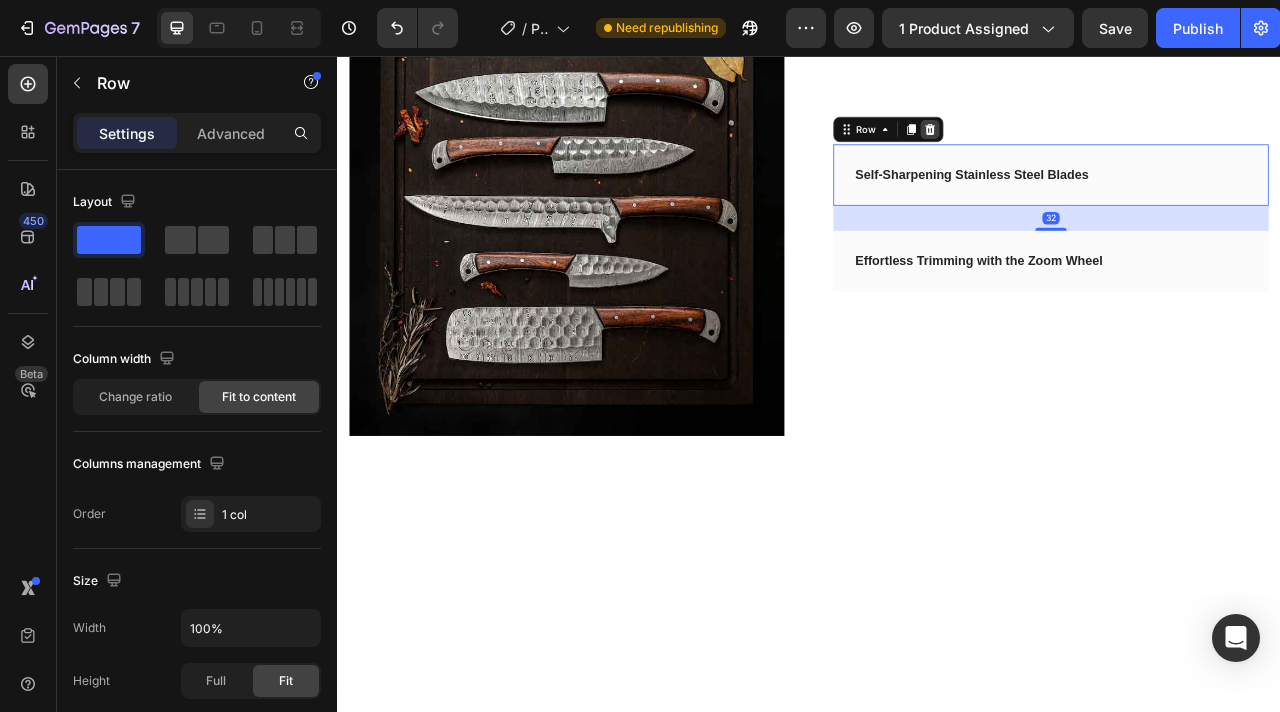 click 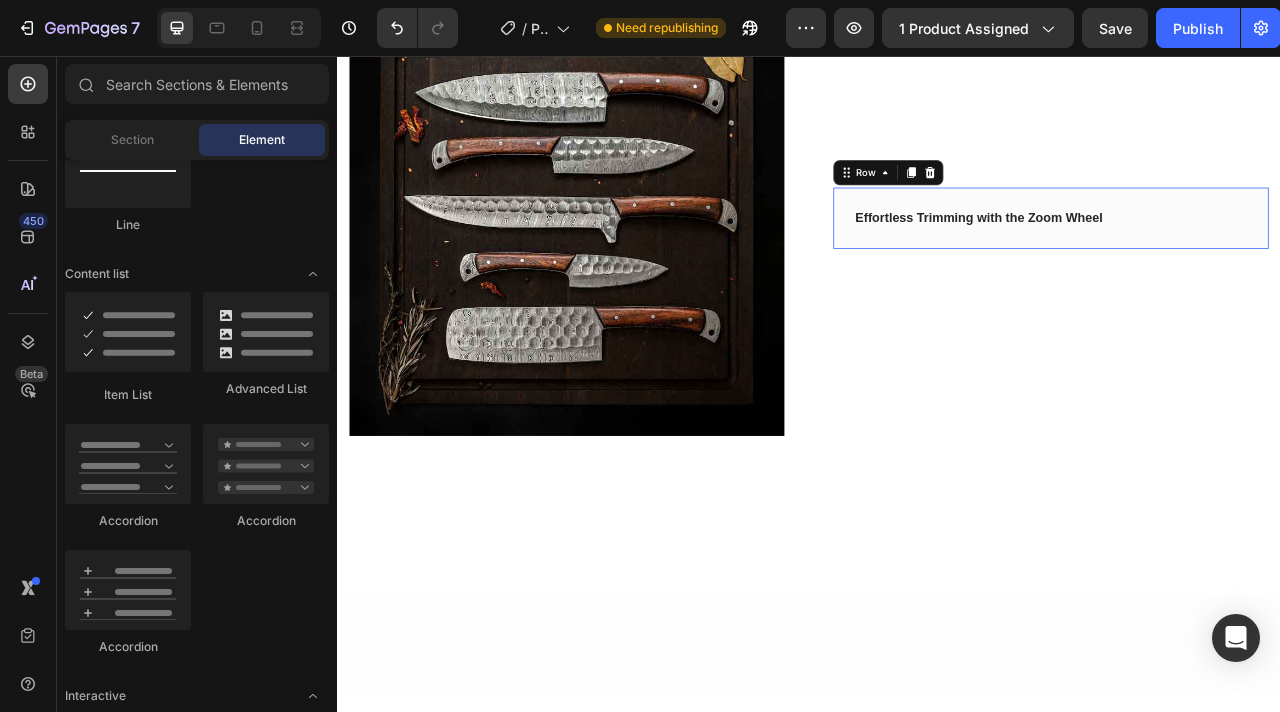 click on "Effortless Trimming with  the Zoom Wheel Accordion Row   0" at bounding box center [1245, 262] 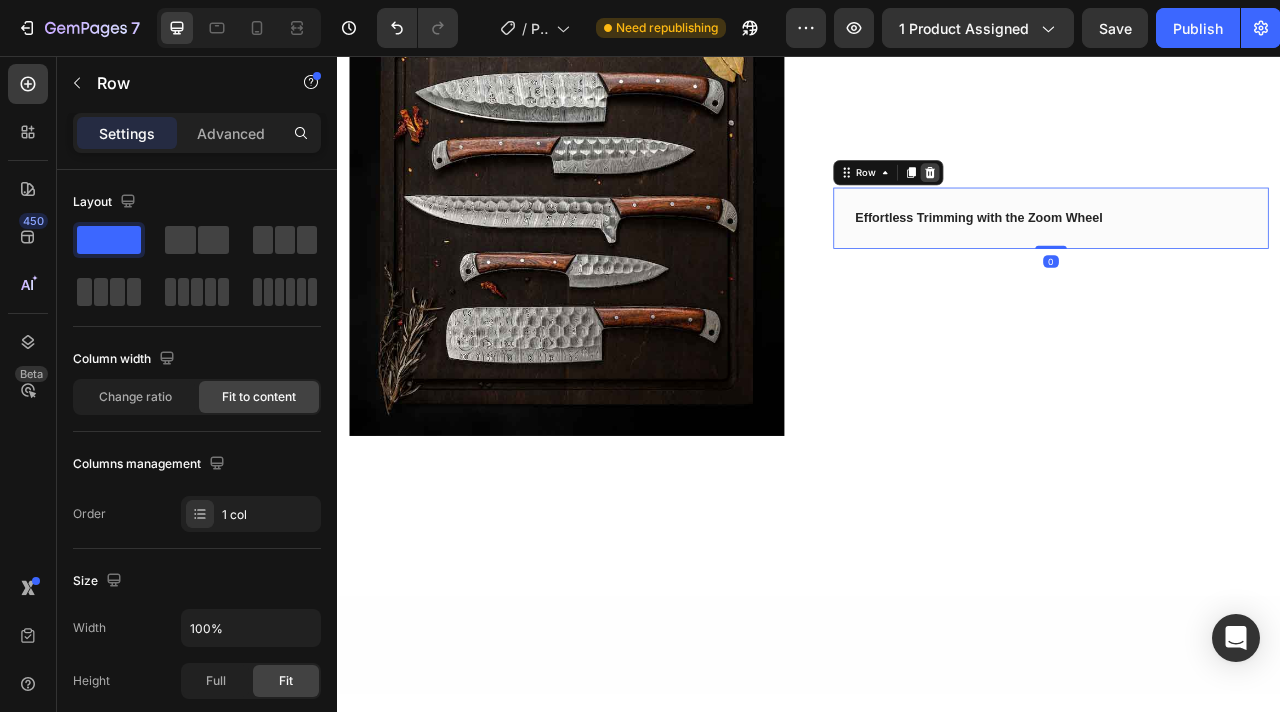 click 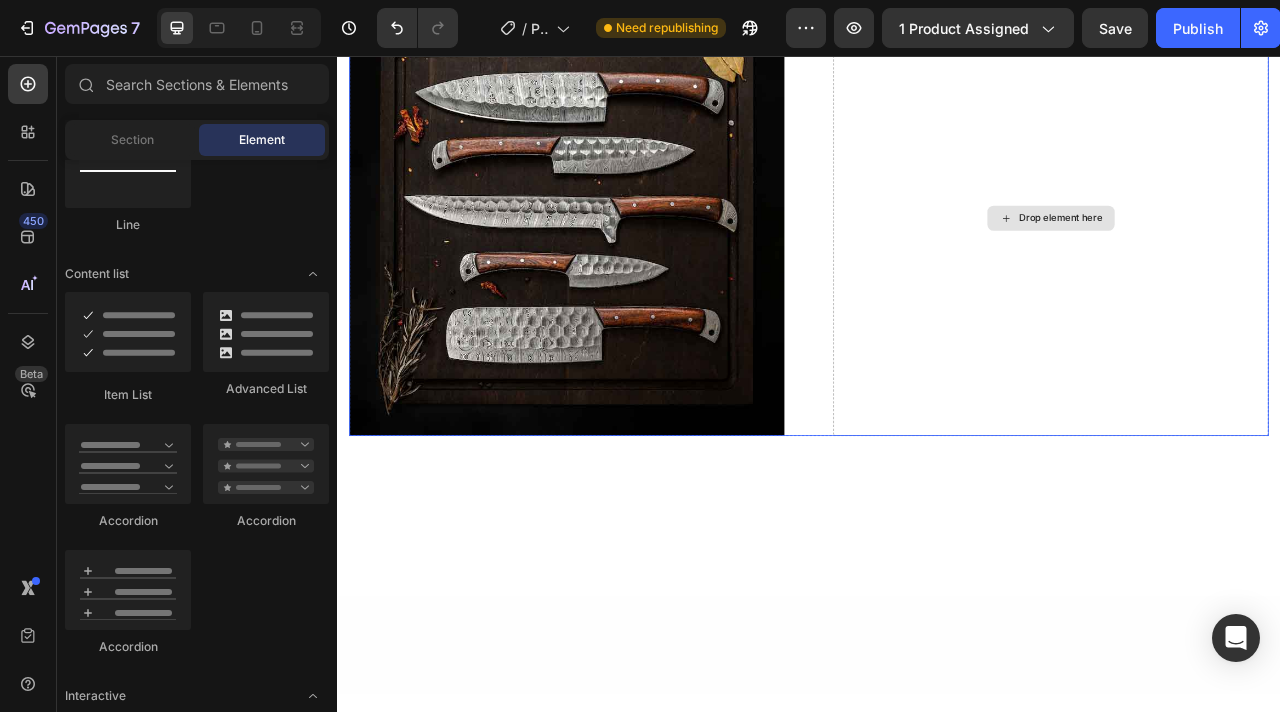 click on "Drop element here" at bounding box center [1245, 262] 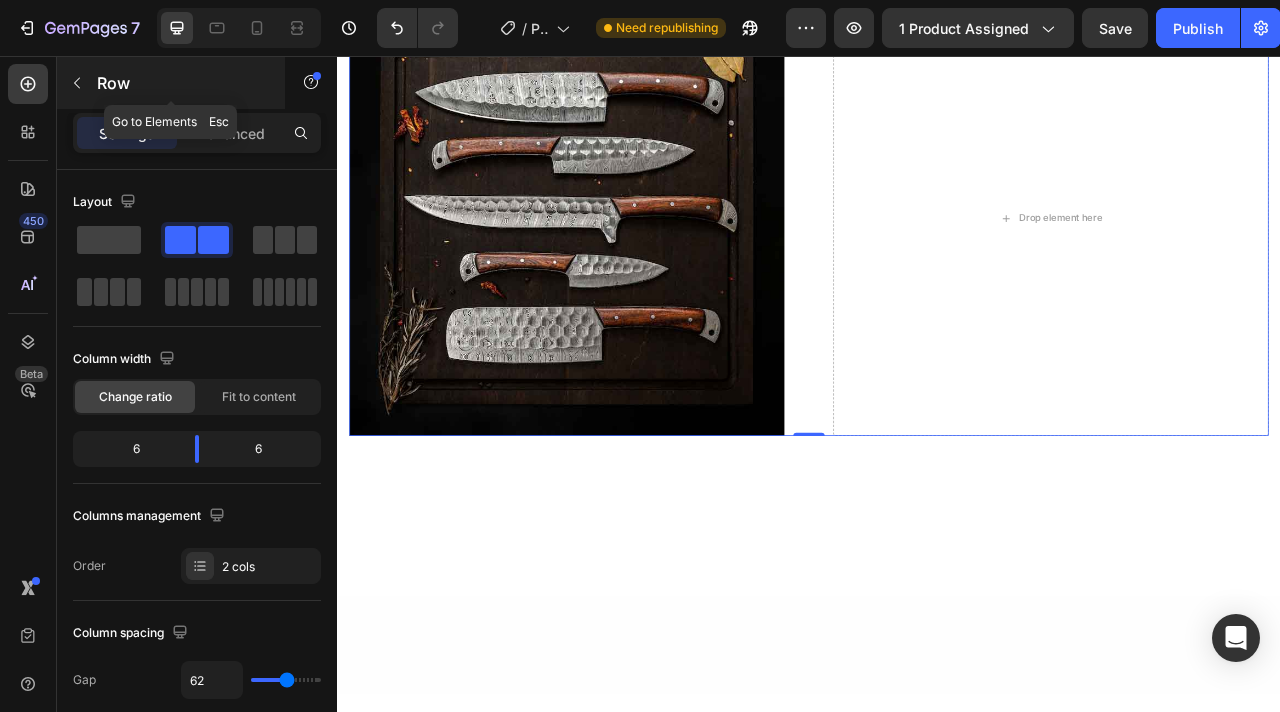 click at bounding box center (77, 83) 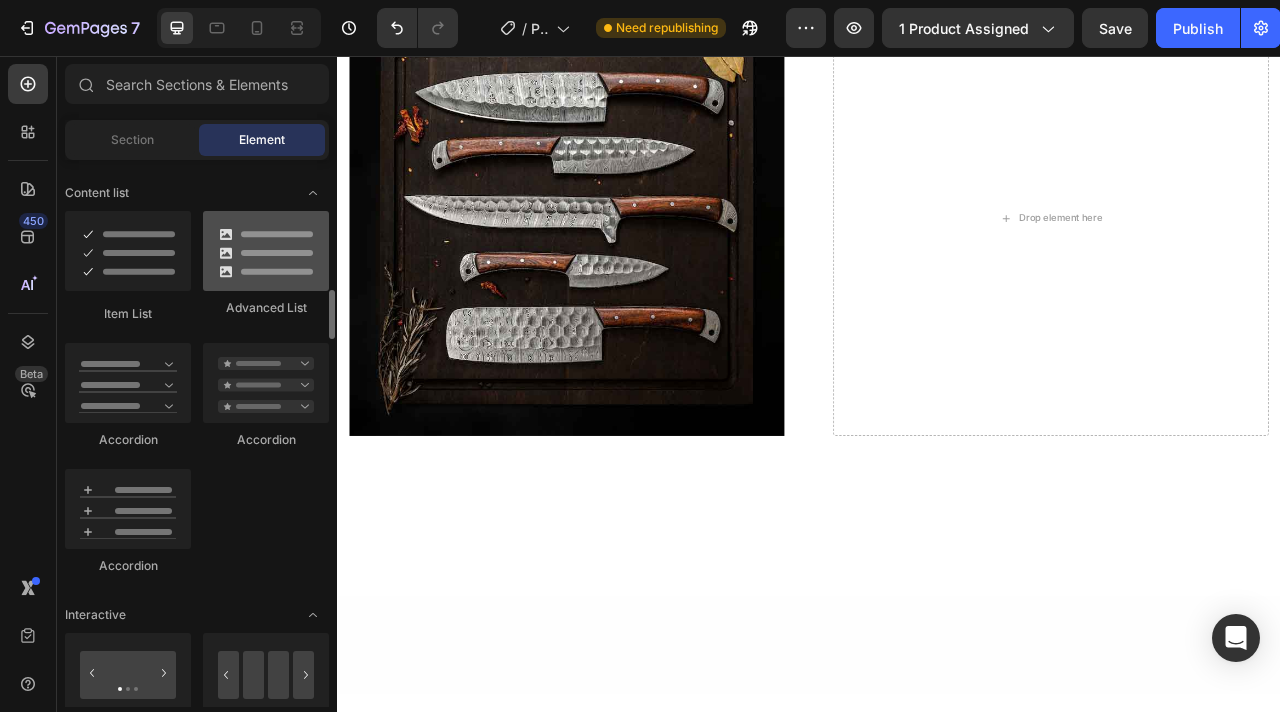 scroll, scrollTop: 1458, scrollLeft: 0, axis: vertical 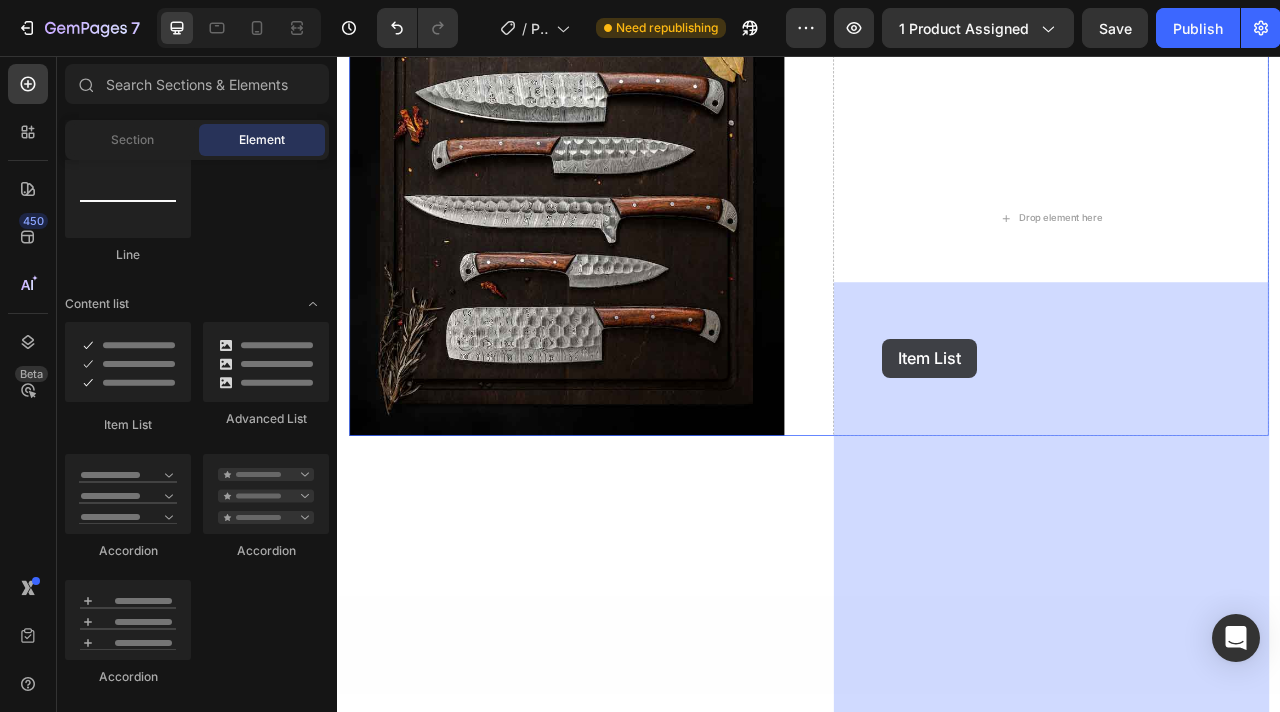 drag, startPoint x: 478, startPoint y: 430, endPoint x: 1029, endPoint y: 415, distance: 551.20416 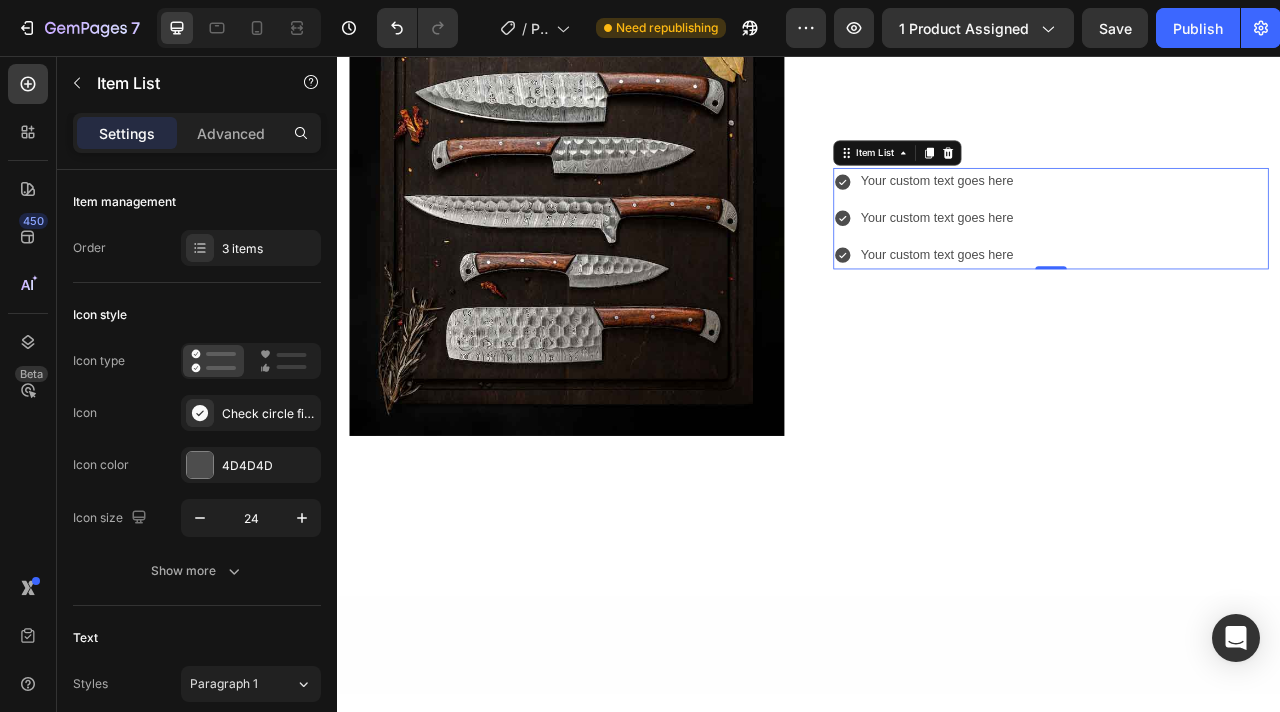 click 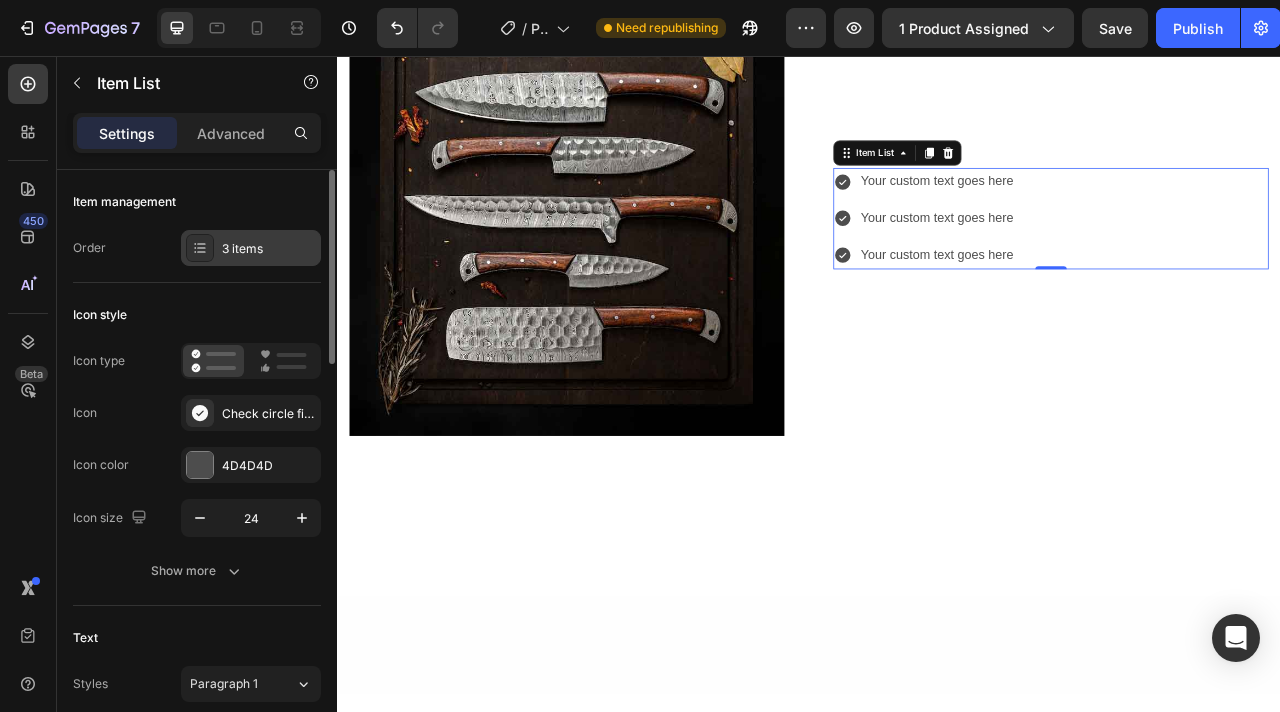 click 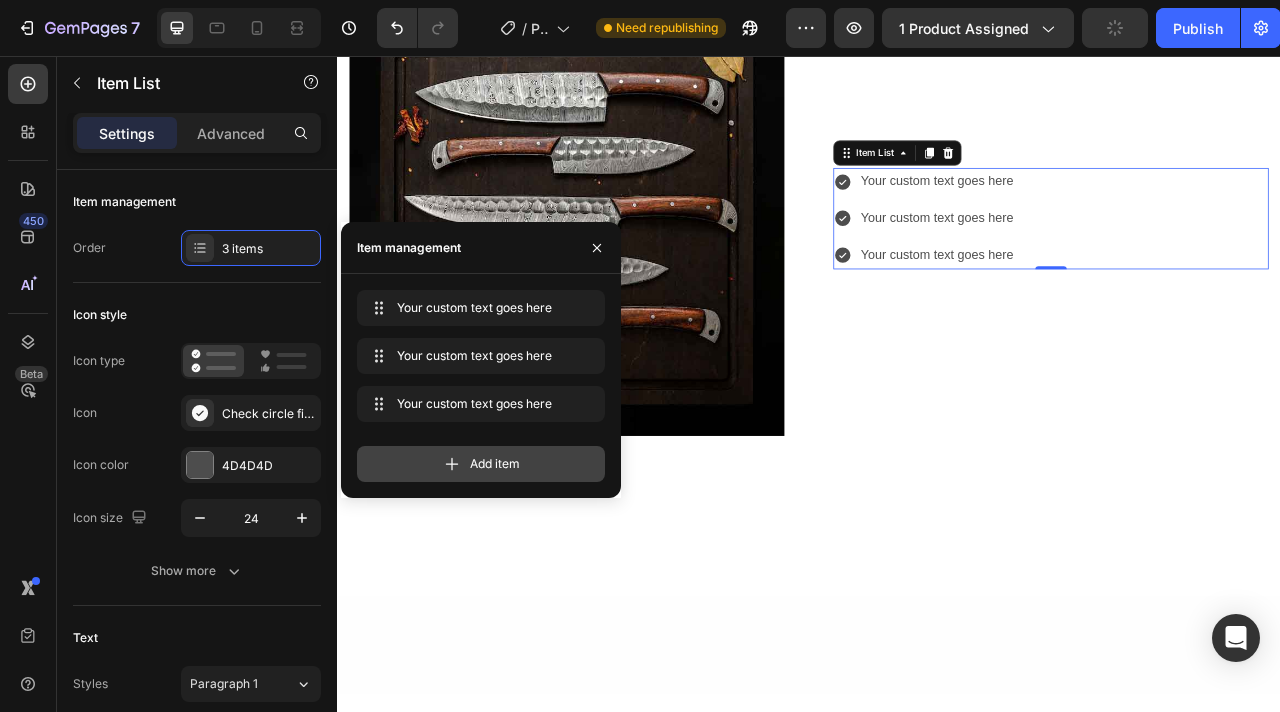 click on "Add item" at bounding box center (495, 464) 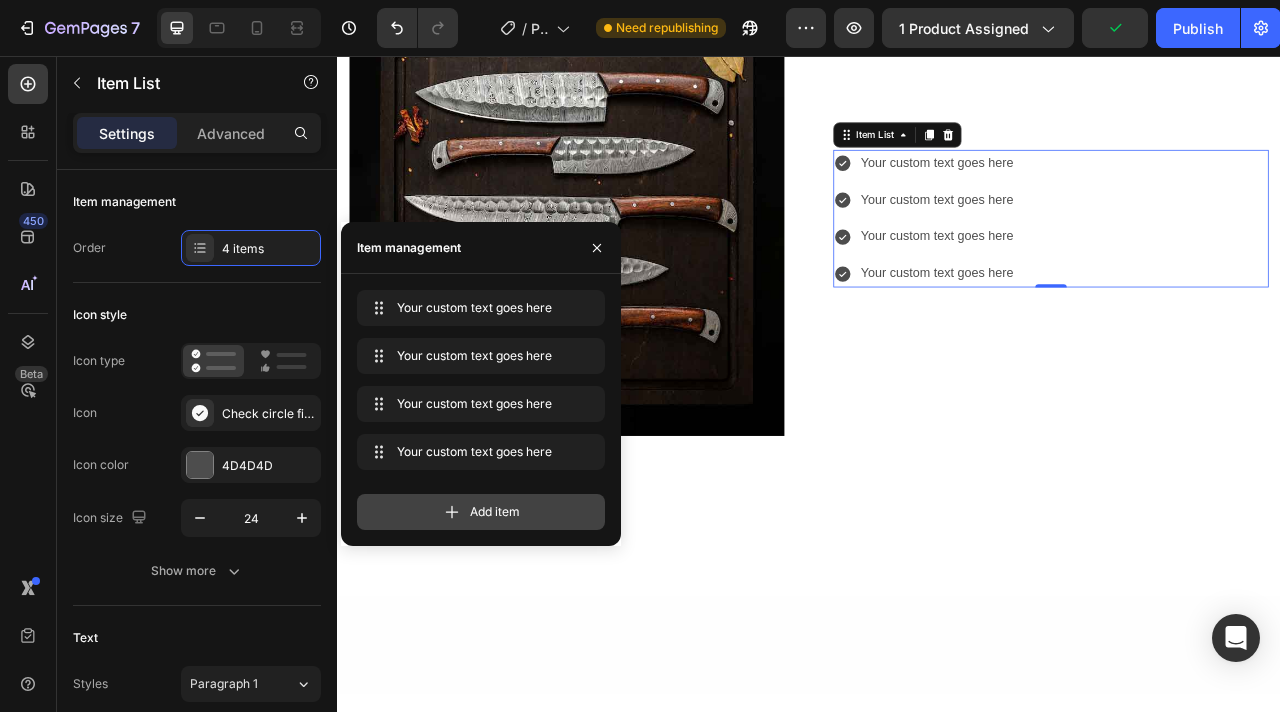 click on "Add item" at bounding box center [495, 512] 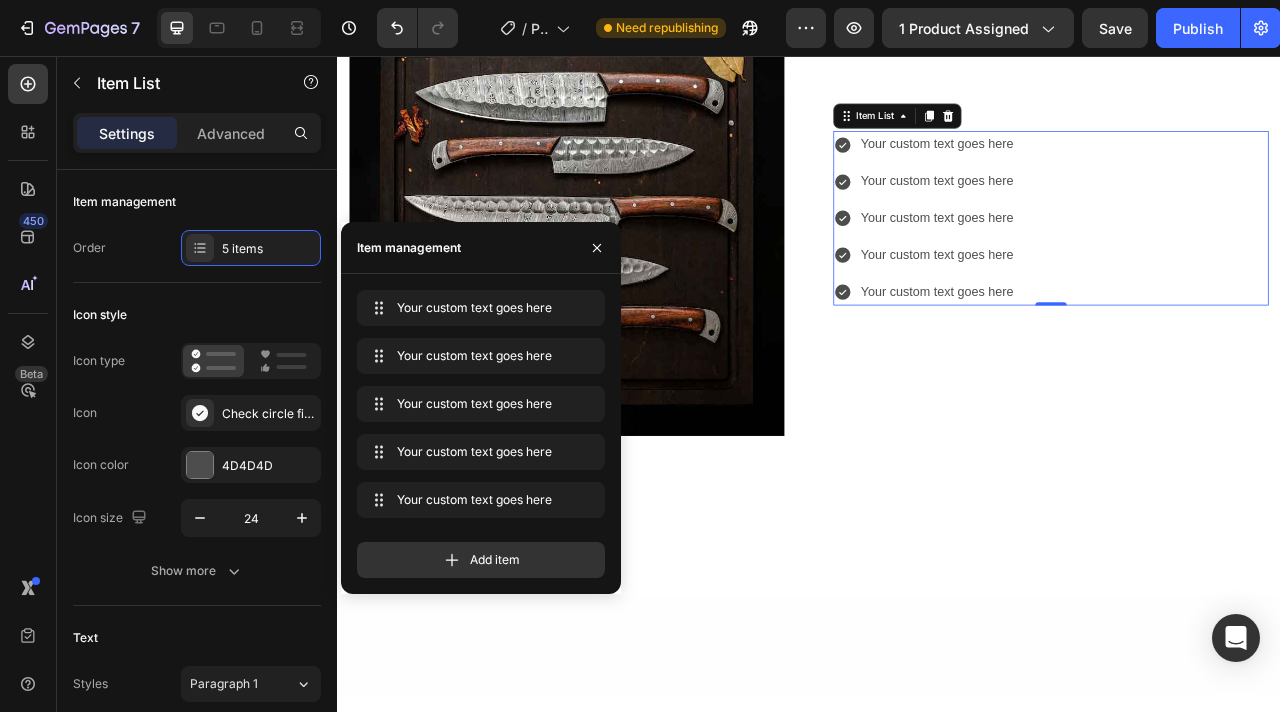 click on "Your custom text goes here" at bounding box center (1100, 168) 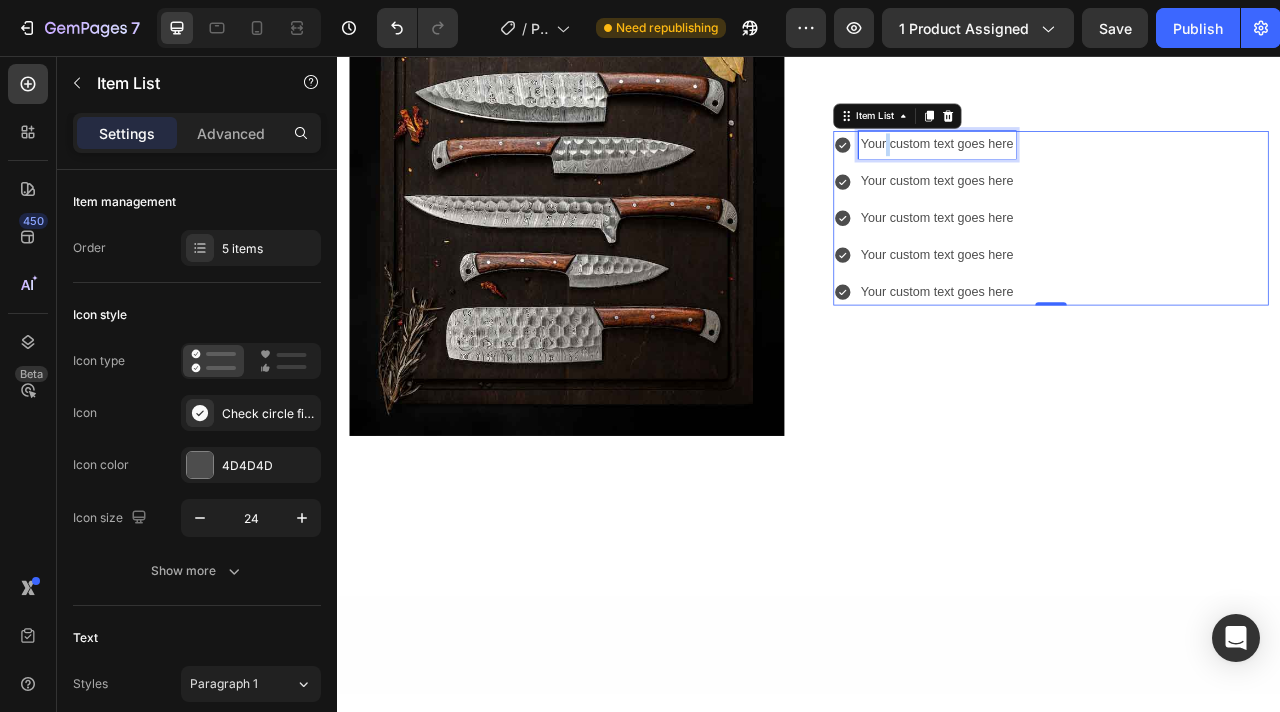 click on "Your custom text goes here" at bounding box center (1100, 168) 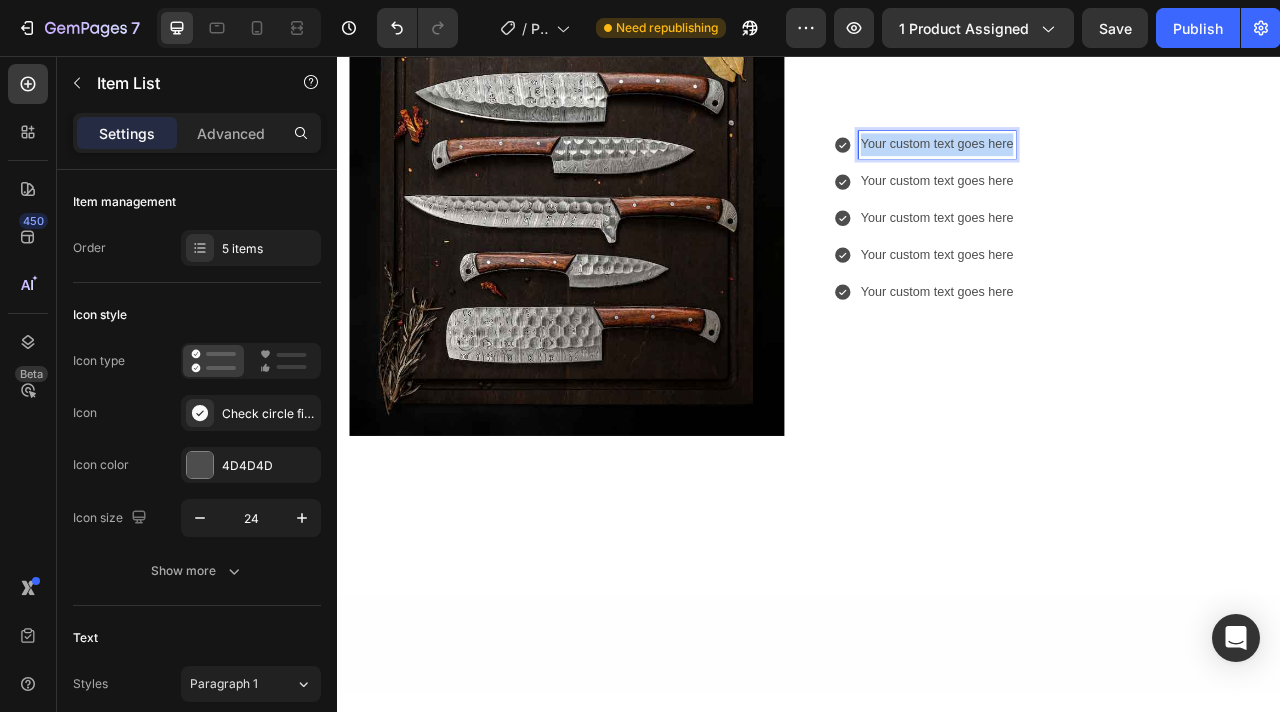 click on "Your custom text goes here" at bounding box center (1100, 168) 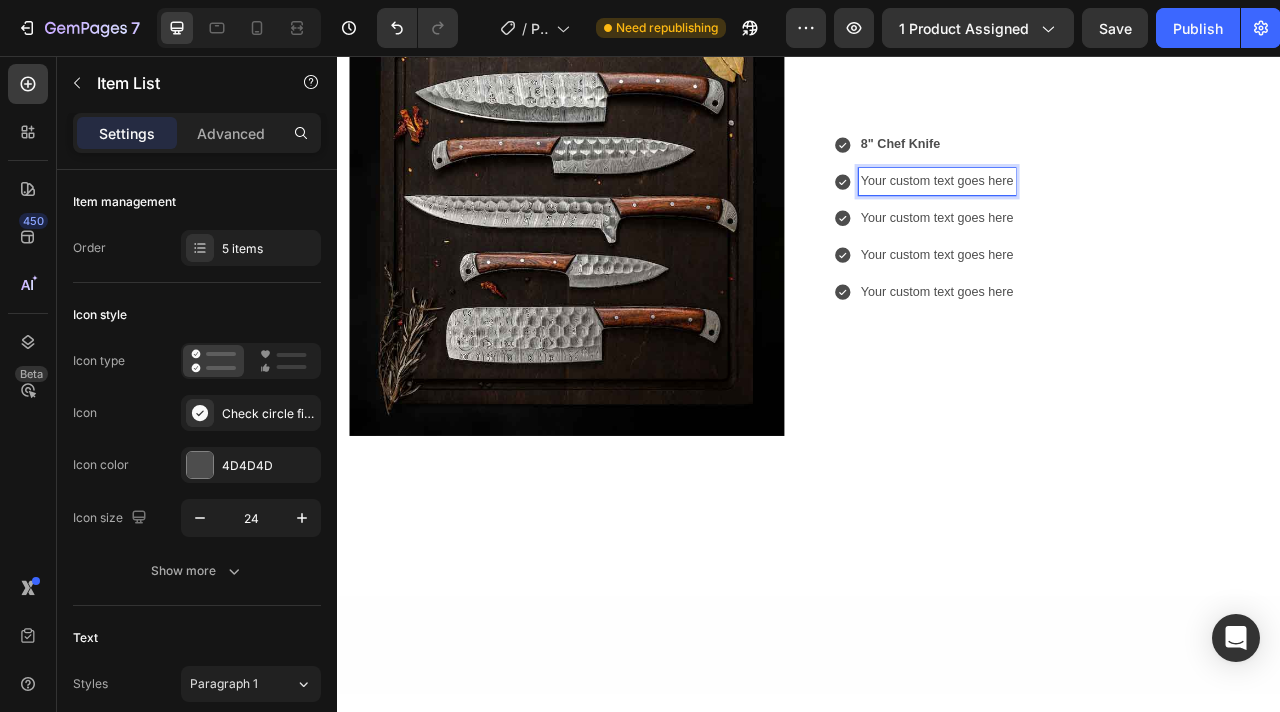 click on "Your custom text goes here" at bounding box center [1100, 215] 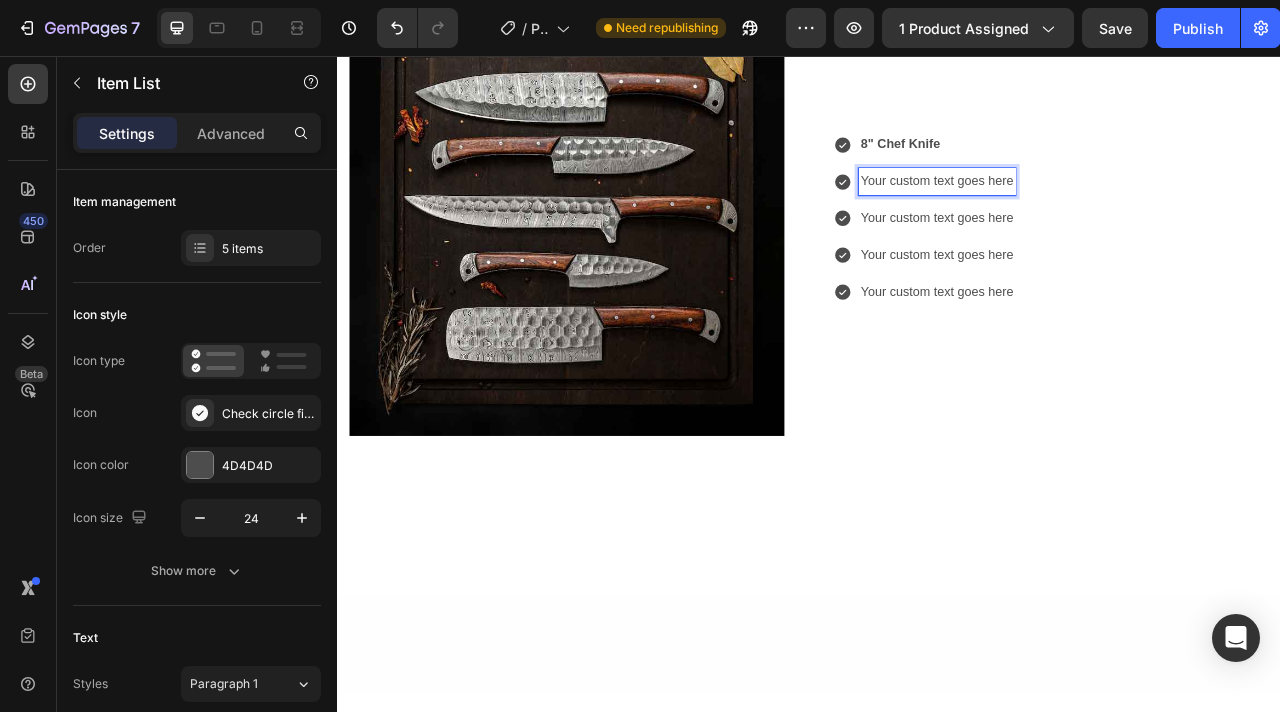 click on "Your custom text goes here" at bounding box center (1100, 215) 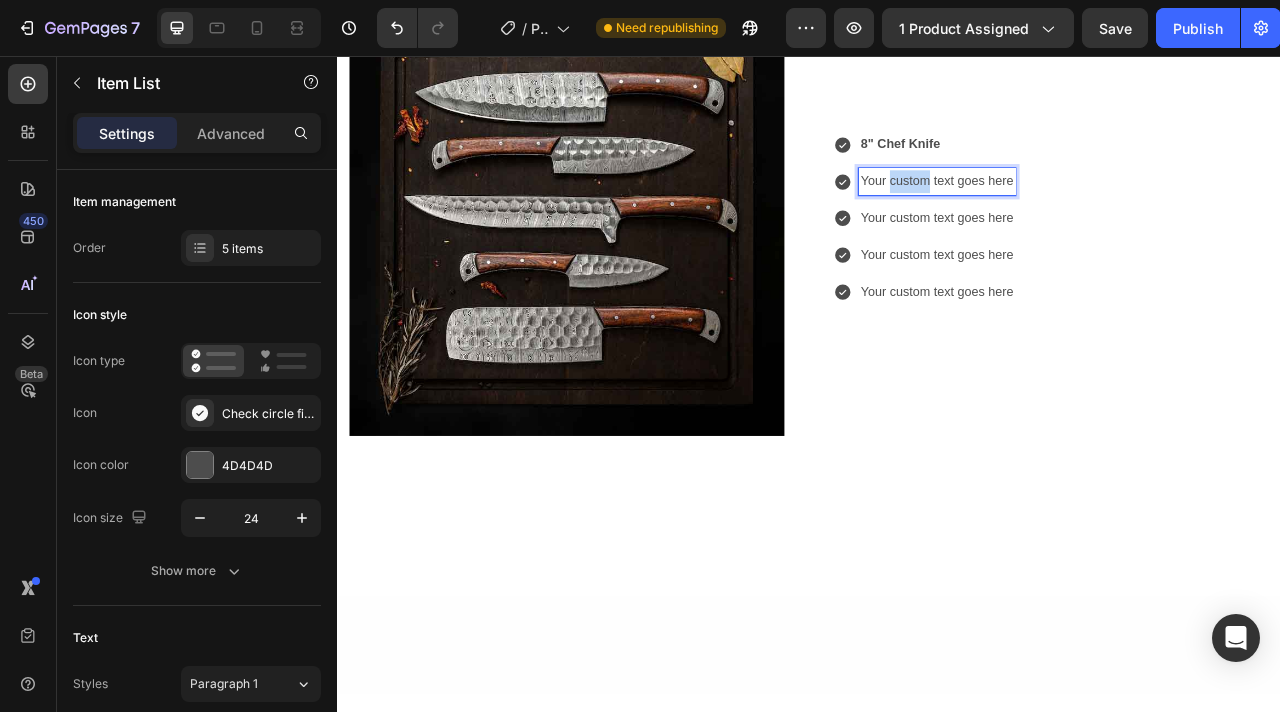 click on "Your custom text goes here" at bounding box center (1100, 215) 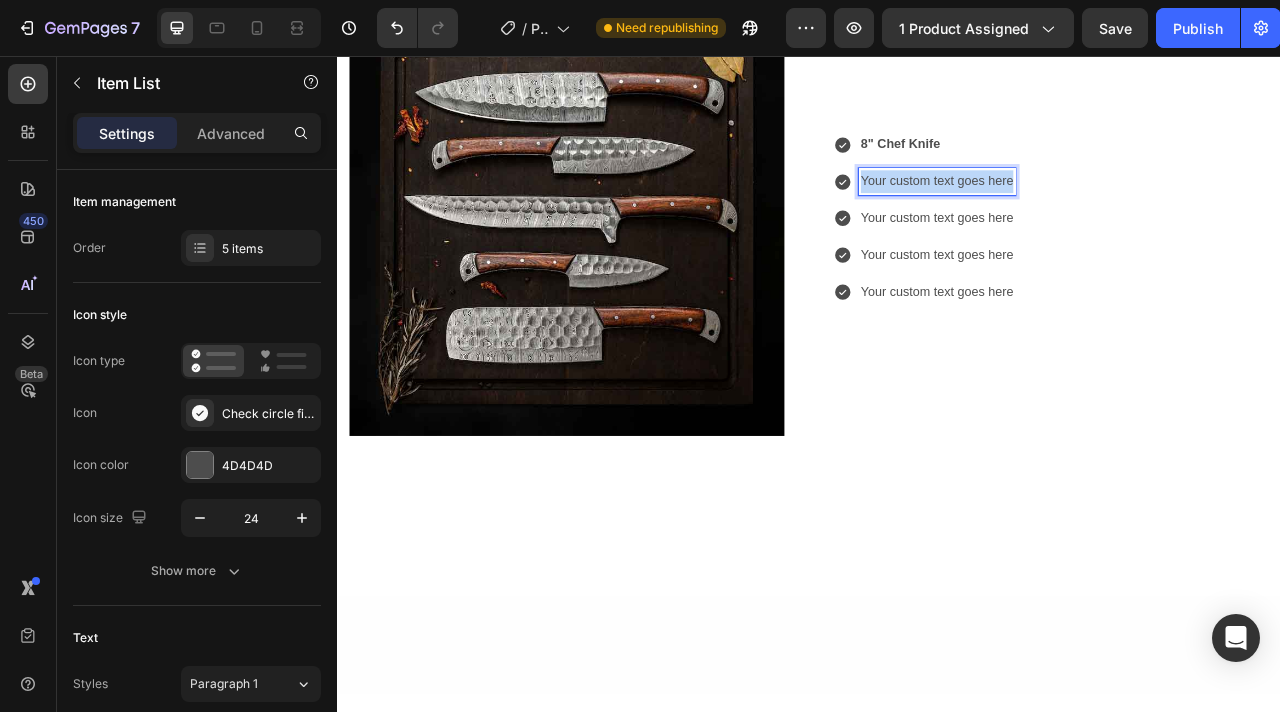 click on "Your custom text goes here" at bounding box center [1100, 215] 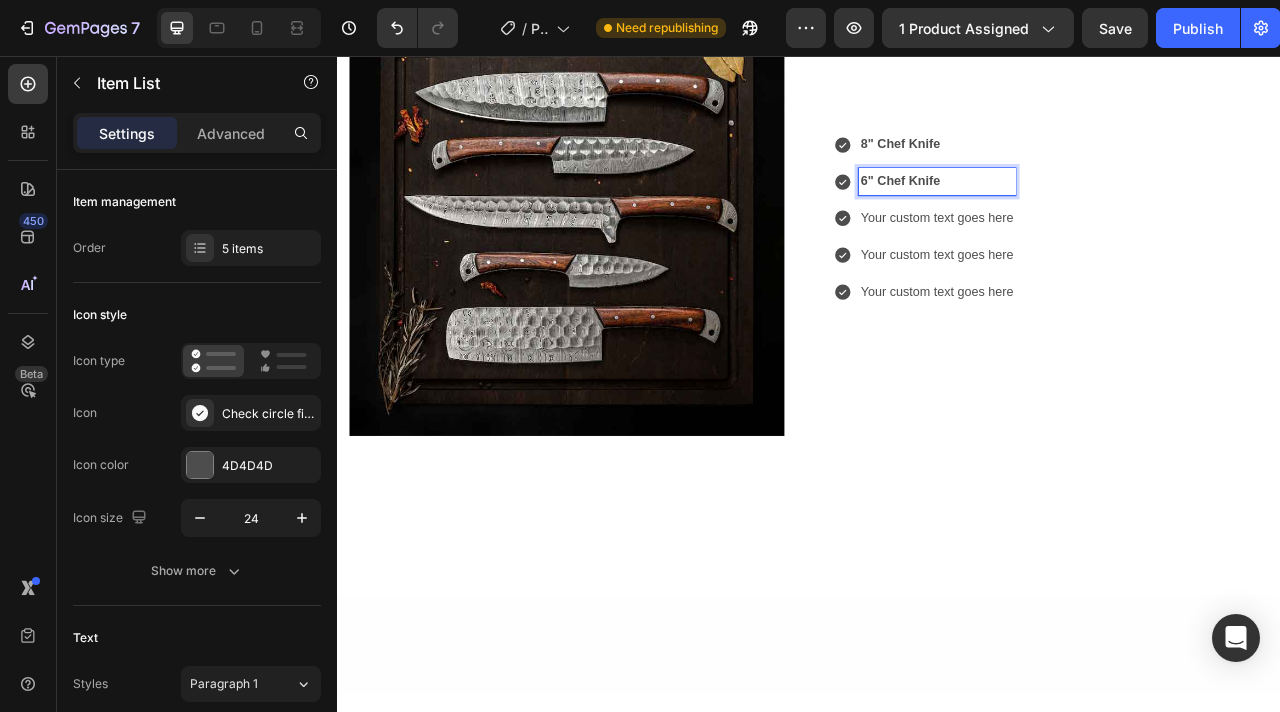 click on "Your custom text goes here" at bounding box center (1100, 262) 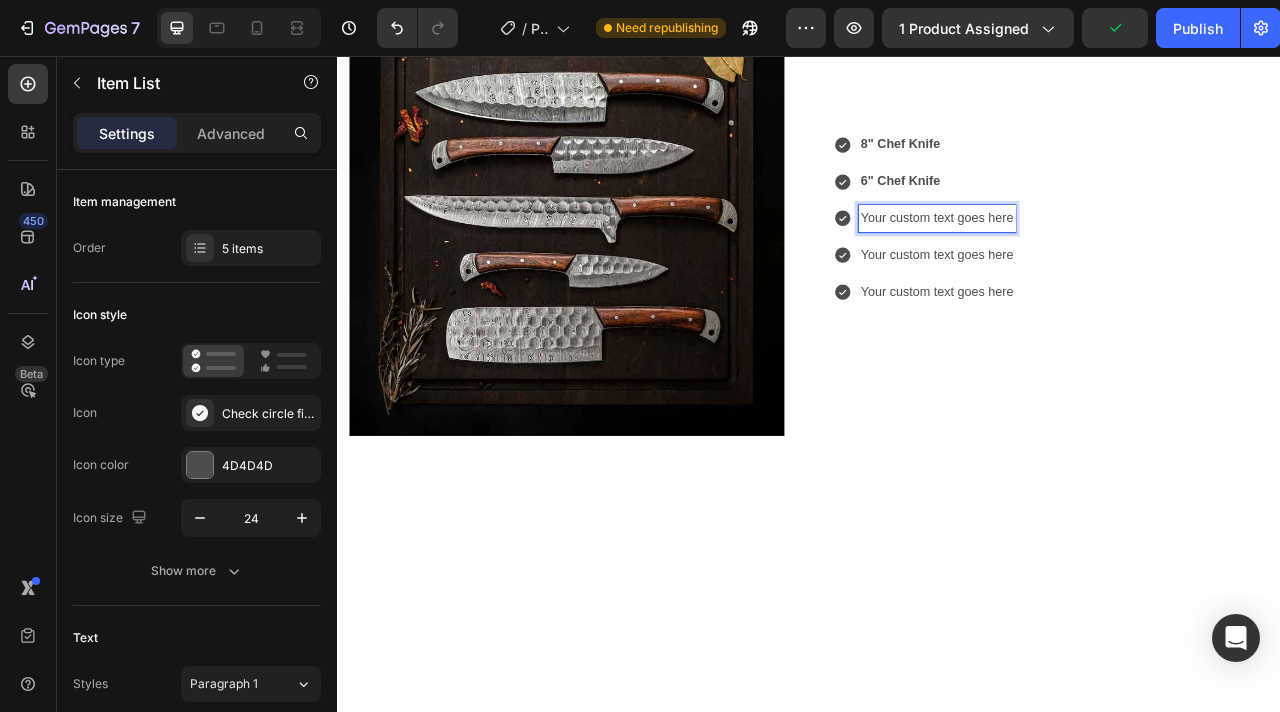 click on "Your custom text goes here" at bounding box center (1100, 262) 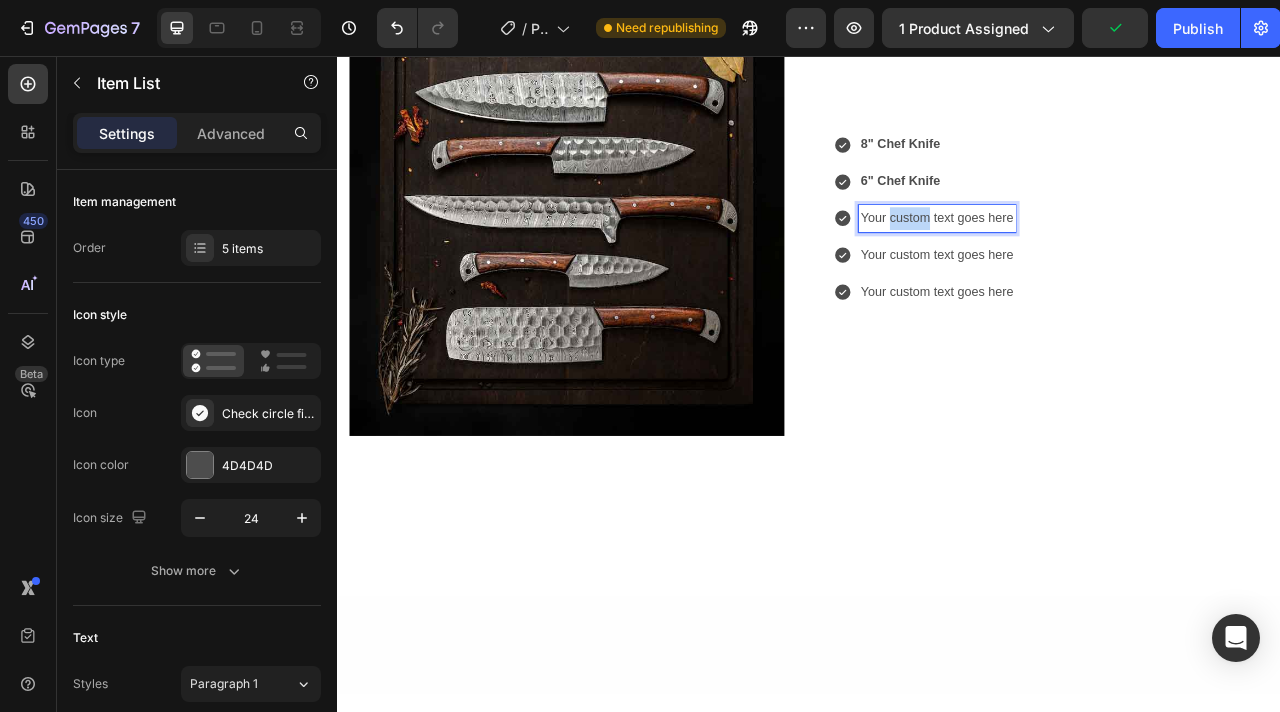 click on "Your custom text goes here" at bounding box center [1100, 262] 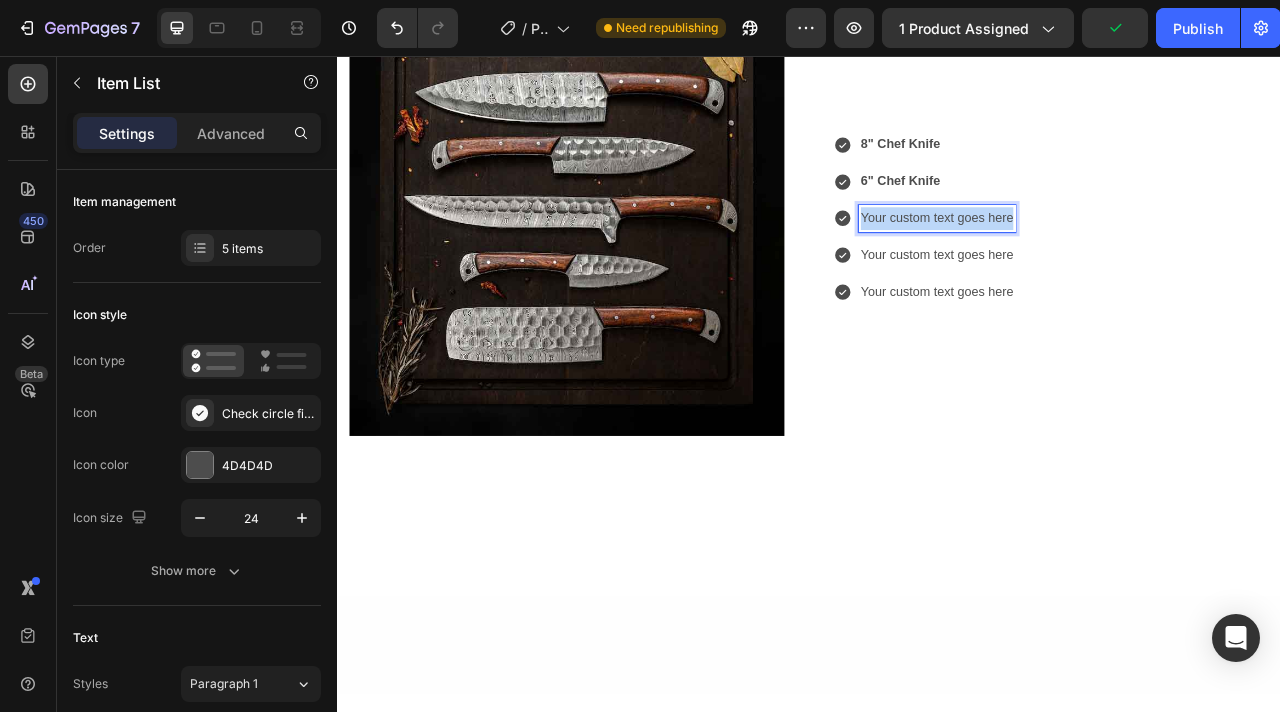 click on "Your custom text goes here" at bounding box center (1100, 262) 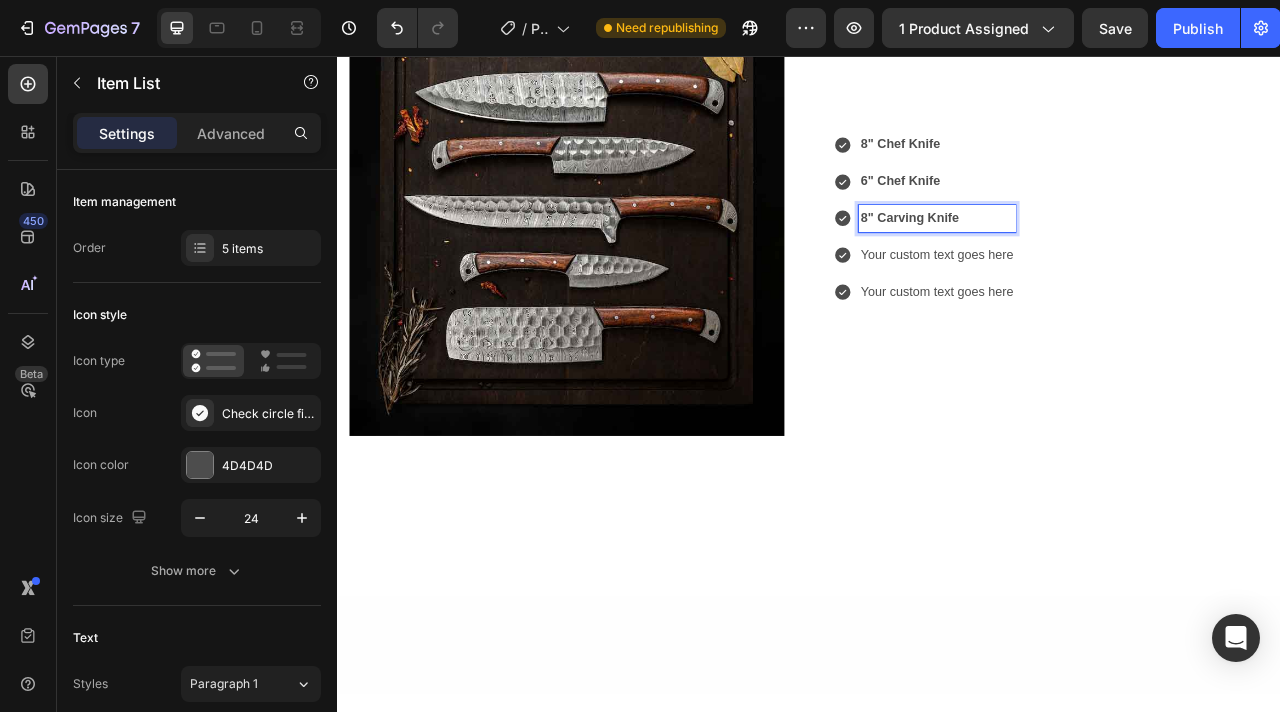 click on "Your custom text goes here" at bounding box center (1100, 309) 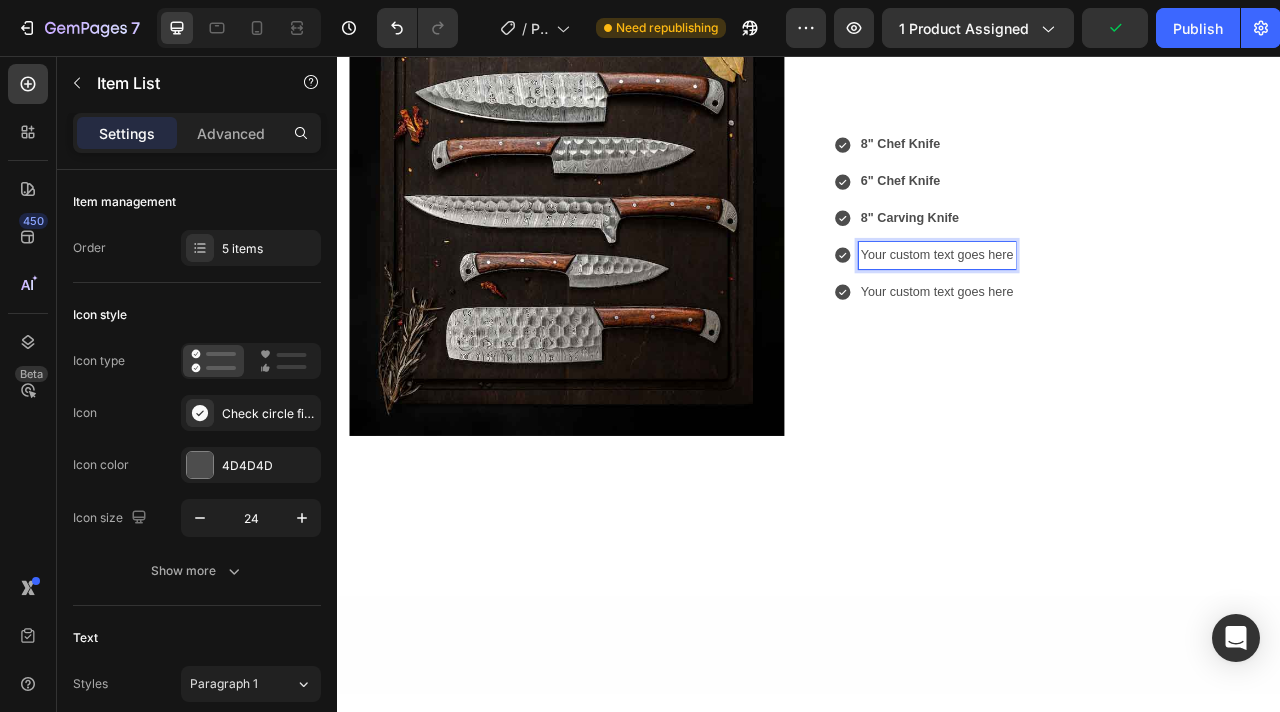 click on "Your custom text goes here" at bounding box center [1100, 309] 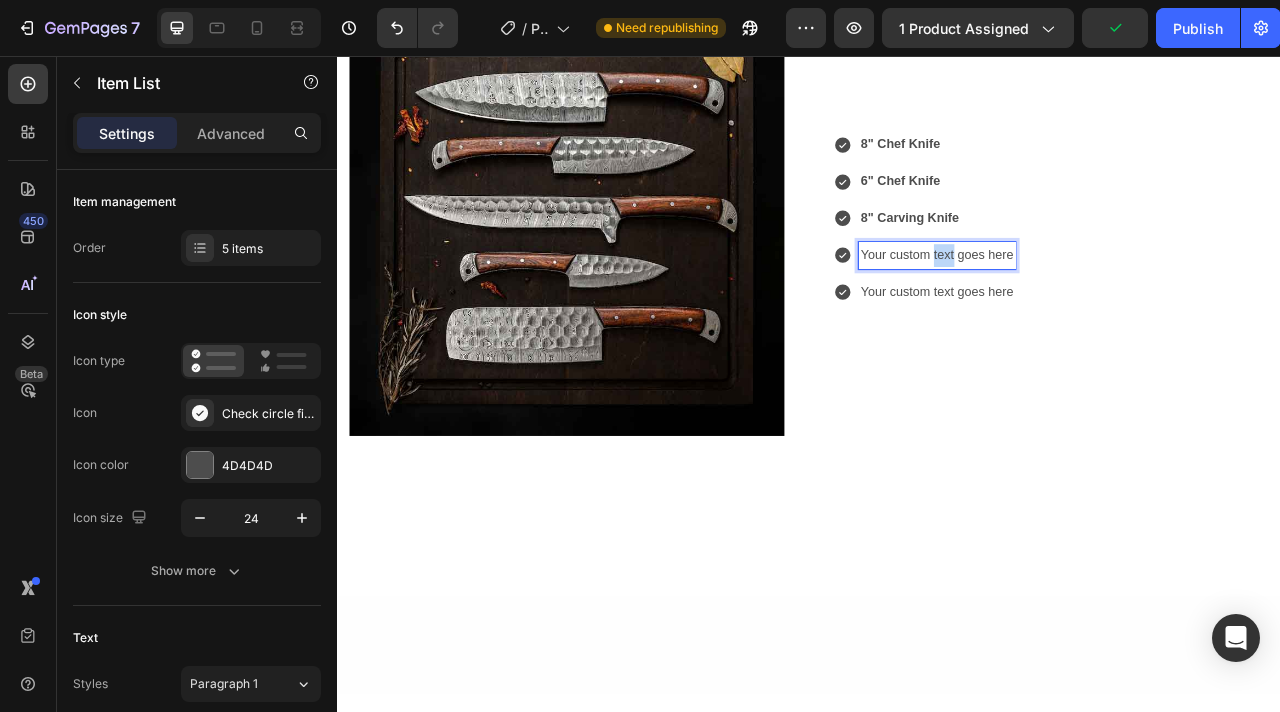 click on "Your custom text goes here" at bounding box center (1100, 309) 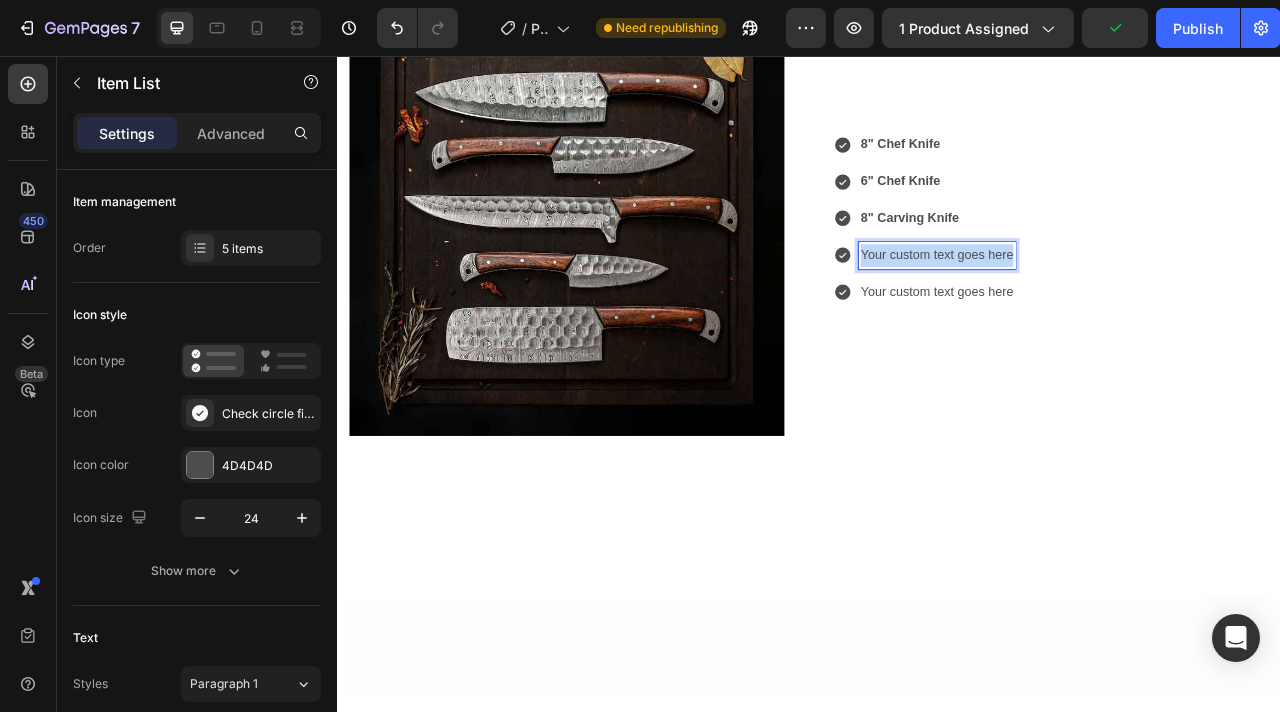 click on "Your custom text goes here" at bounding box center (1100, 309) 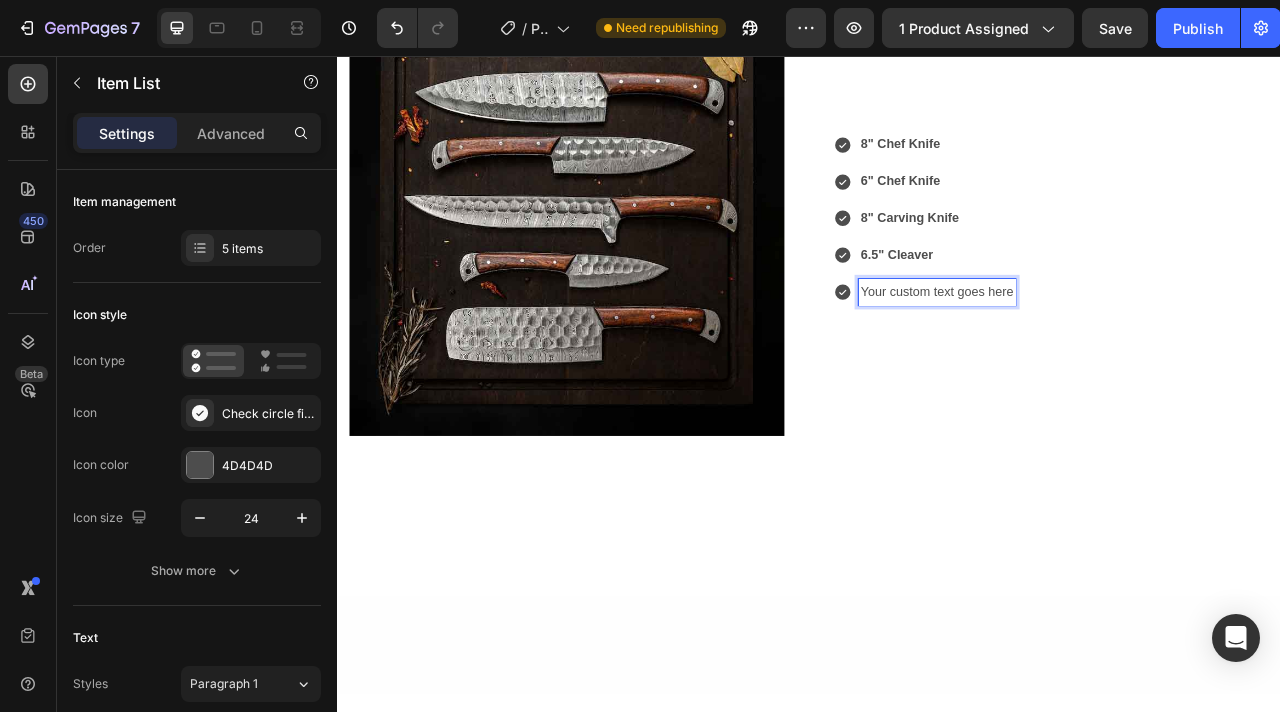 click on "Your custom text goes here" at bounding box center (1100, 356) 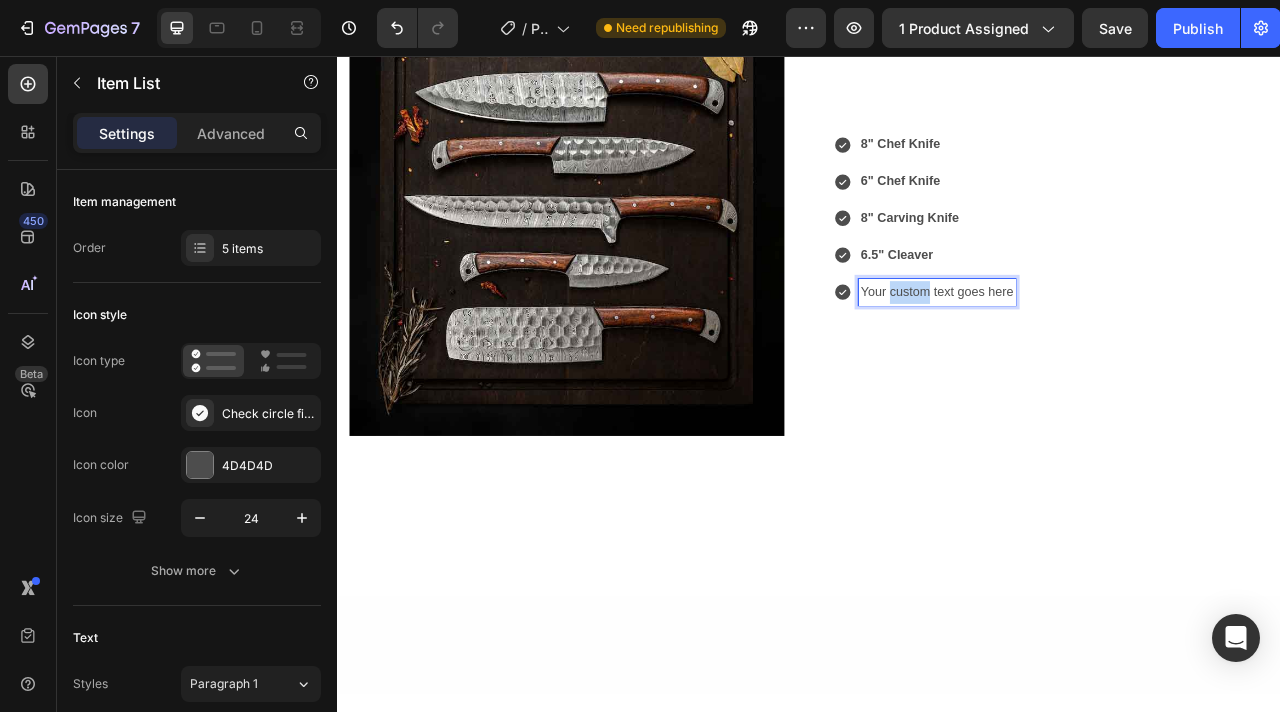 click on "Your custom text goes here" at bounding box center [1100, 356] 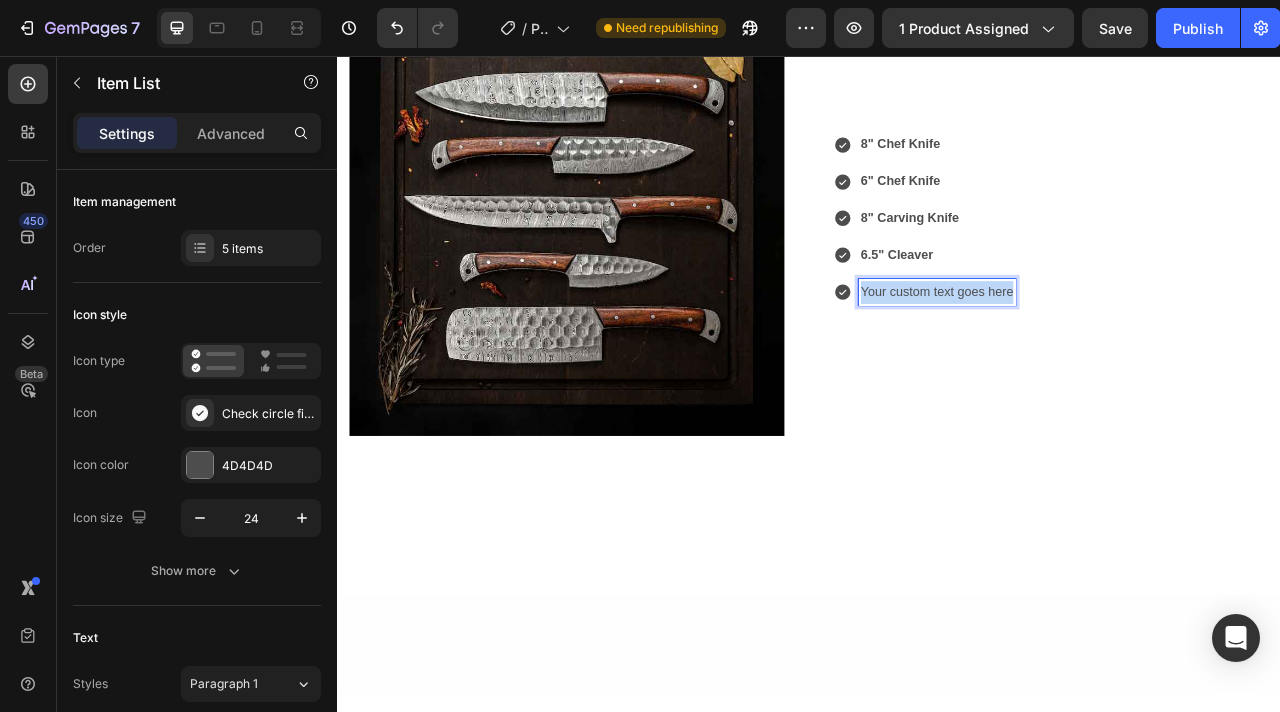 click on "Your custom text goes here" at bounding box center (1100, 356) 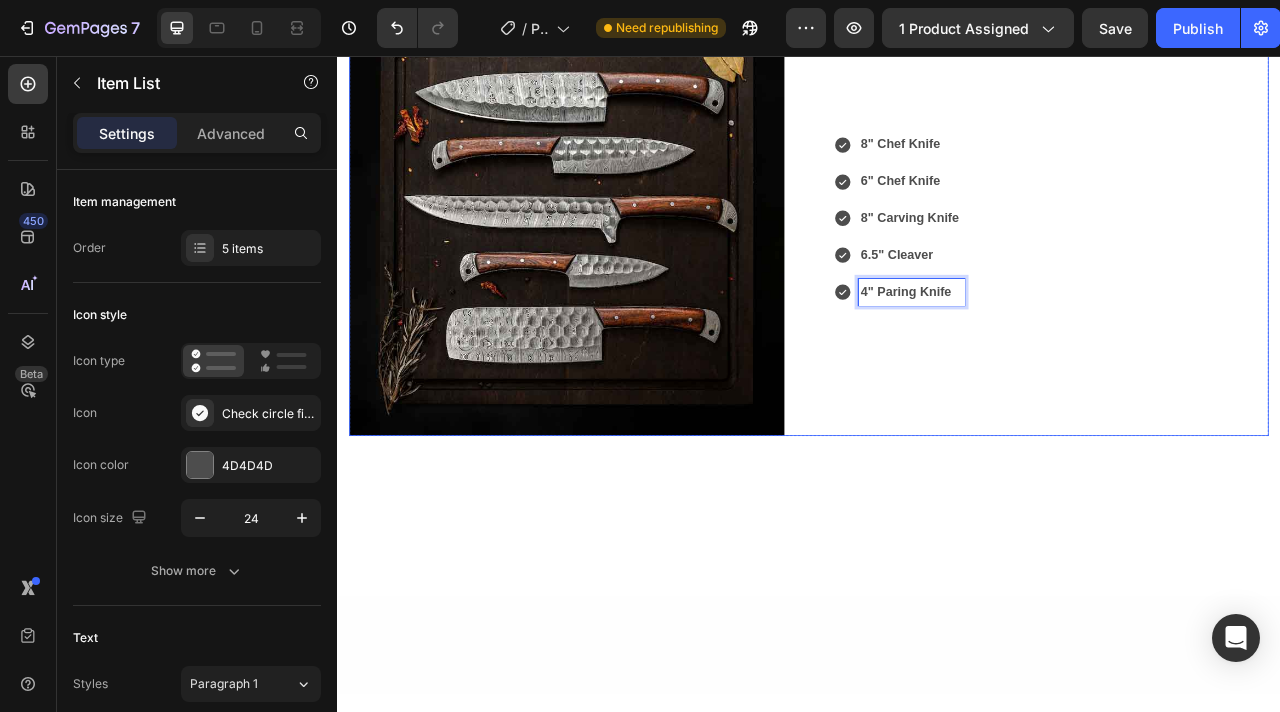 click on "8" Chef Knife   6" Chef Knife   8" Carving Knife   6.5" Cleaver   4" Paring Knife Item List   0" at bounding box center (1245, 262) 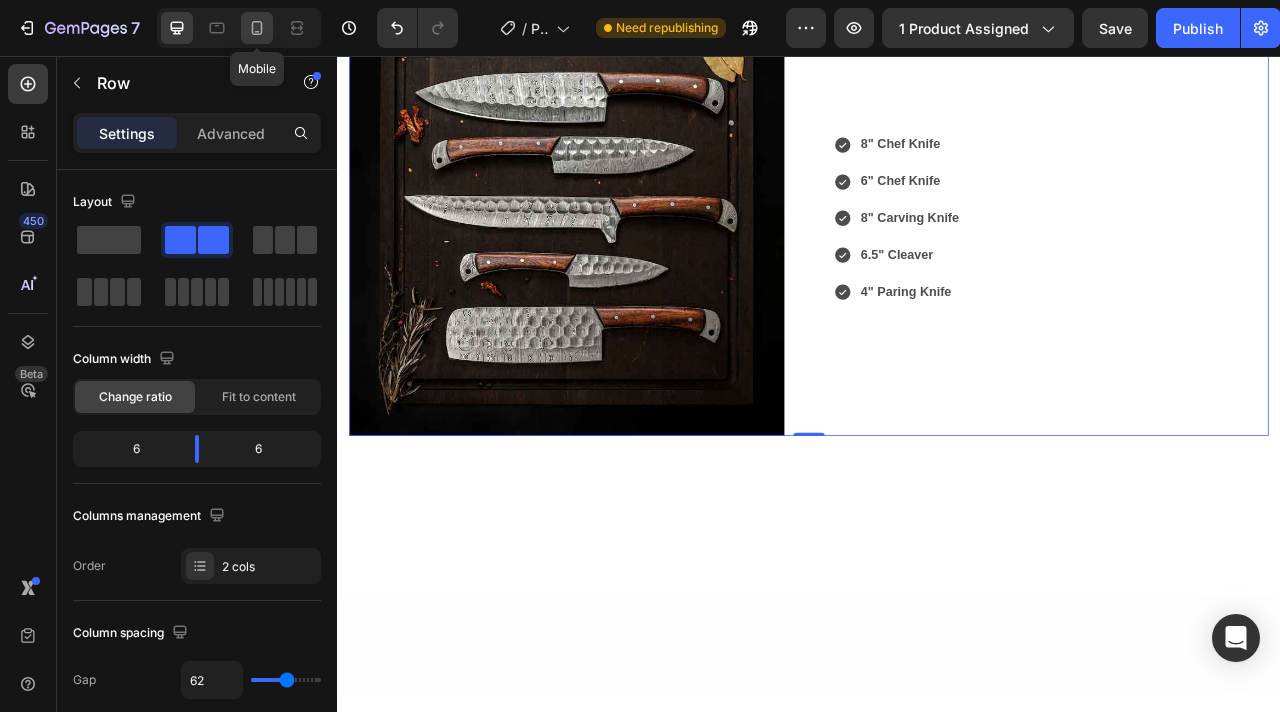 click 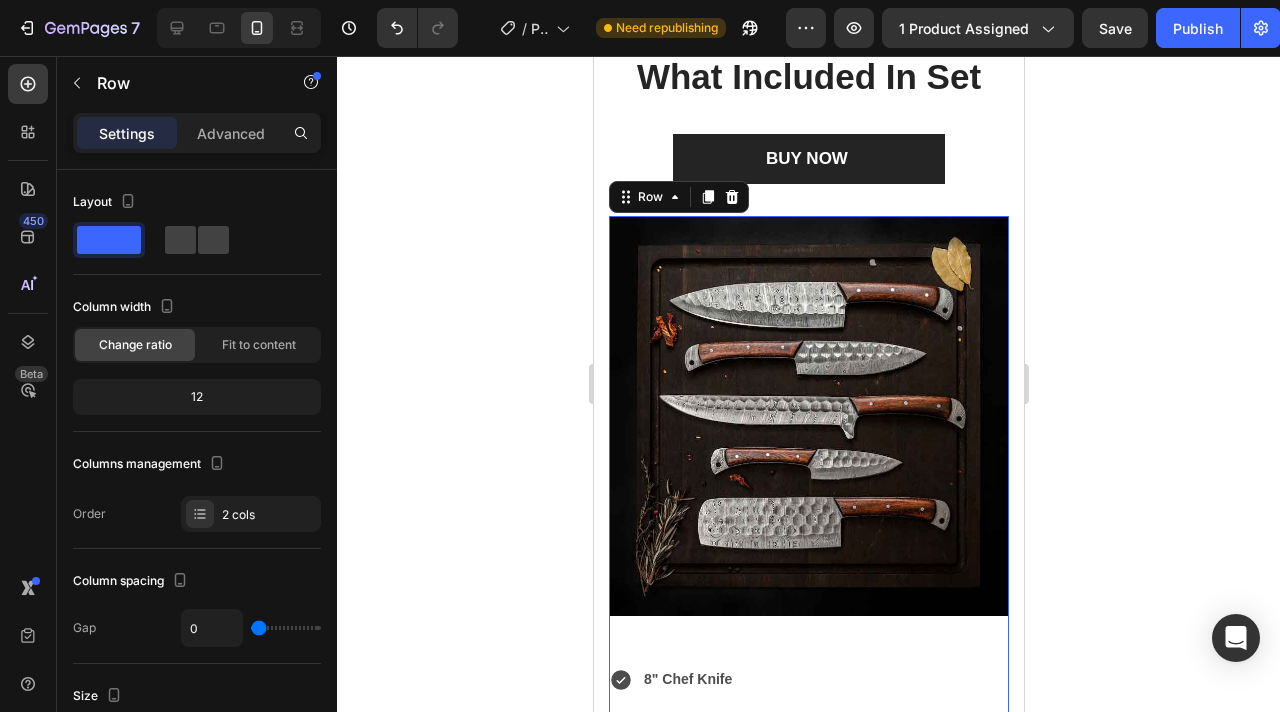 scroll, scrollTop: 2613, scrollLeft: 0, axis: vertical 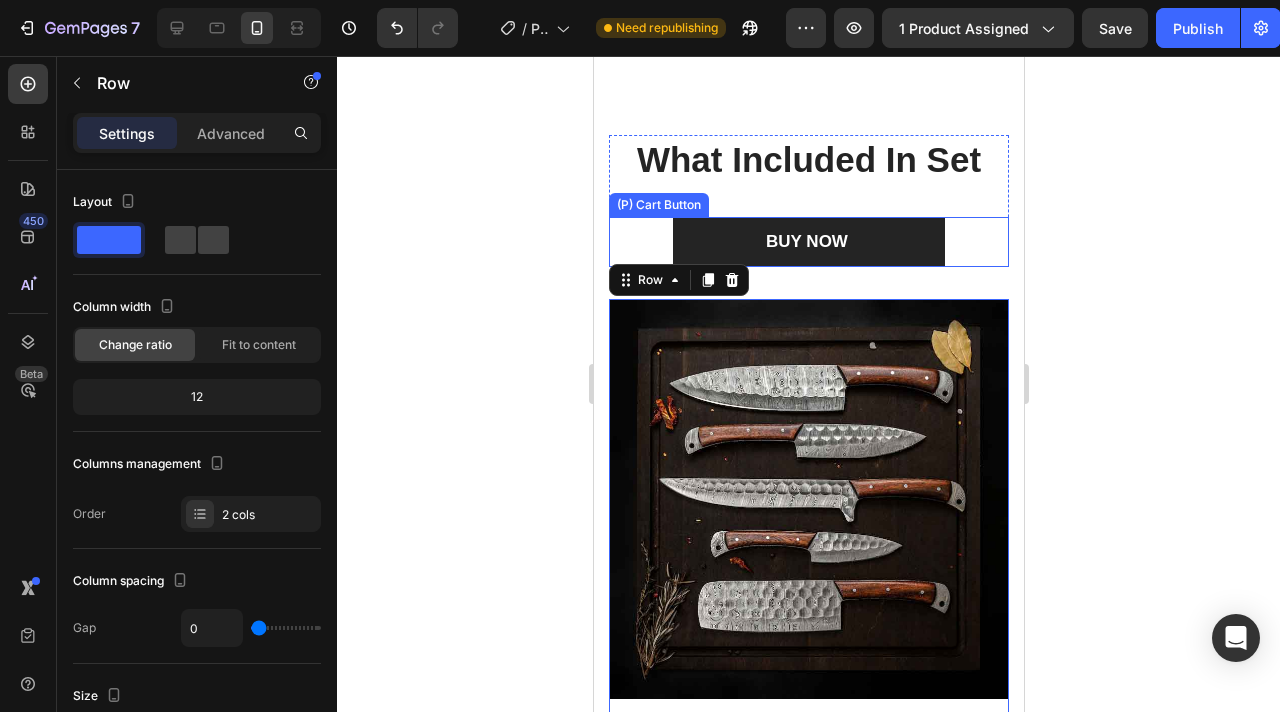click on "BUY NOW (P) Cart Button" at bounding box center (808, 242) 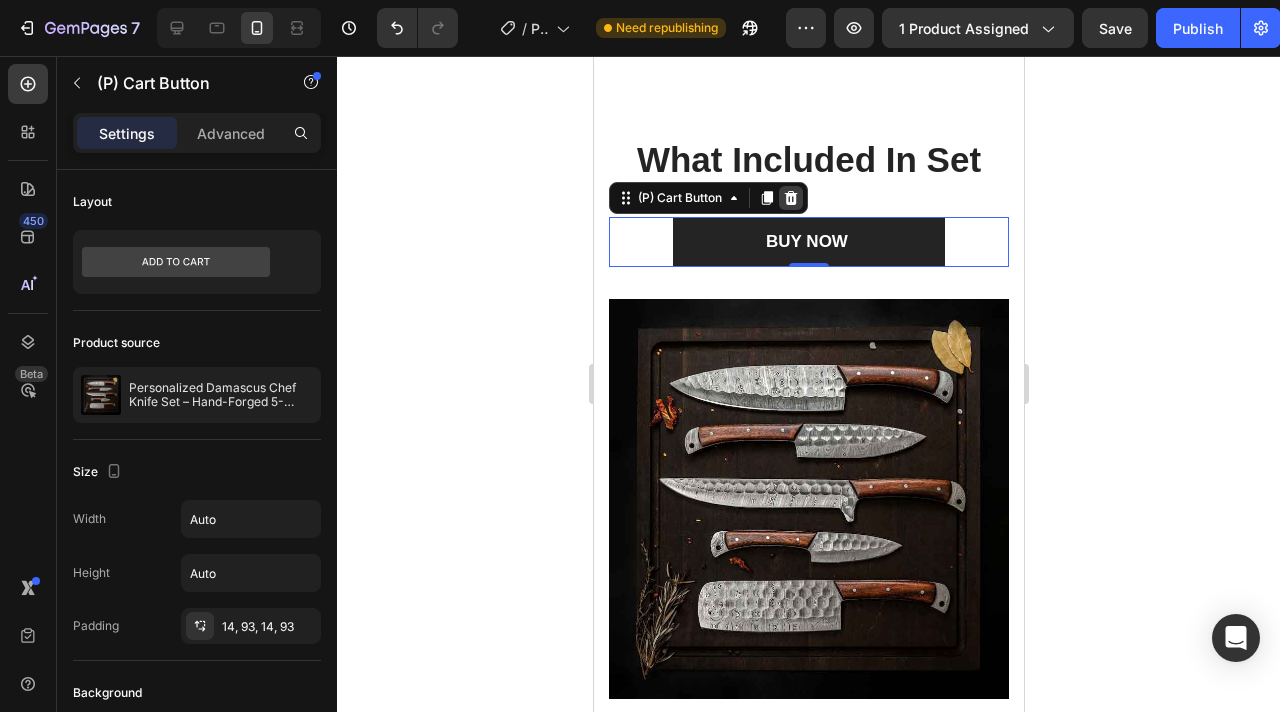 click 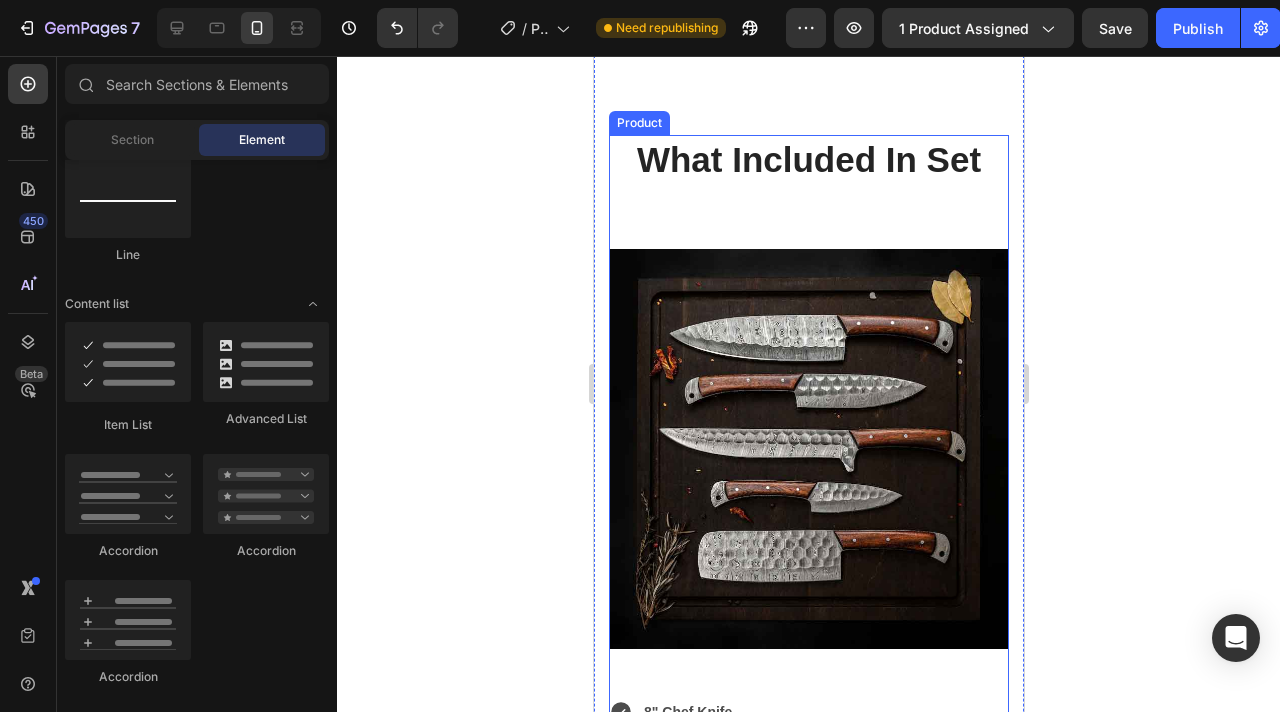 click on "What Included In Set Heading Row (P) Images & Gallery 8" Chef Knife   6" Chef Knife   8" Carving Knife   6.5" Cleaver   4" Paring Knife Item List Row" at bounding box center (808, 518) 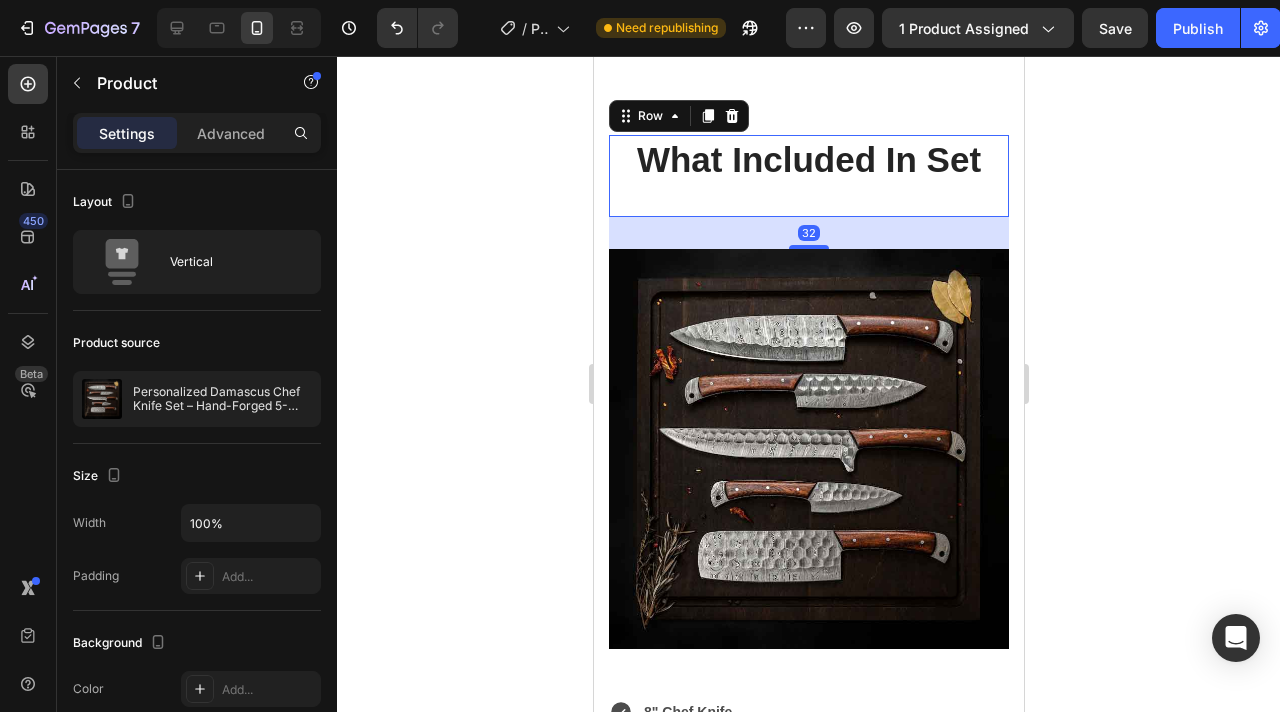 click on "What Included In Set Heading" at bounding box center [808, 176] 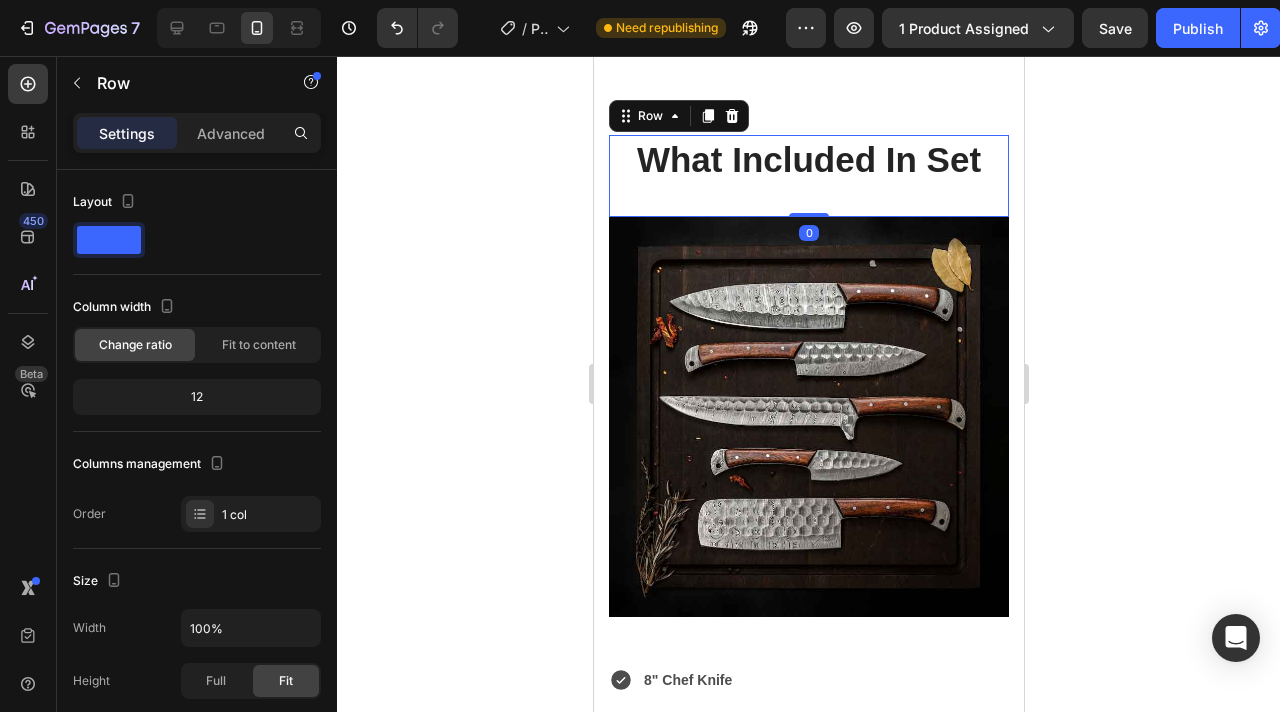 drag, startPoint x: 815, startPoint y: 244, endPoint x: 813, endPoint y: 172, distance: 72.02777 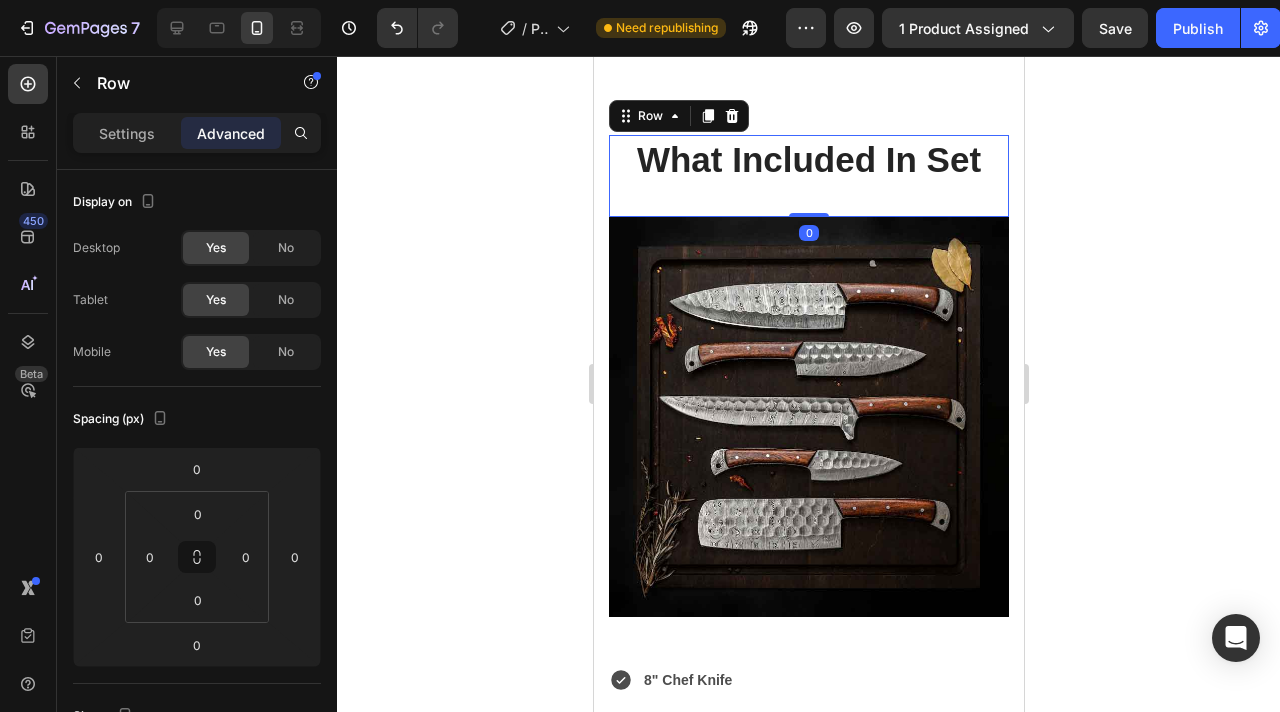 drag, startPoint x: 805, startPoint y: 213, endPoint x: 798, endPoint y: 162, distance: 51.47815 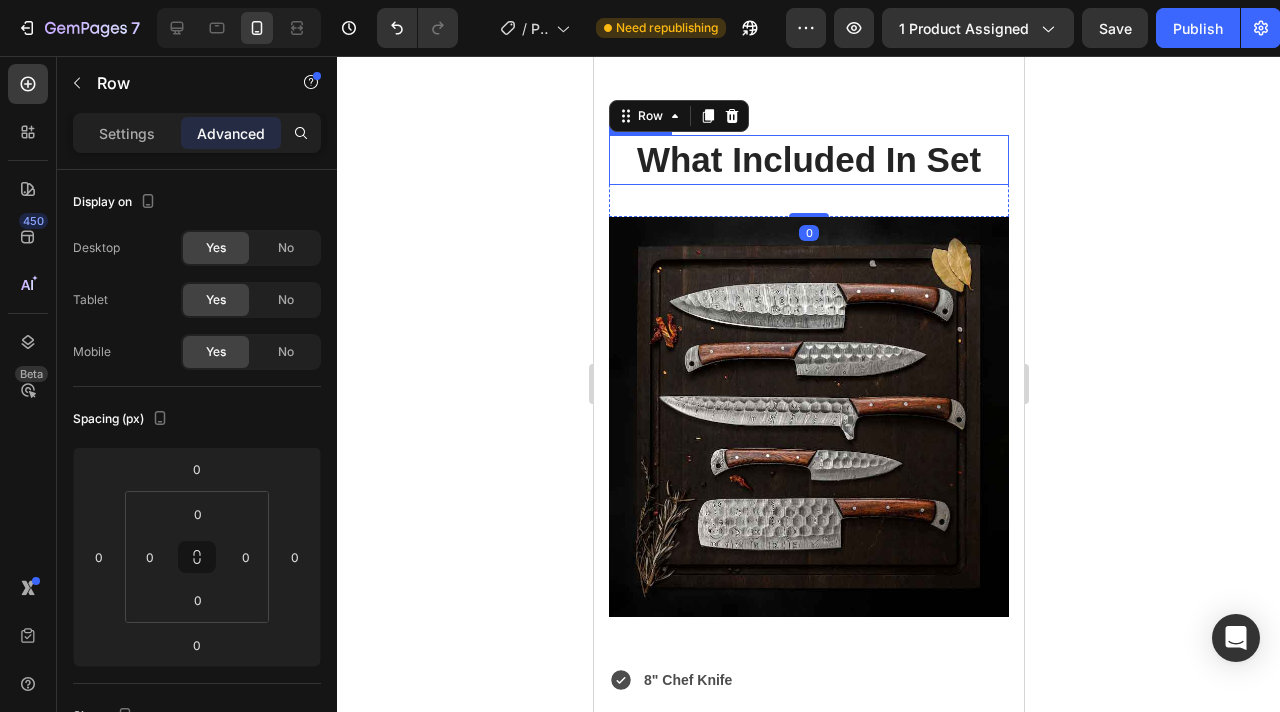 click on "What Included In Set" at bounding box center (808, 160) 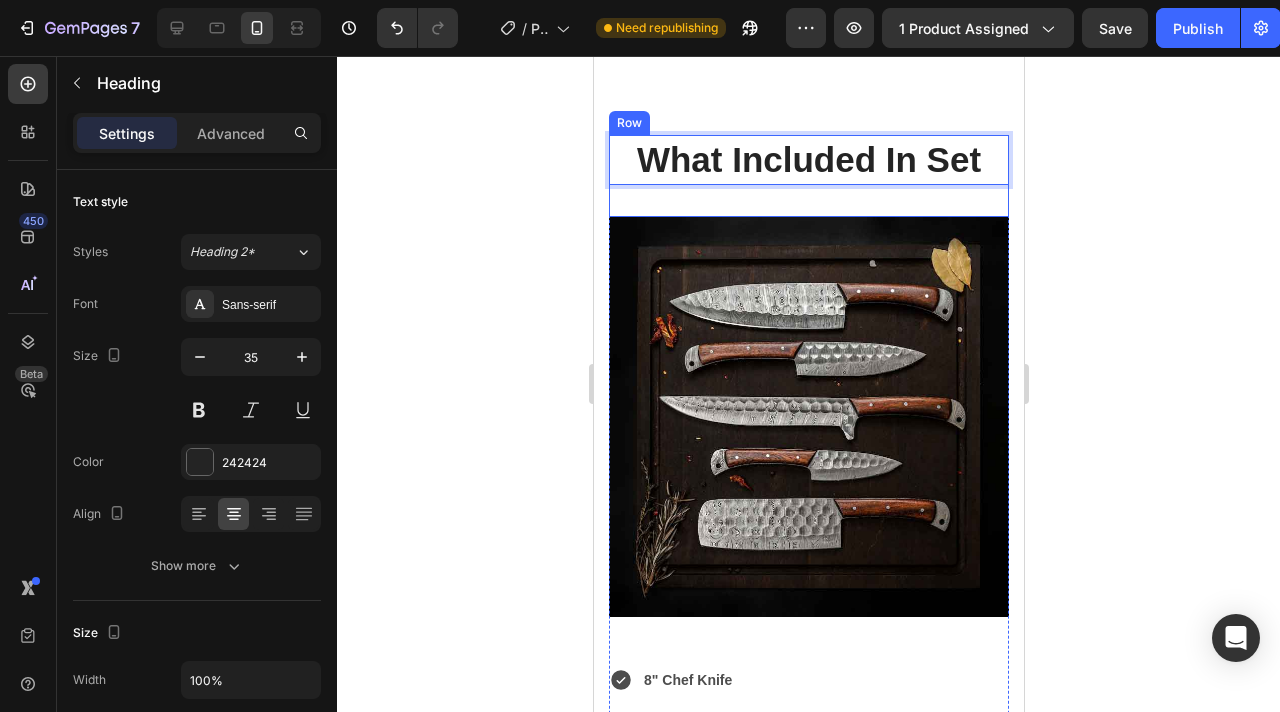 click on "What Included In Set Heading   32" at bounding box center (808, 176) 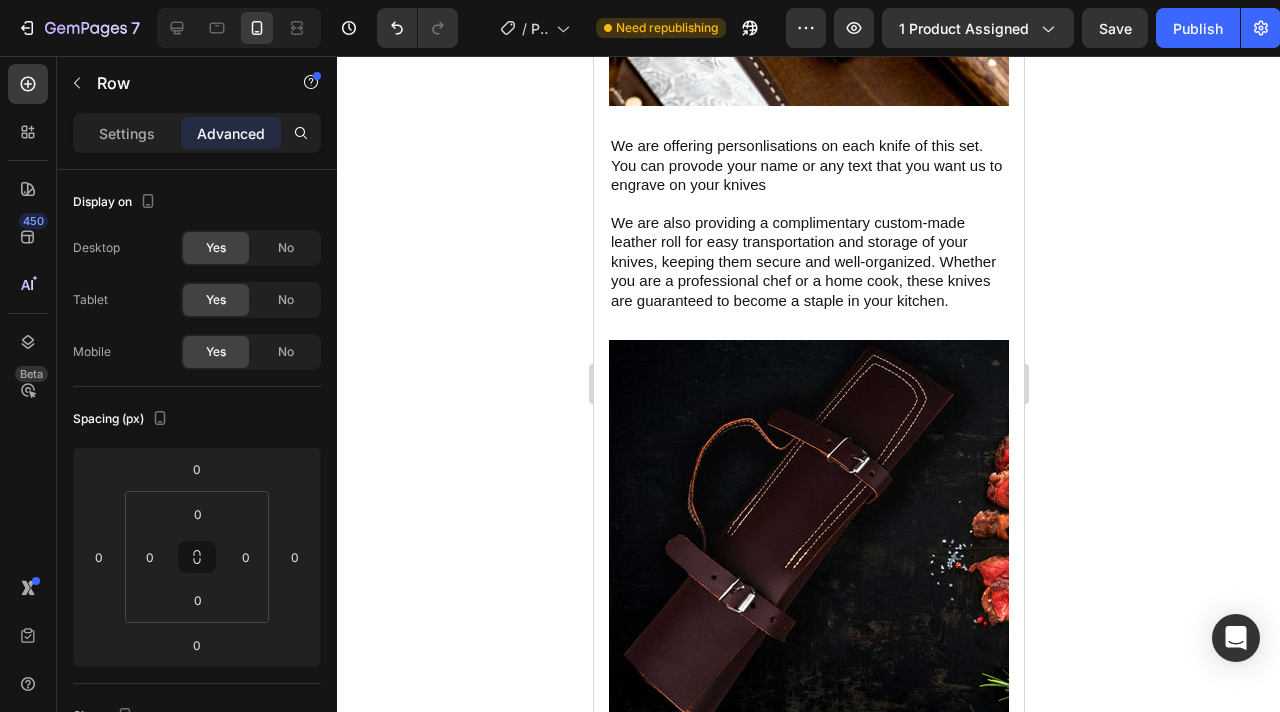 scroll, scrollTop: 2729, scrollLeft: 0, axis: vertical 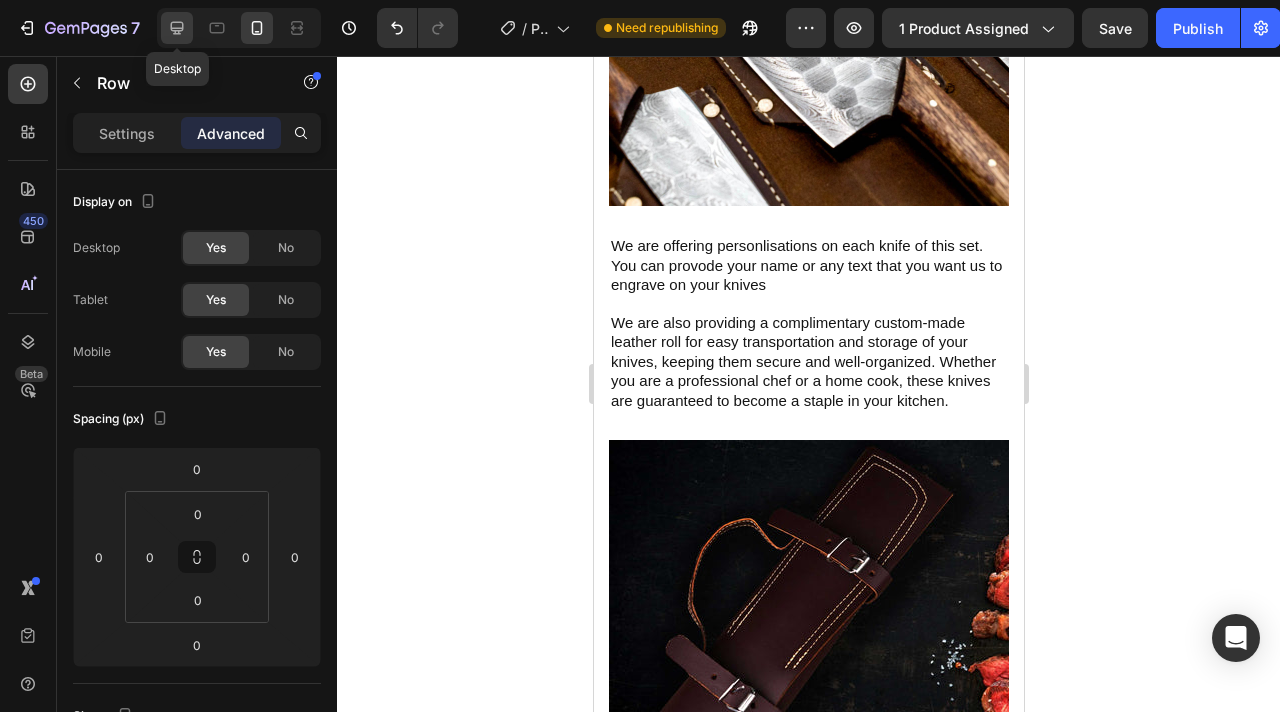 click 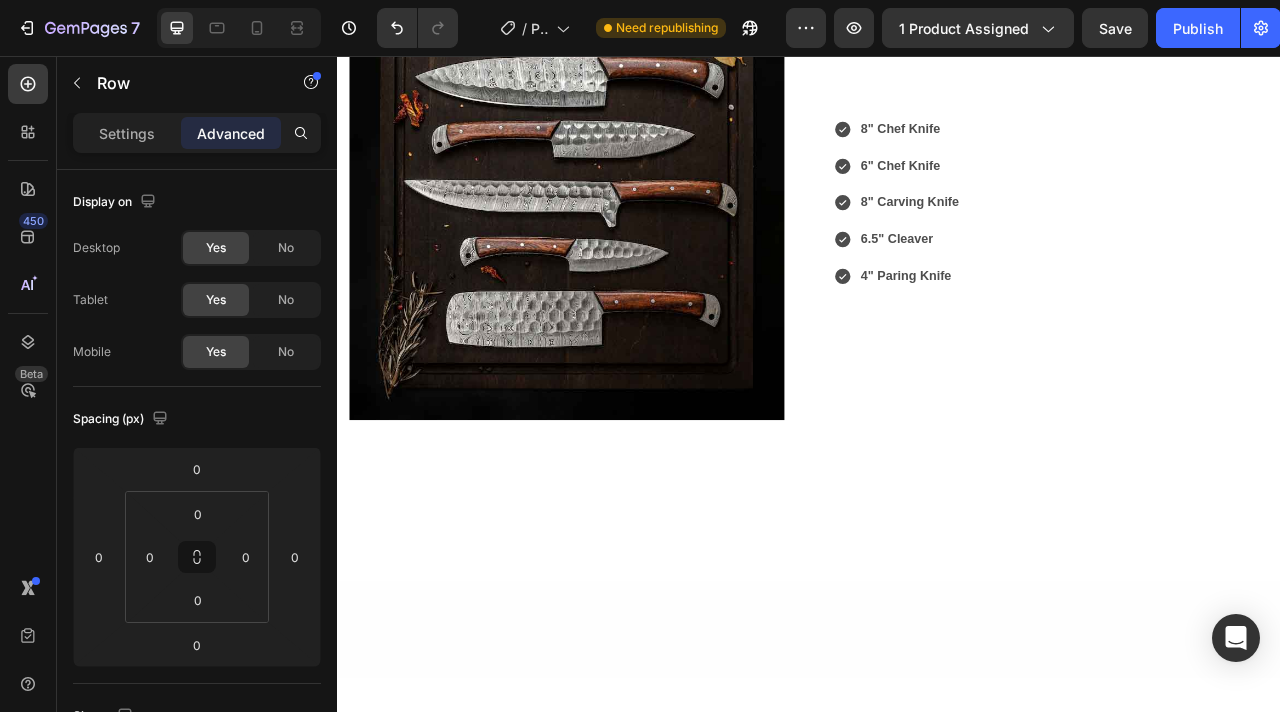 scroll, scrollTop: 3691, scrollLeft: 0, axis: vertical 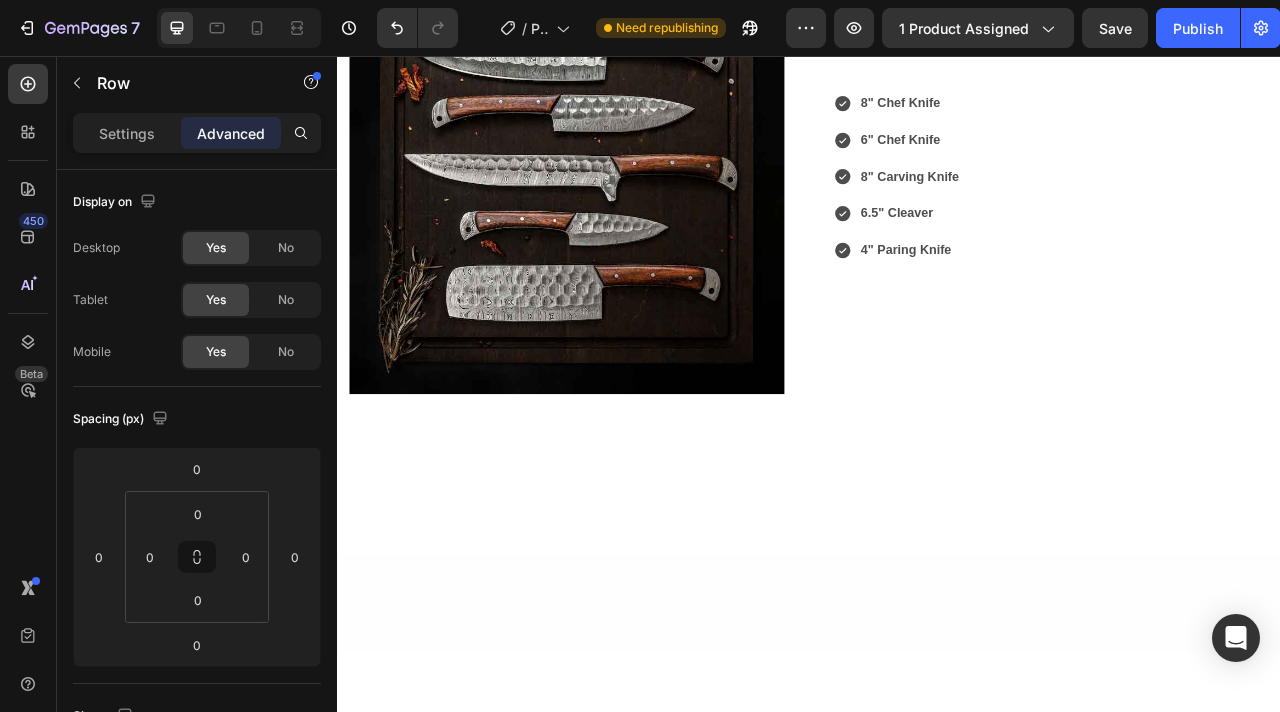 click on "What Included In Set" at bounding box center [937, -128] 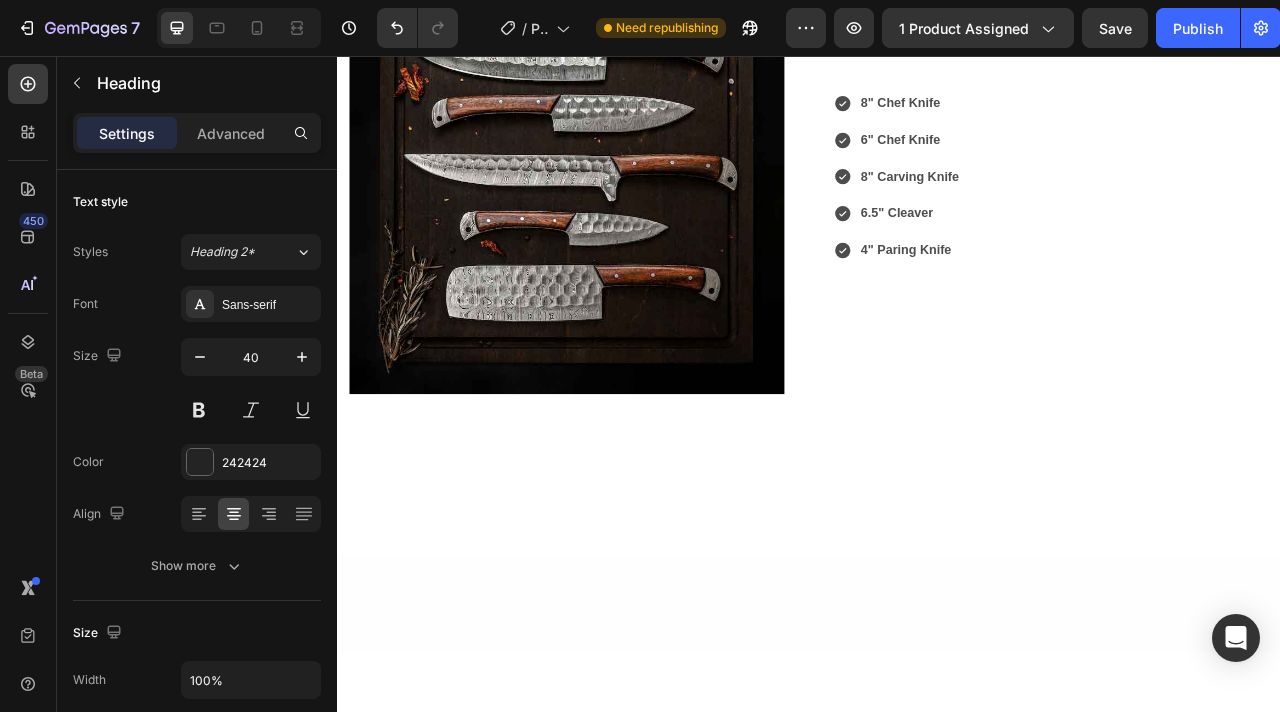 click on "What Included In Set" at bounding box center [937, -128] 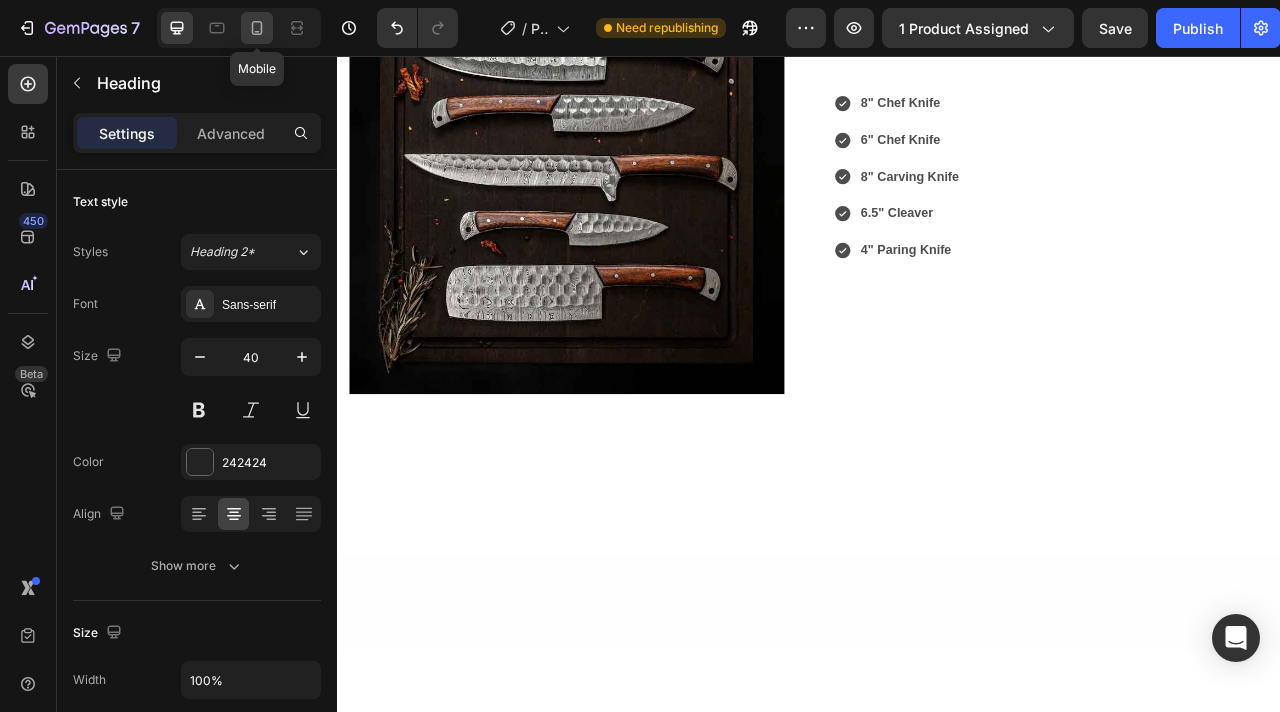 click 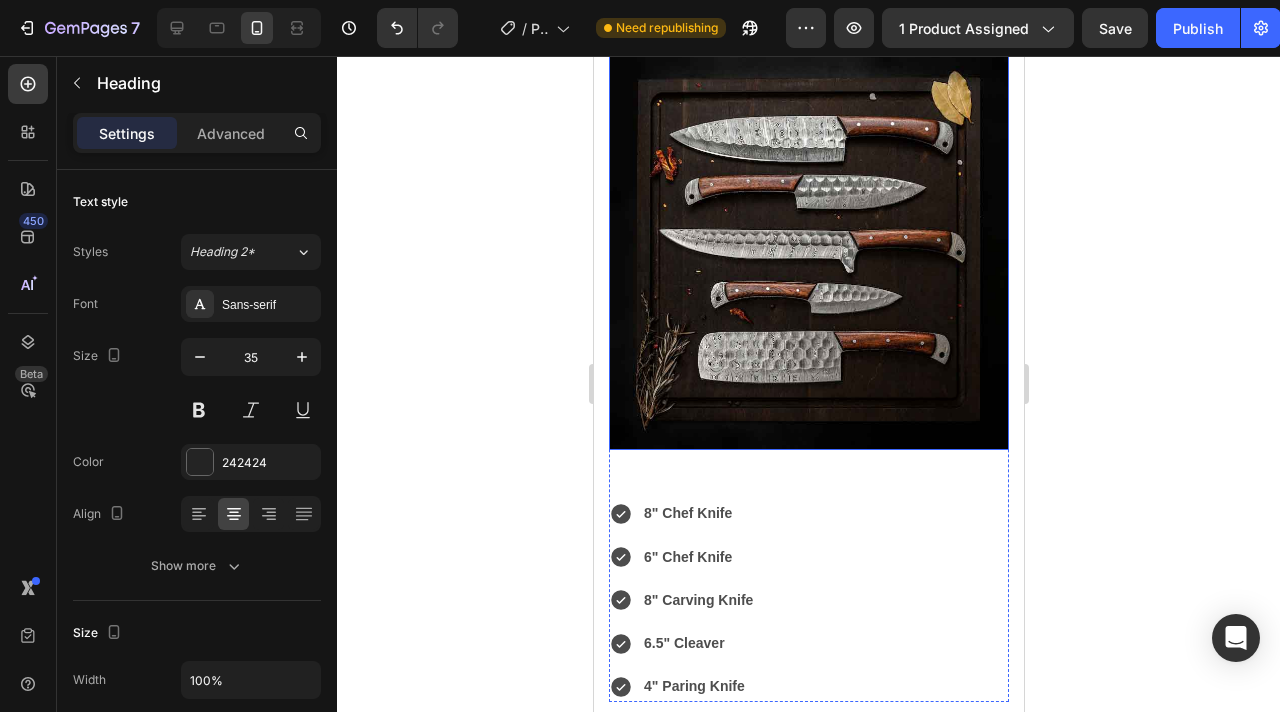 scroll, scrollTop: 3449, scrollLeft: 0, axis: vertical 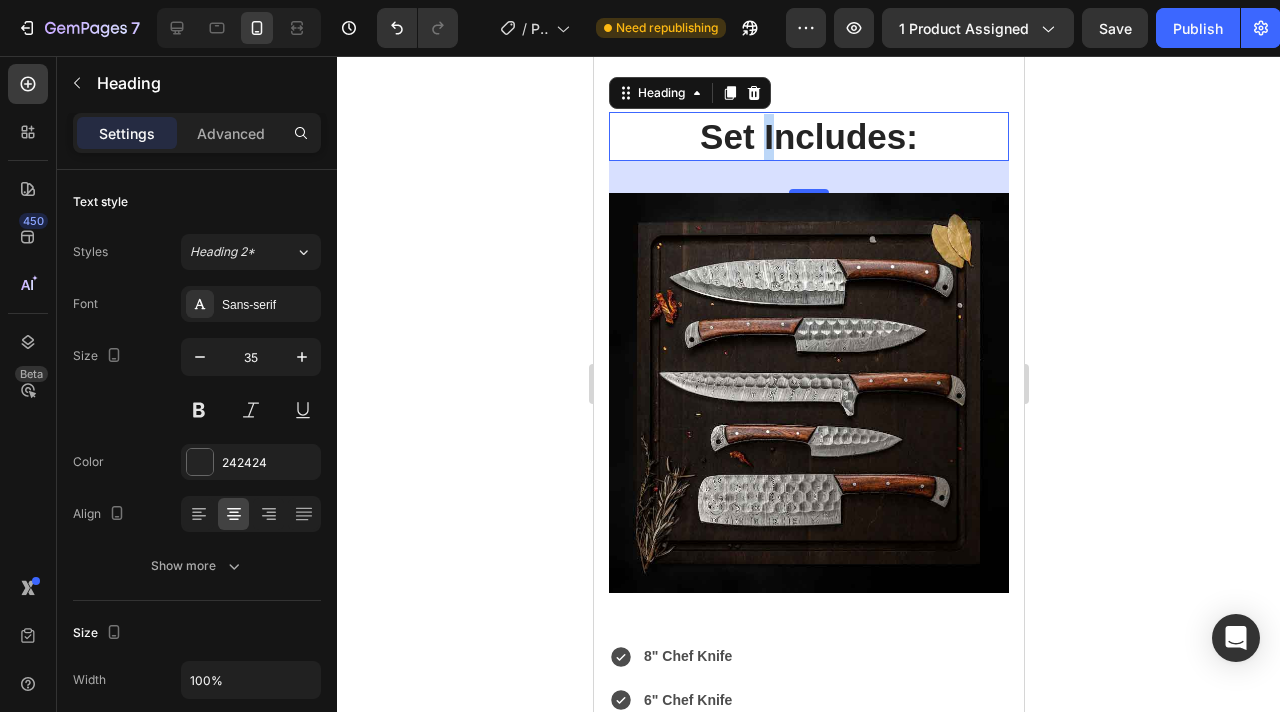 click on "Set Includes:" at bounding box center (808, 136) 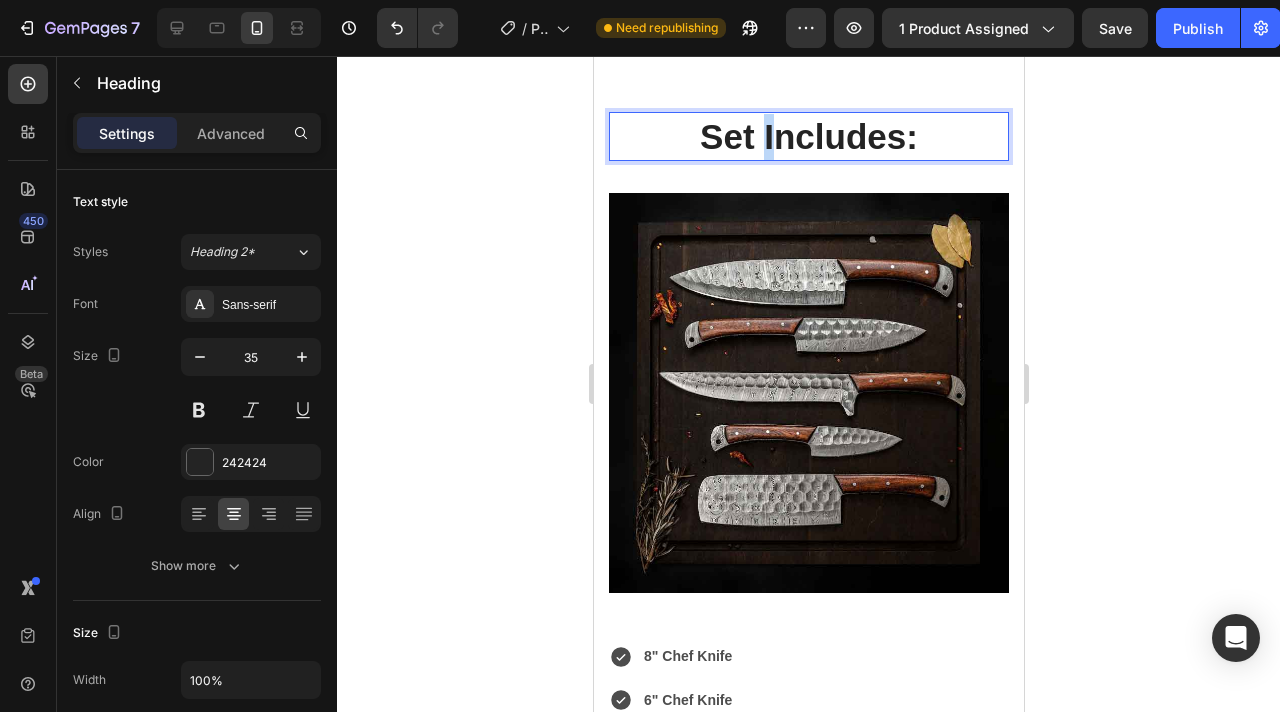click on "Set Includes:" at bounding box center (808, 136) 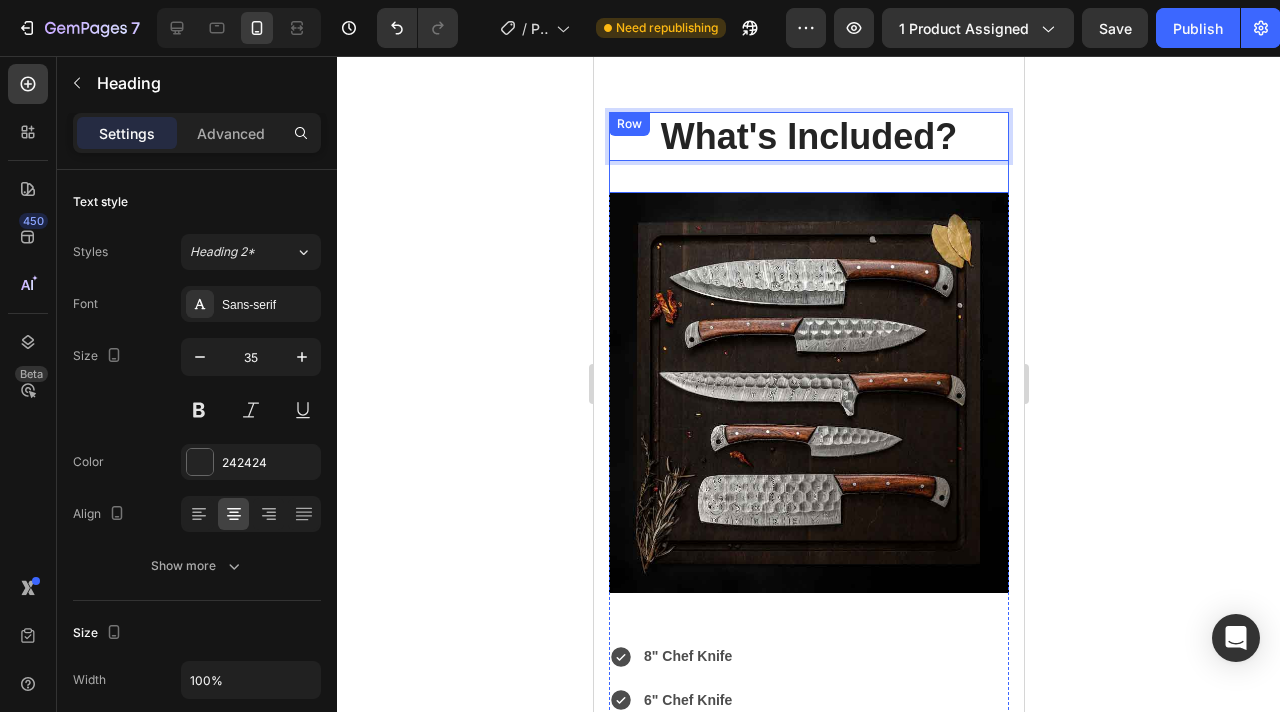 click on "What's Included? Heading   32" at bounding box center [808, 153] 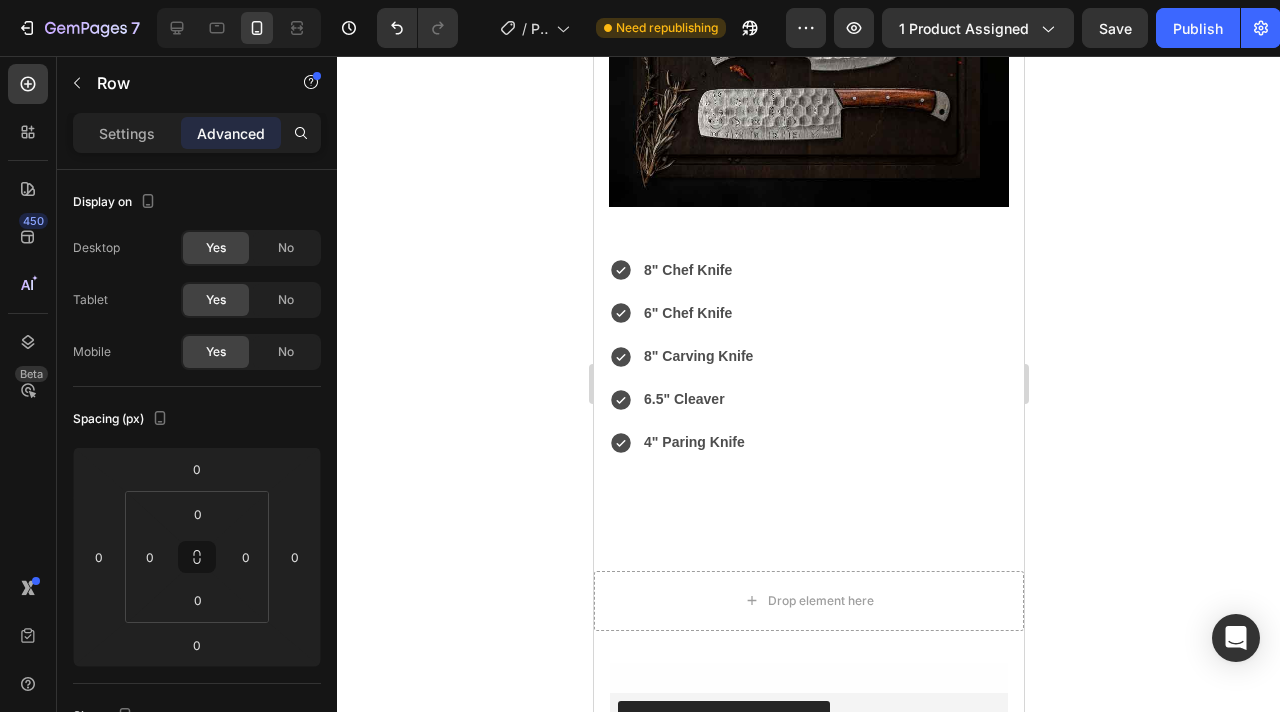 scroll, scrollTop: 3054, scrollLeft: 0, axis: vertical 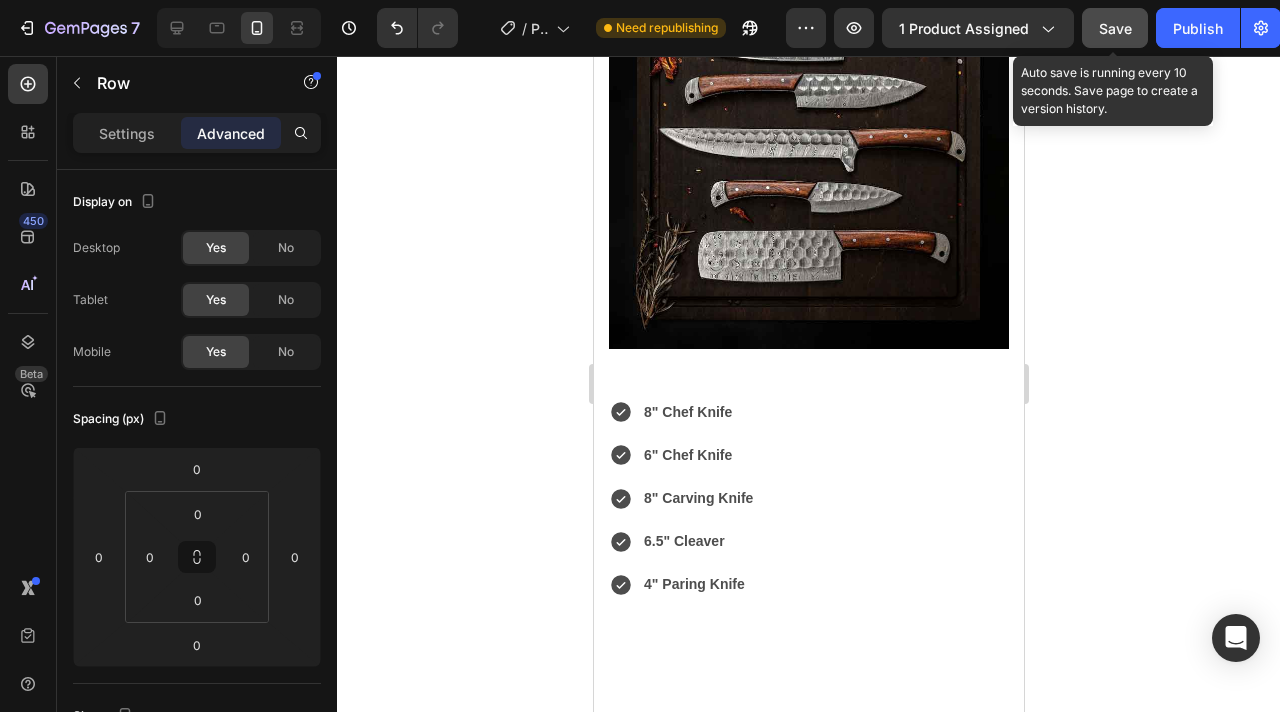 click on "Save" at bounding box center [1115, 28] 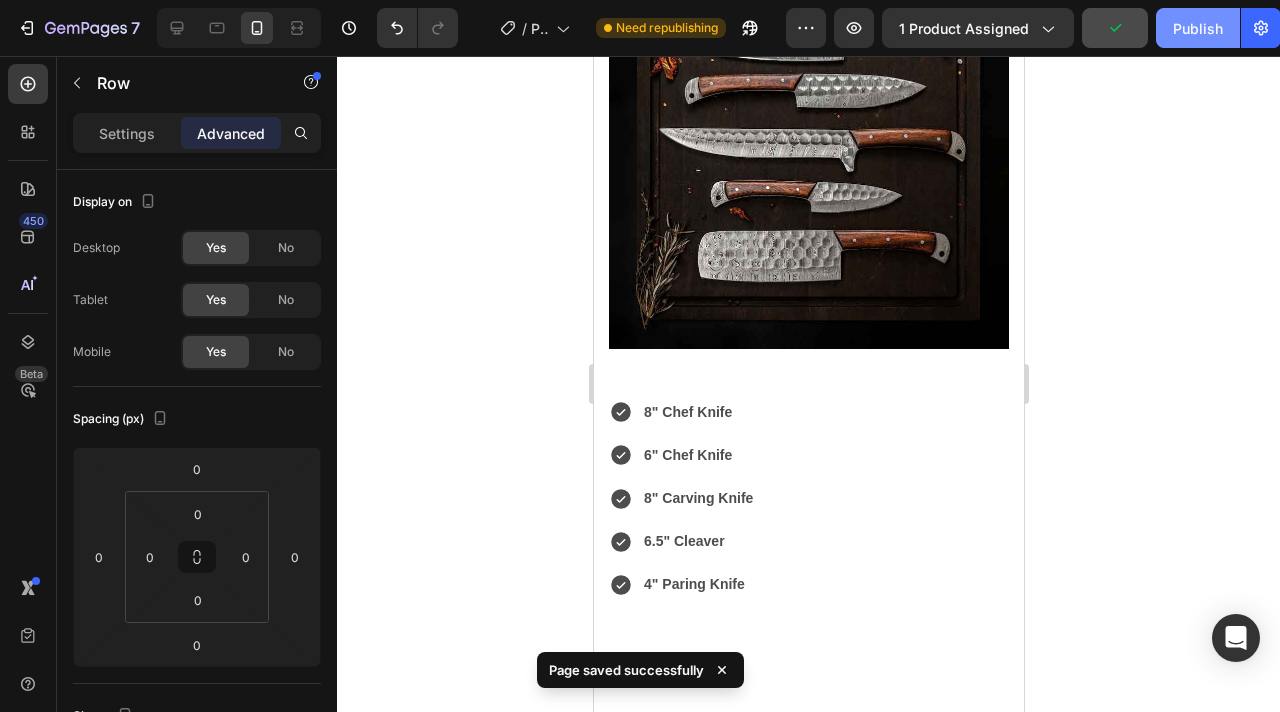 click on "Publish" at bounding box center [1198, 28] 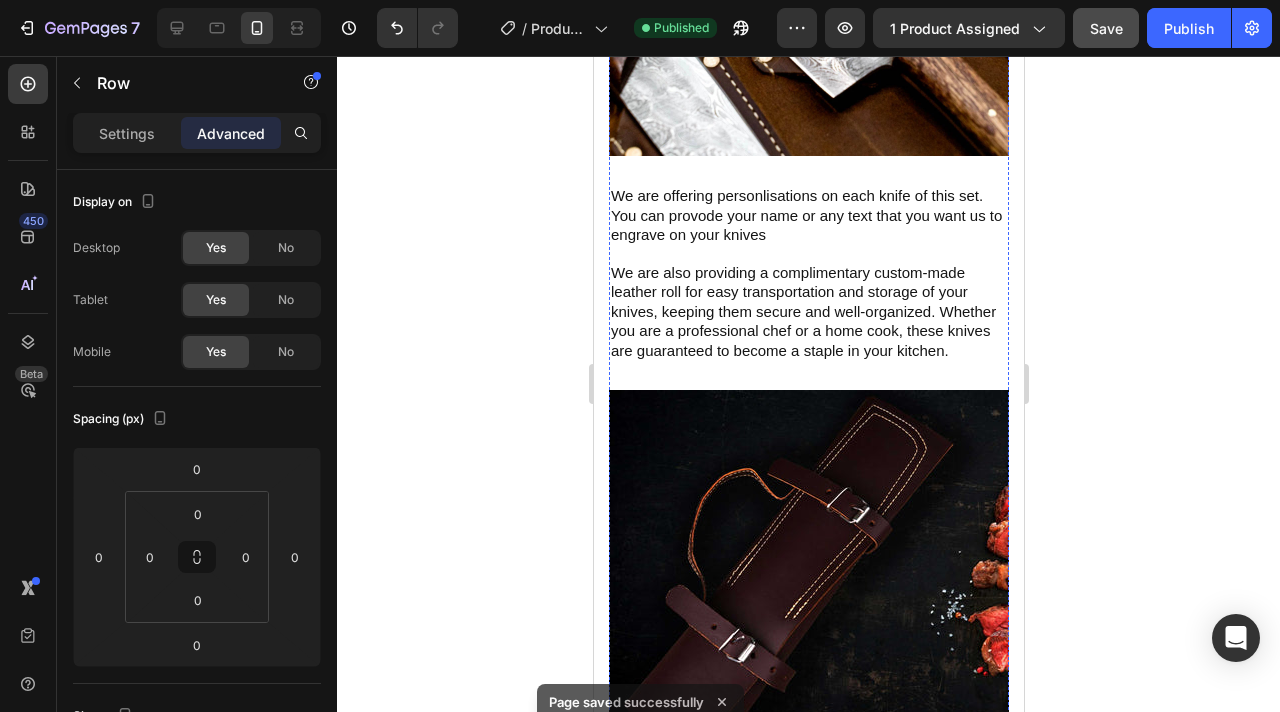 scroll, scrollTop: 2884, scrollLeft: 0, axis: vertical 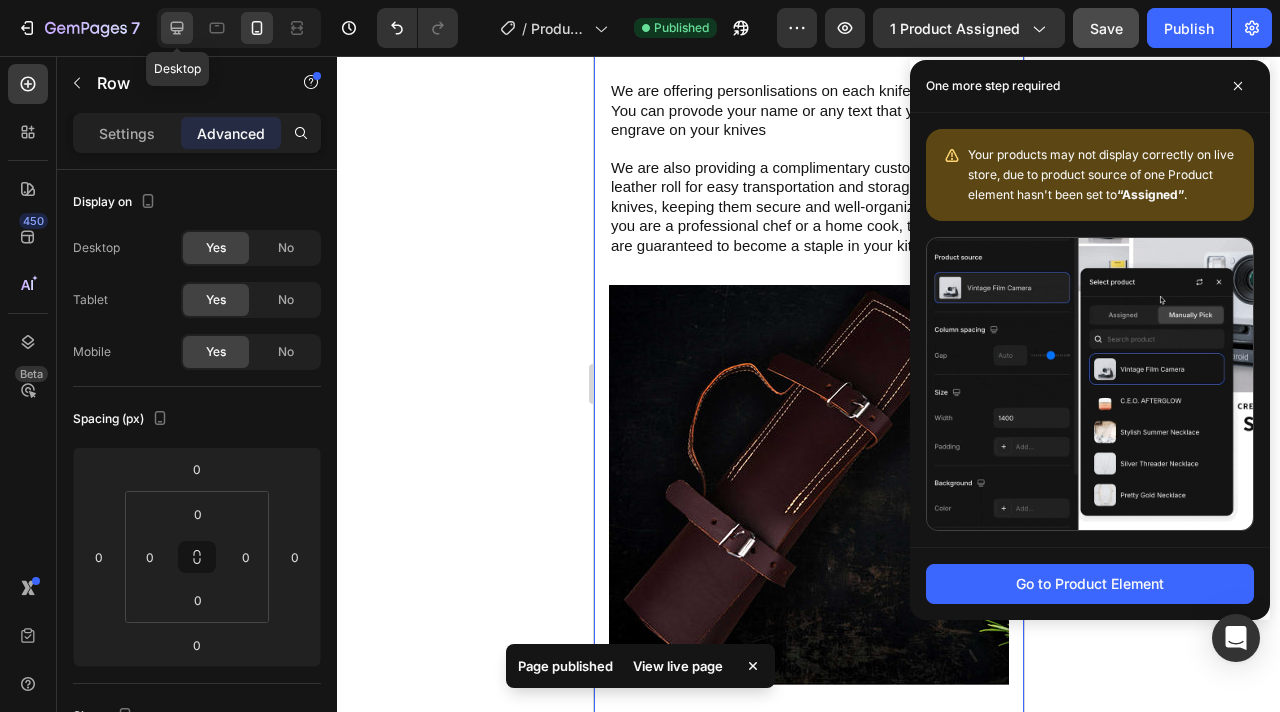 click 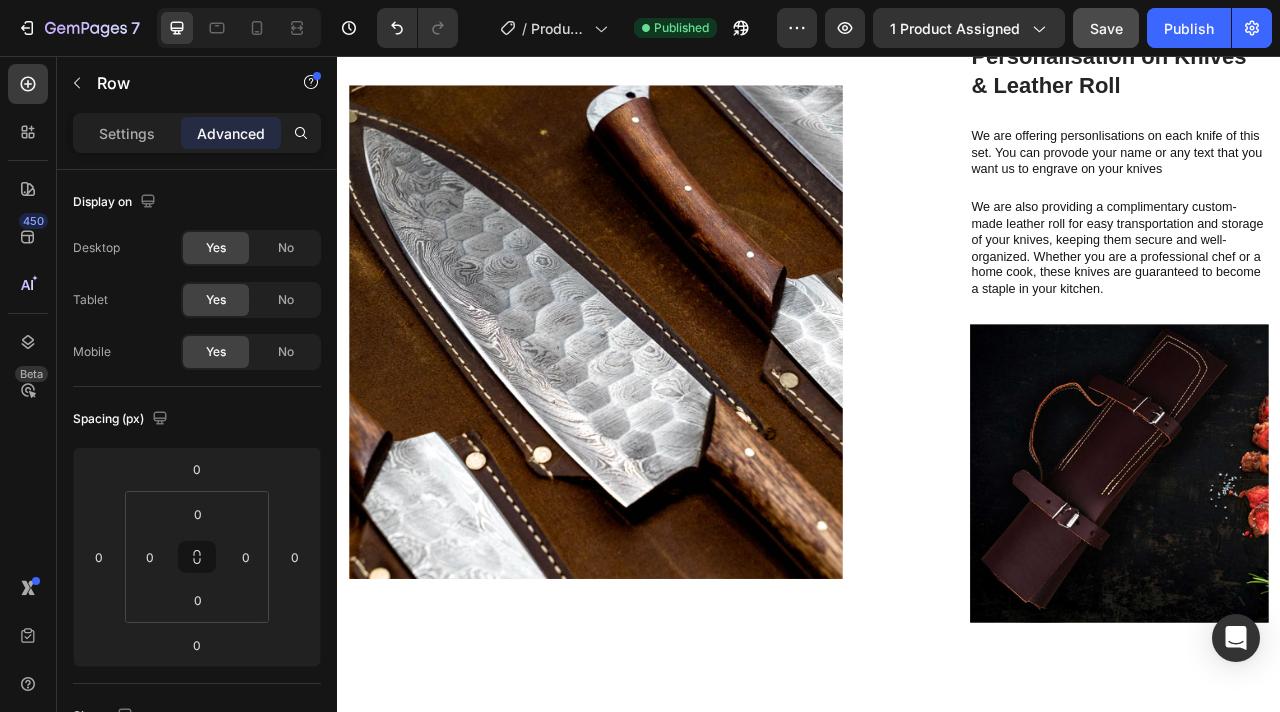 scroll, scrollTop: 2782, scrollLeft: 0, axis: vertical 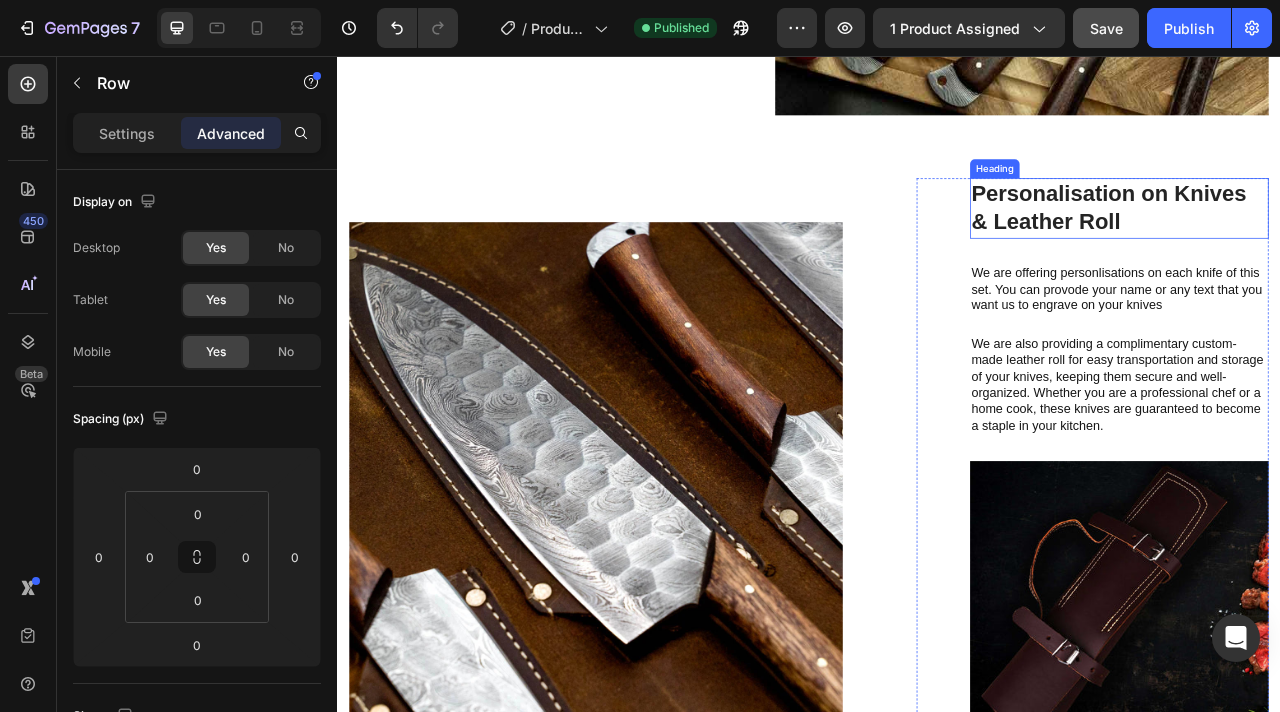click on "Personalisation on Knives & Leather Roll" at bounding box center [1332, 249] 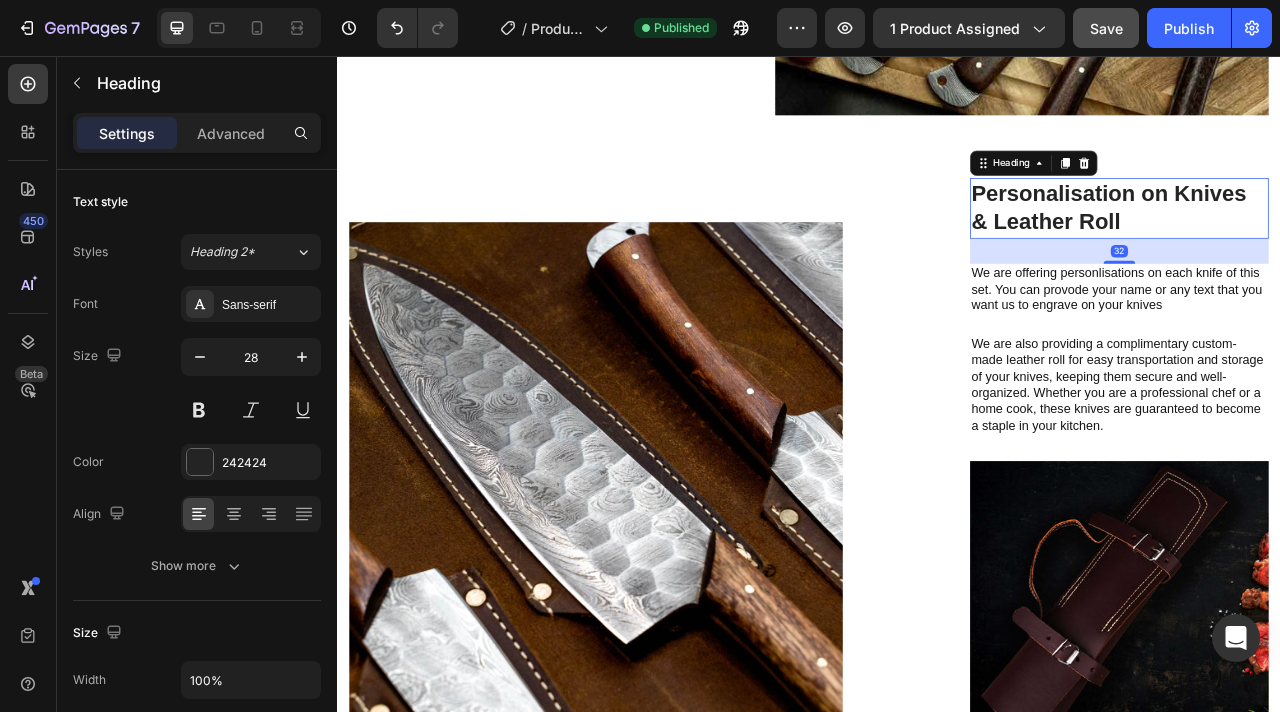click on "Personalisation on Knives & Leather Roll" at bounding box center (1332, 249) 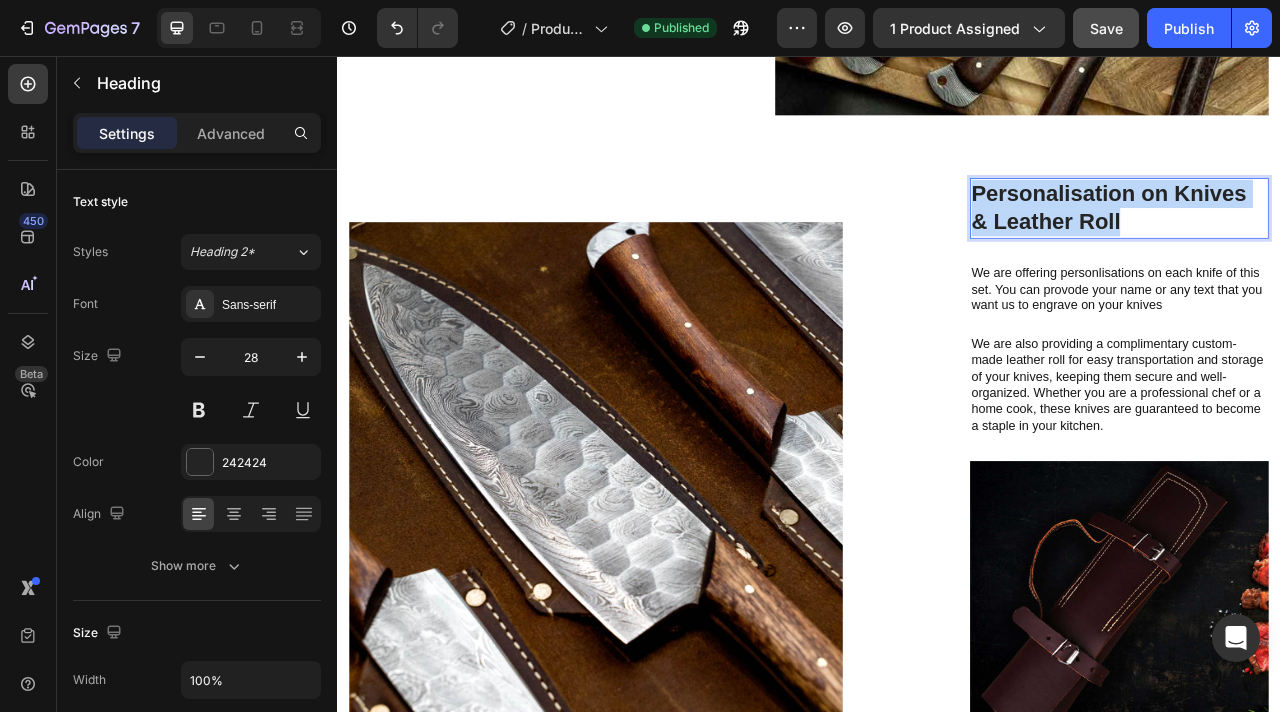 click on "Personalisation on Knives & Leather Roll" at bounding box center [1332, 249] 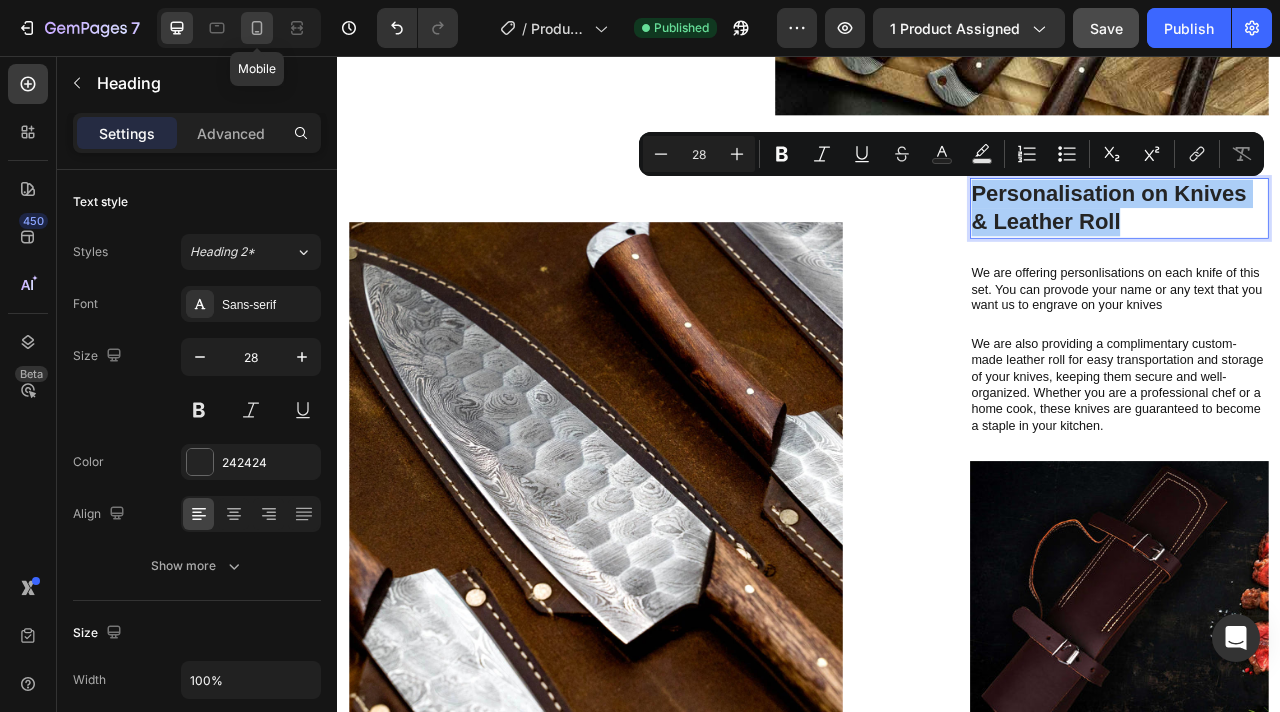 click 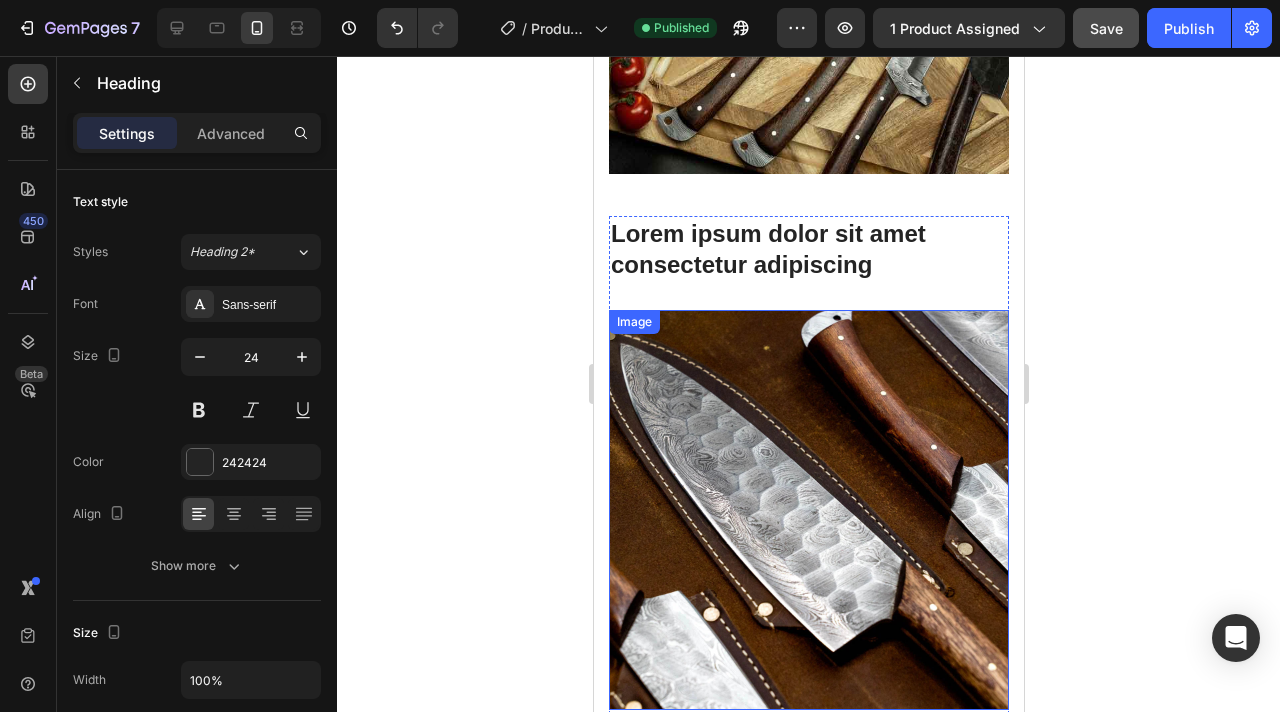 scroll, scrollTop: 2588, scrollLeft: 0, axis: vertical 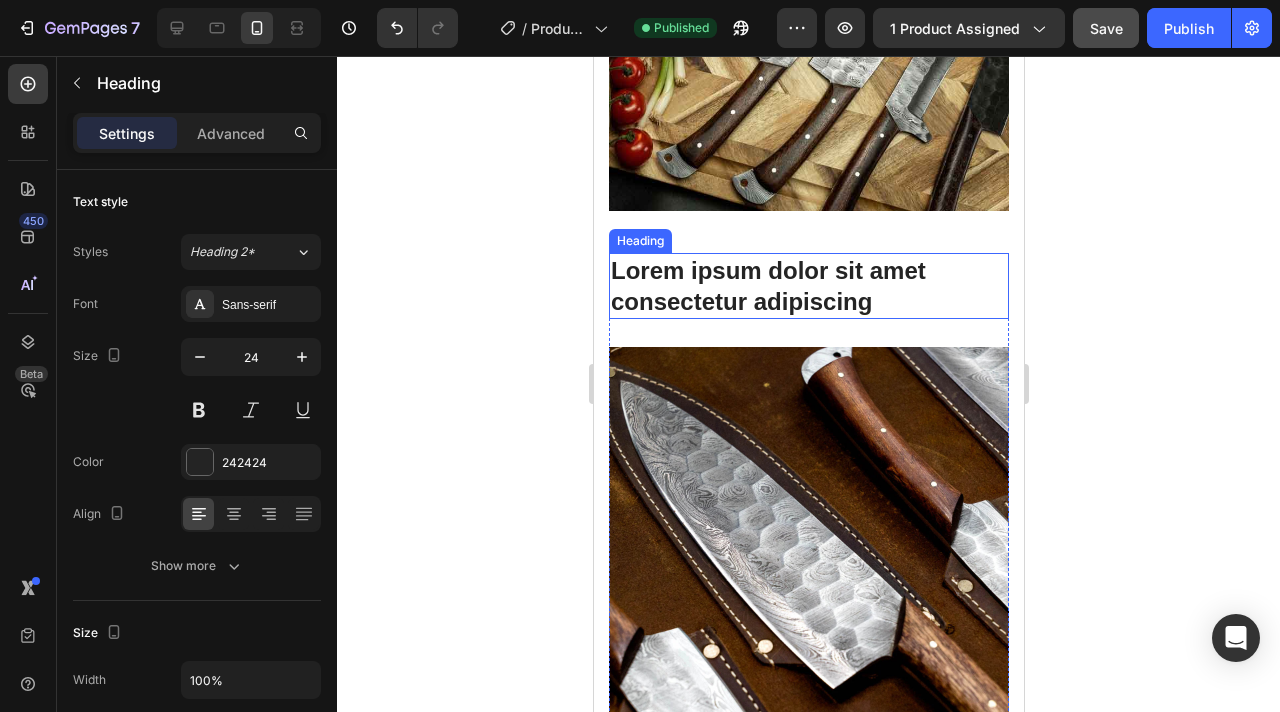click on "Lorem ipsum dolor sit amet consectetur adipiscing" at bounding box center (808, 286) 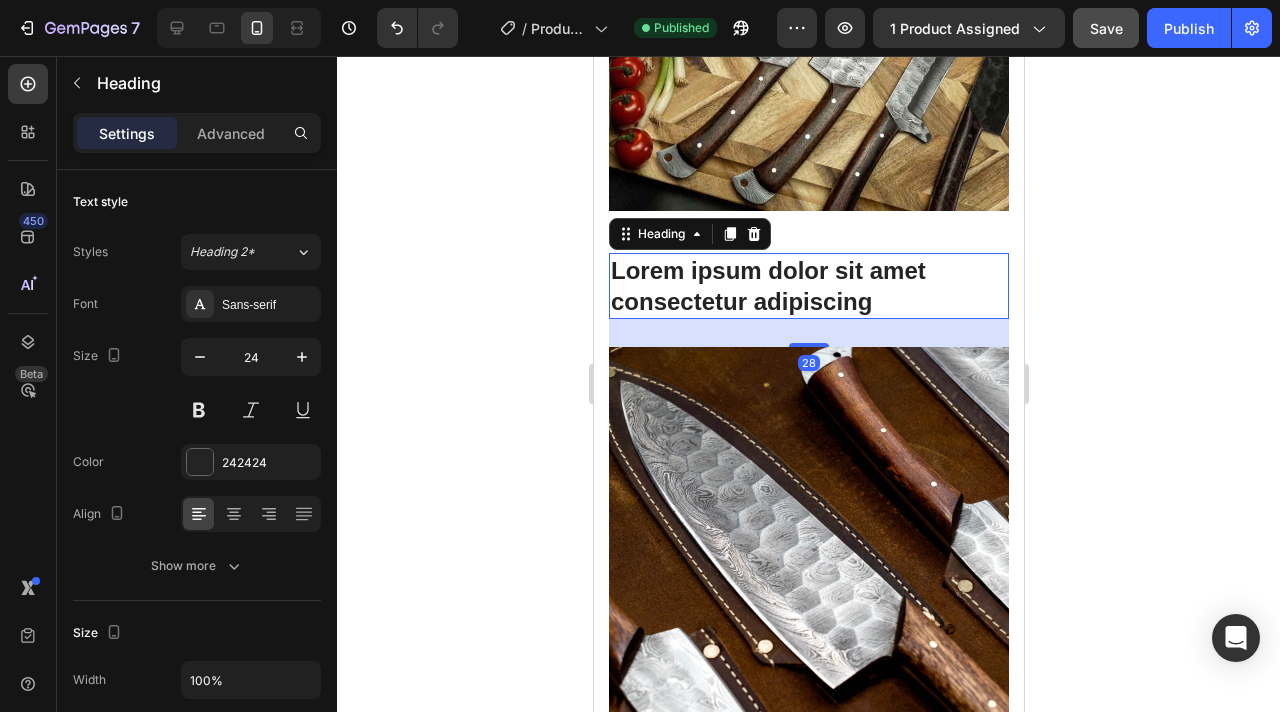 click on "Lorem ipsum dolor sit amet consectetur adipiscing" at bounding box center [808, 286] 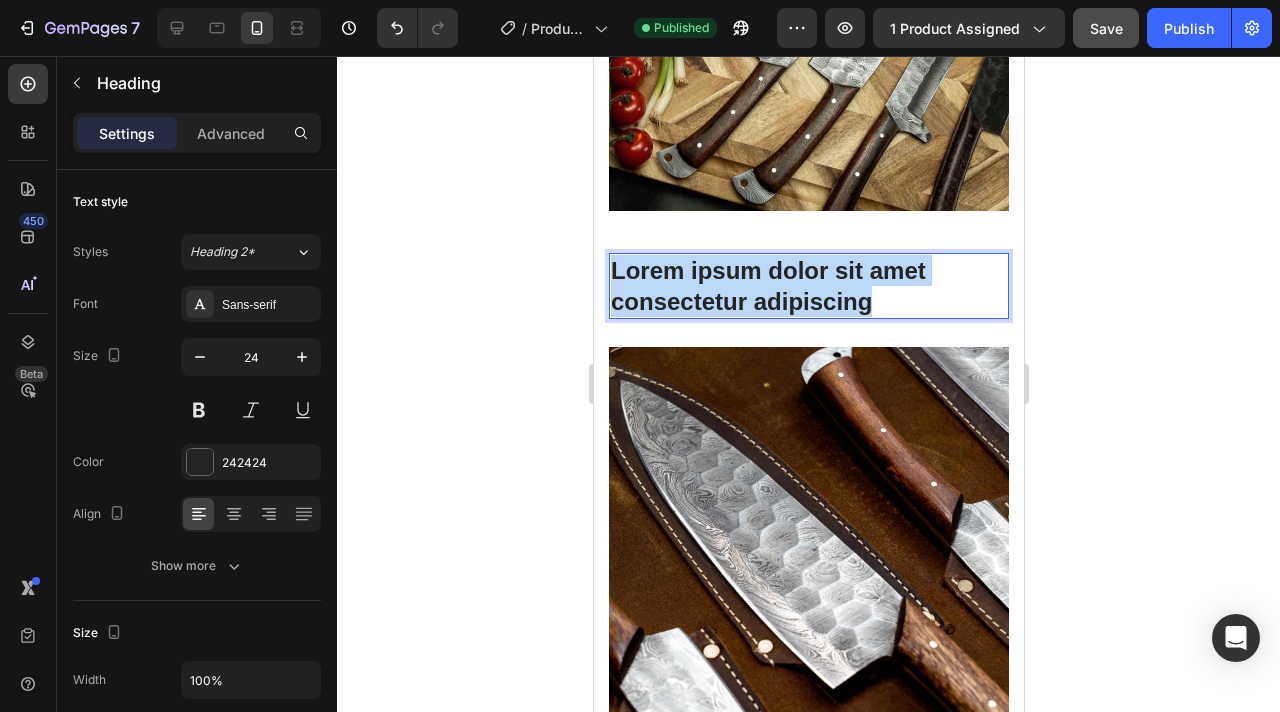 click on "Lorem ipsum dolor sit amet consectetur adipiscing" at bounding box center (808, 286) 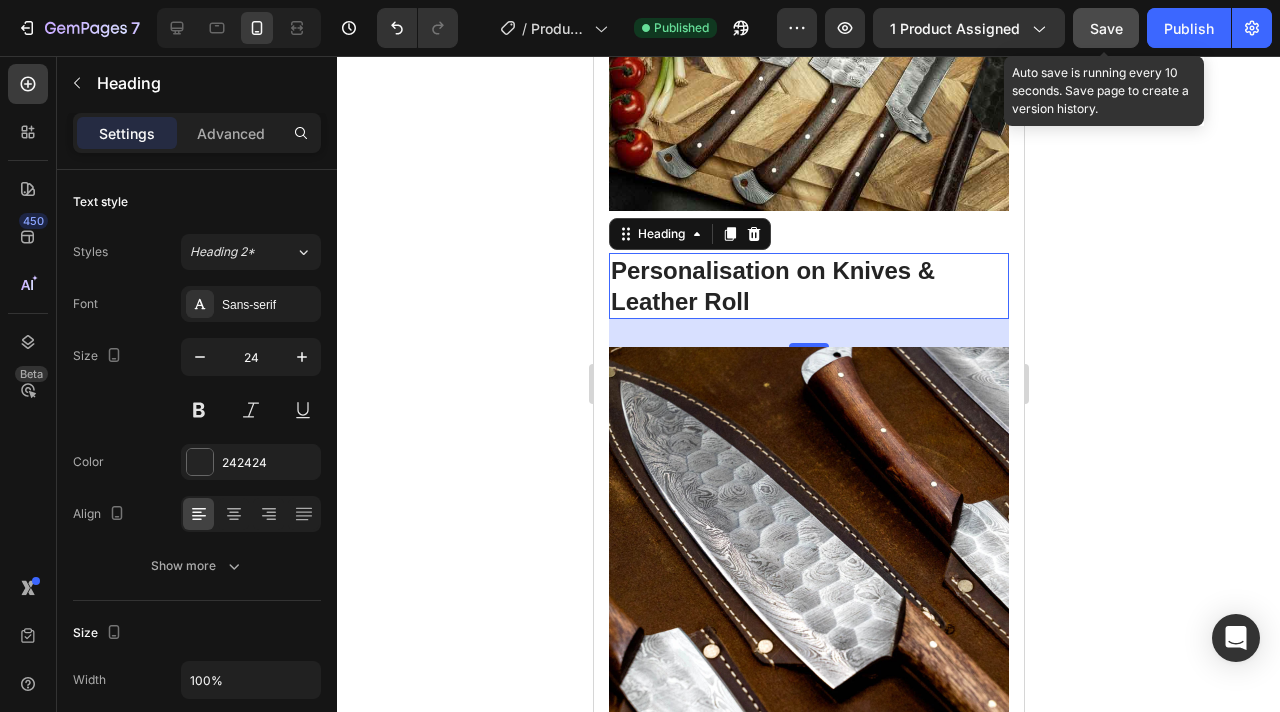 click on "Save" 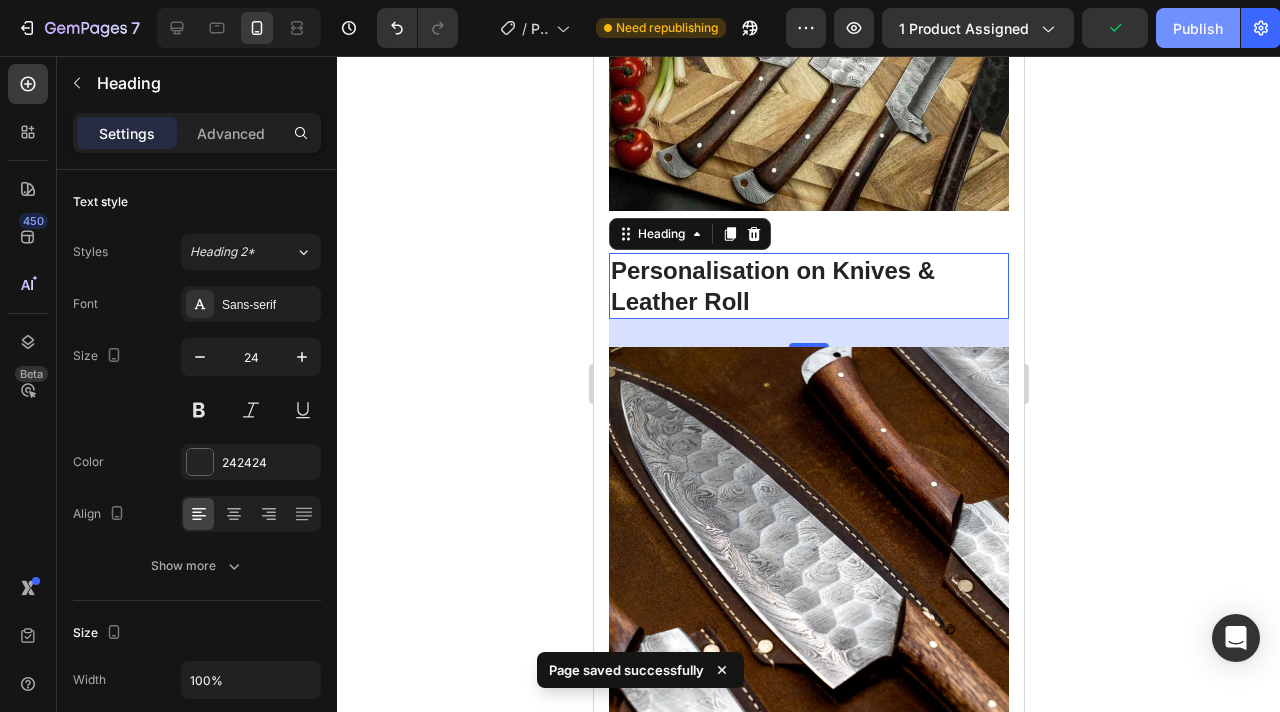 click on "Publish" at bounding box center (1198, 28) 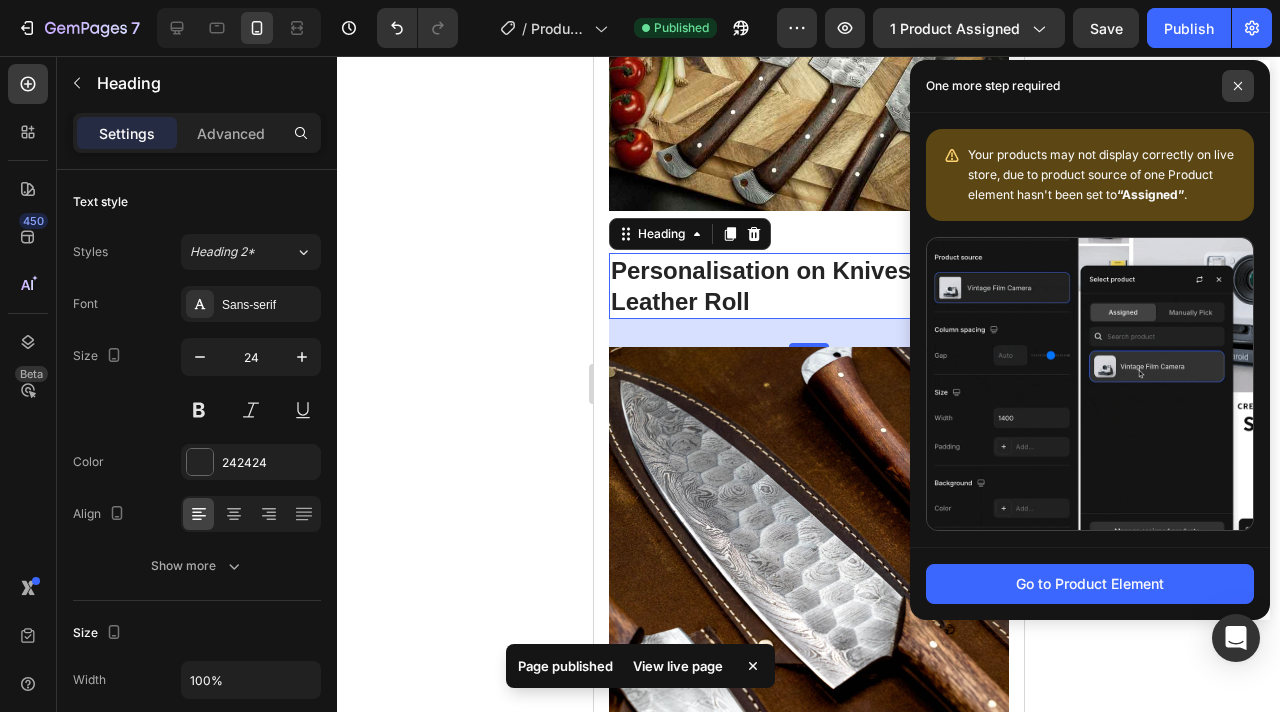 click 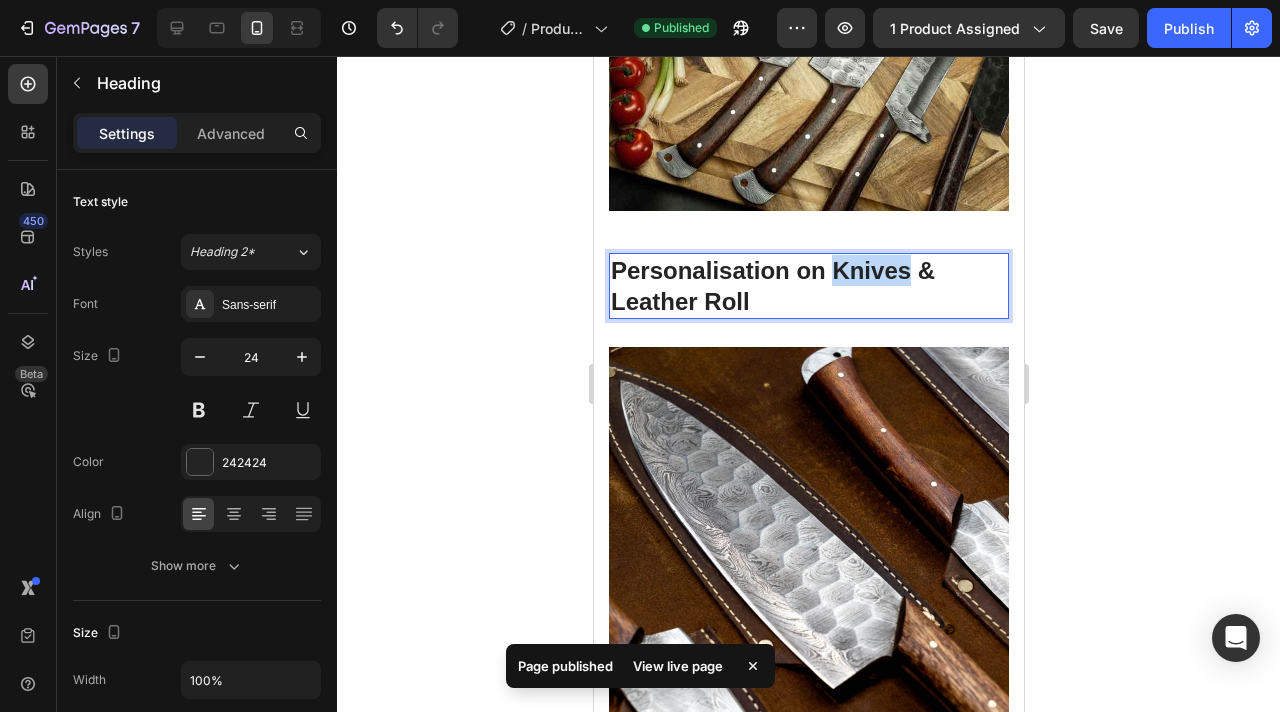 click on "Personalisation on Knives & Leather Roll" at bounding box center (808, 286) 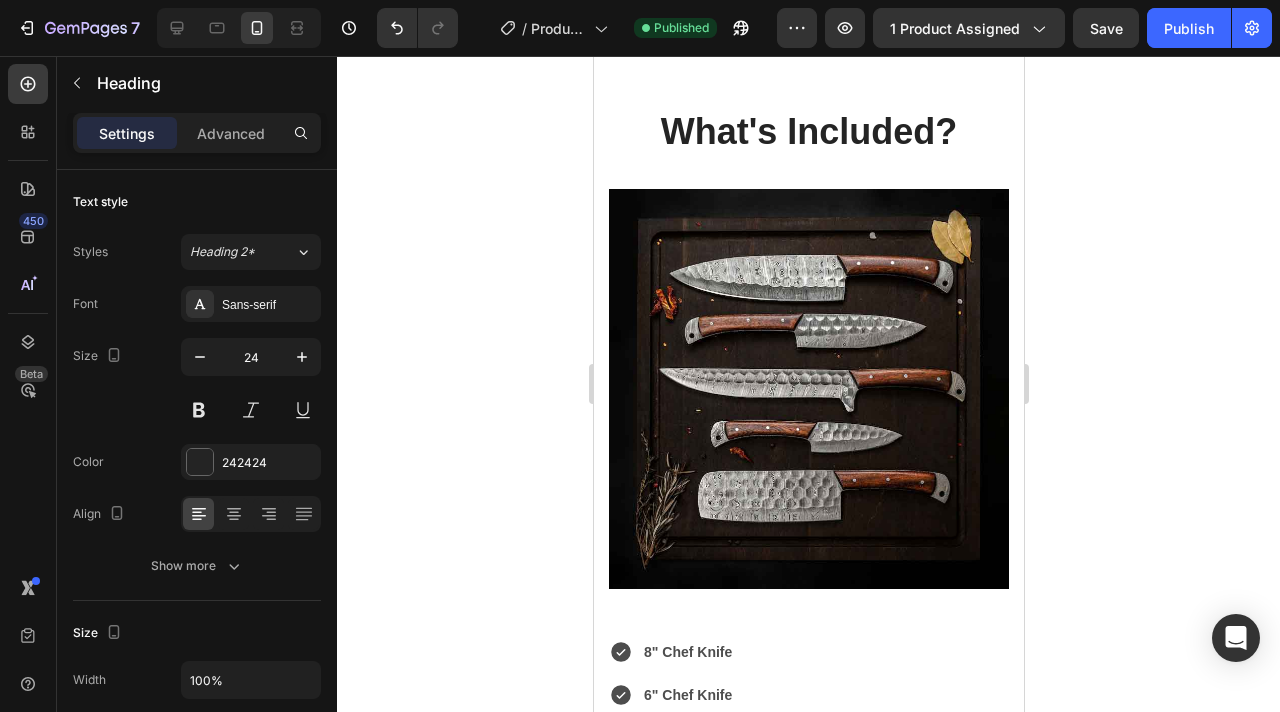 type on "16" 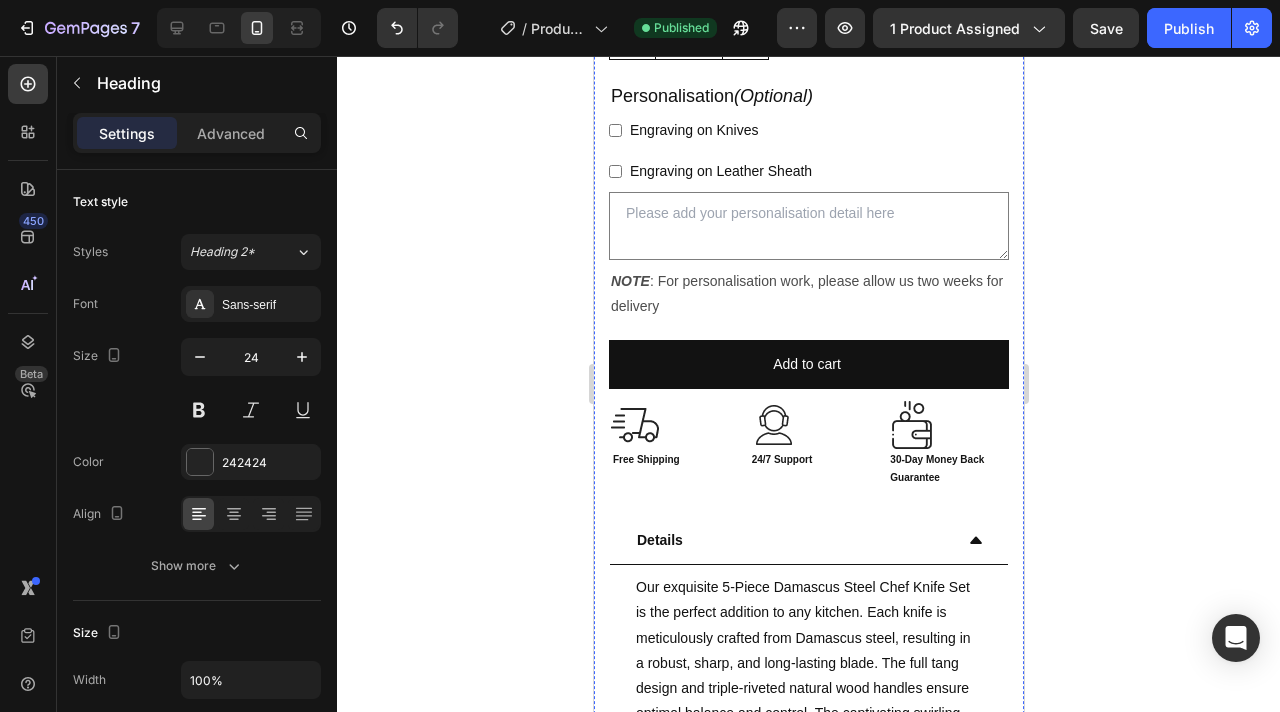 scroll, scrollTop: 857, scrollLeft: 0, axis: vertical 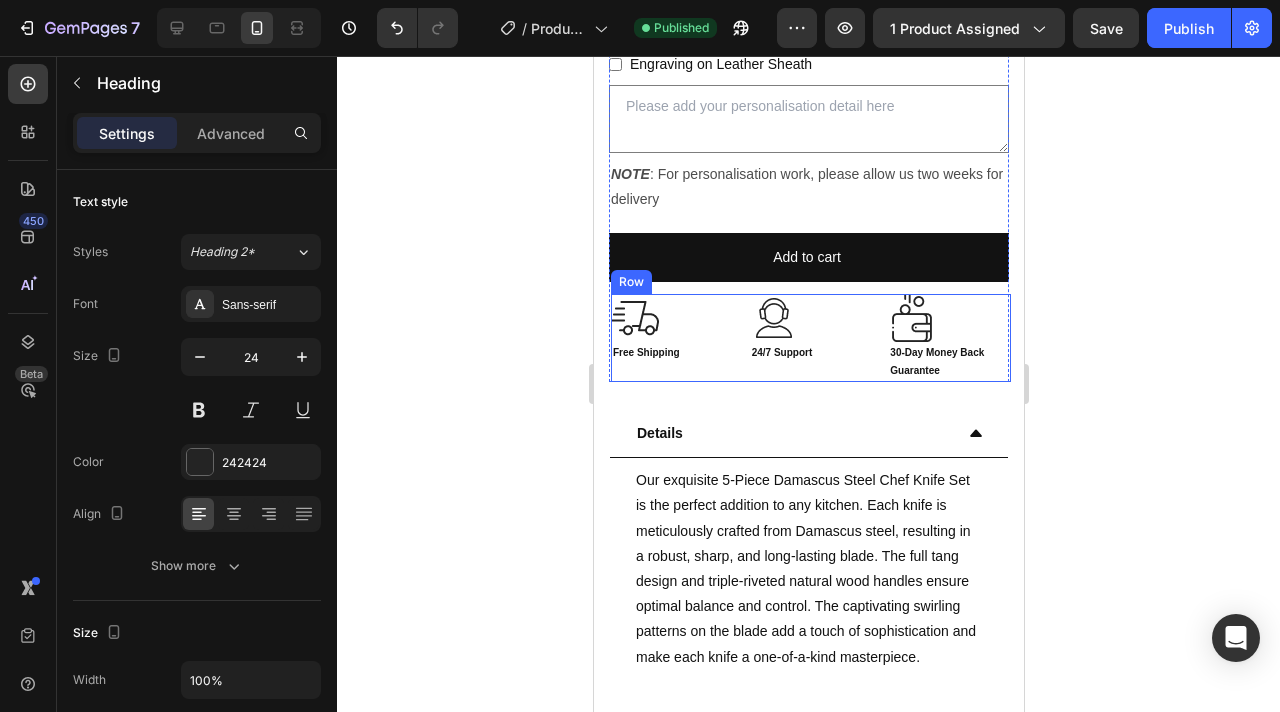 click on "Image 24/7 Support Text Block" at bounding box center [810, 338] 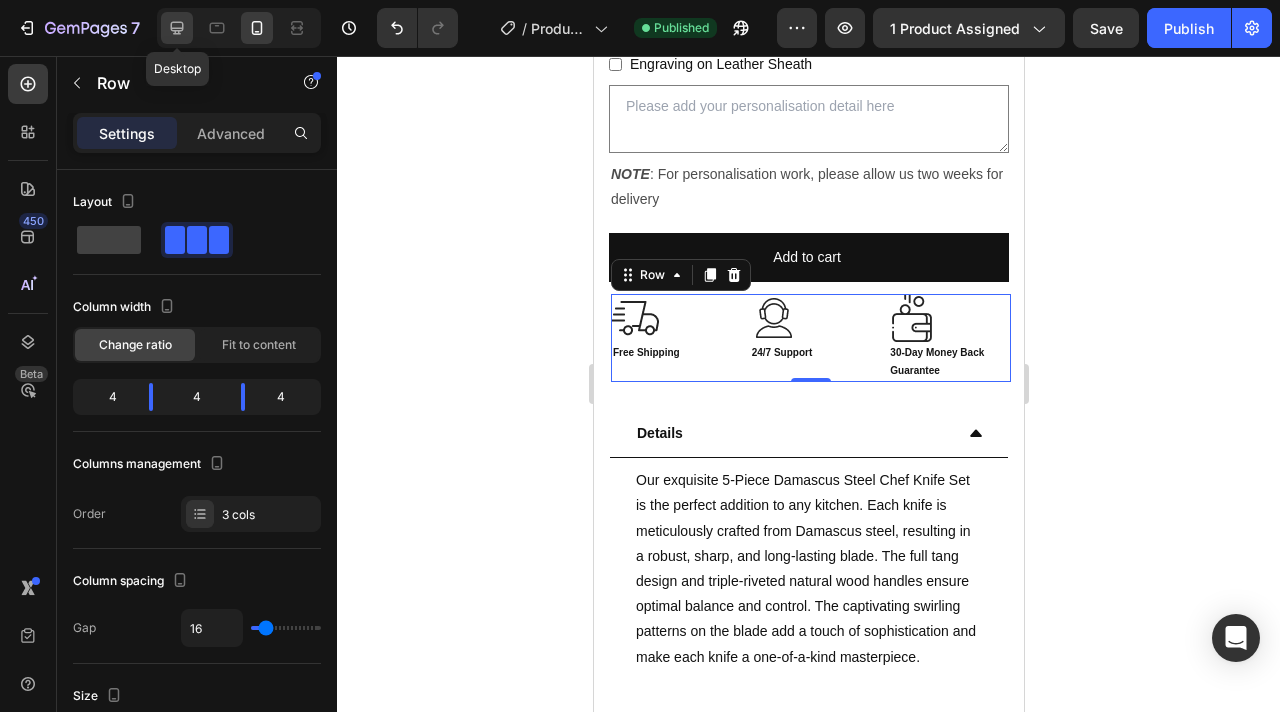 click 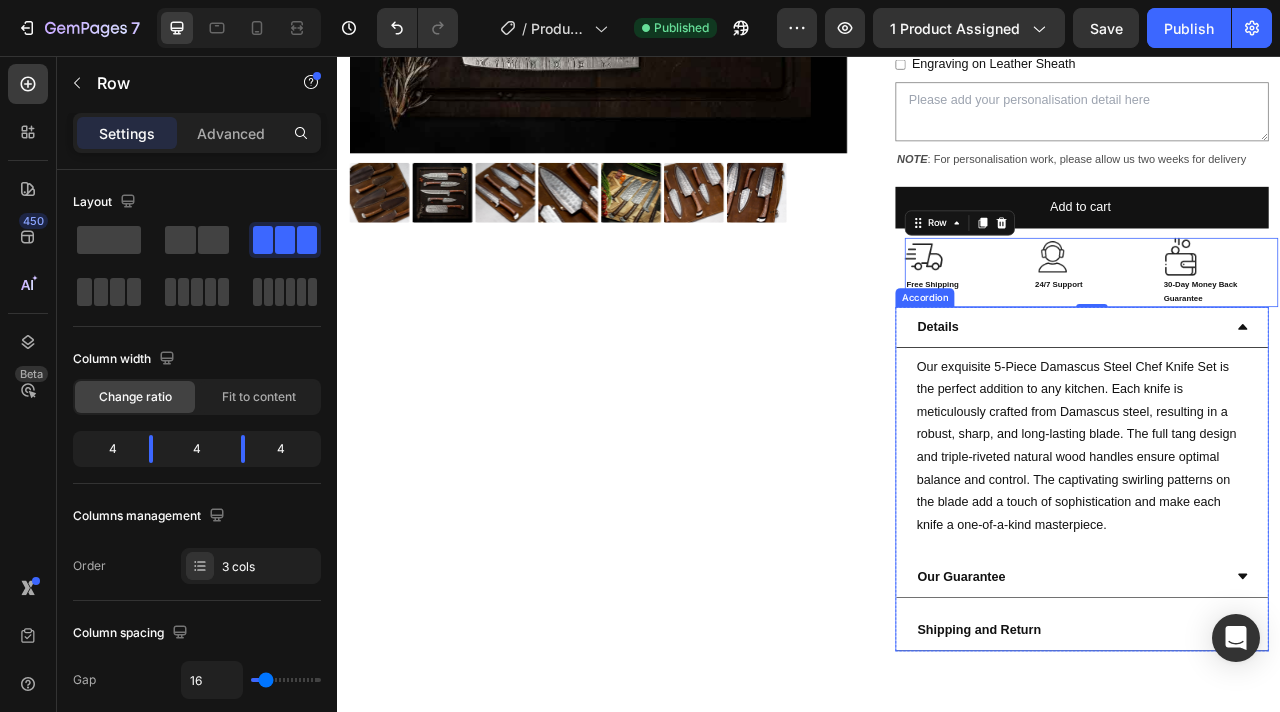 scroll, scrollTop: 600, scrollLeft: 0, axis: vertical 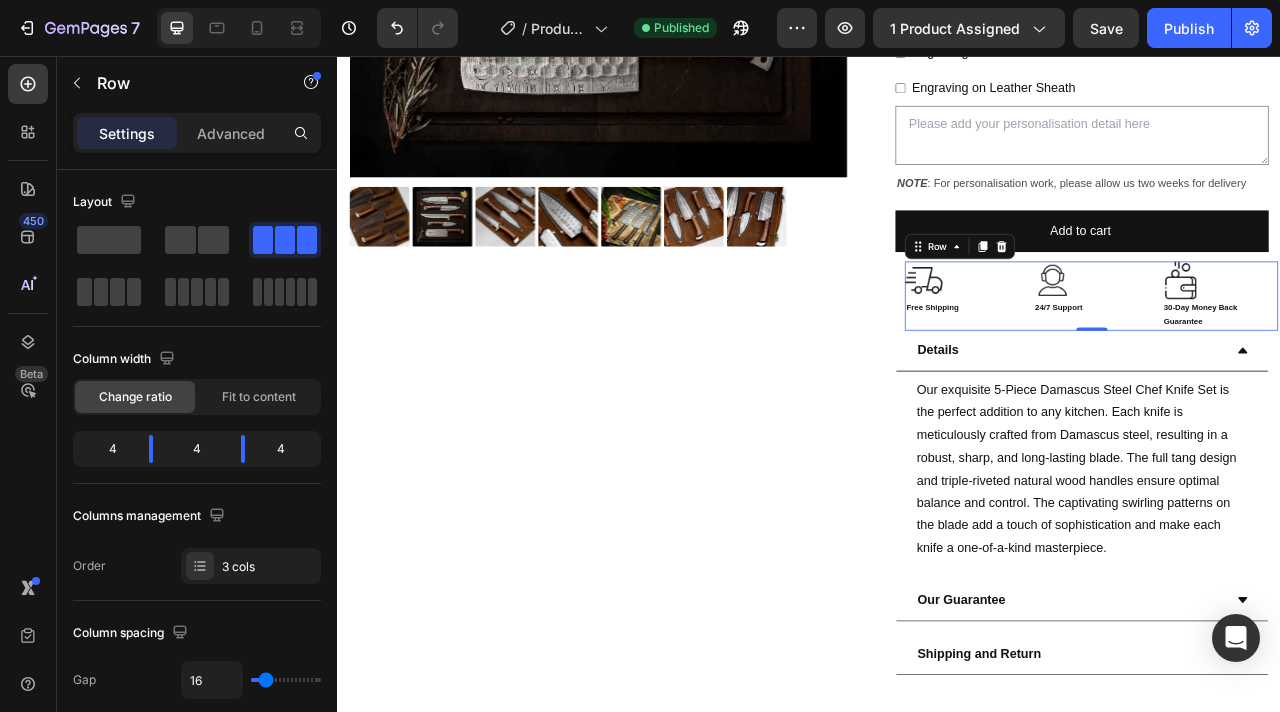 drag, startPoint x: 1187, startPoint y: 302, endPoint x: 1274, endPoint y: 404, distance: 134.06342 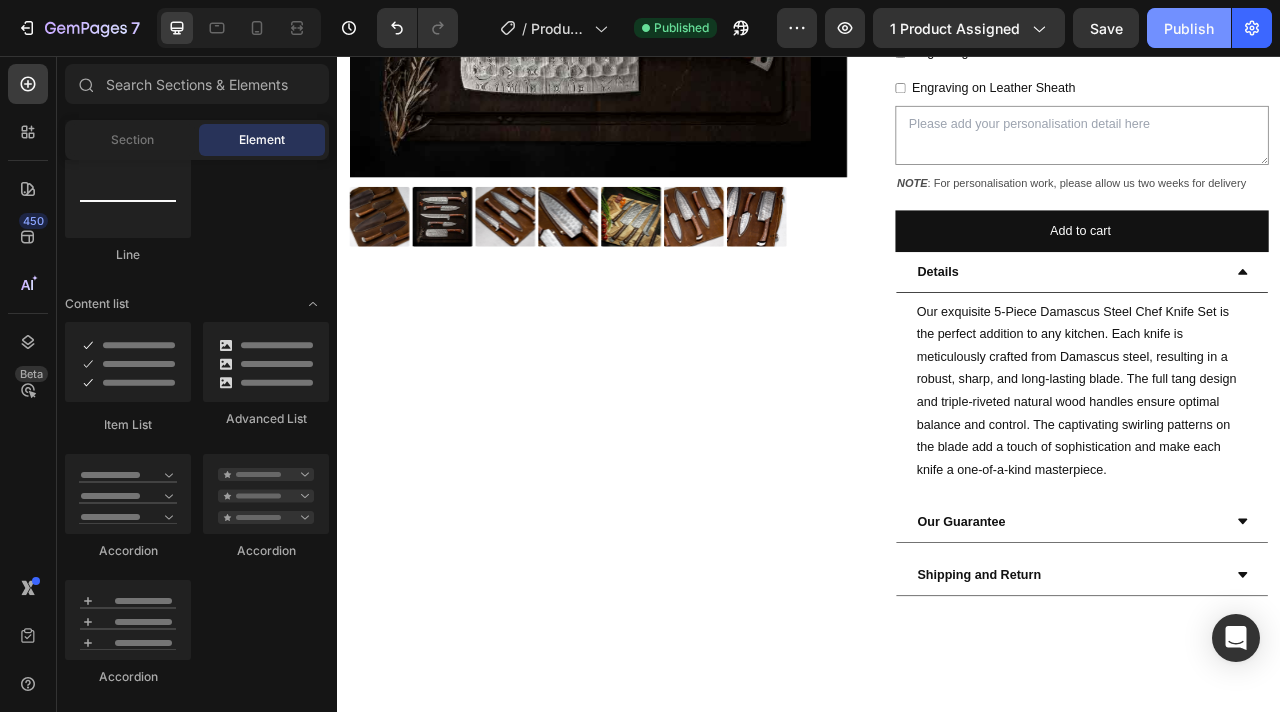 click on "Publish" 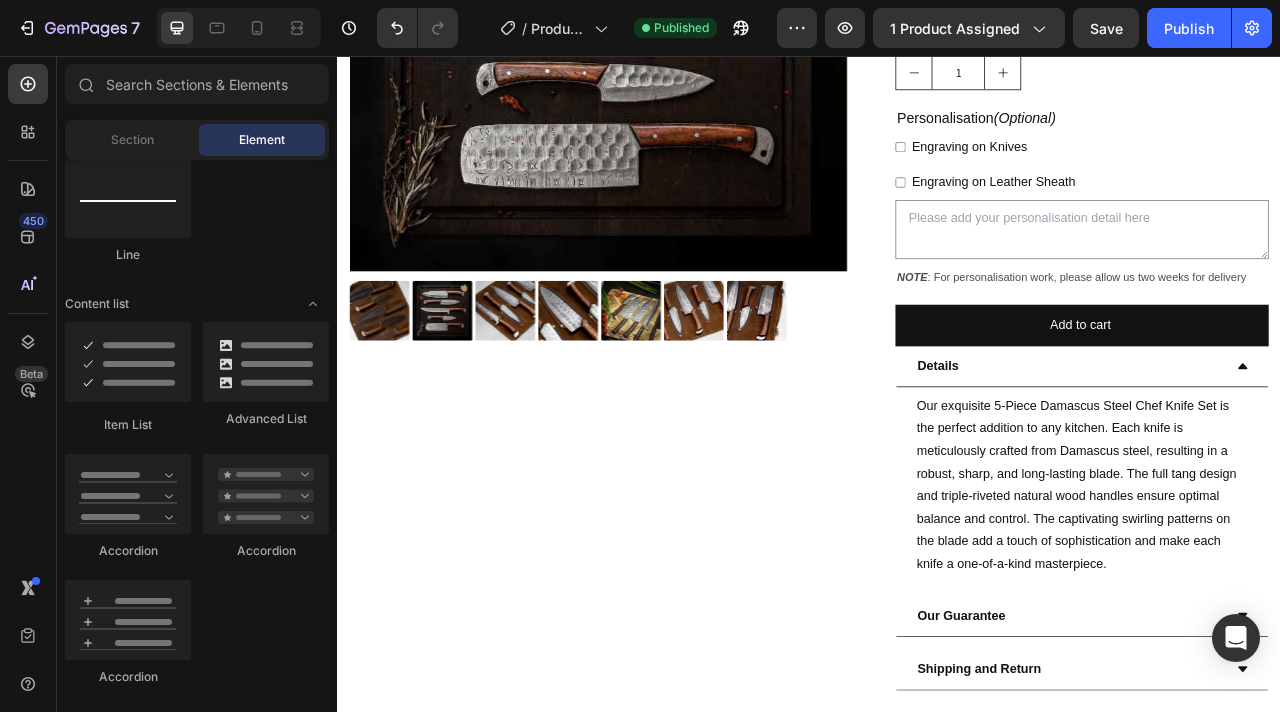 scroll, scrollTop: 445, scrollLeft: 0, axis: vertical 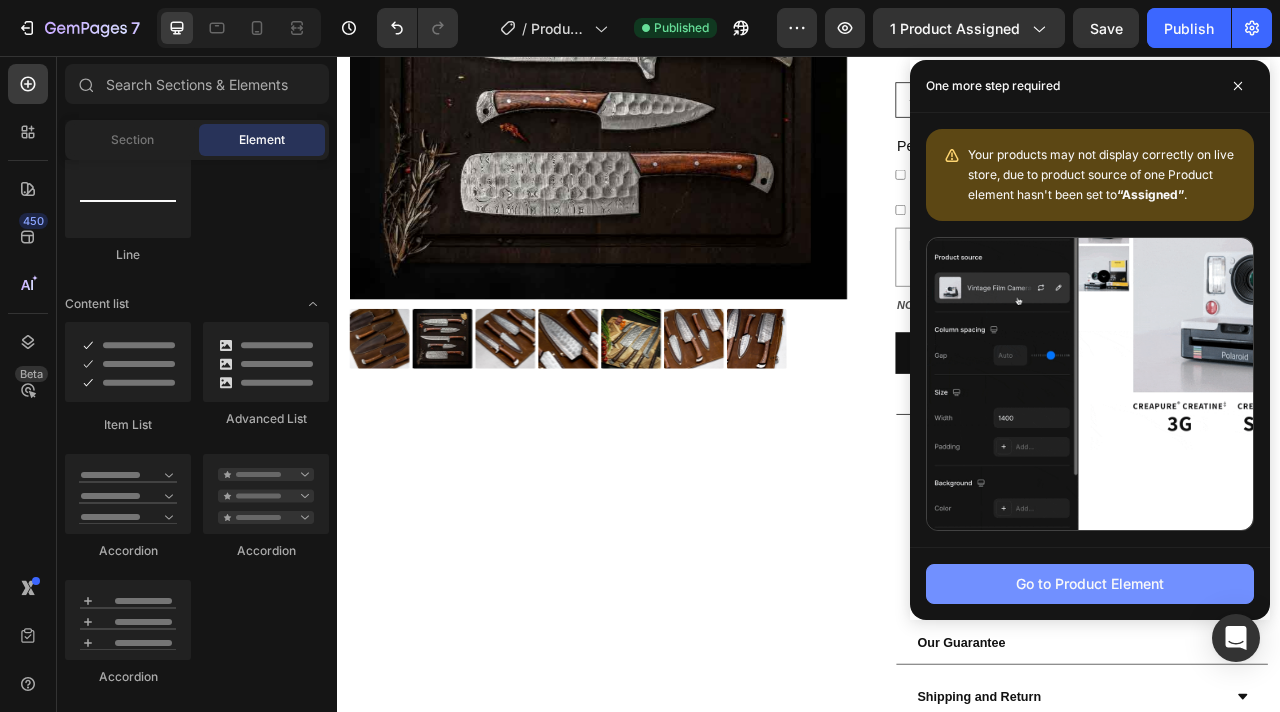 click on "Go to Product Element" at bounding box center [1090, 583] 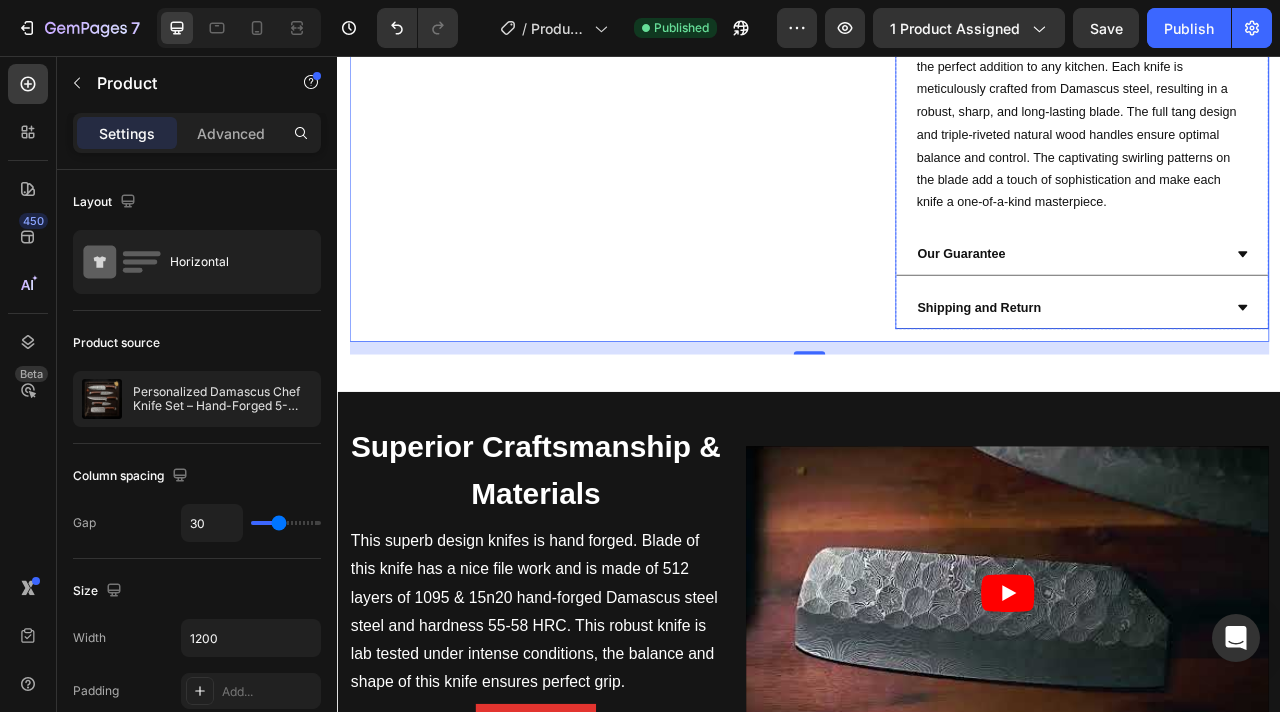 scroll, scrollTop: 1237, scrollLeft: 0, axis: vertical 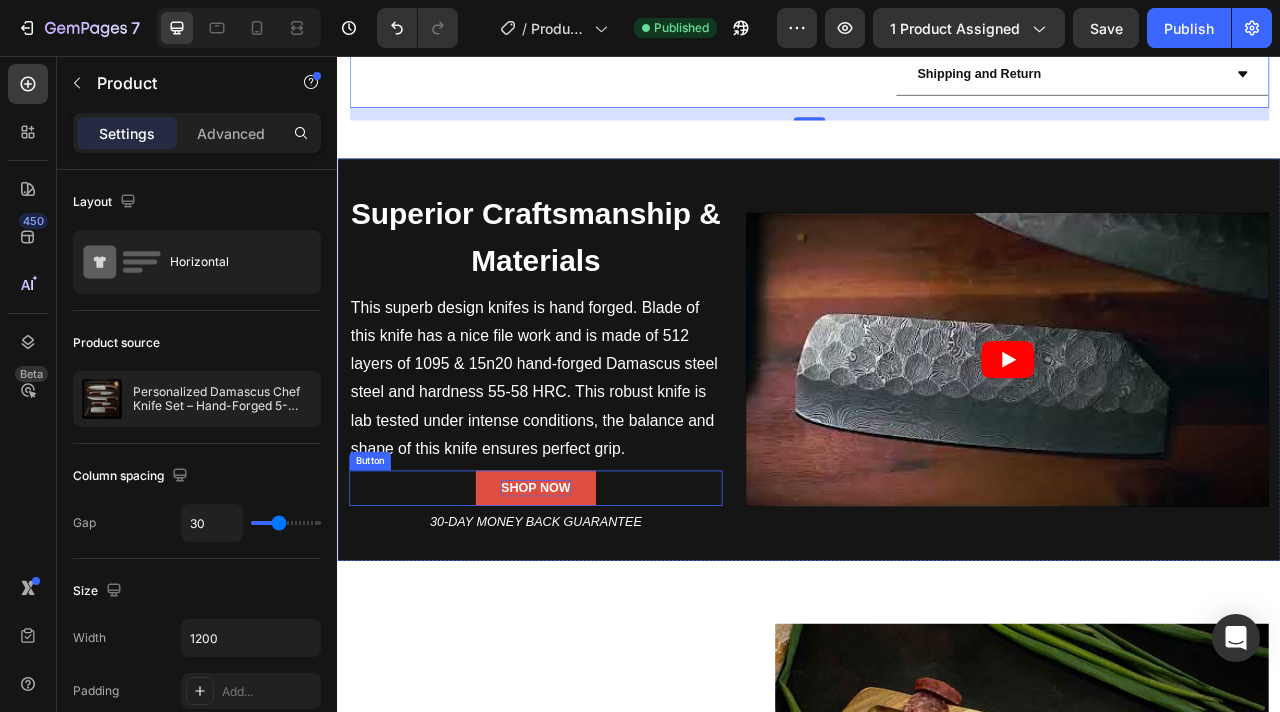 click on "SHOP NOW" at bounding box center [589, 605] 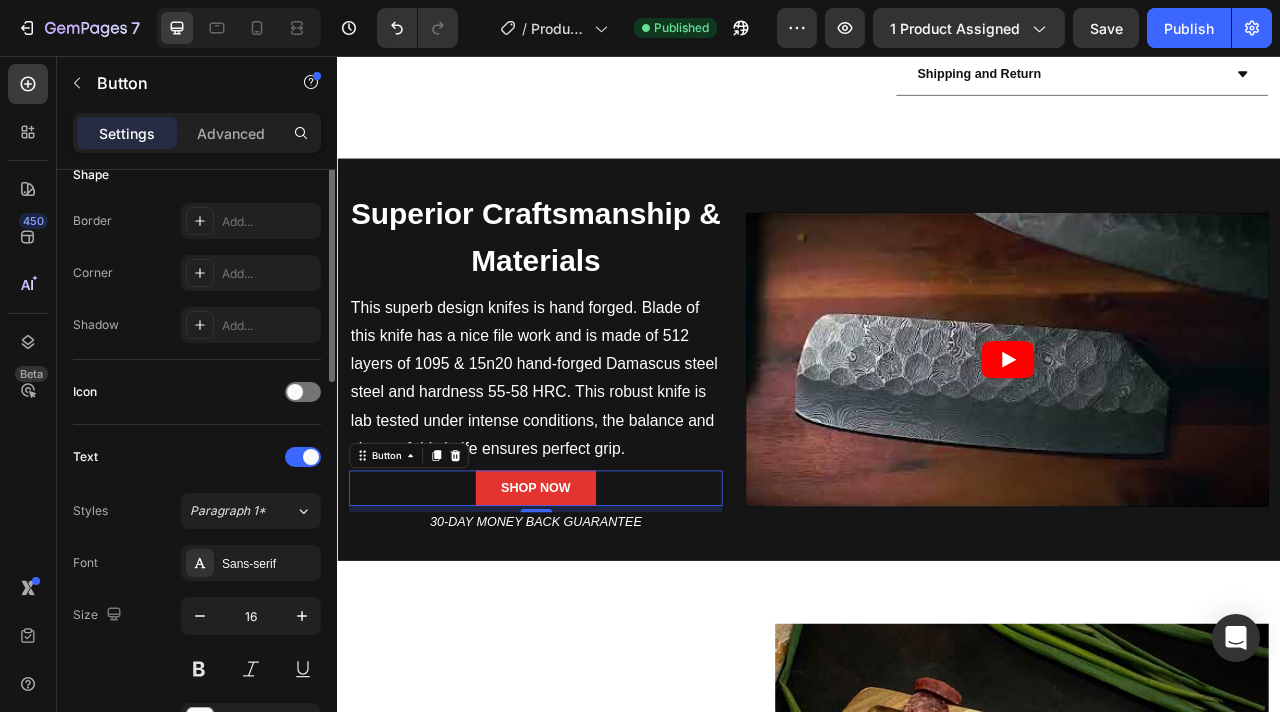 scroll, scrollTop: 212, scrollLeft: 0, axis: vertical 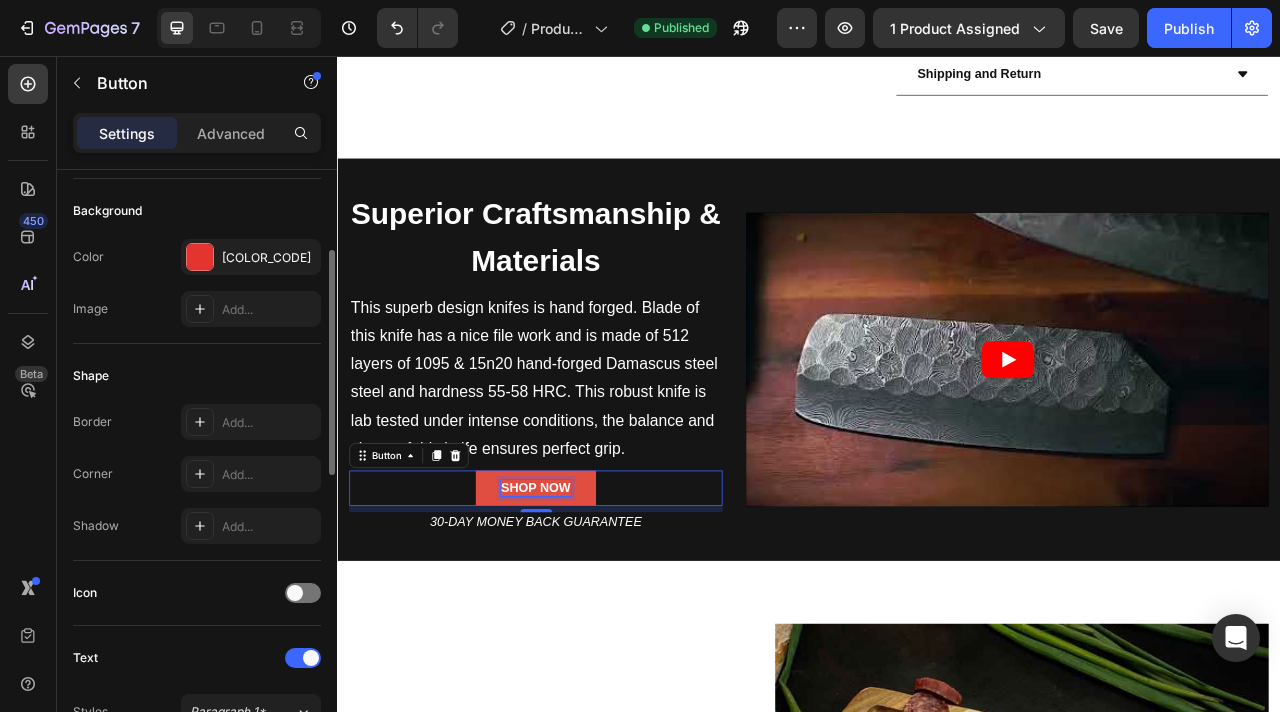 click on "SHOP NOW" at bounding box center [589, 605] 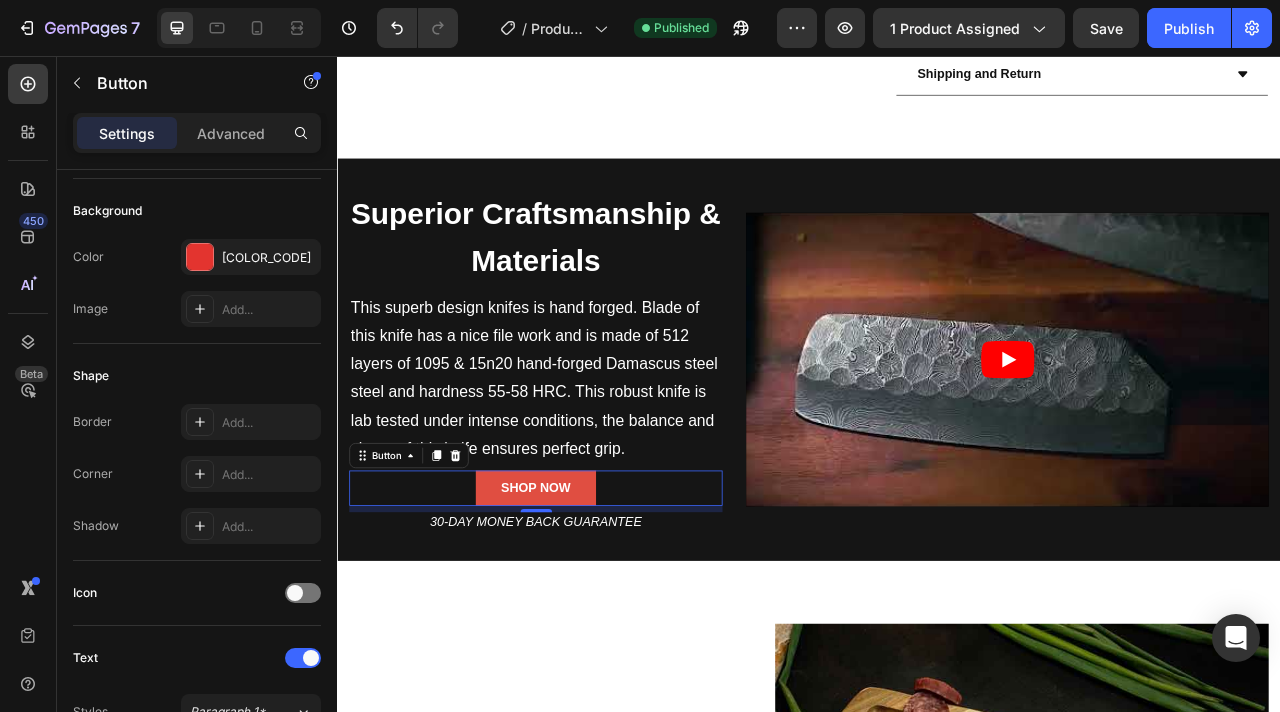 click on "SHOP NOW" at bounding box center (589, 605) 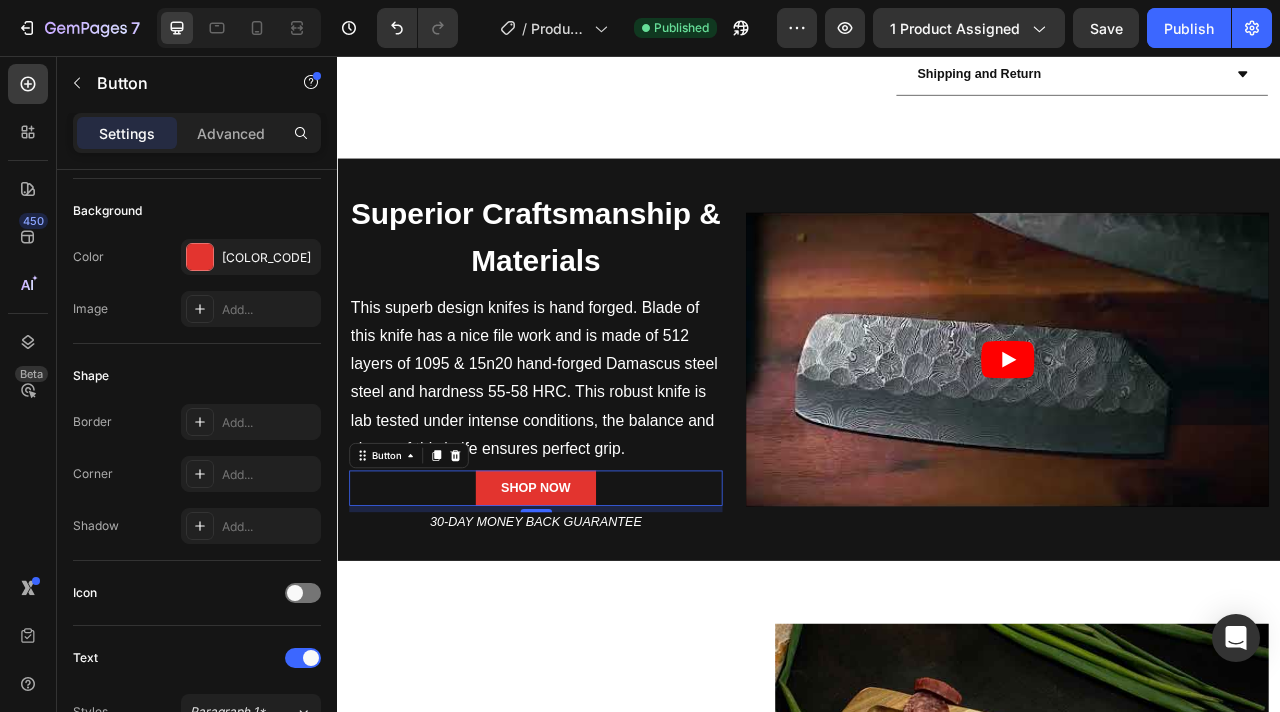 click on "SHOP NOW Button   8" at bounding box center [589, 605] 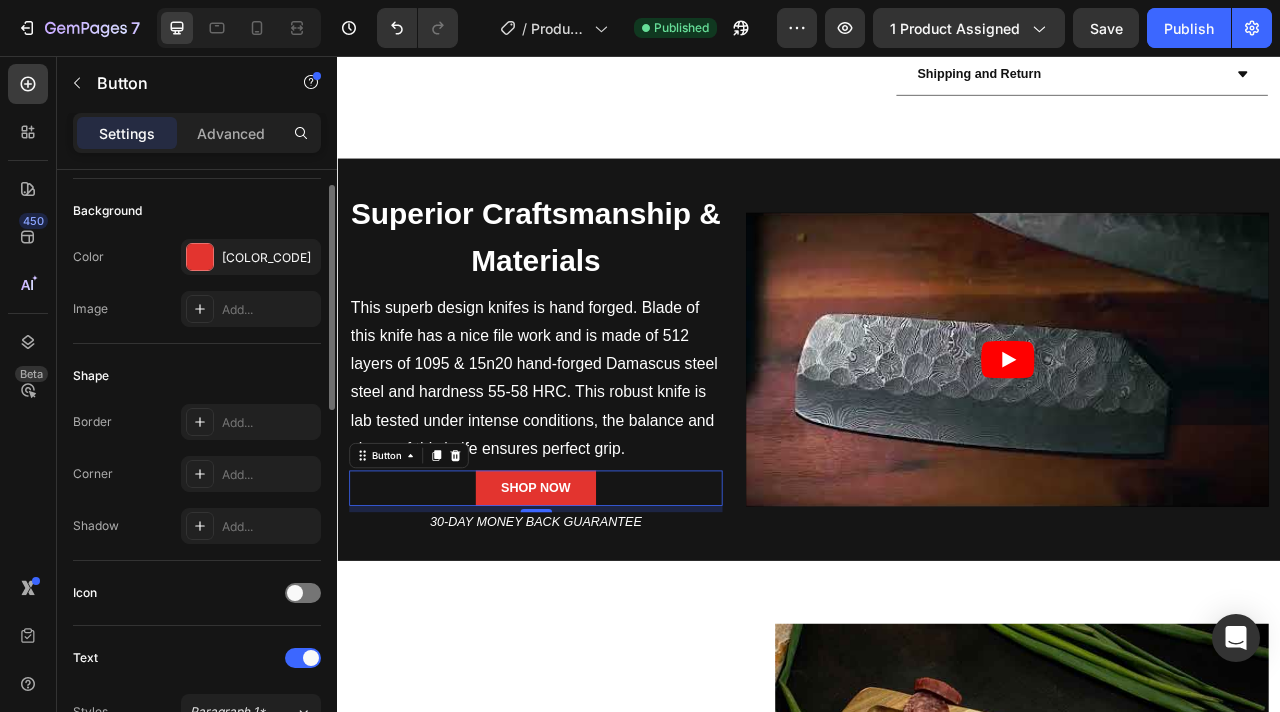 scroll, scrollTop: 0, scrollLeft: 0, axis: both 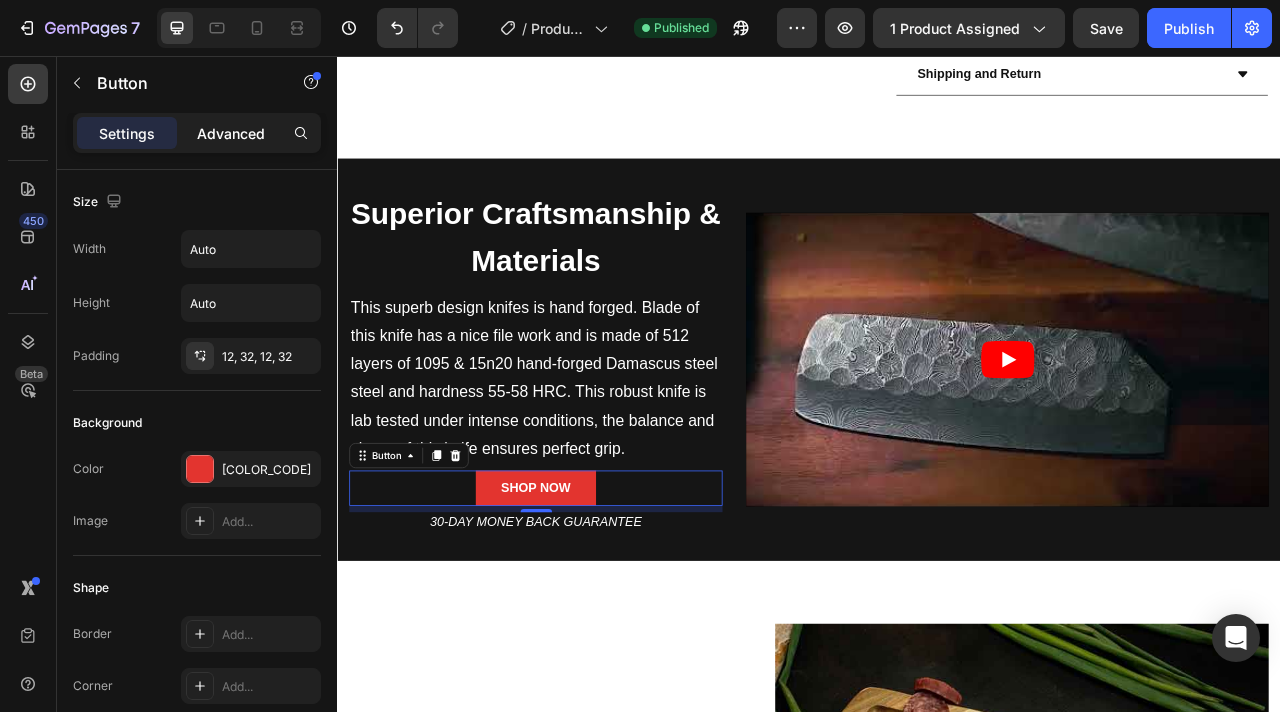 click on "Advanced" at bounding box center (231, 133) 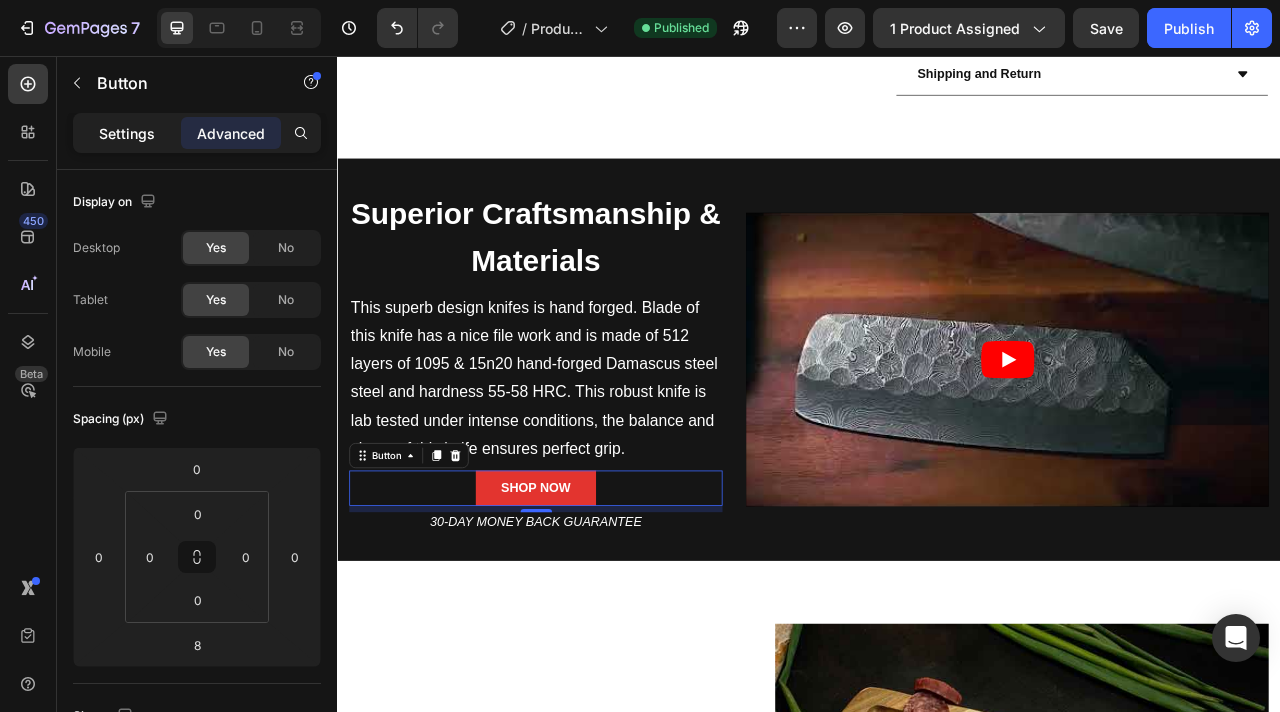 click on "Settings" at bounding box center (127, 133) 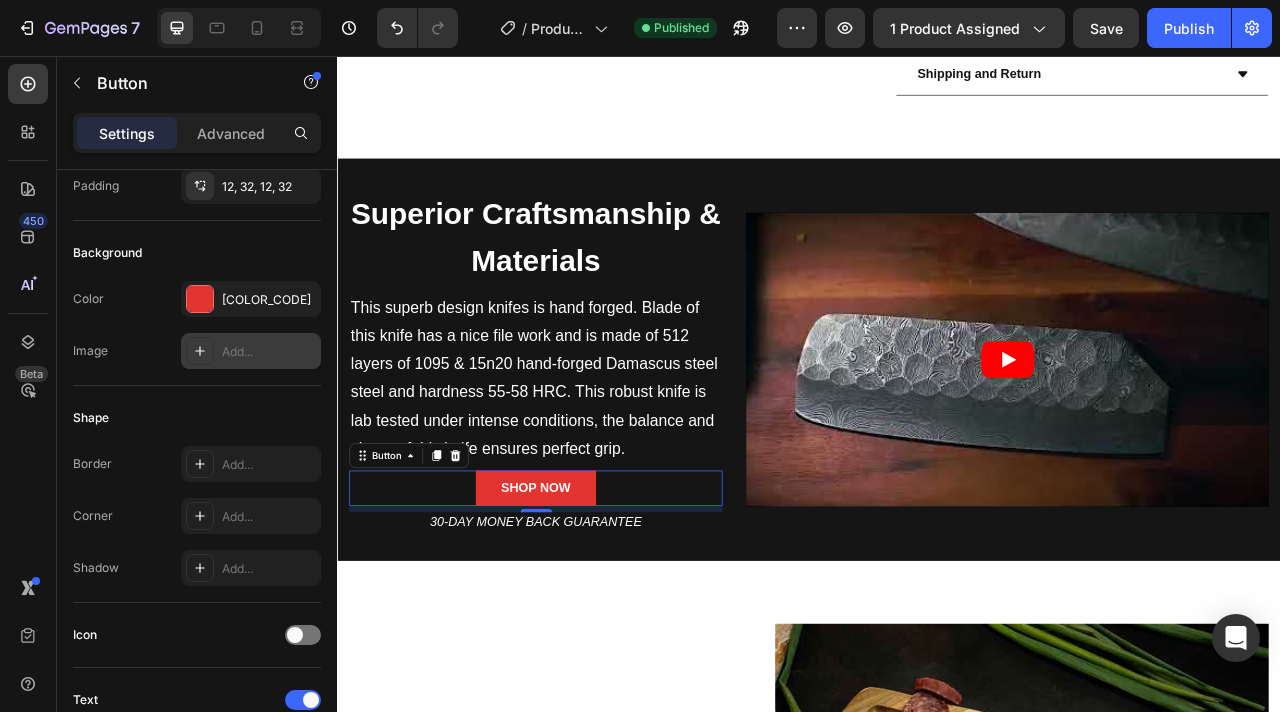 scroll, scrollTop: 0, scrollLeft: 0, axis: both 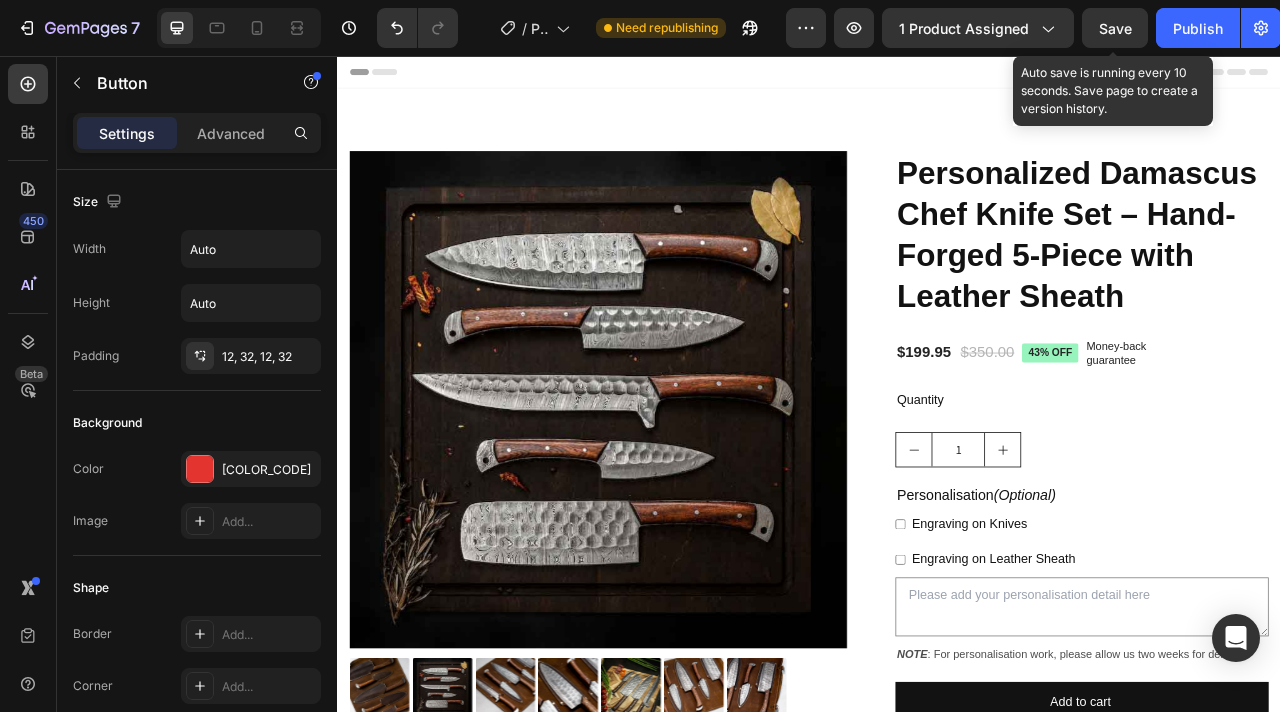 click on "Save" at bounding box center (1115, 28) 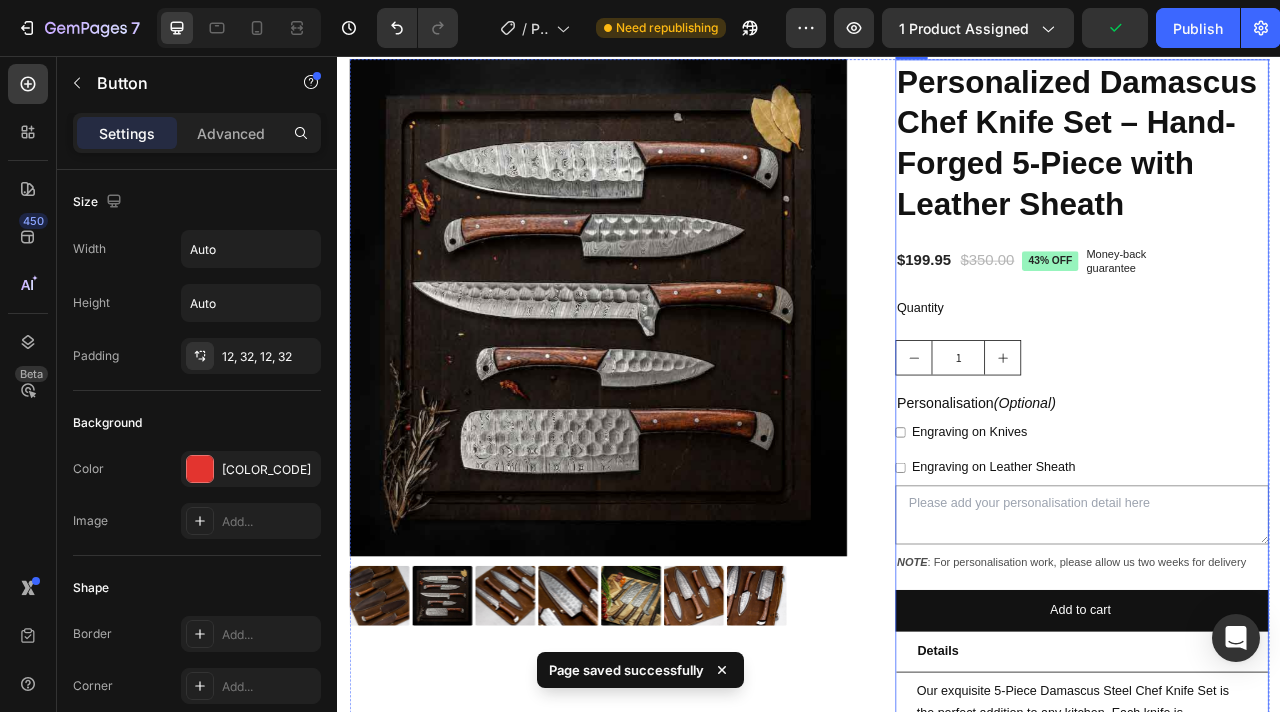 scroll, scrollTop: 294, scrollLeft: 0, axis: vertical 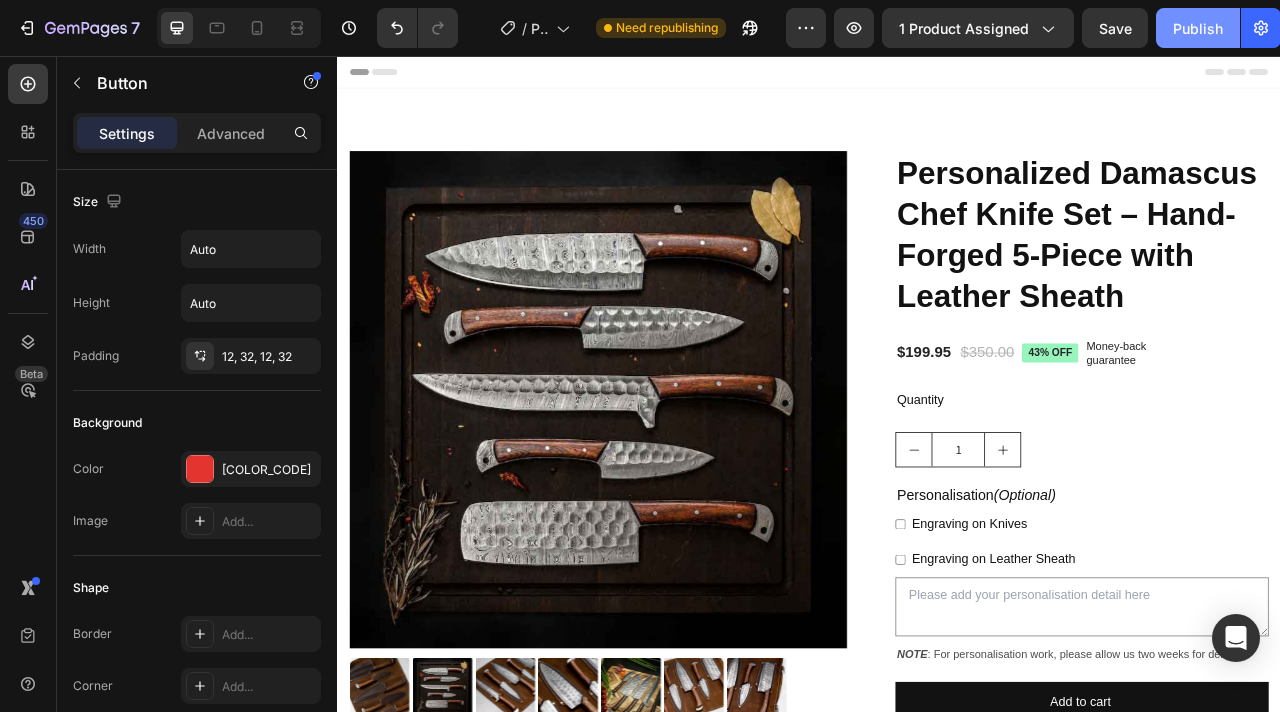 click on "Publish" at bounding box center (1198, 28) 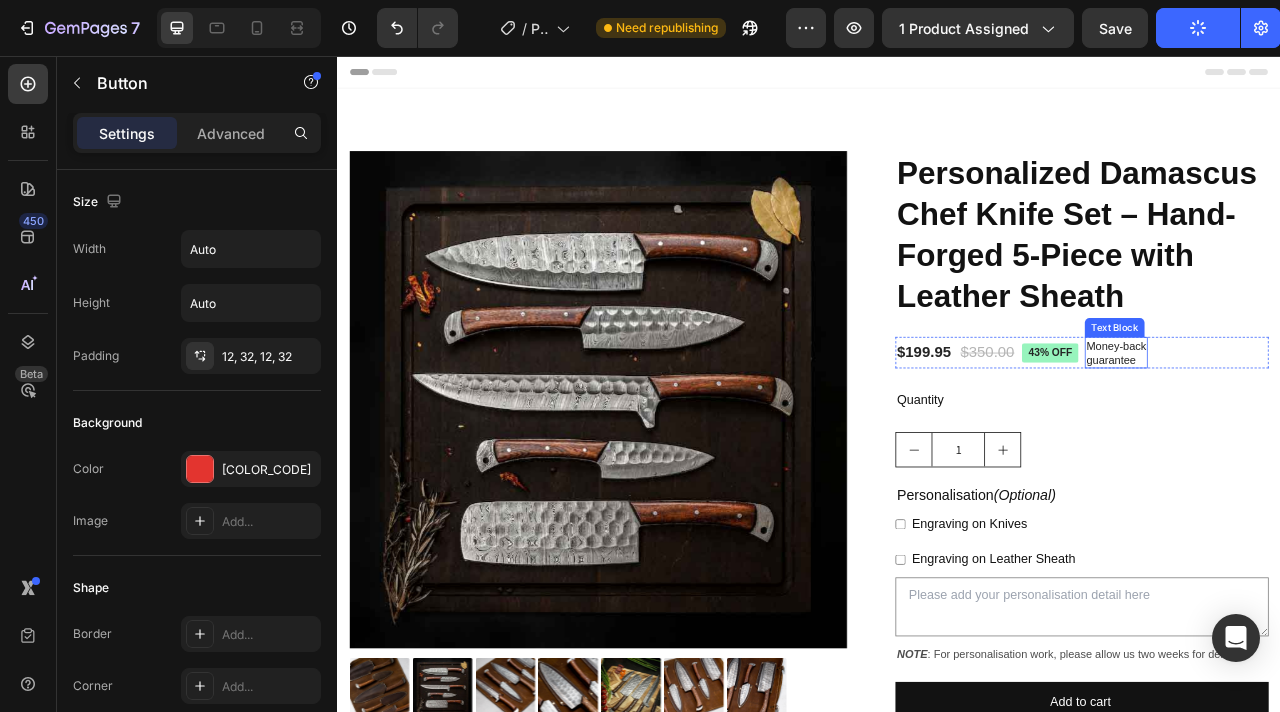 click on "Money-back" at bounding box center [1328, 424] 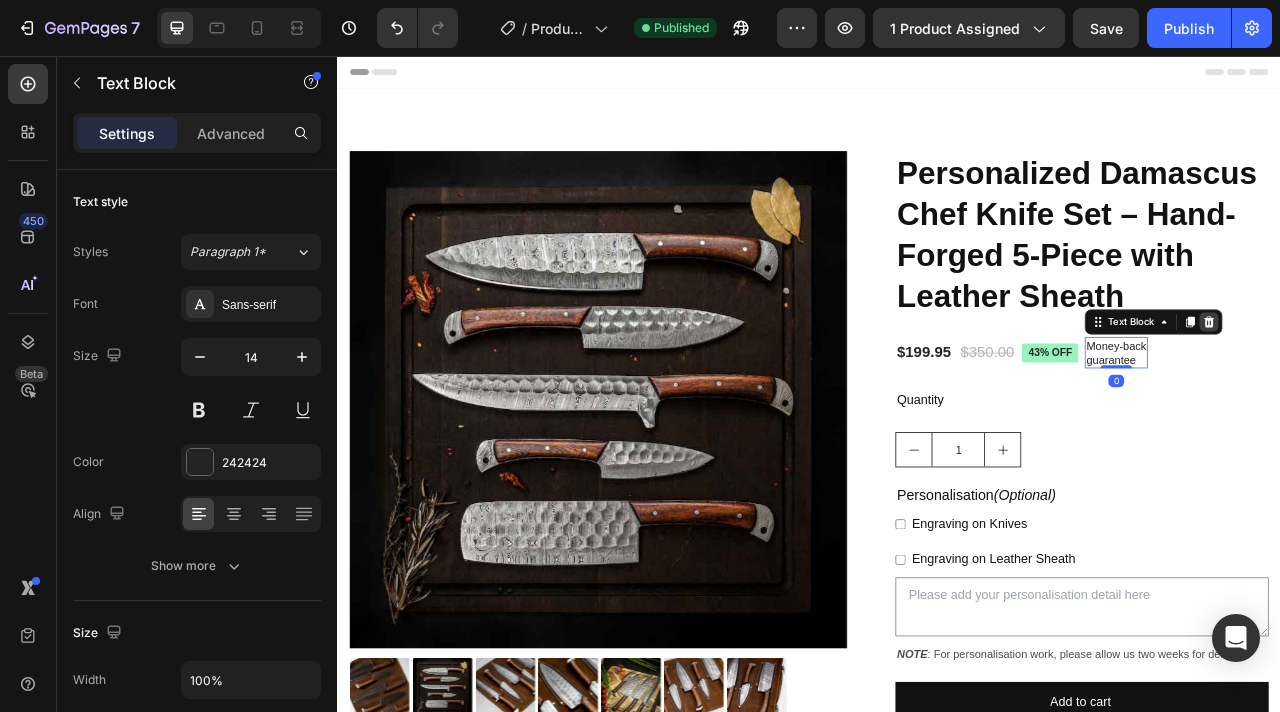 click 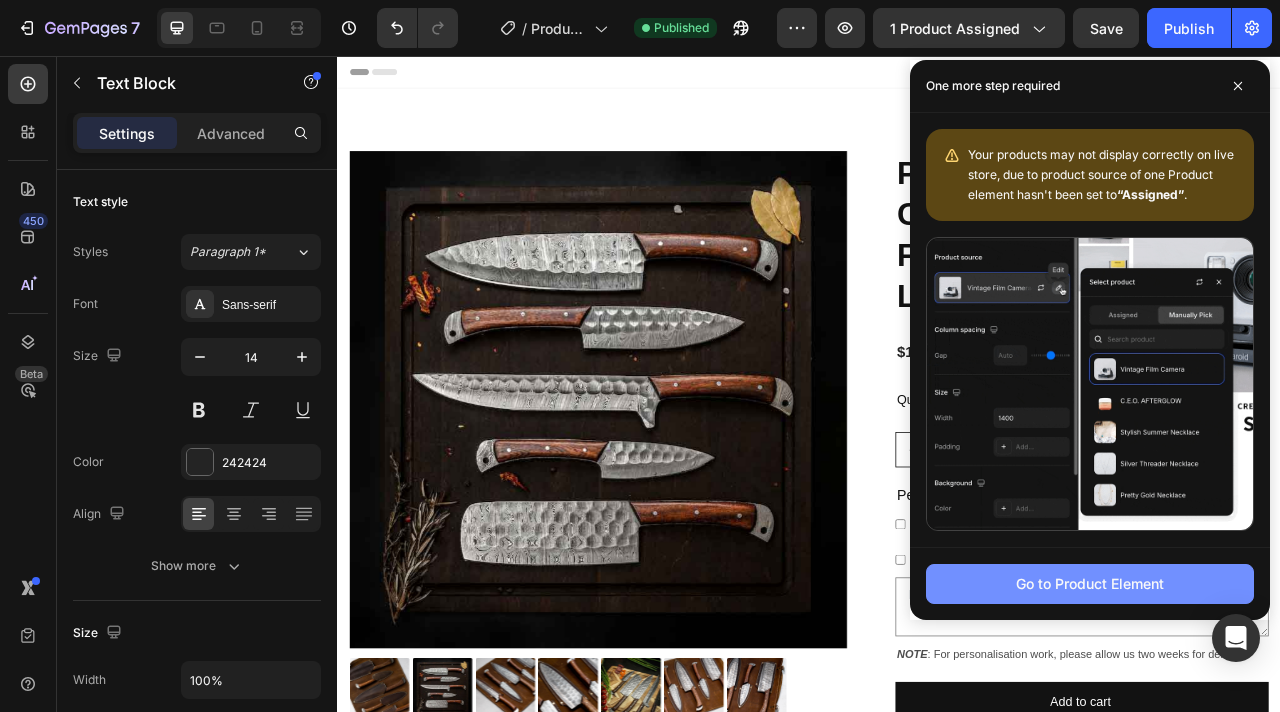click on "Go to Product Element" at bounding box center [1090, 583] 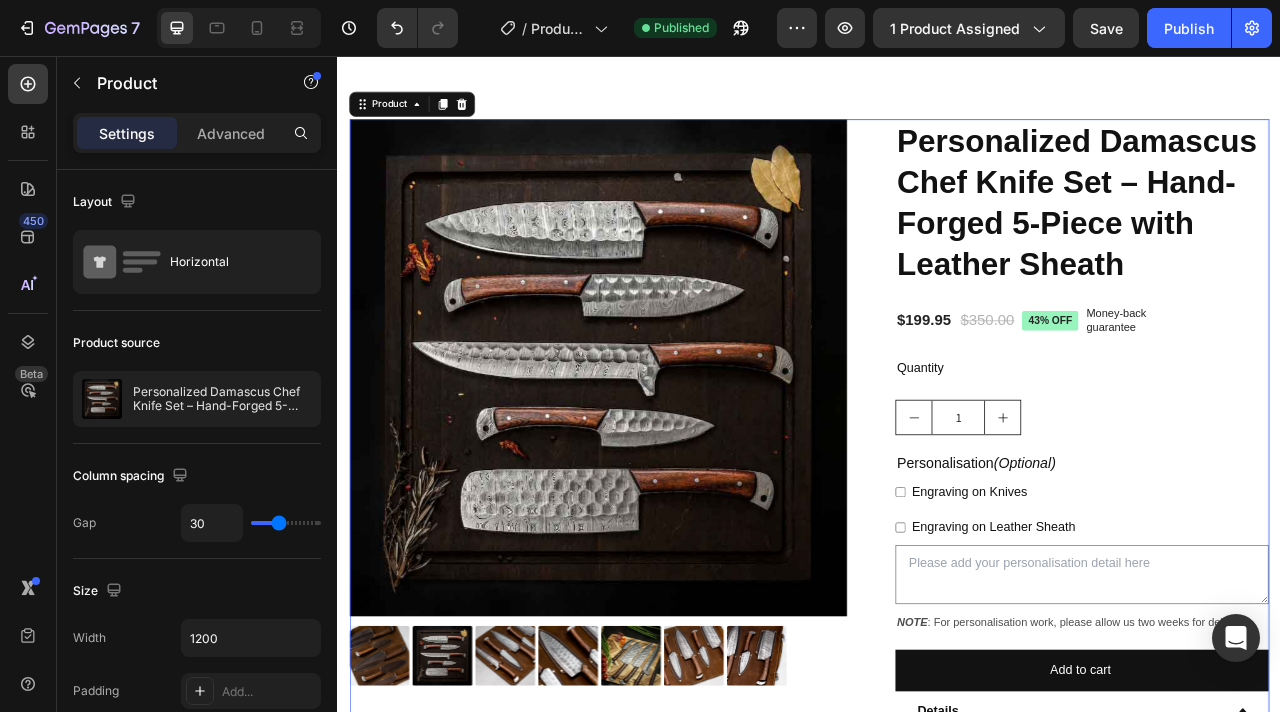 scroll, scrollTop: 51, scrollLeft: 0, axis: vertical 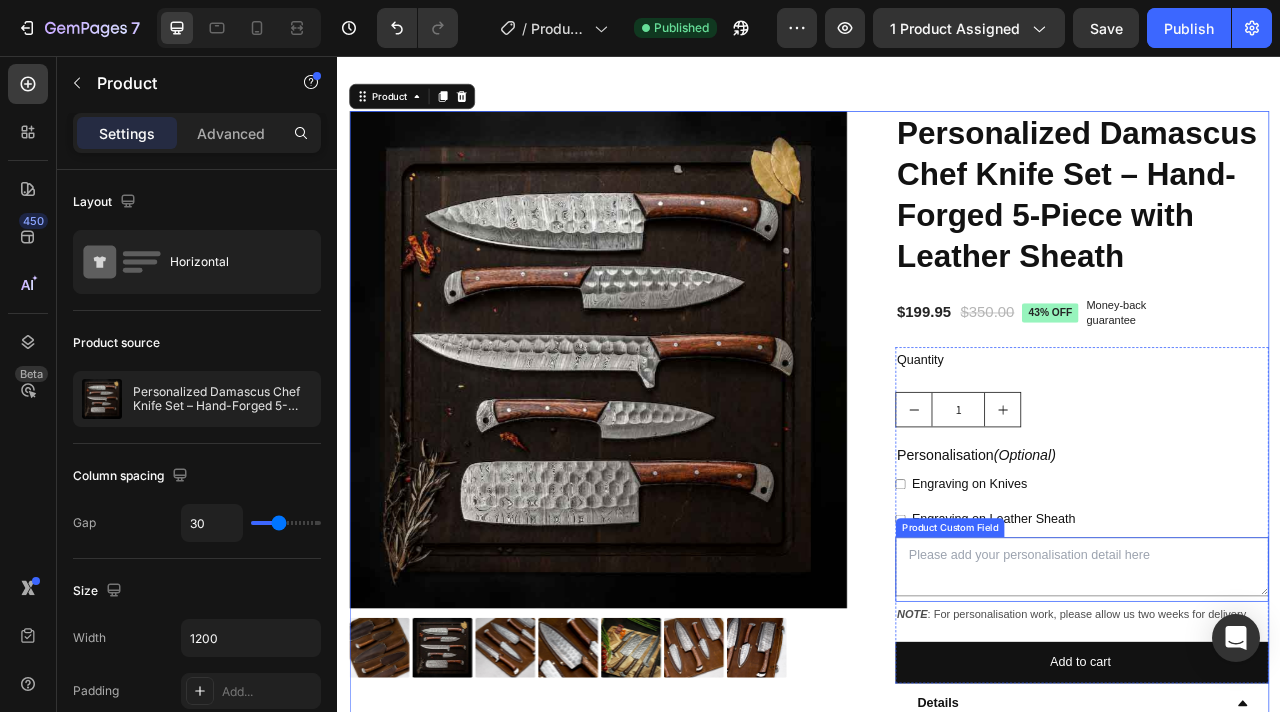 click at bounding box center (1284, 706) 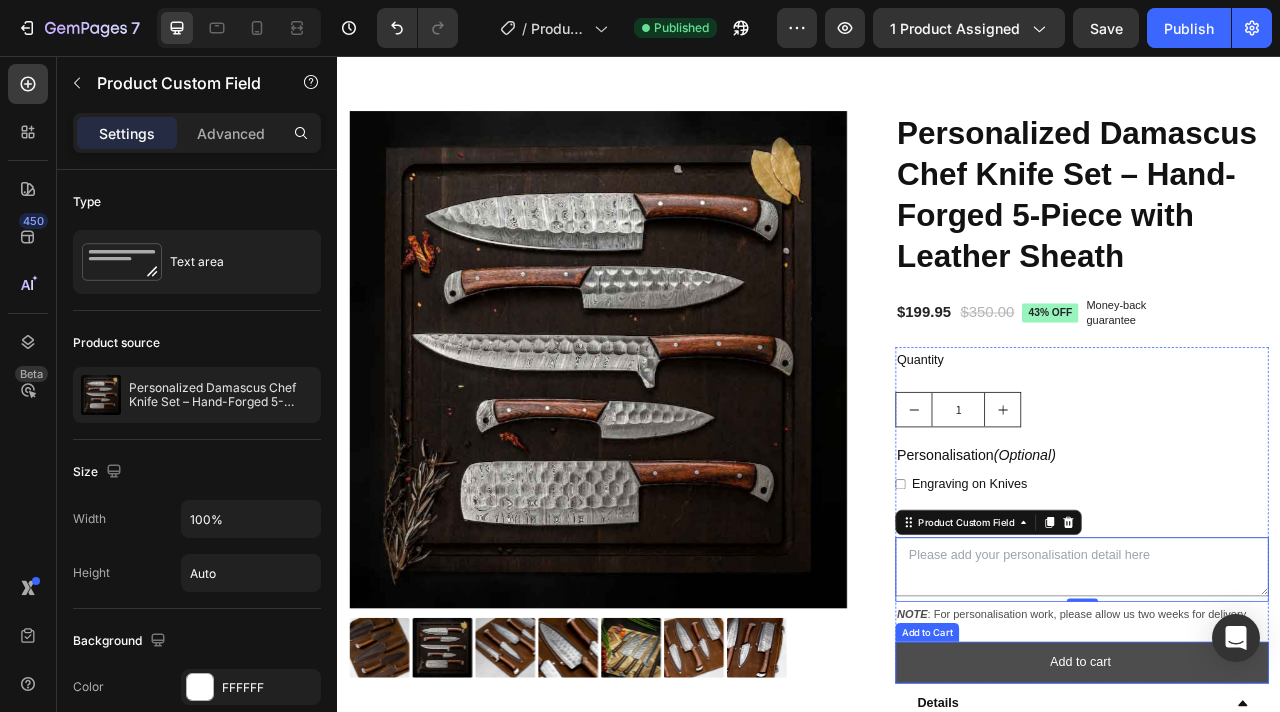 click on "Add to cart" at bounding box center [1284, 827] 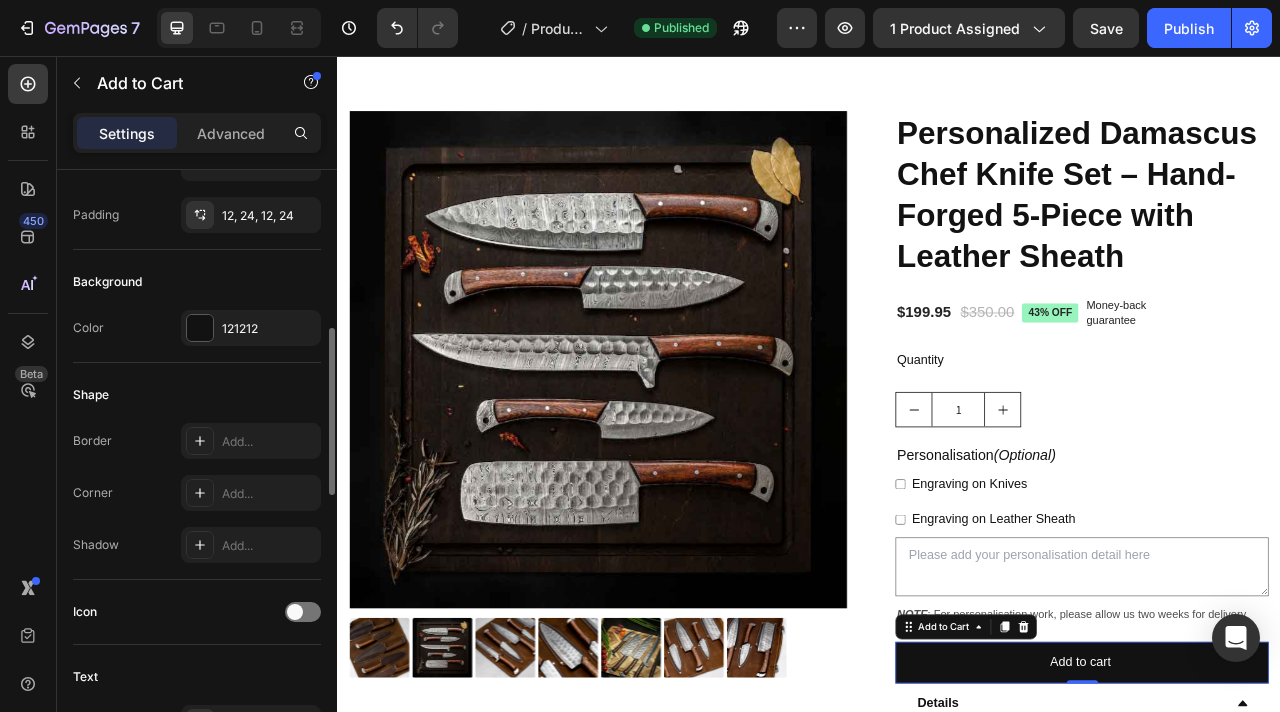 scroll, scrollTop: 666, scrollLeft: 0, axis: vertical 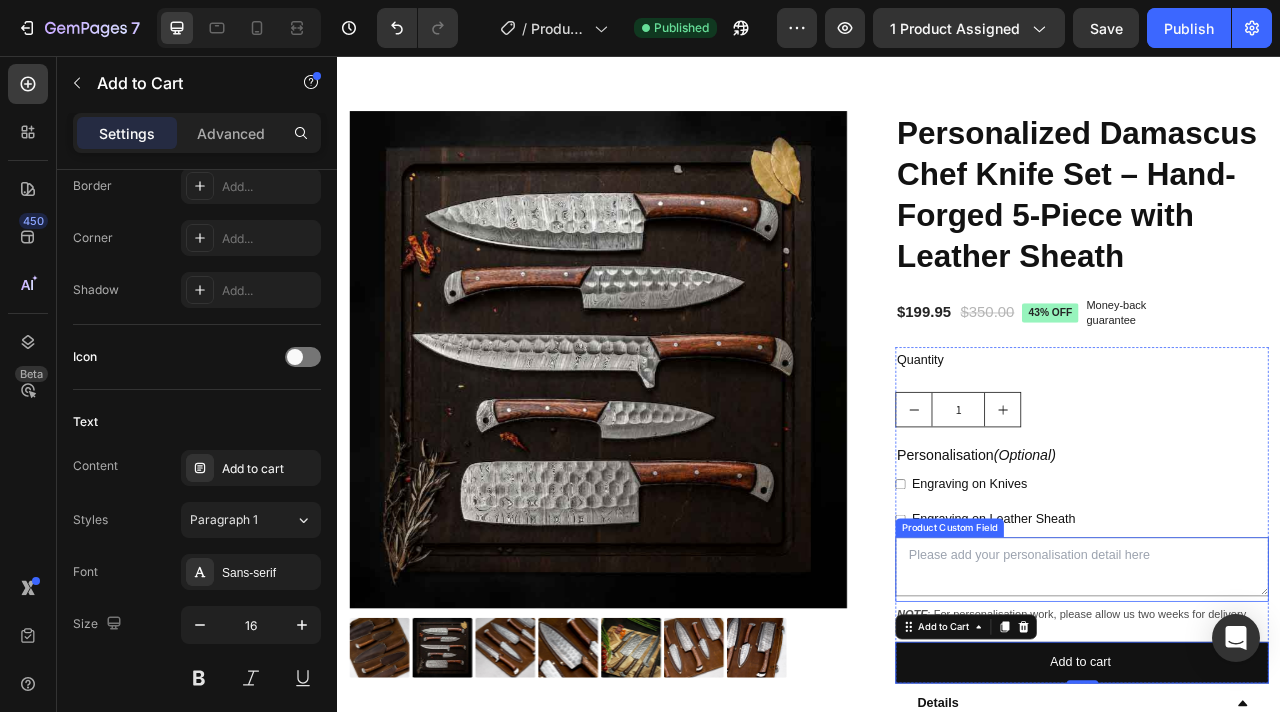 click at bounding box center [1284, 706] 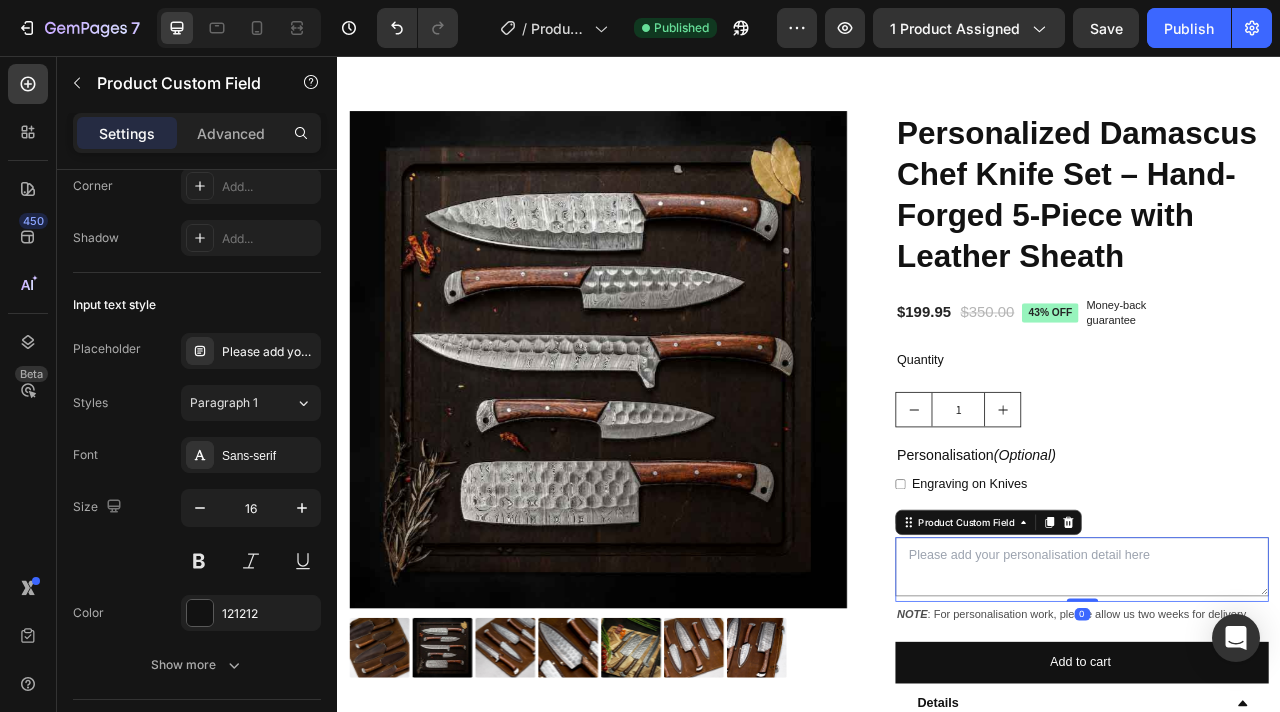 scroll, scrollTop: 0, scrollLeft: 0, axis: both 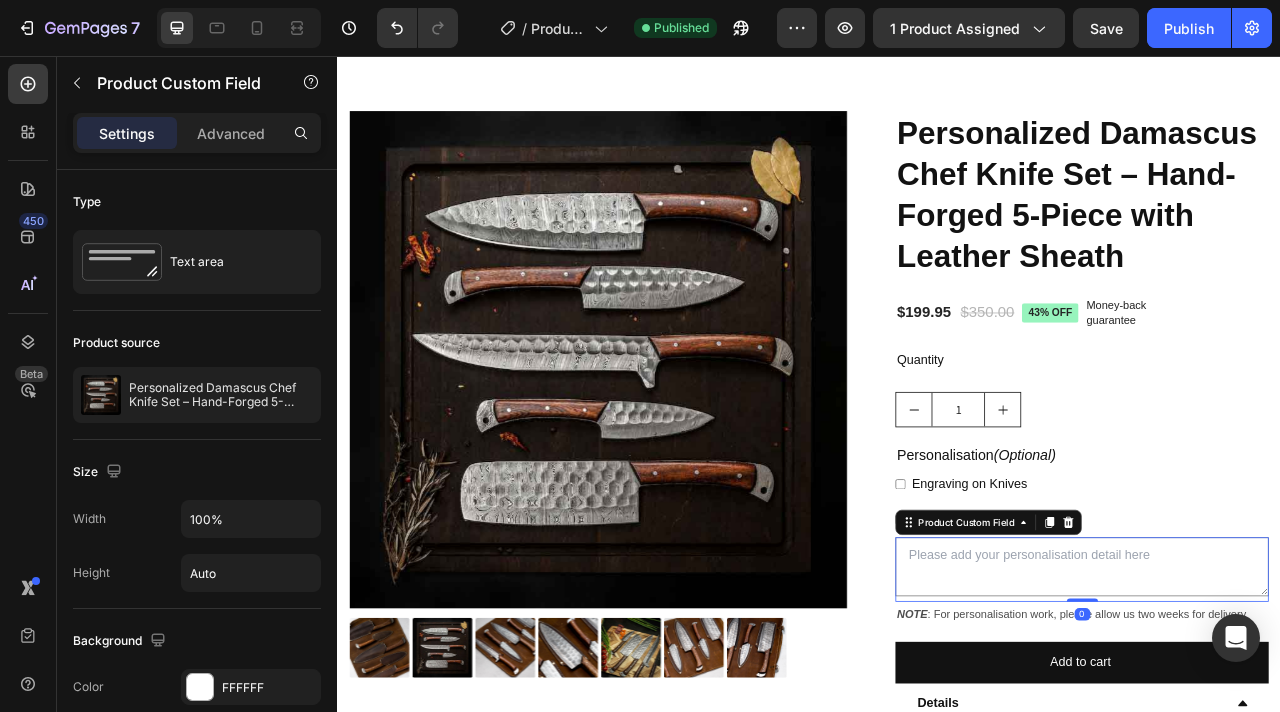 click at bounding box center [1284, 706] 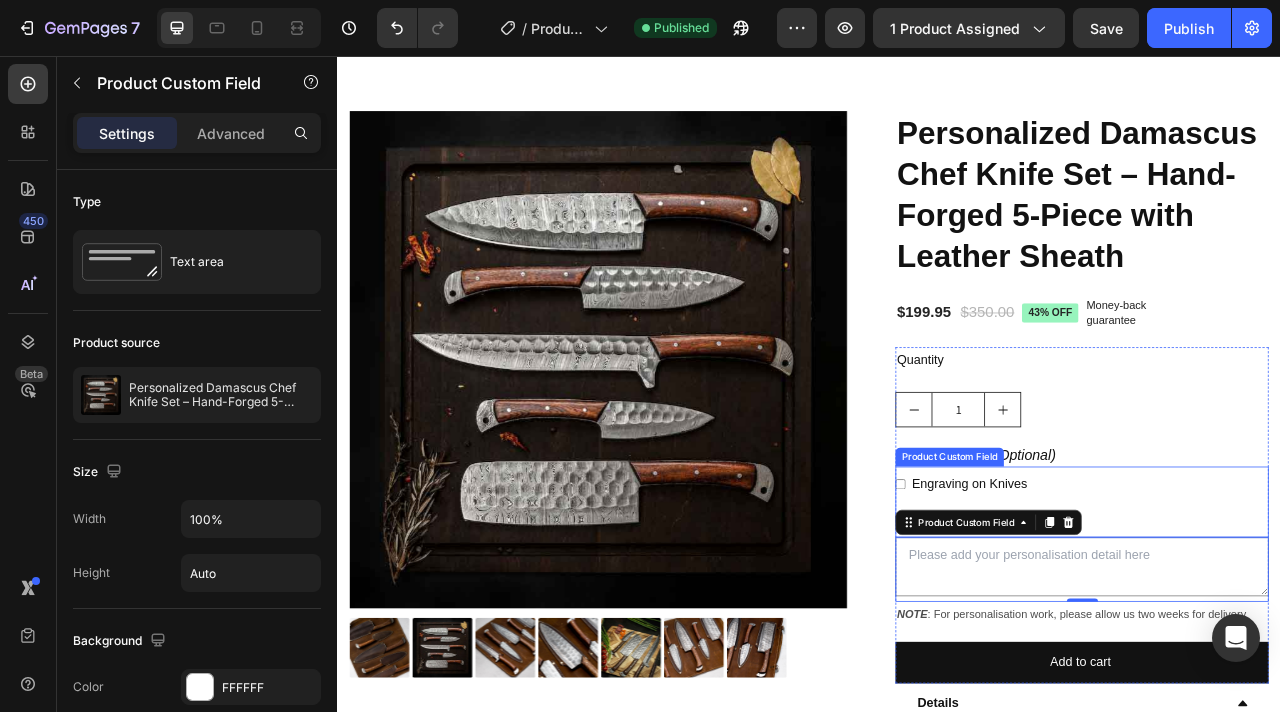 click on "Engraving on Knives" at bounding box center [1284, 600] 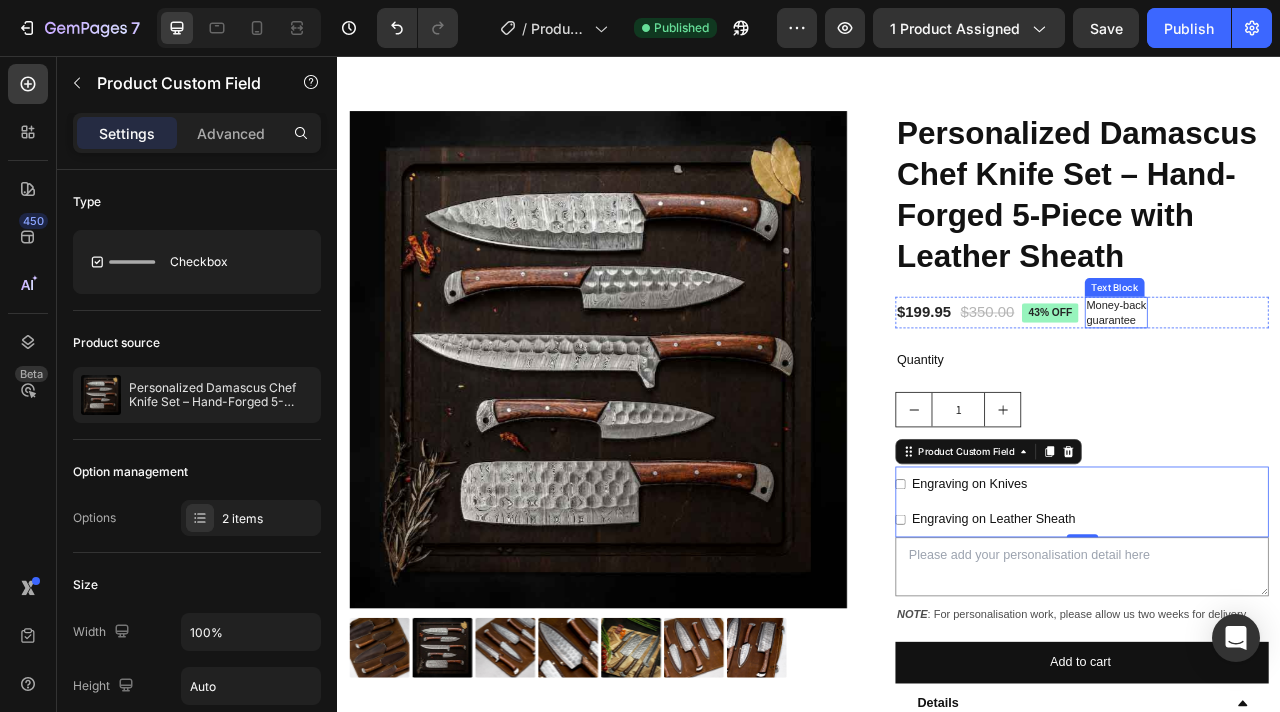click on "guarantee" at bounding box center [1328, 391] 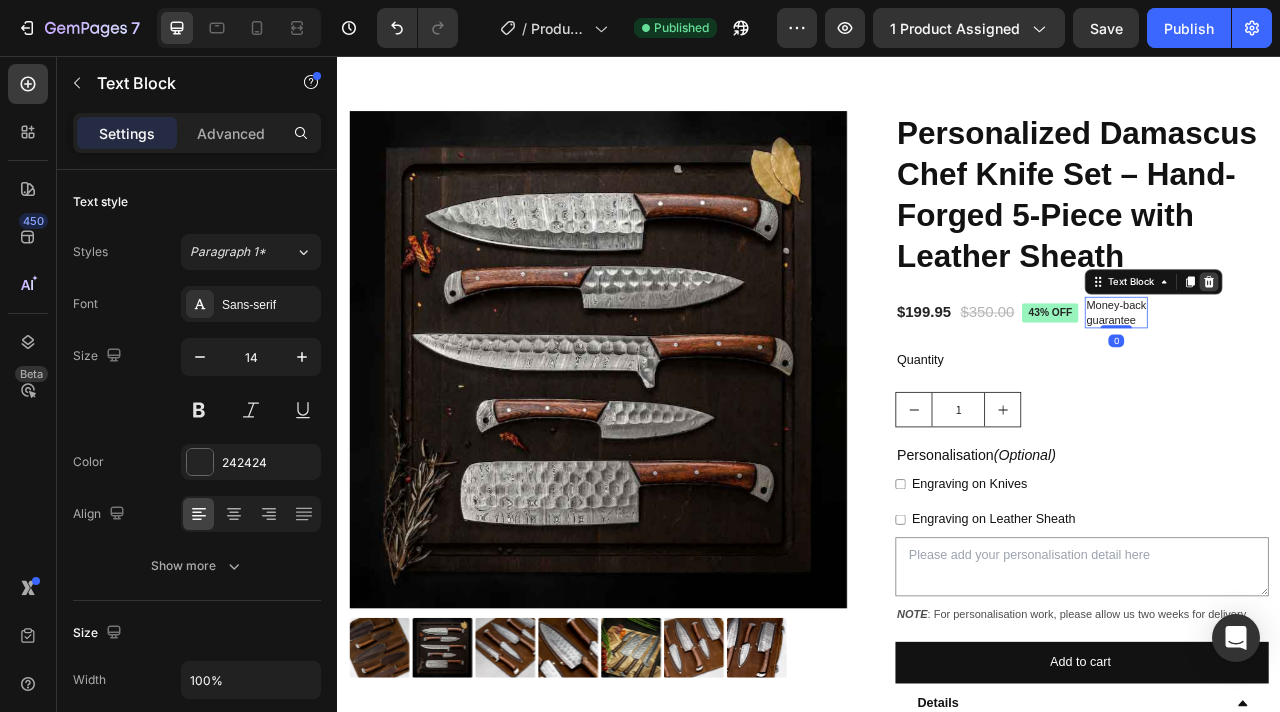 click 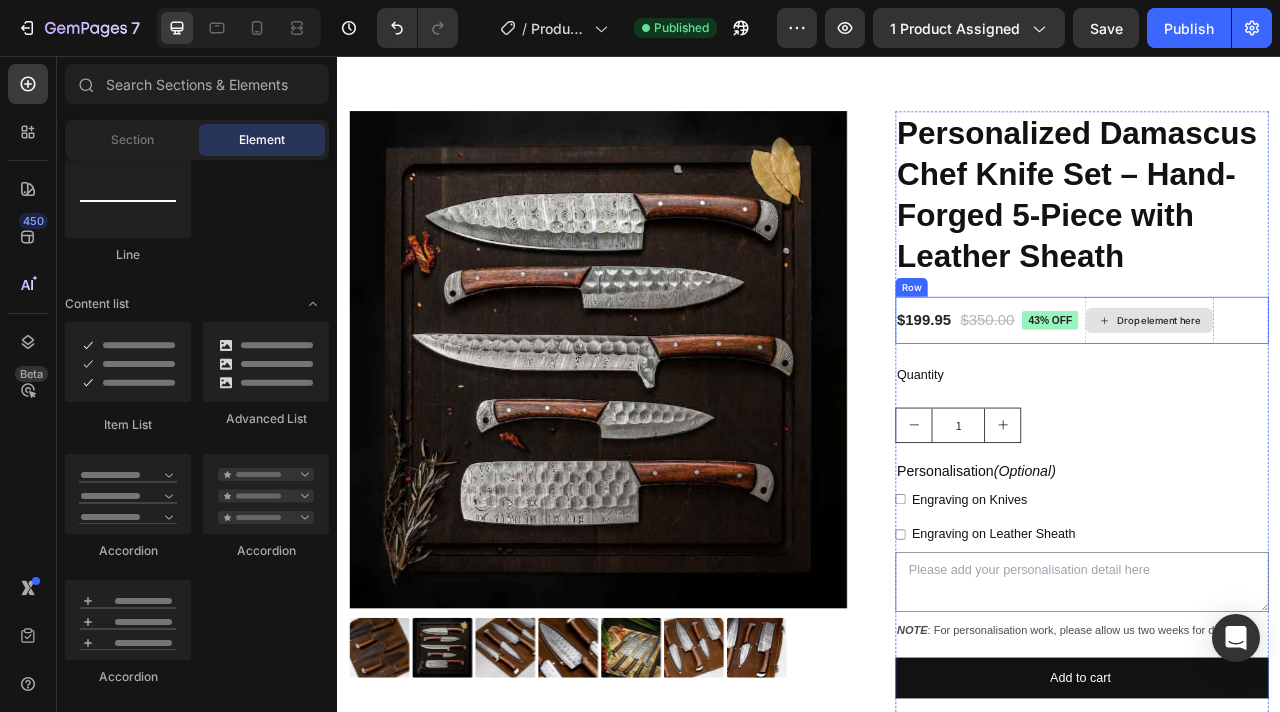 click on "Drop element here" at bounding box center [1370, 392] 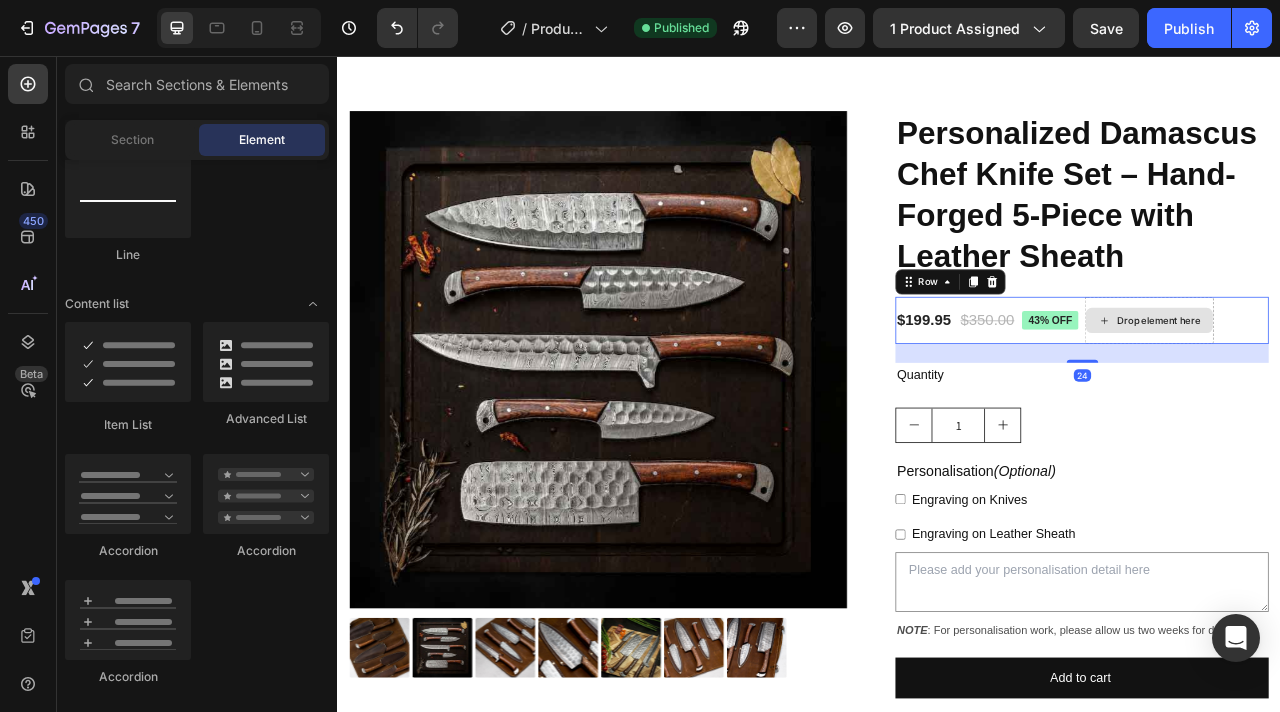 click on "Drop element here" at bounding box center [1370, 392] 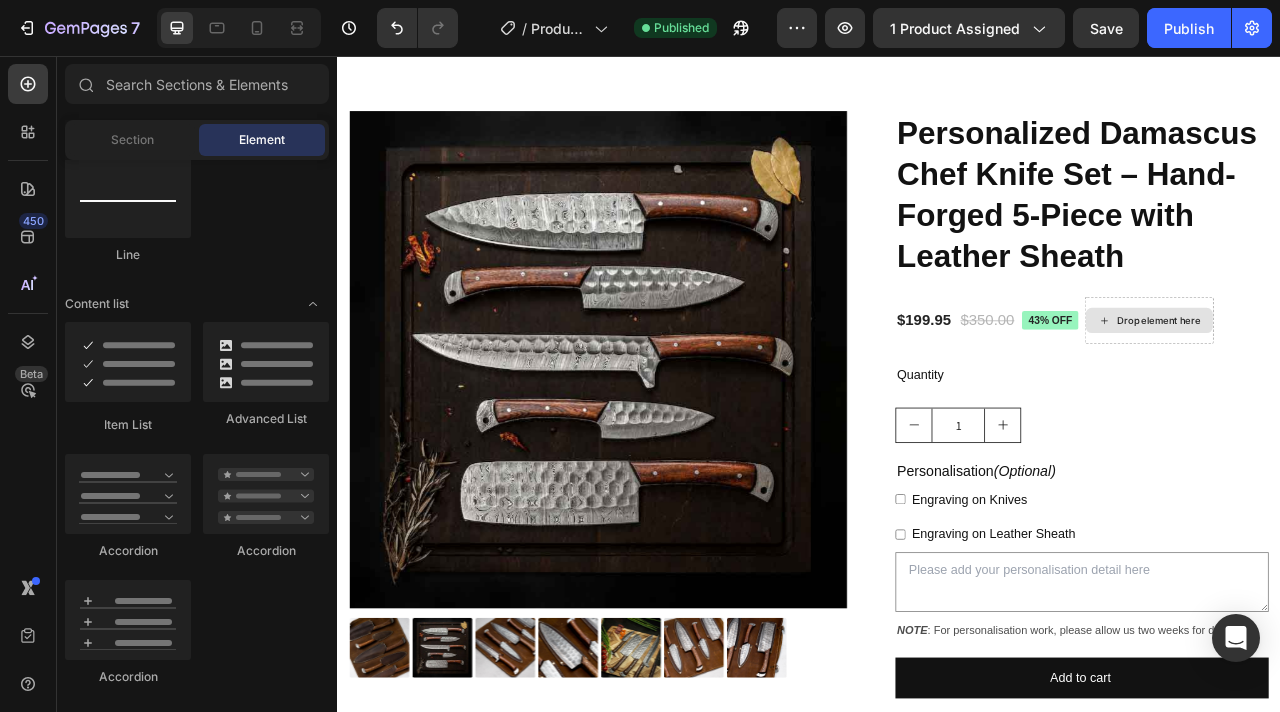 click on "Drop element here" at bounding box center (1370, 392) 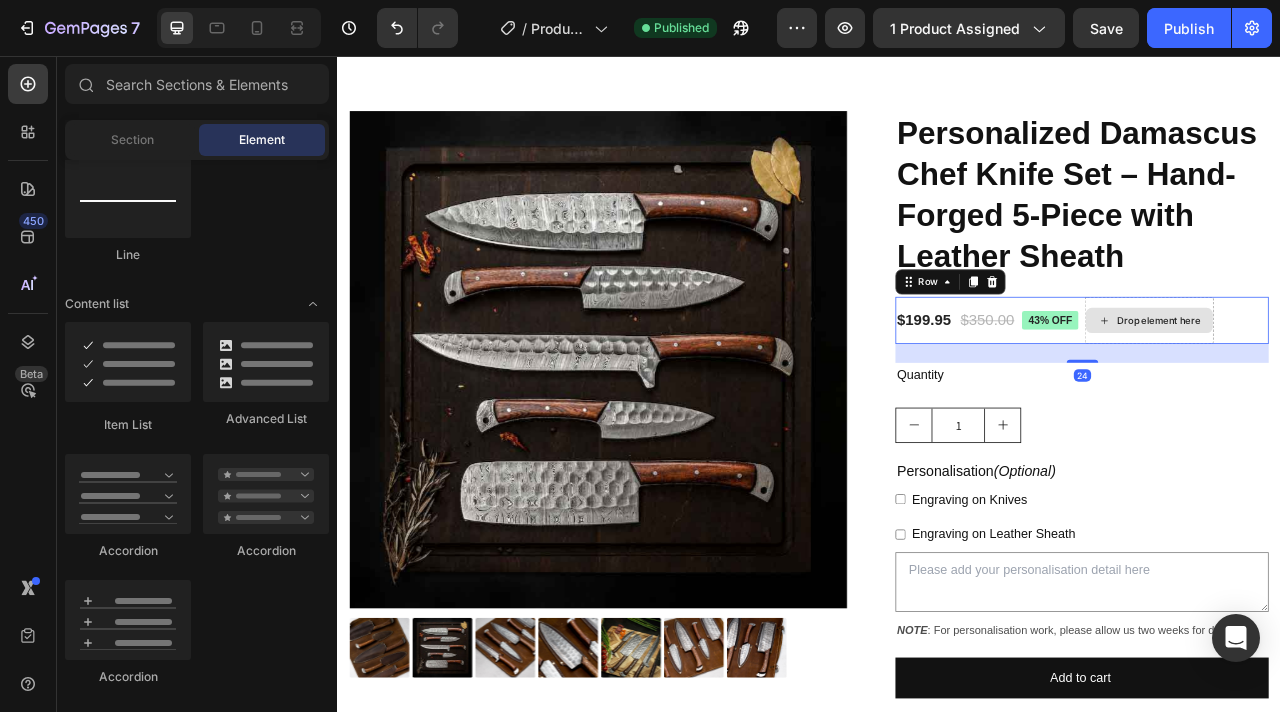 click on "Drop element here" at bounding box center [1370, 392] 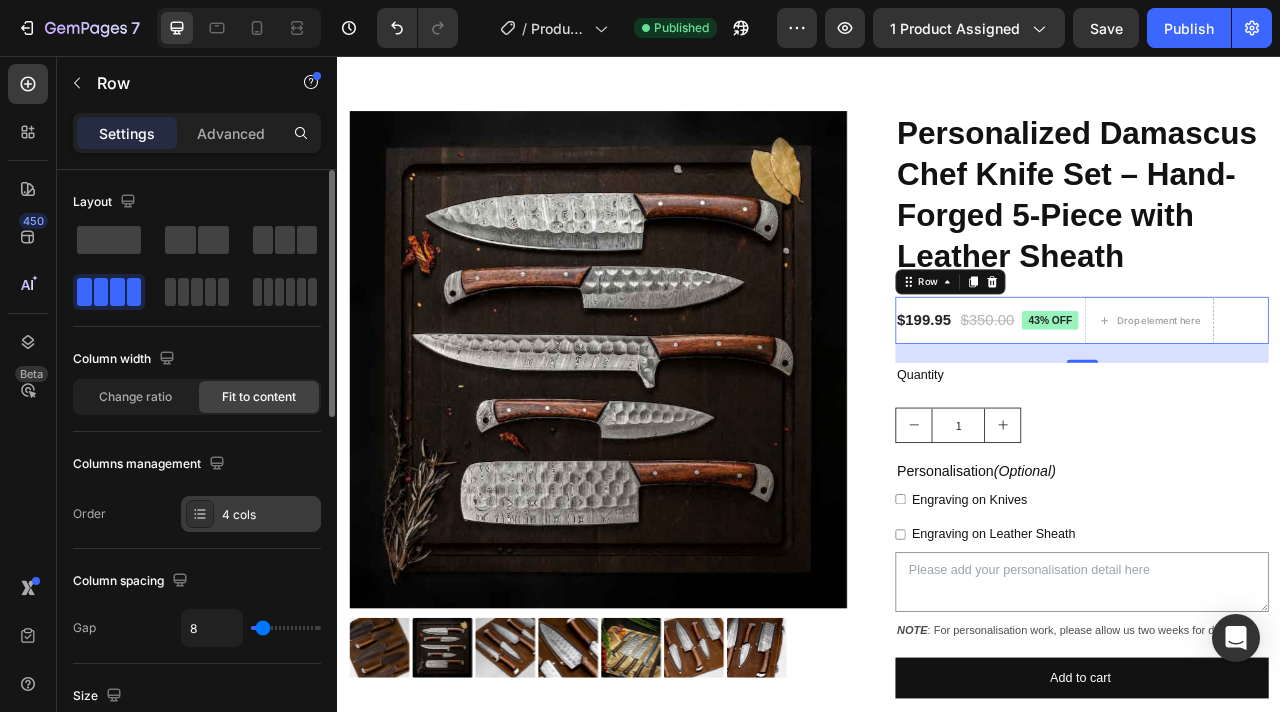 click 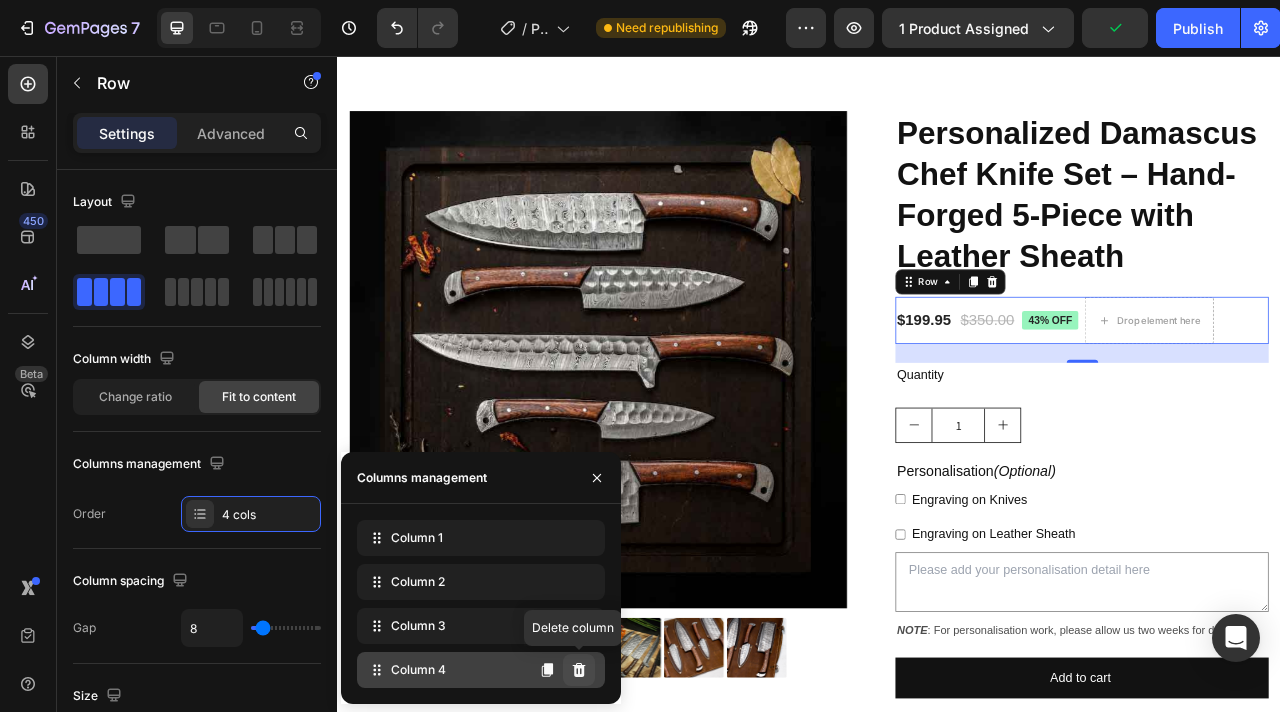 click 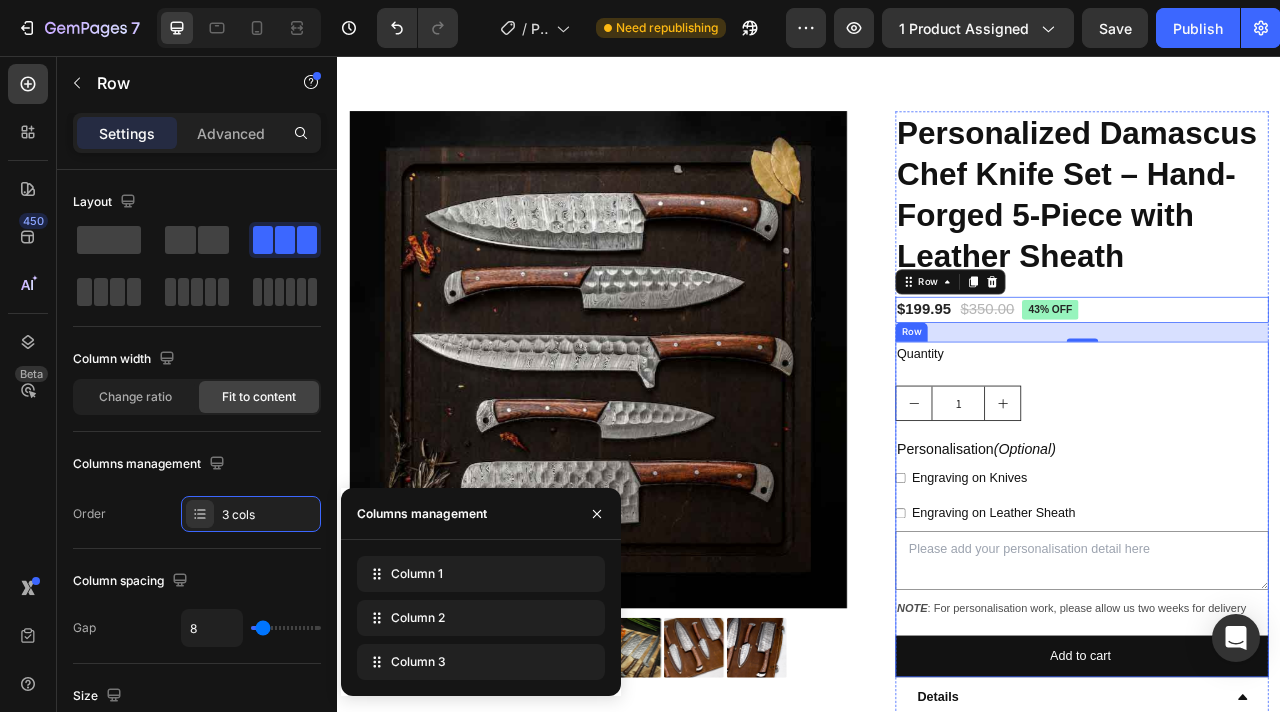 click on "1" at bounding box center (1284, 497) 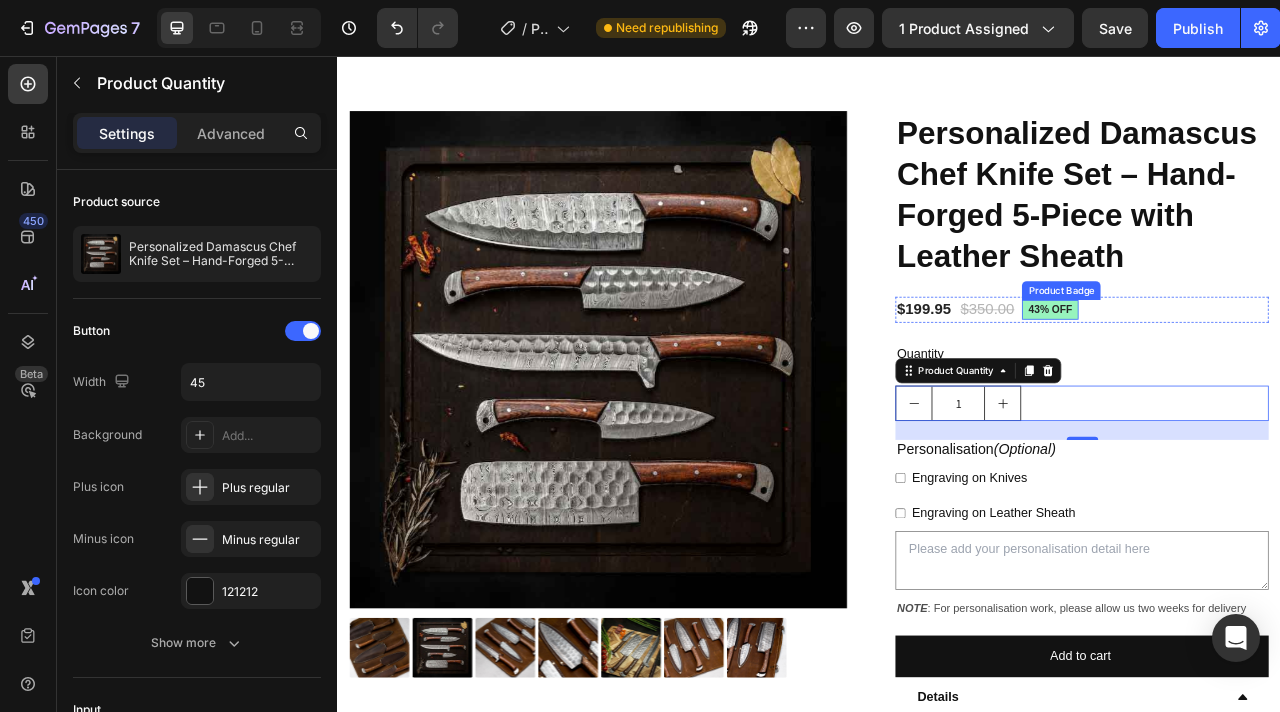 click on "43% off" at bounding box center [1244, 378] 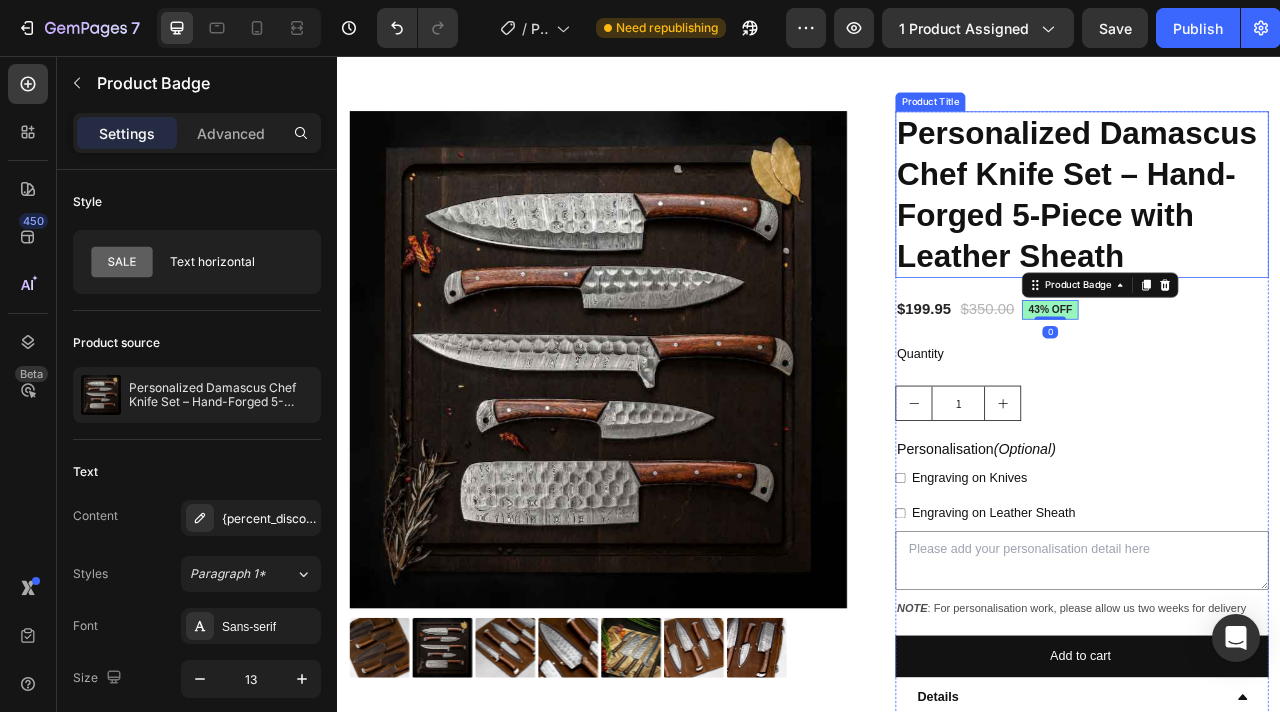 click on "Personalized Damascus Chef Knife Set – Hand-Forged 5-Piece with Leather Sheath" at bounding box center (1284, 232) 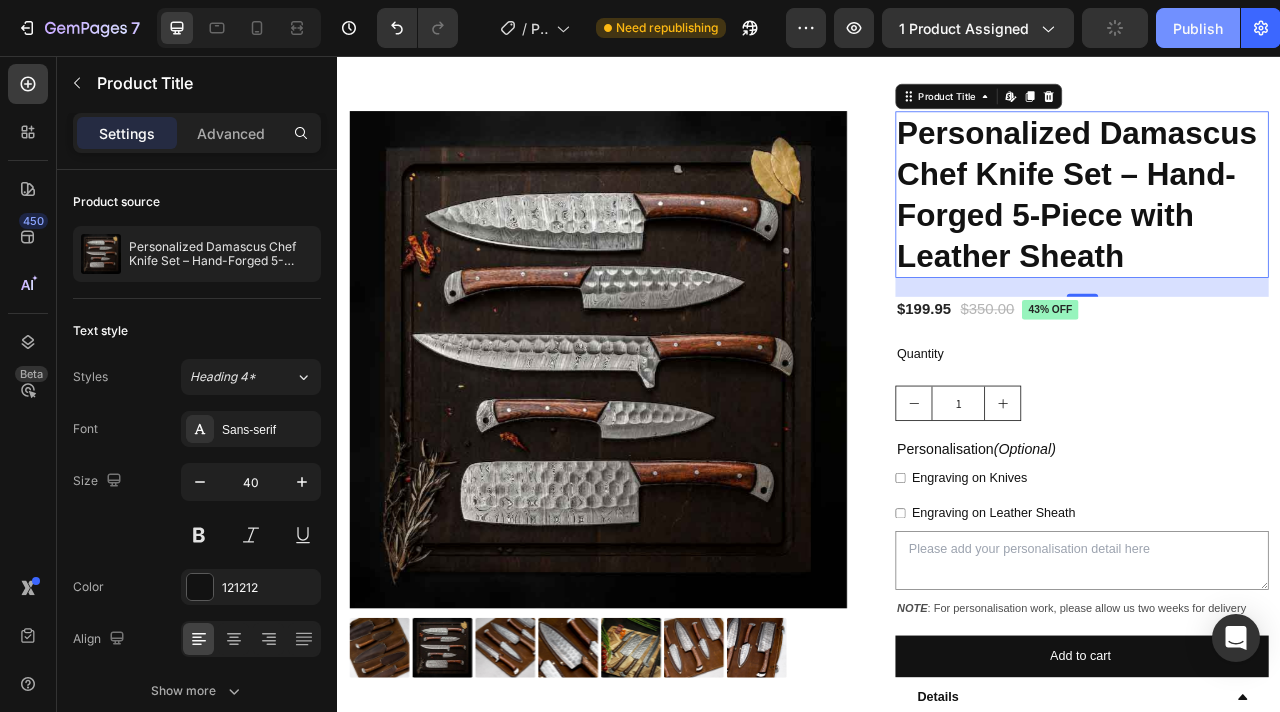 click on "Publish" at bounding box center [1198, 28] 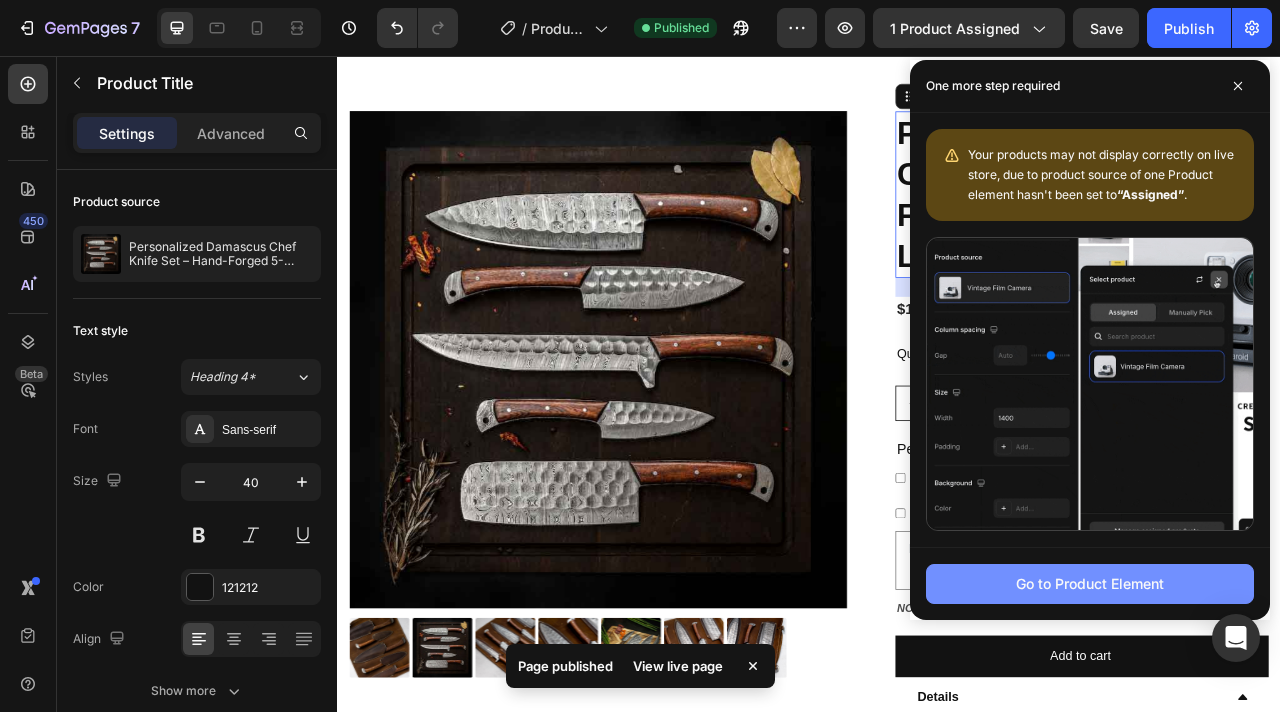 click on "Go to Product Element" at bounding box center (1090, 583) 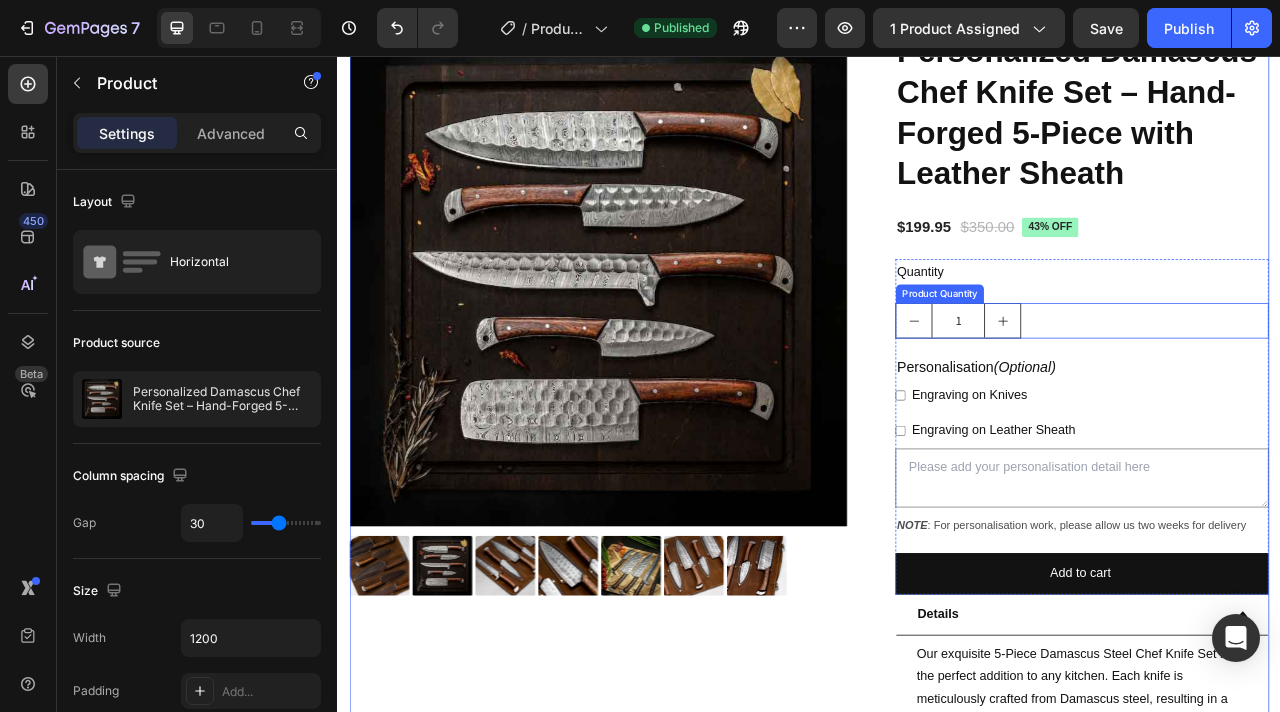 scroll, scrollTop: 363, scrollLeft: 0, axis: vertical 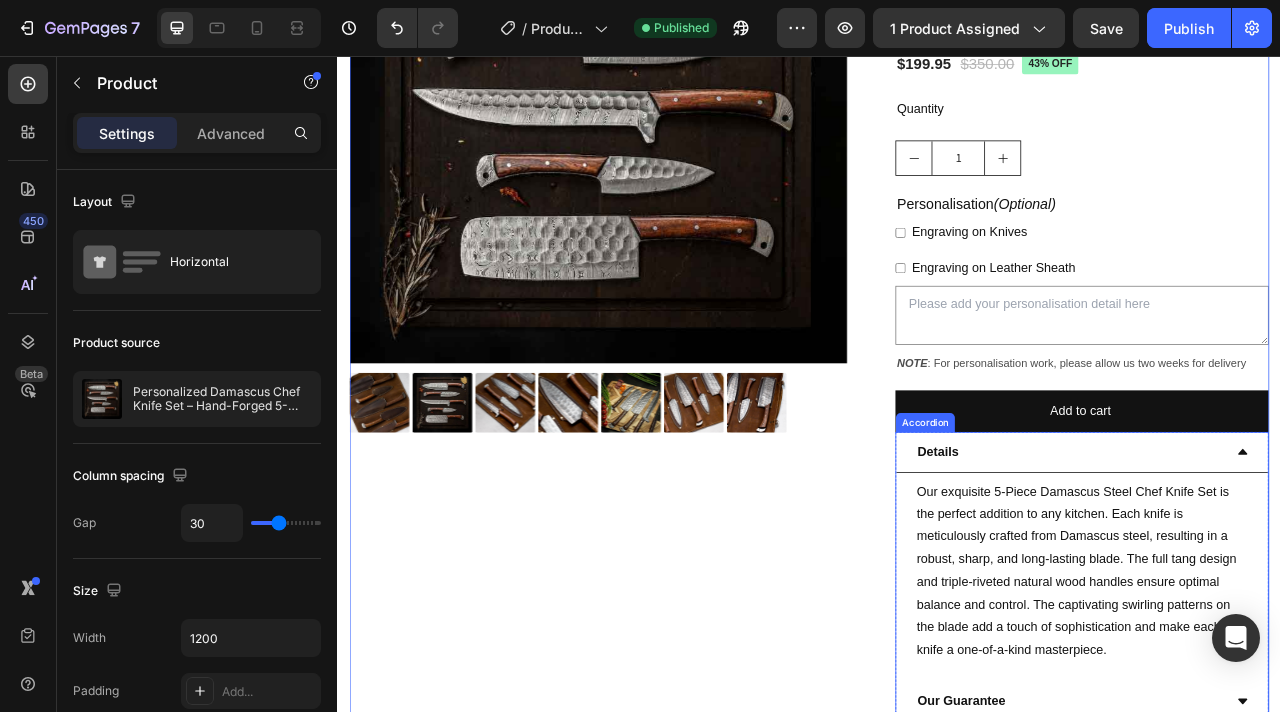 click on "Details" at bounding box center [1268, 559] 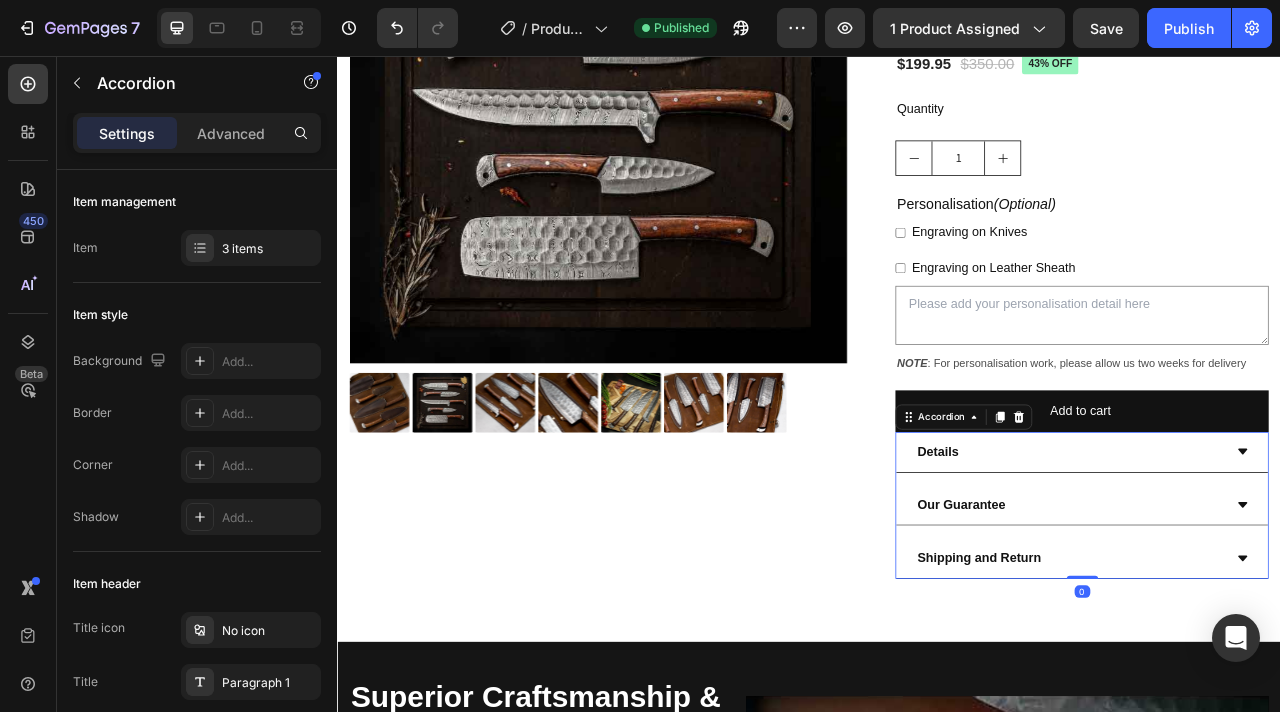 scroll, scrollTop: 765, scrollLeft: 0, axis: vertical 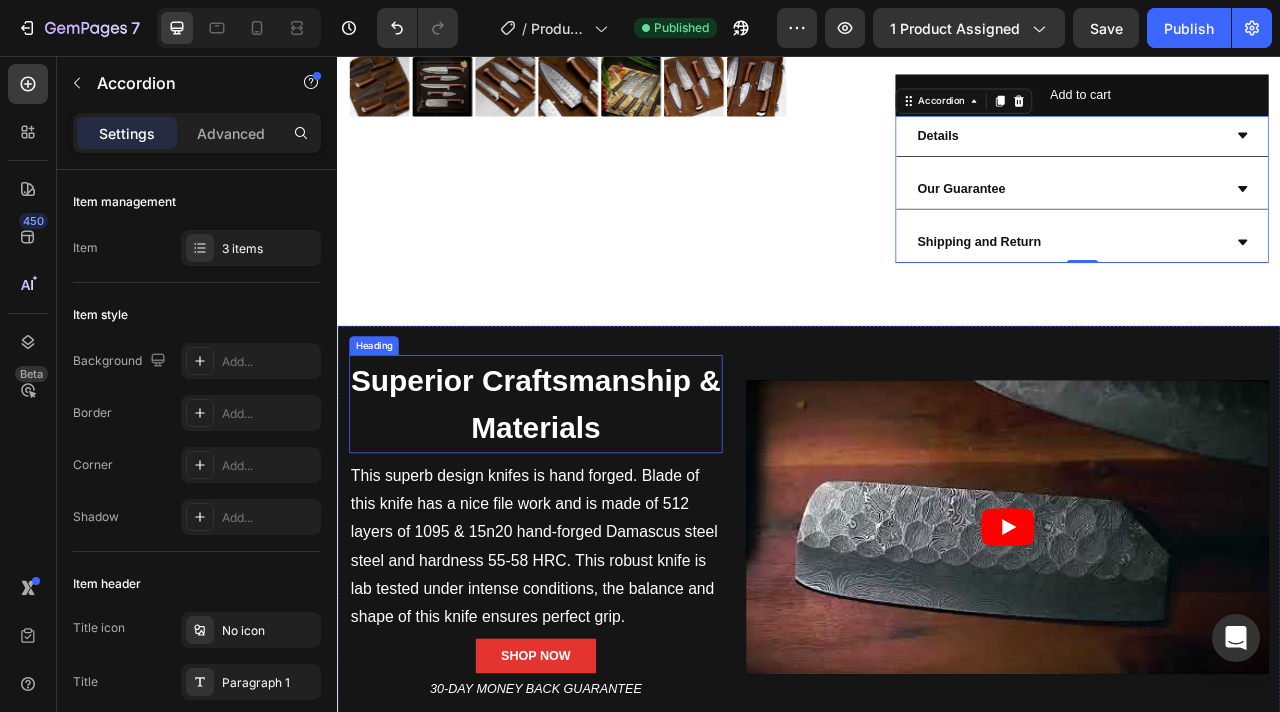 click on "Superior Craftsmanship & Materials" at bounding box center (589, 499) 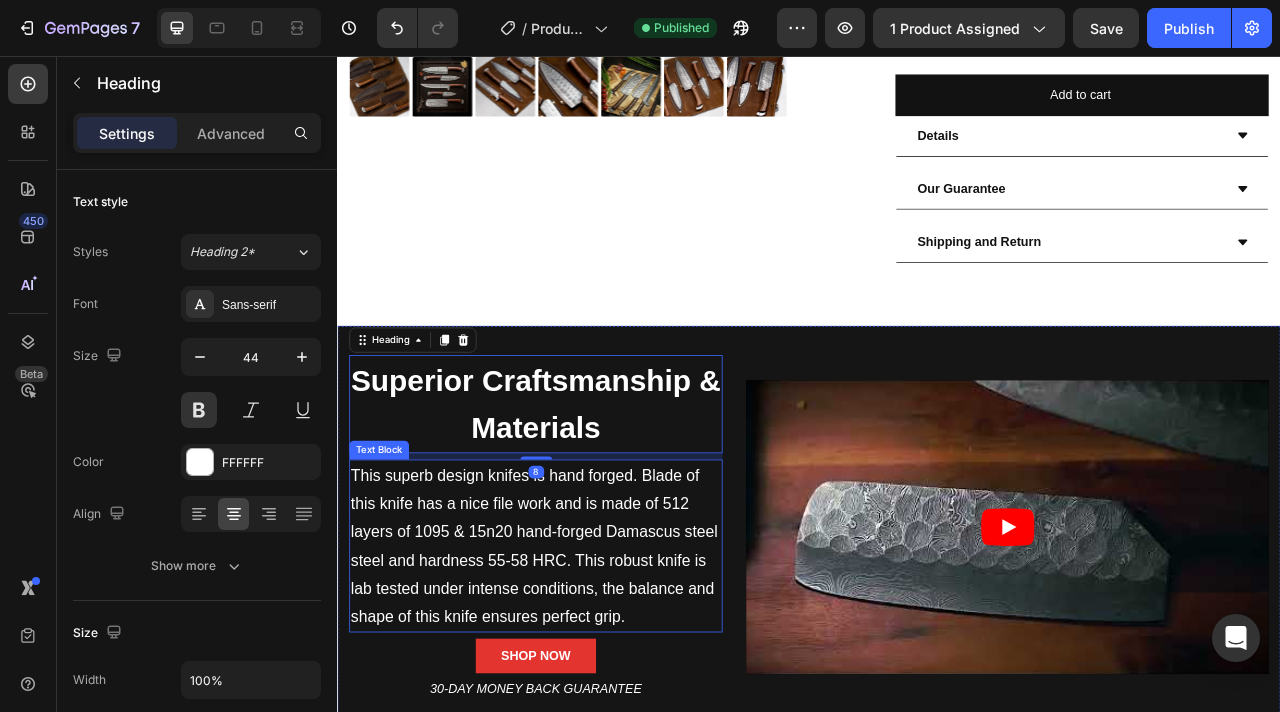click on "This superb design knifes is hand forged. Blade of this knife has a nice file work and is made of 512 layers of 1095 & 15n20 hand-forged Damascus steel steel and hardness 55-58 HRC. This robust knife is lab tested under intense conditions, the balance and shape of this knife ensures perfect grip." at bounding box center [589, 679] 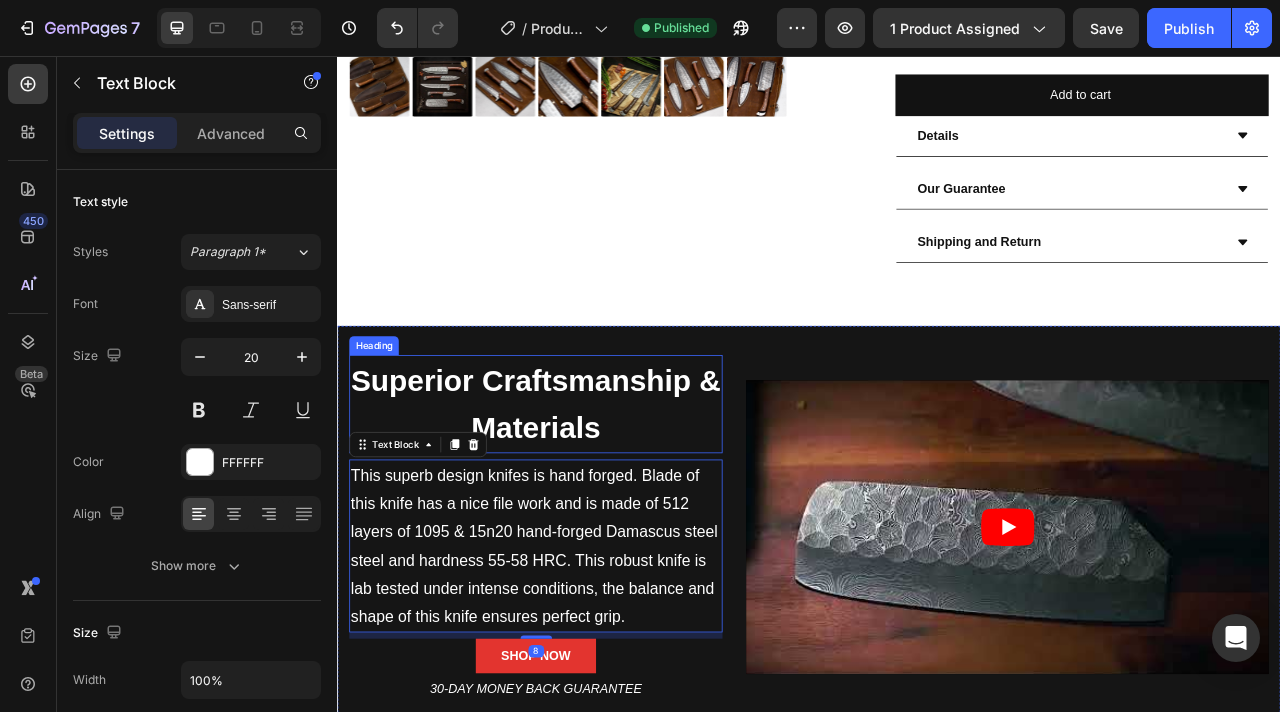 click on "Superior Craftsmanship & Materials" at bounding box center (589, 498) 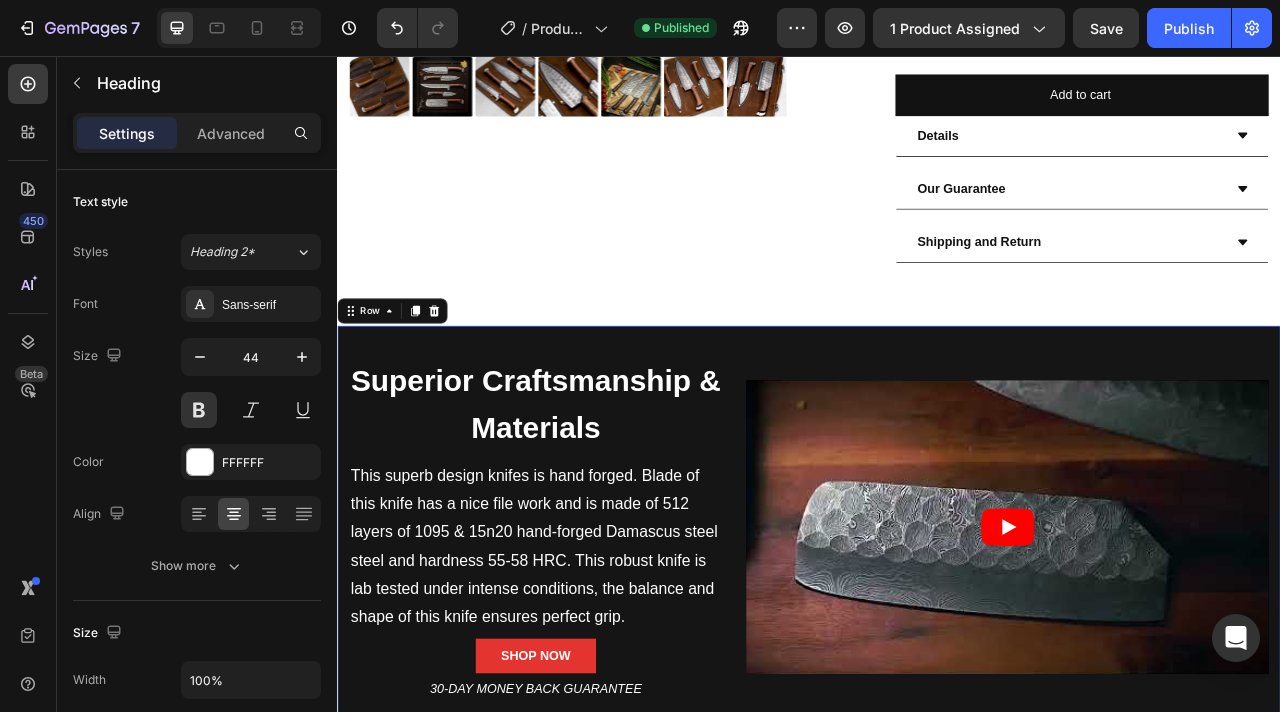 click on "Superior Craftsmanship & Materials Heading This superb design knifes is hand forged. Blade of this knife has a nice file work and is made of 512 layers of 1095 & 15n20 hand-forged Damascus steel steel and hardness 55-58 HRC. This robust knife is lab tested under intense conditions, the balance and shape of this knife ensures perfect grip. Text Block SHOP NOW Button 30-DAY MONEY BACK GUARANTEE  Text Block Video Row   0" at bounding box center (937, 655) 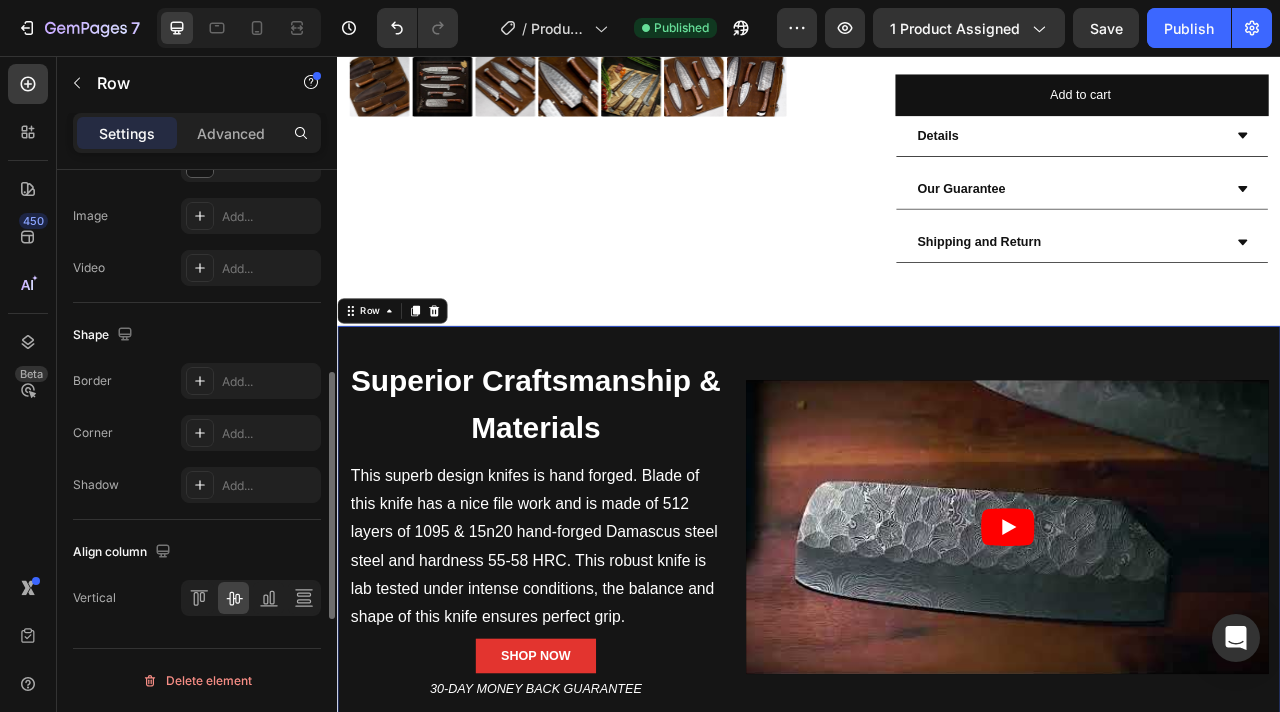 scroll, scrollTop: 0, scrollLeft: 0, axis: both 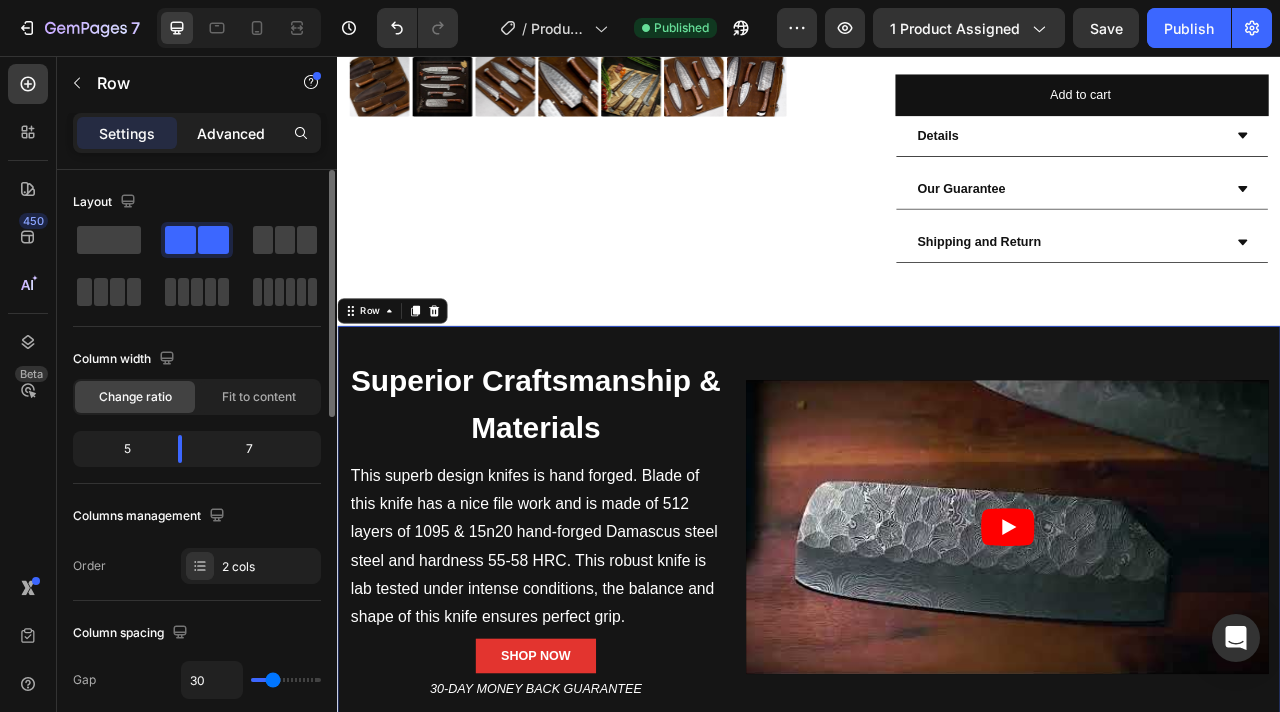 click on "Advanced" at bounding box center (231, 133) 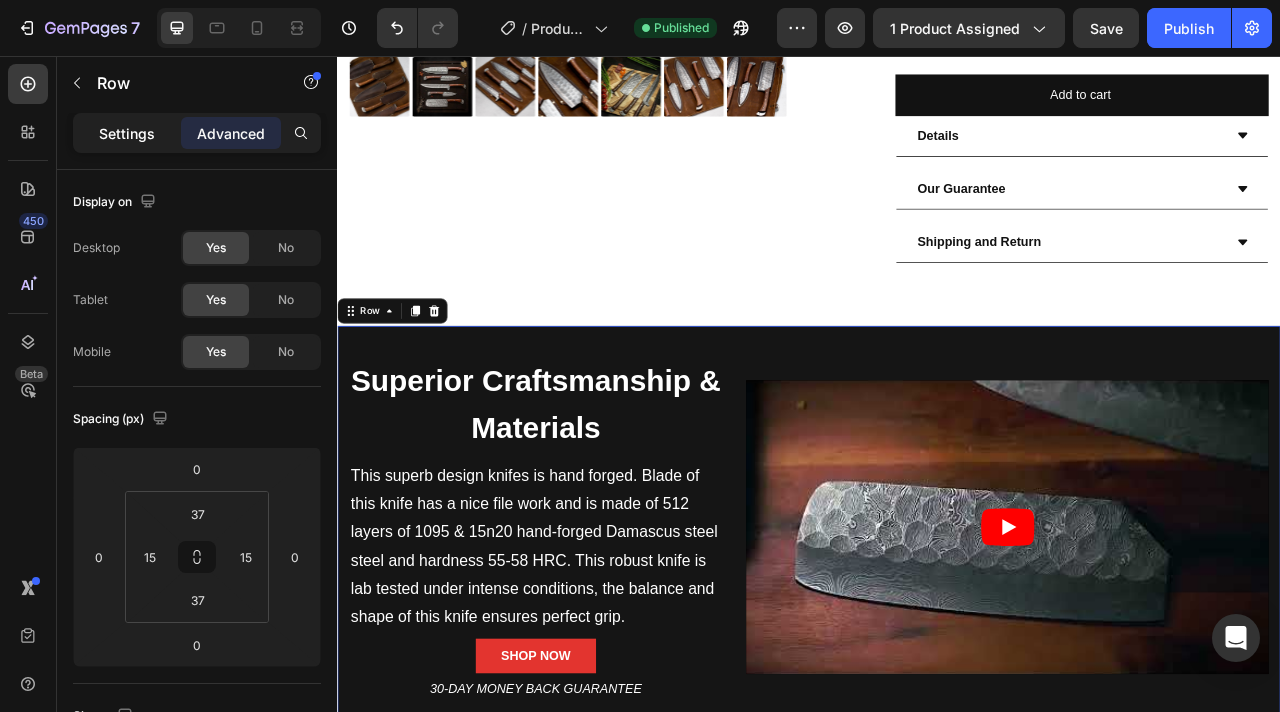 click on "Settings" at bounding box center (127, 133) 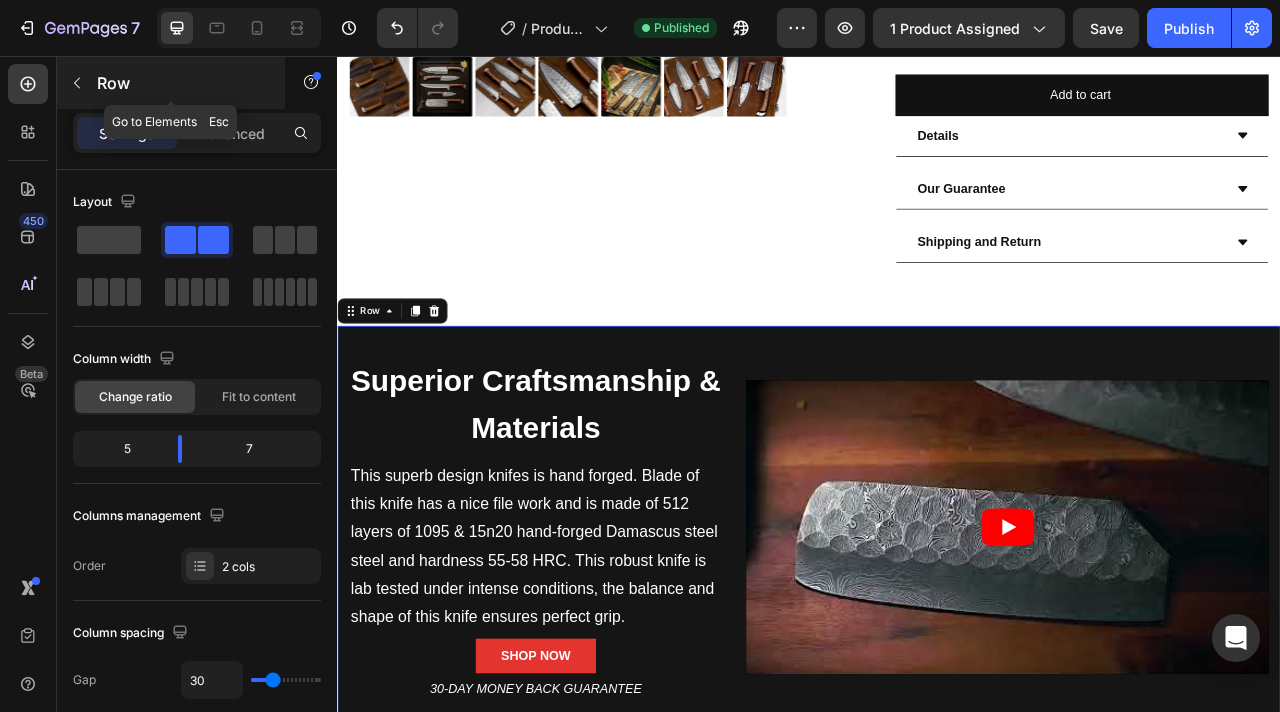 click at bounding box center (77, 83) 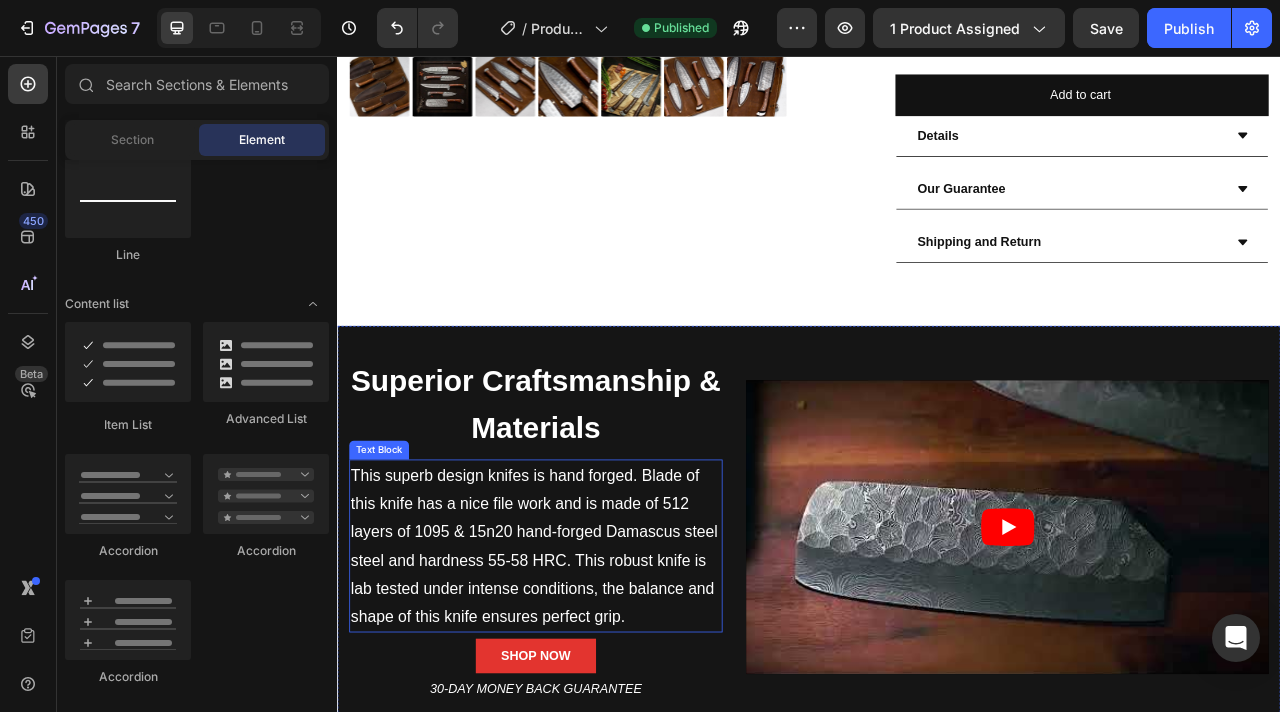 scroll, scrollTop: 1009, scrollLeft: 0, axis: vertical 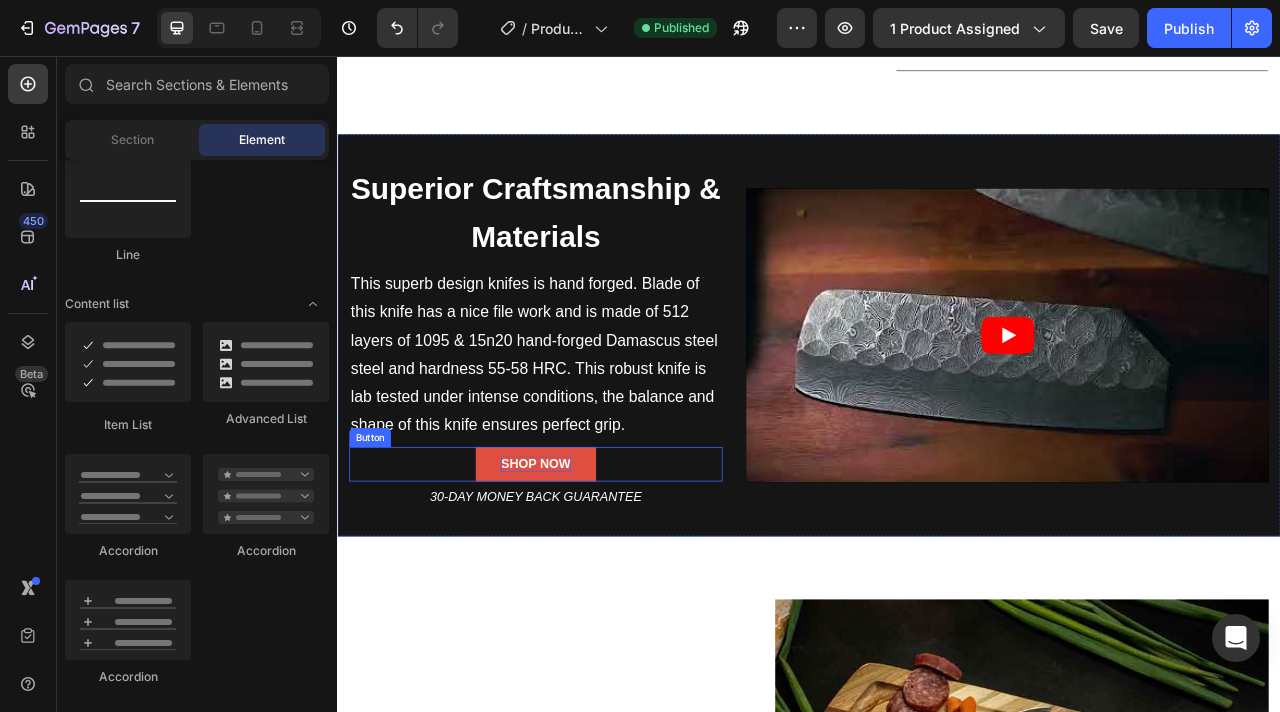 click on "SHOP NOW" at bounding box center [589, 575] 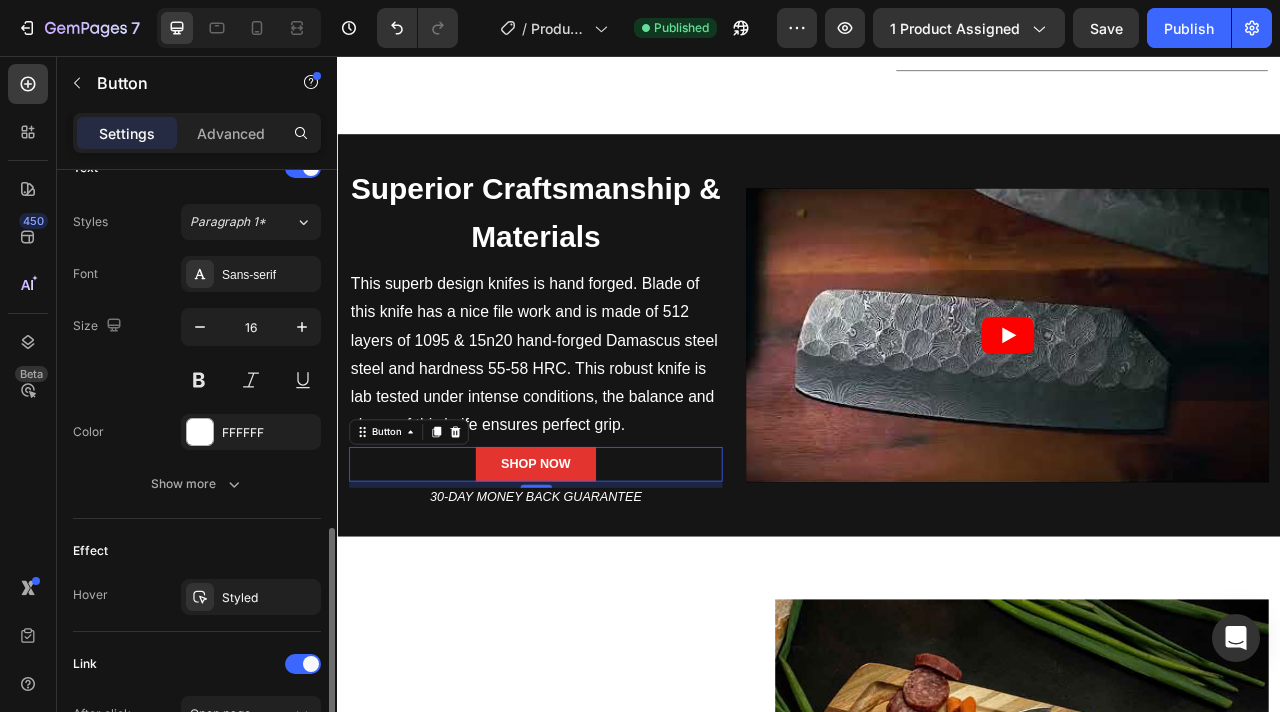 scroll, scrollTop: 991, scrollLeft: 0, axis: vertical 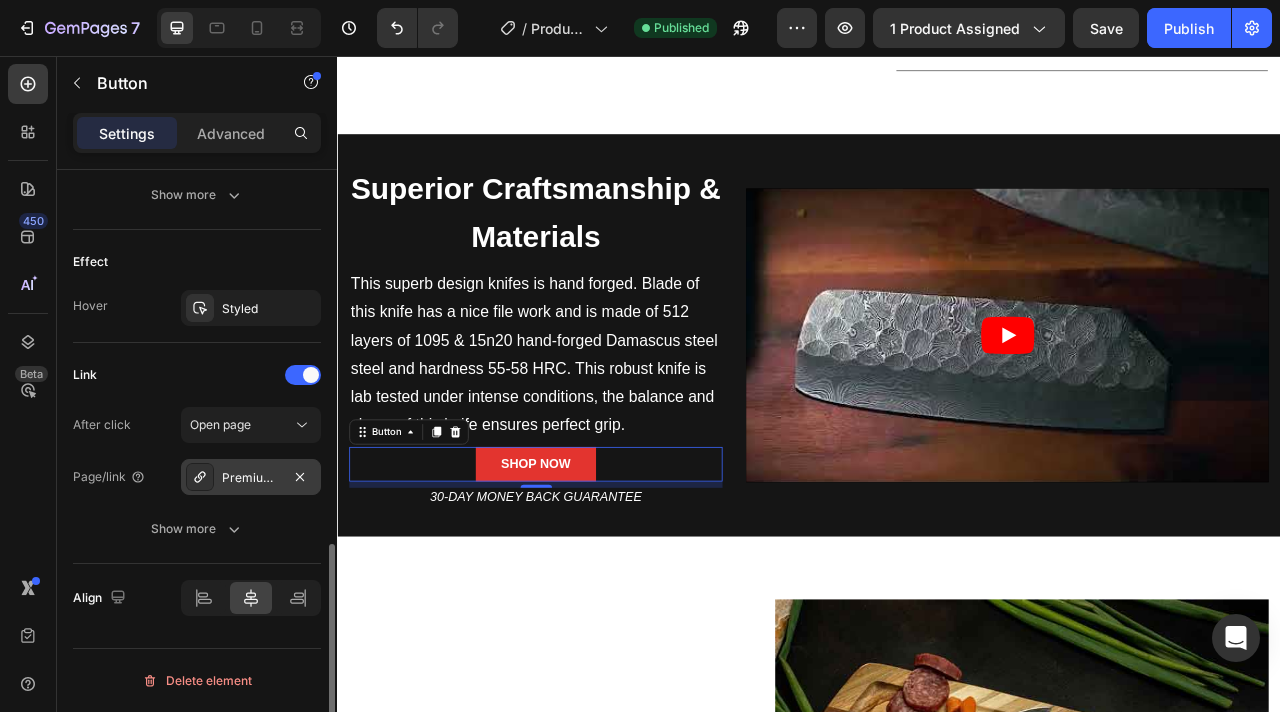 click on "Premium Japanese Kitchen Knife Set with Damascus Pattern" at bounding box center (251, 478) 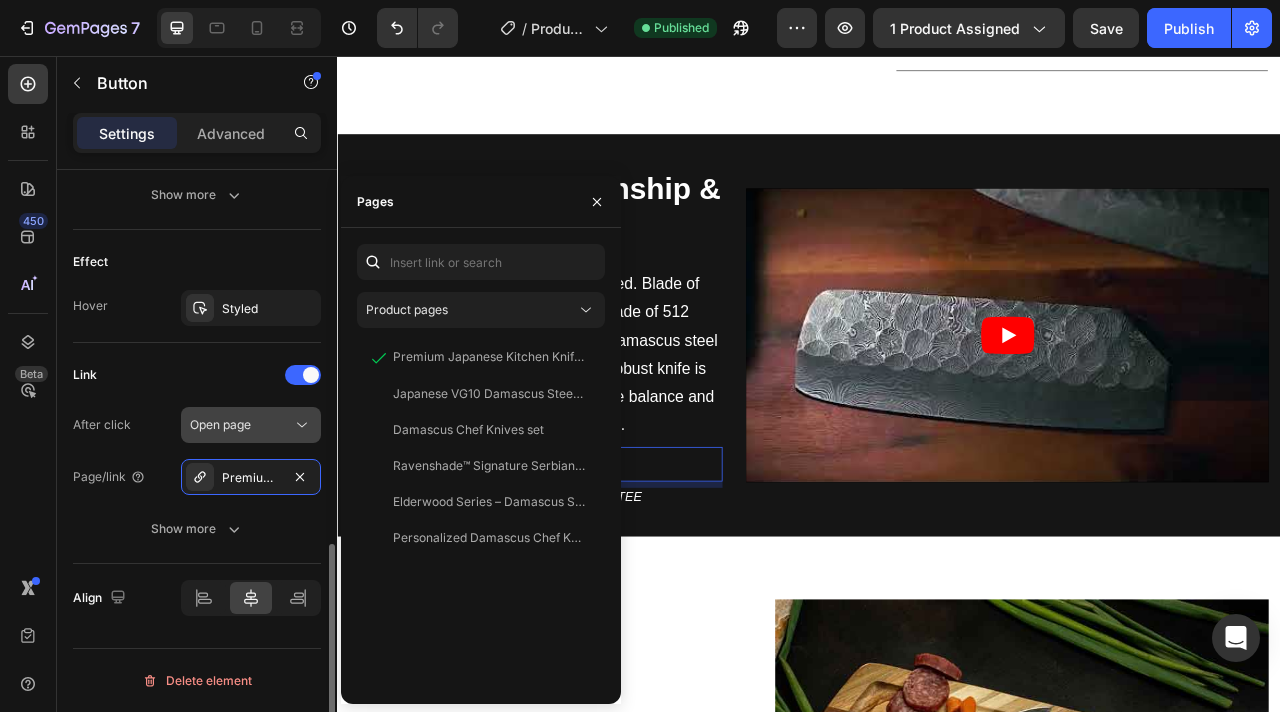 click on "Open page" at bounding box center (241, 425) 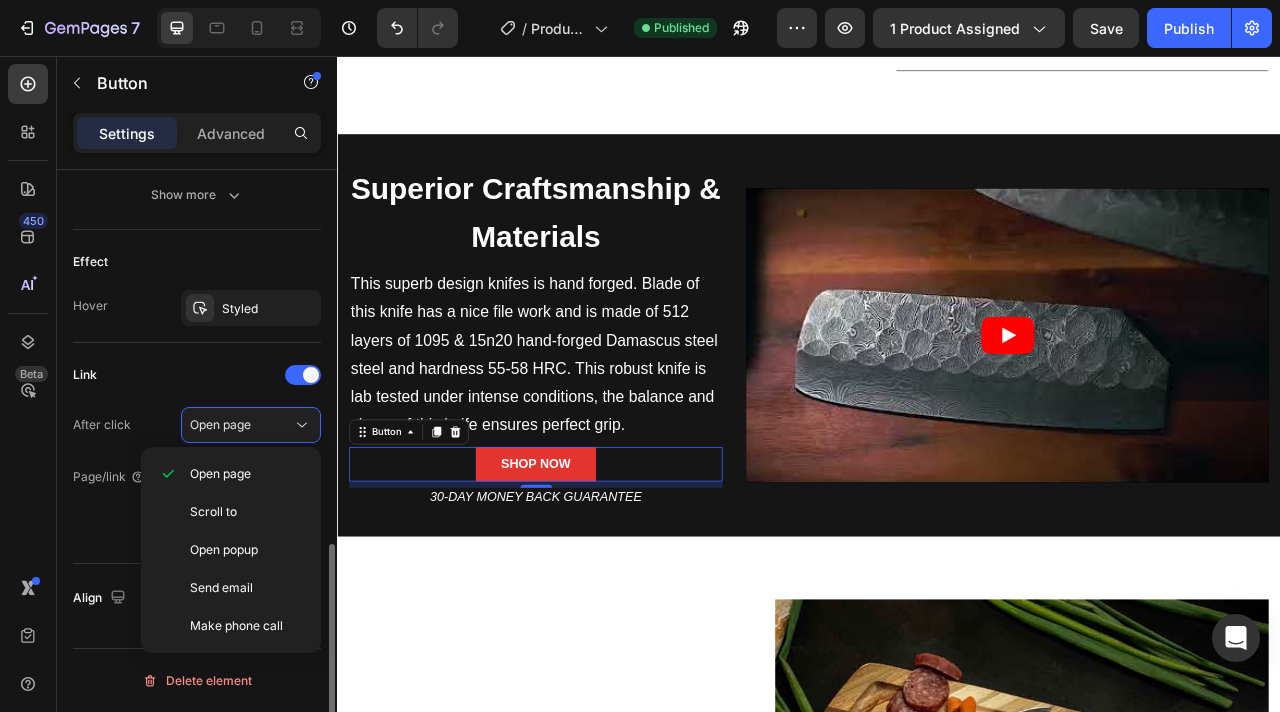 click on "Link" at bounding box center [197, 375] 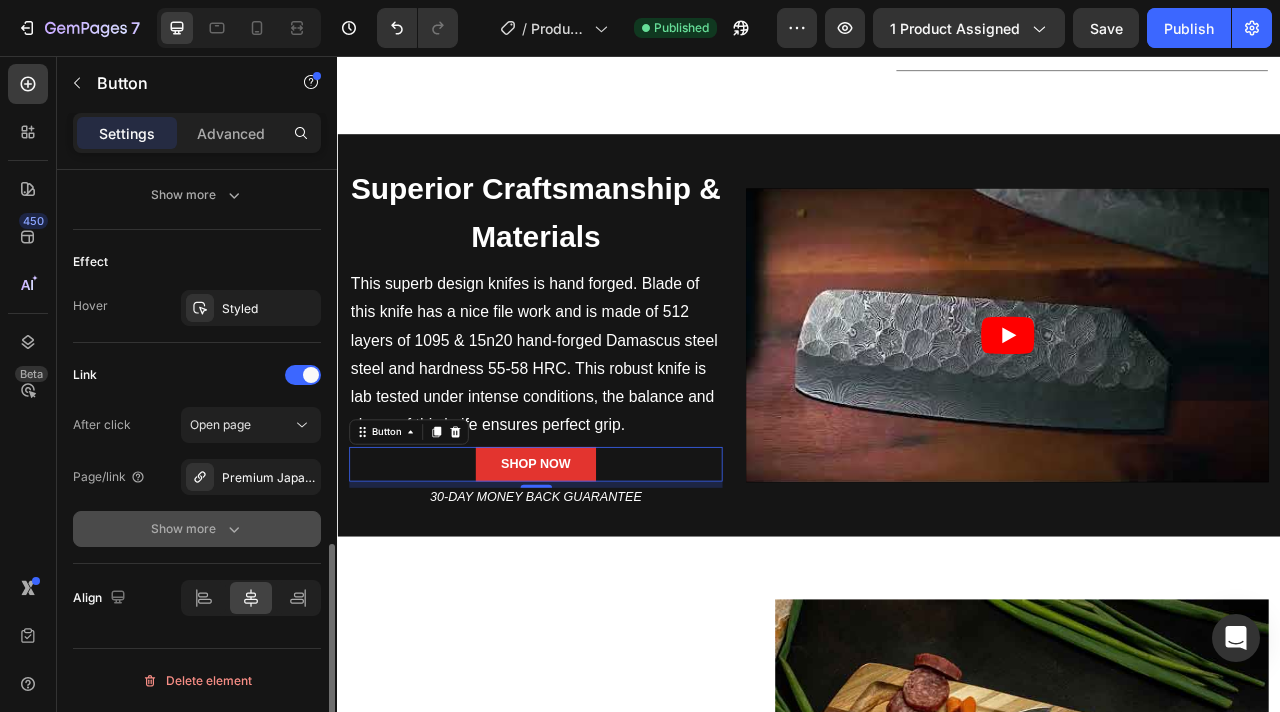 click on "Show more" 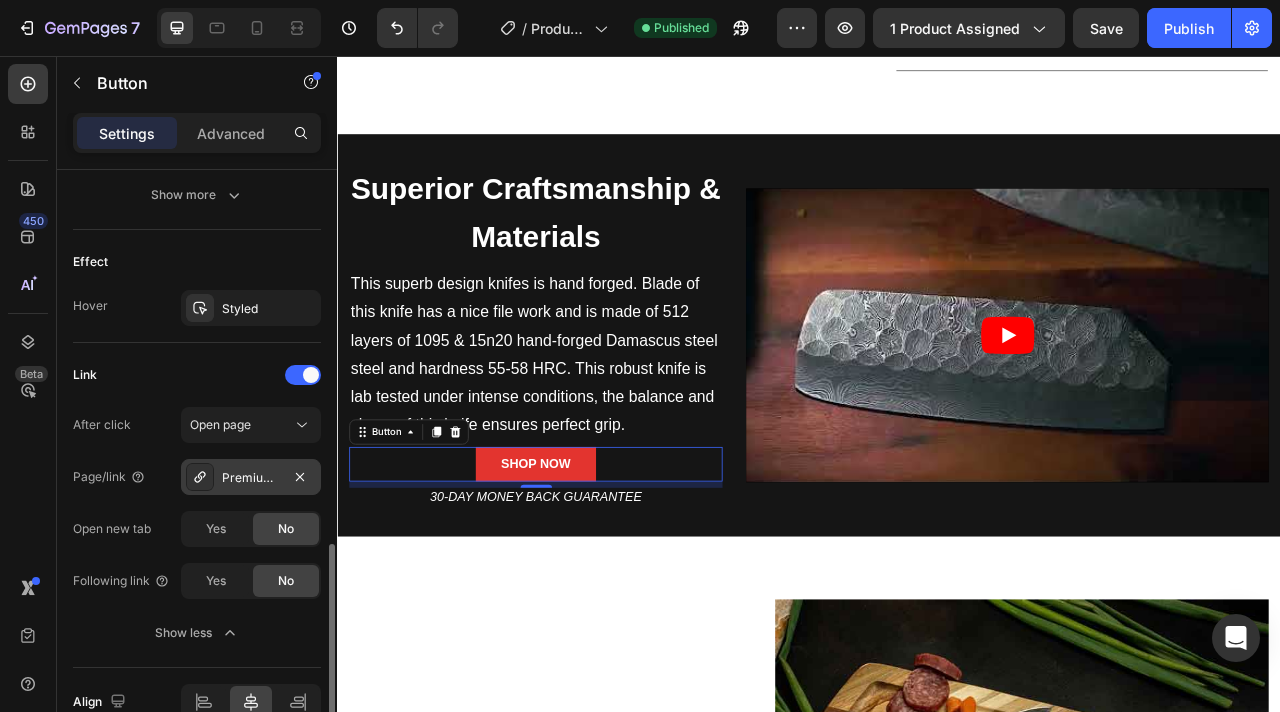 click on "Premium Japanese Kitchen Knife Set with Damascus Pattern" at bounding box center (251, 477) 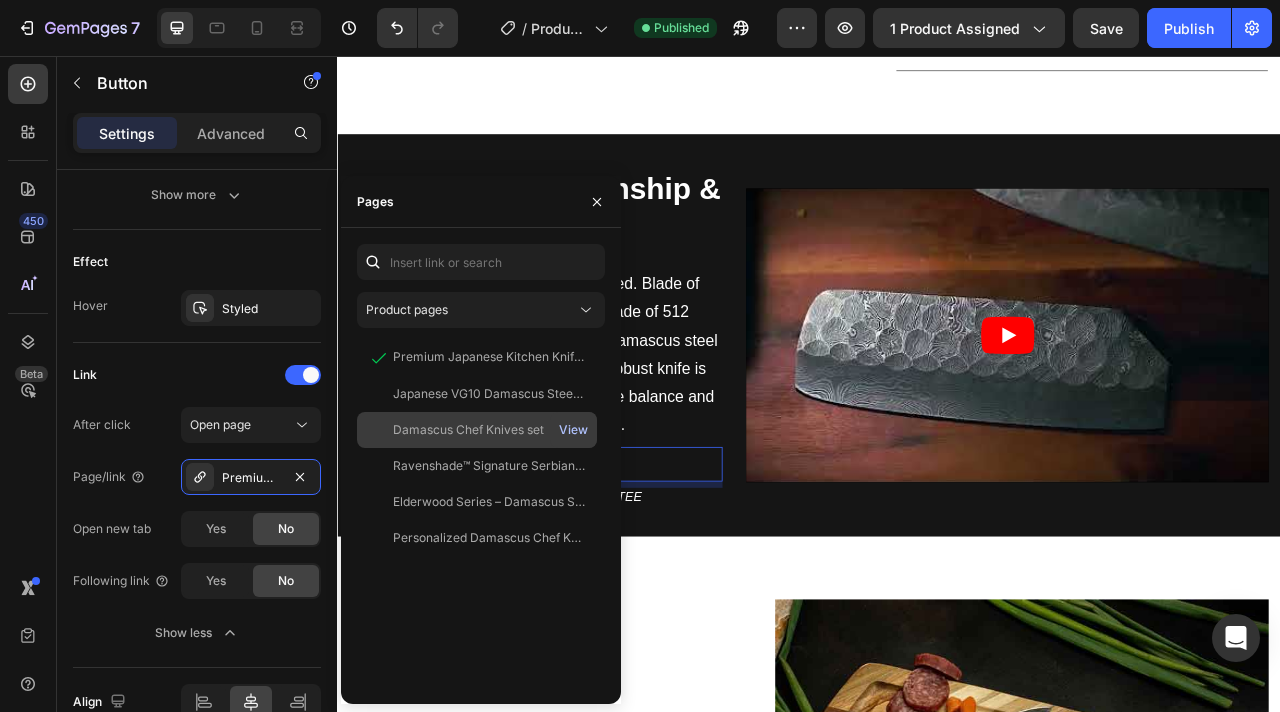 click on "View" at bounding box center [573, 430] 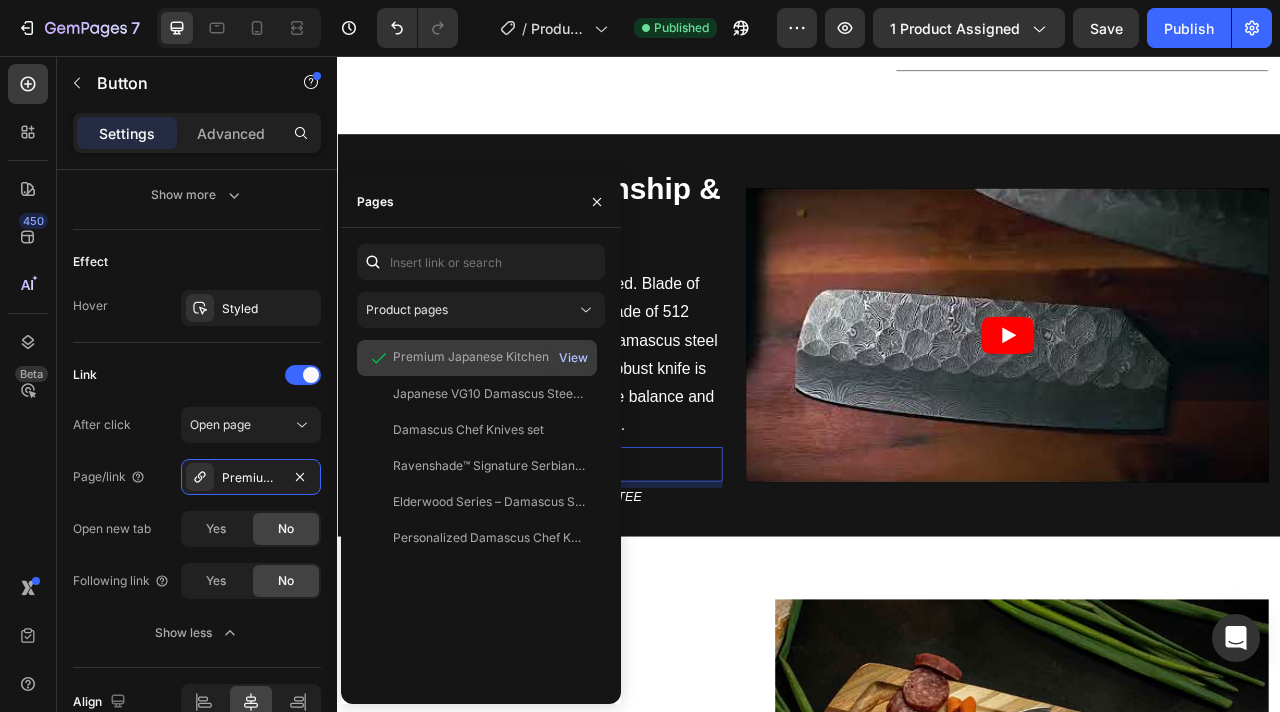click on "View" at bounding box center (573, 358) 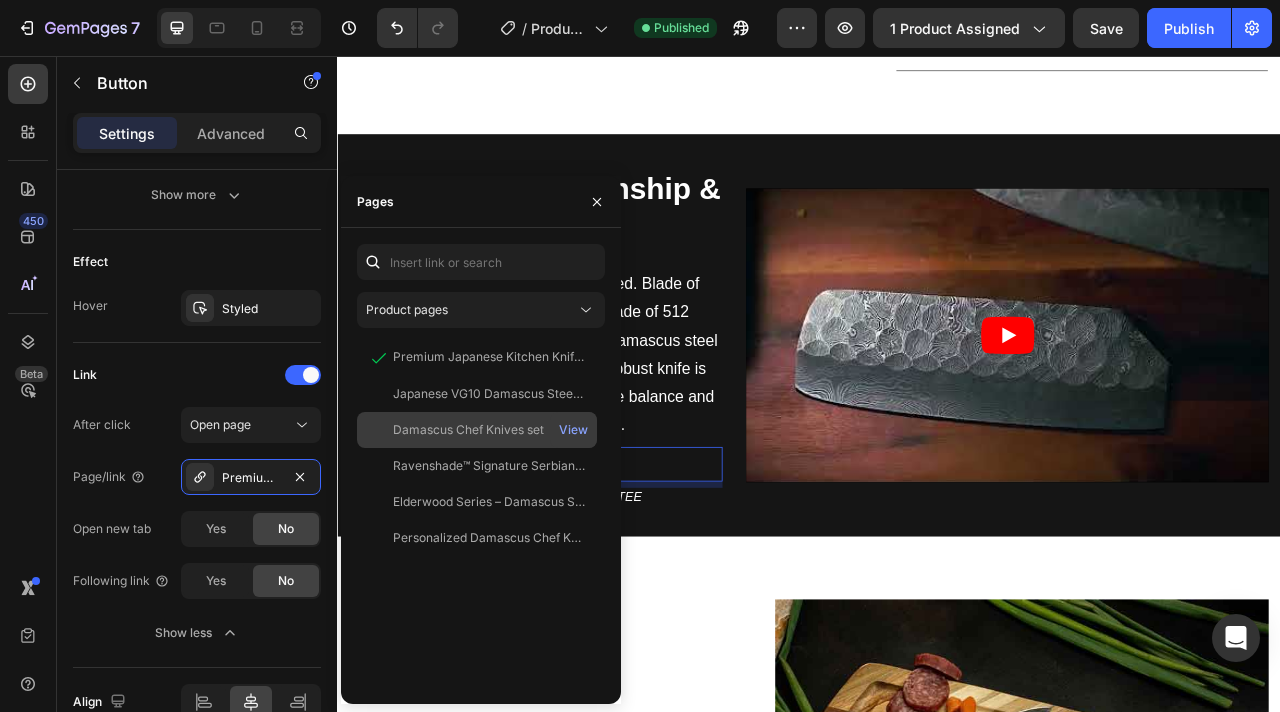 click on "Damascus Chef Knives set" 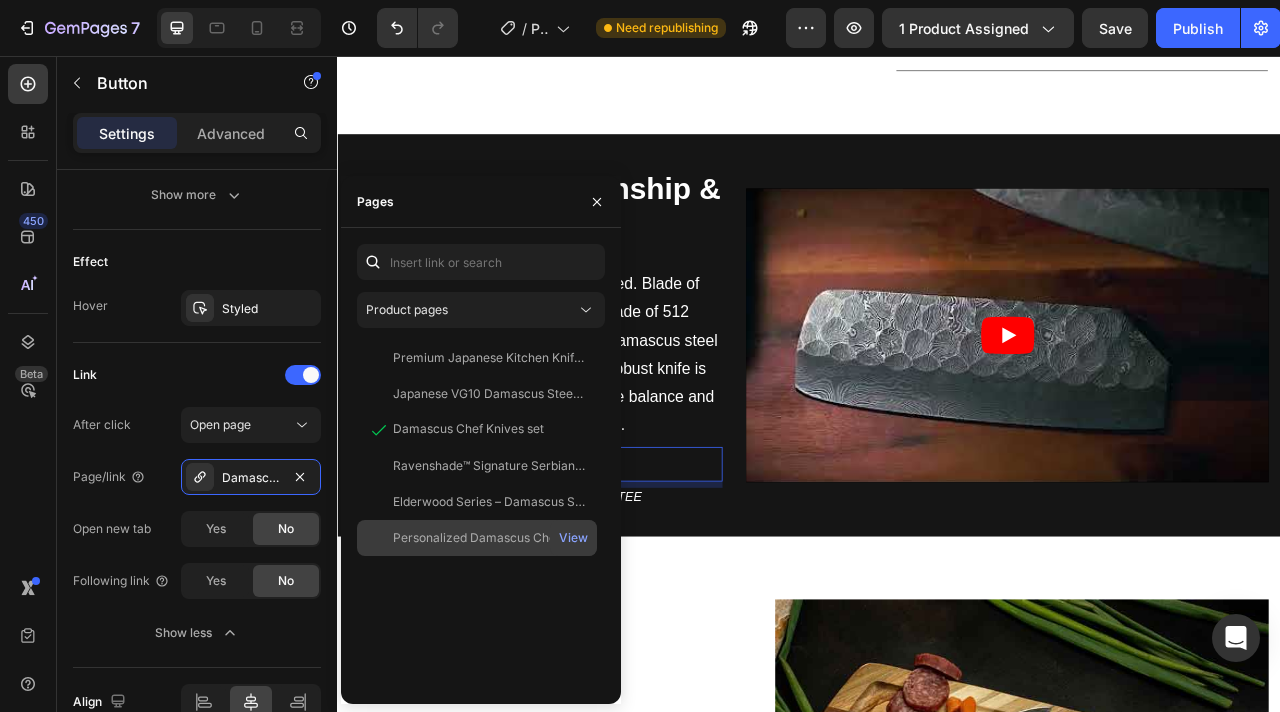 click on "Personalized Damascus Chef Knife Set – Hand-Forged 5-Piece with Leather Sheath" 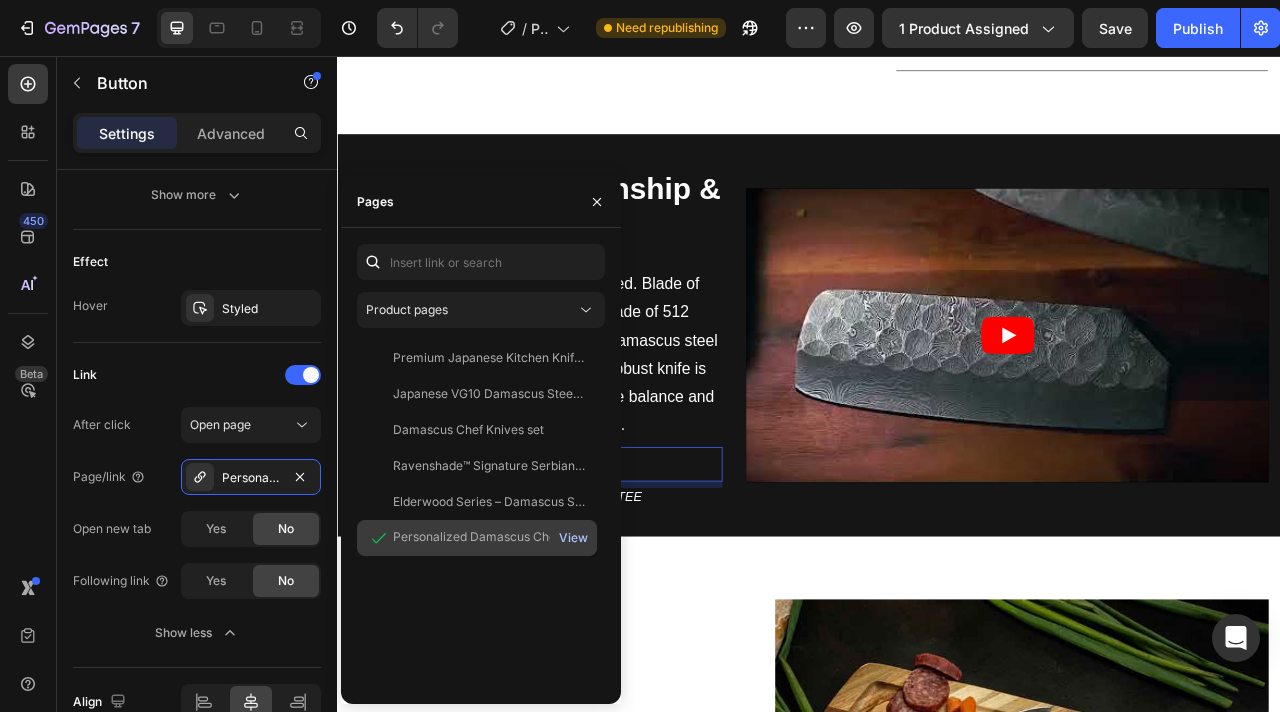 click on "View" at bounding box center [573, 538] 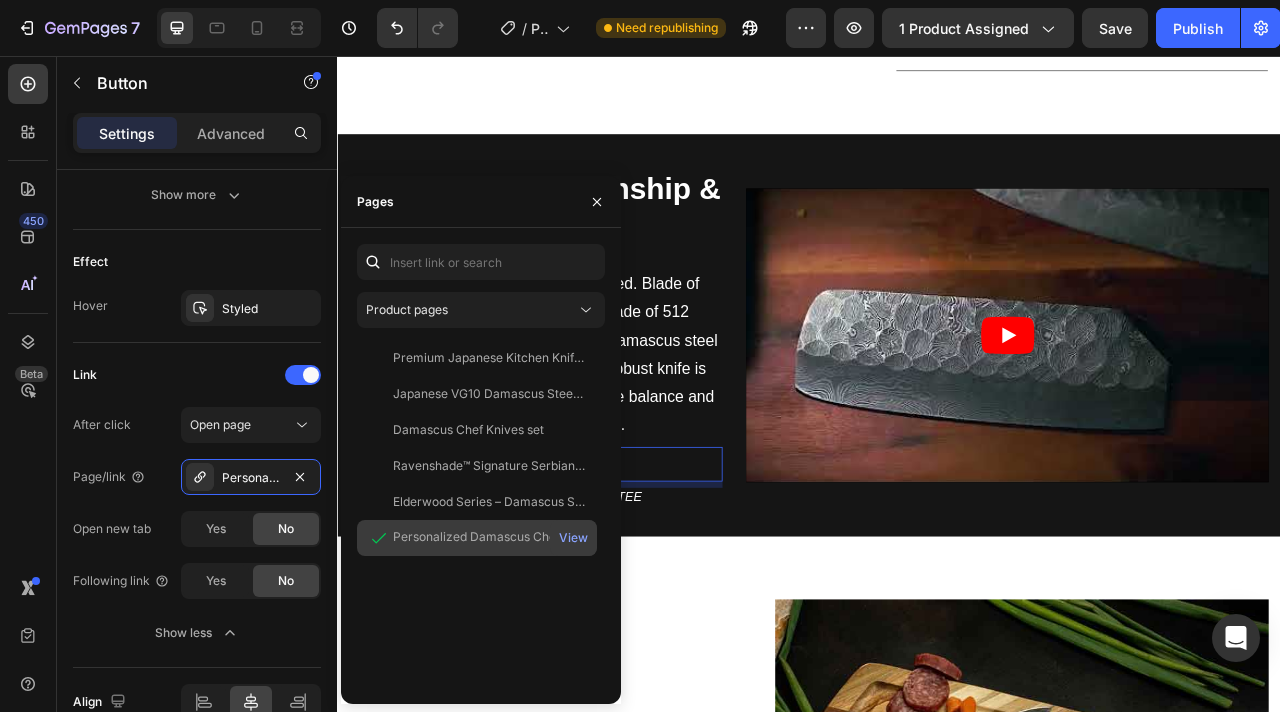 click on "Personalized Damascus Chef Knife Set – Hand-Forged 5-Piece with Leather Sheath" 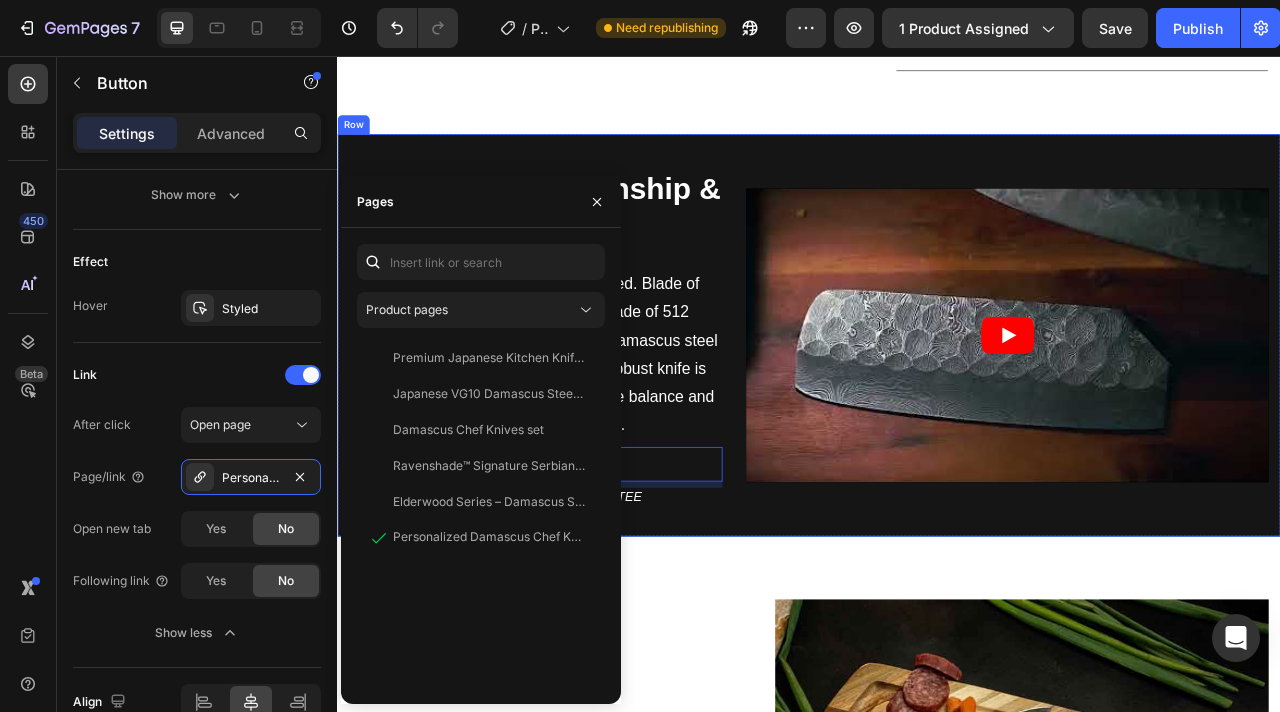 click on "Superior Craftsmanship & Materials Heading This superb design knifes is hand forged. Blade of this knife has a nice file work and is made of 512 layers of 1095 & 15n20 hand-forged Damascus steel steel and hardness 55-58 HRC. This robust knife is lab tested under intense conditions, the balance and shape of this knife ensures perfect grip. Text Block SHOP NOW Button   8 30-DAY MONEY BACK GUARANTEE  Text Block Video Row" at bounding box center (937, 411) 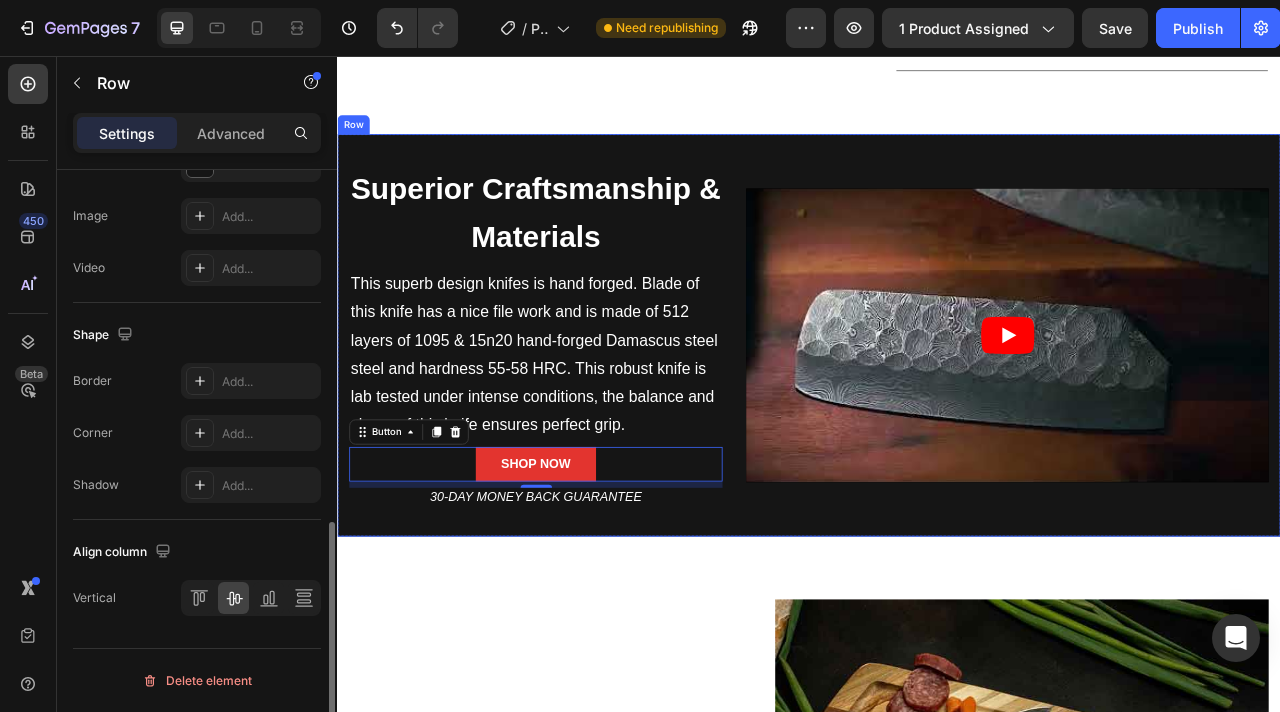 scroll, scrollTop: 0, scrollLeft: 0, axis: both 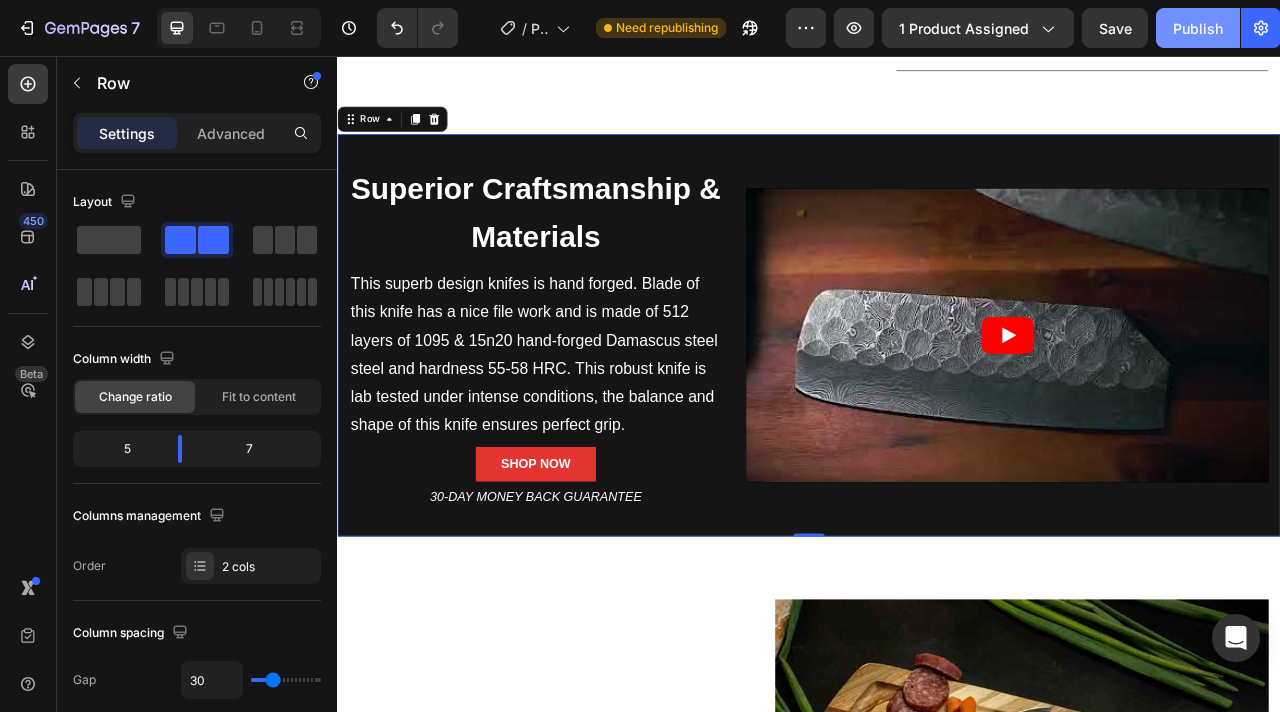 click on "Publish" 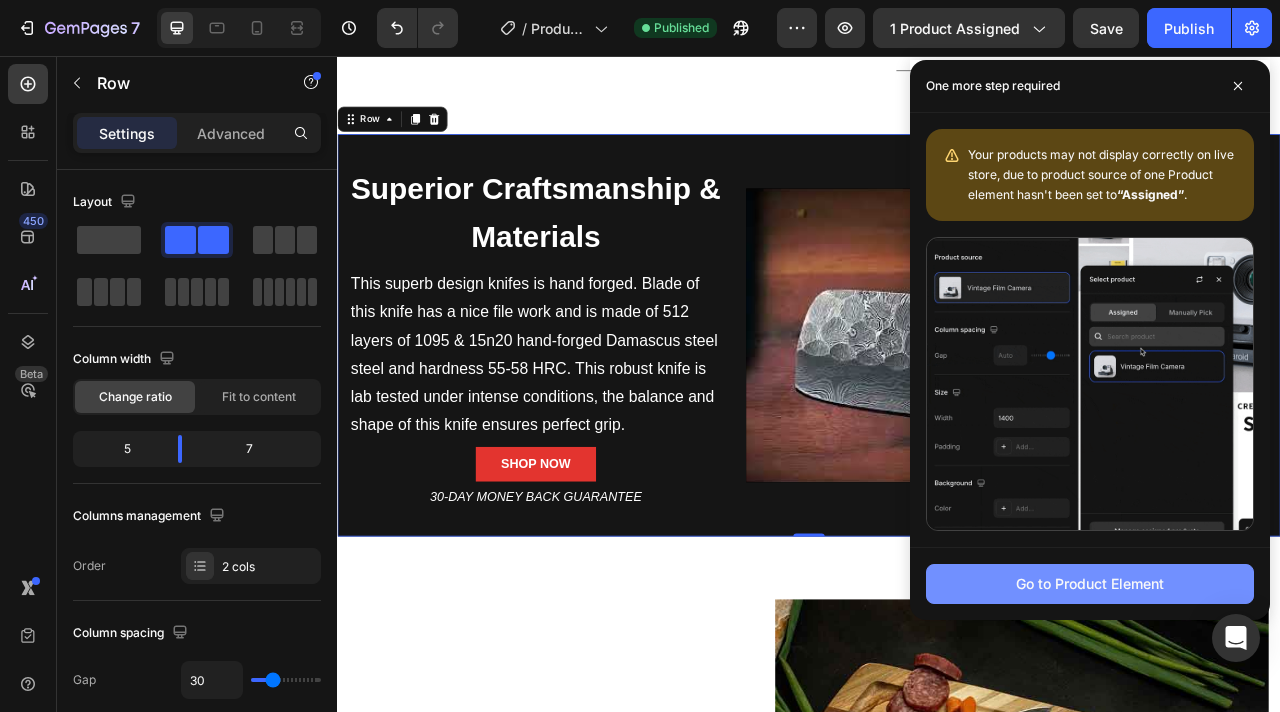 click on "Go to Product Element" at bounding box center [1090, 584] 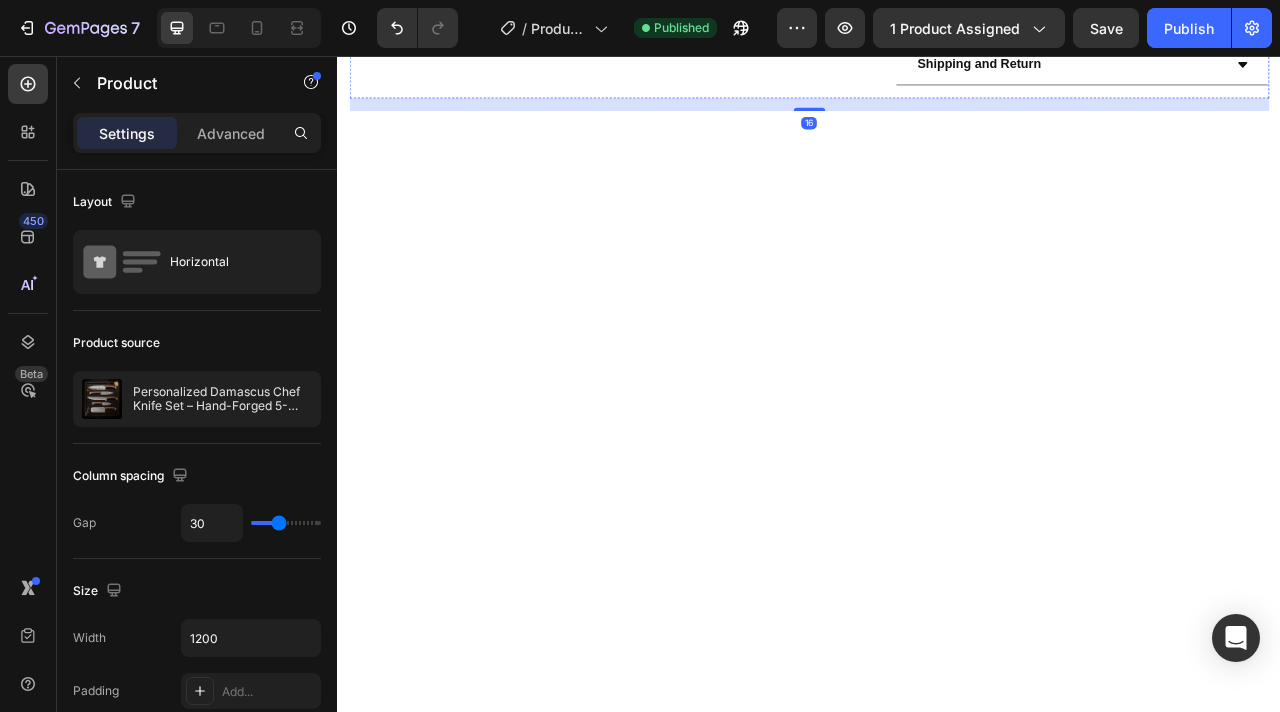 scroll, scrollTop: 51, scrollLeft: 0, axis: vertical 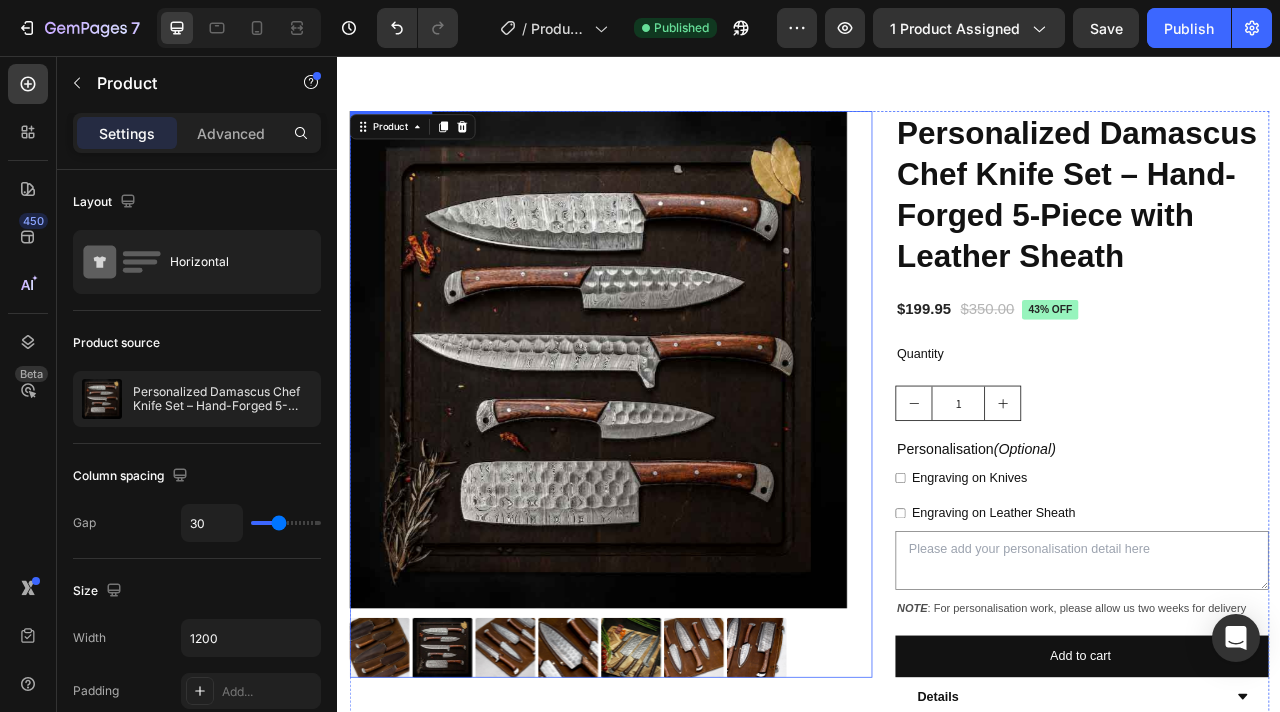 click at bounding box center [668, 442] 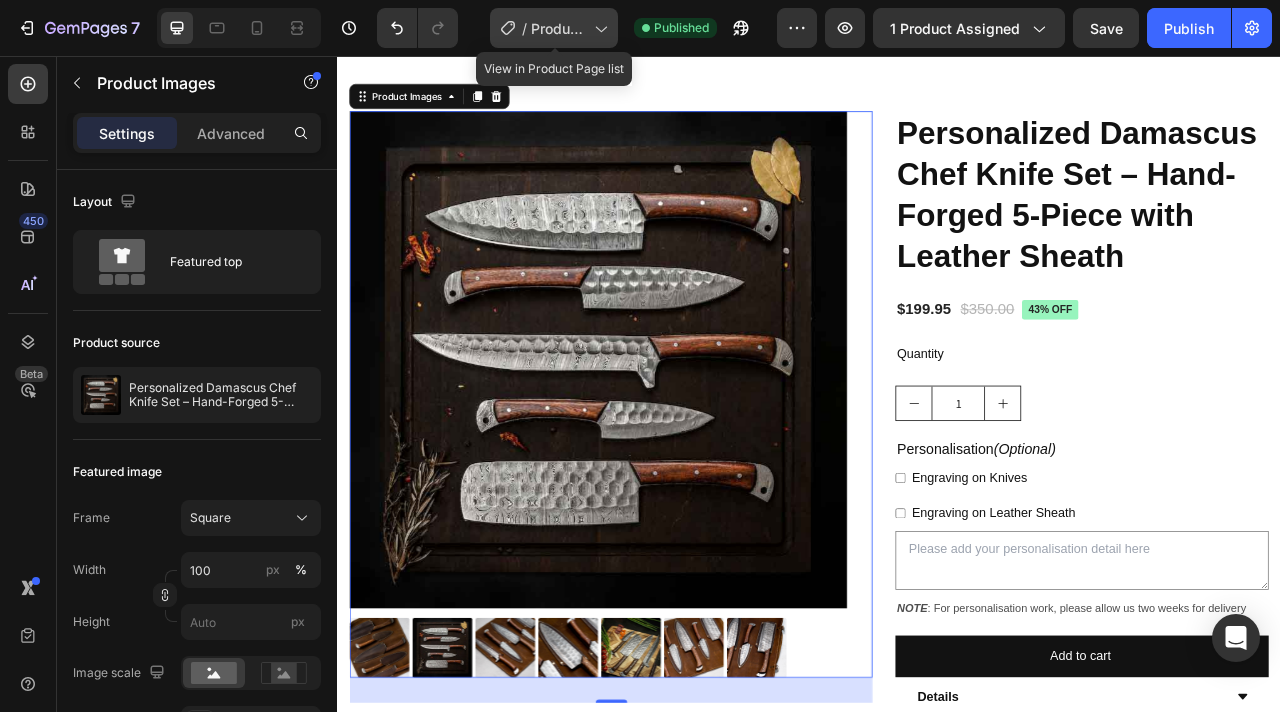 click on "Product Page - [DATE]" at bounding box center [558, 28] 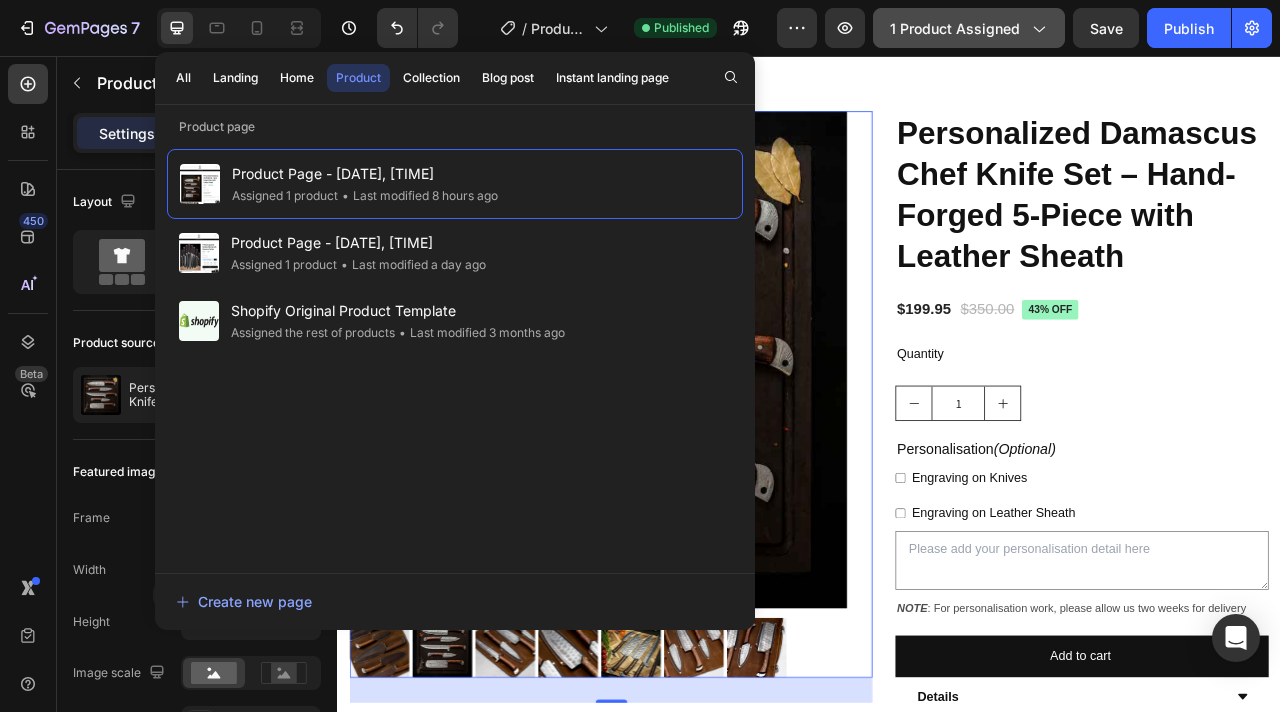 click on "1 product assigned" 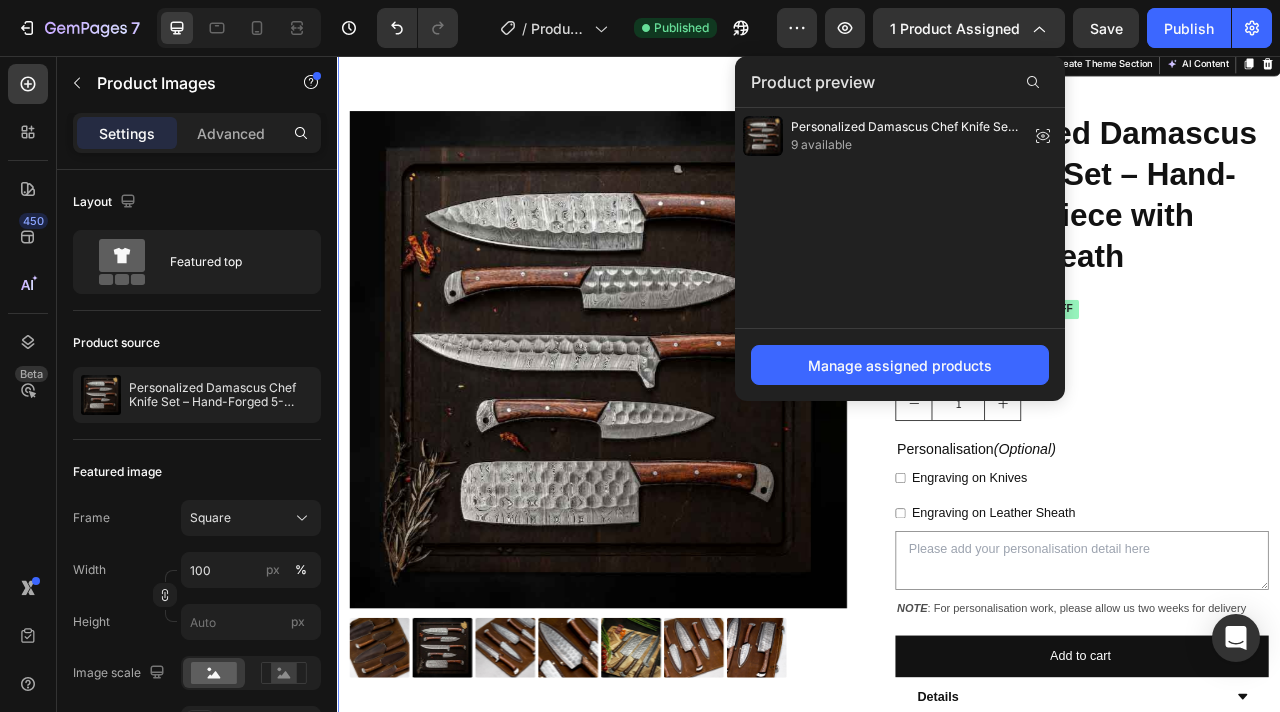 click on "Product Images Personalized Damascus Chef Knife Set – Hand-Forged 5-Piece with Leather Sheath Product Title $199.95 Product Price Product Price $350.00 Product Price Product Price 43% off Product Badge Row Quantity Text Block
1
Product Quantity Personalisation  (Optional) Heading Engraving on Knives Engraving on Leather Sheath Product Custom Field Product Custom Field NOTE : For personalisation work, please allow us two weeks for delivery Text Block Add to cart Add to Cart Row
Details
Our Guarantee
Shipping and Return Accordion Row Row Product Section 1   You can create reusable sections Create Theme Section AI Content Write with GemAI What would you like to describe here? Tone and Voice Persuasive Product Show more Generate" at bounding box center (937, 579) 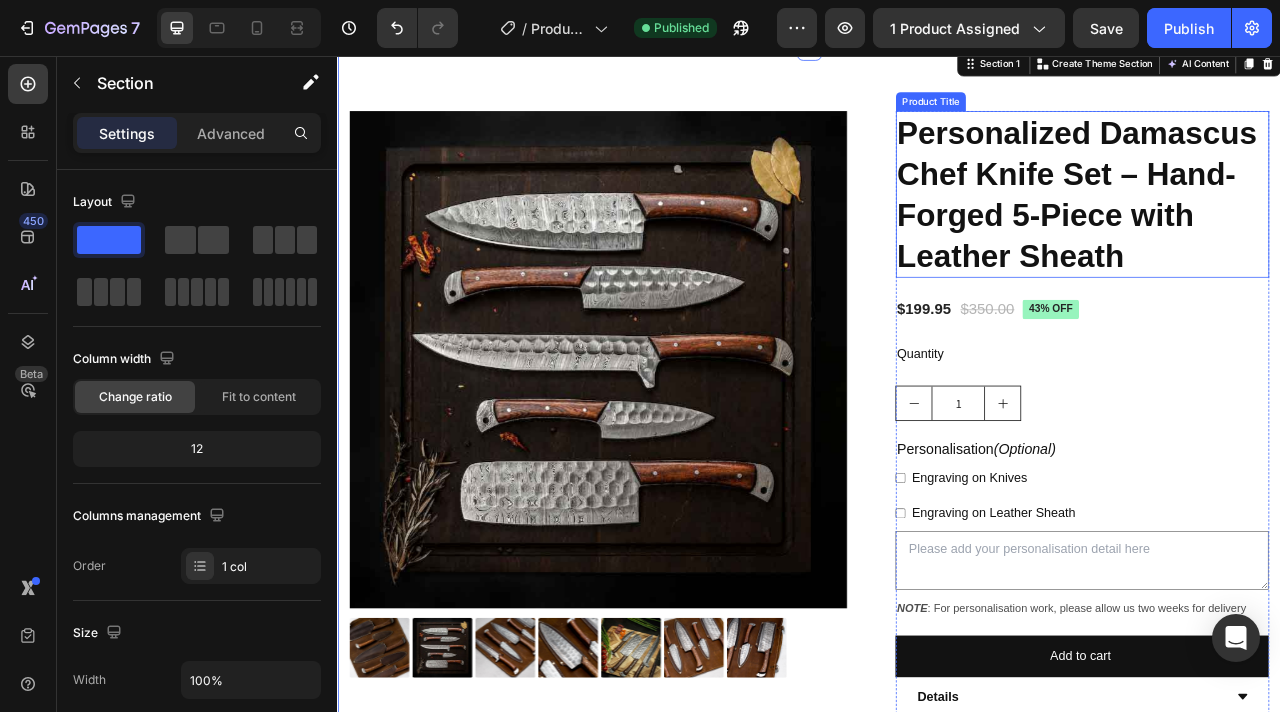 click on "Personalized Damascus Chef Knife Set – Hand-Forged 5-Piece with Leather Sheath" at bounding box center (1284, 232) 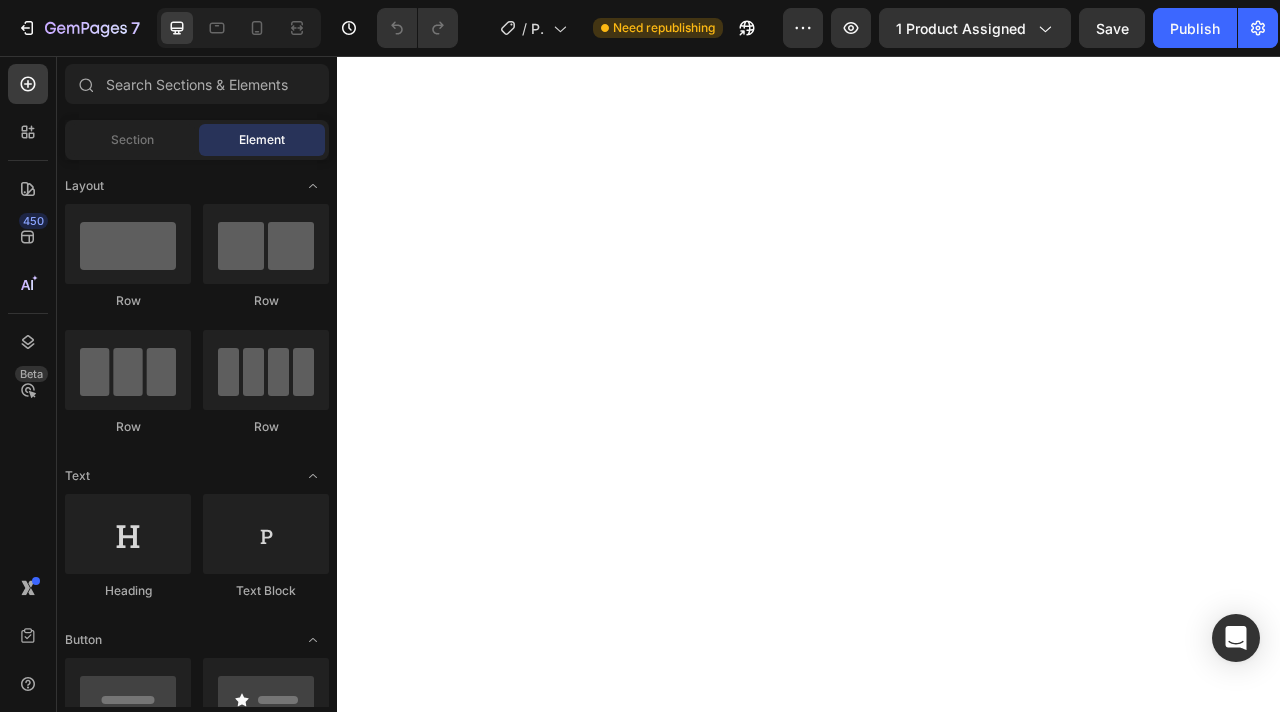 scroll, scrollTop: 0, scrollLeft: 0, axis: both 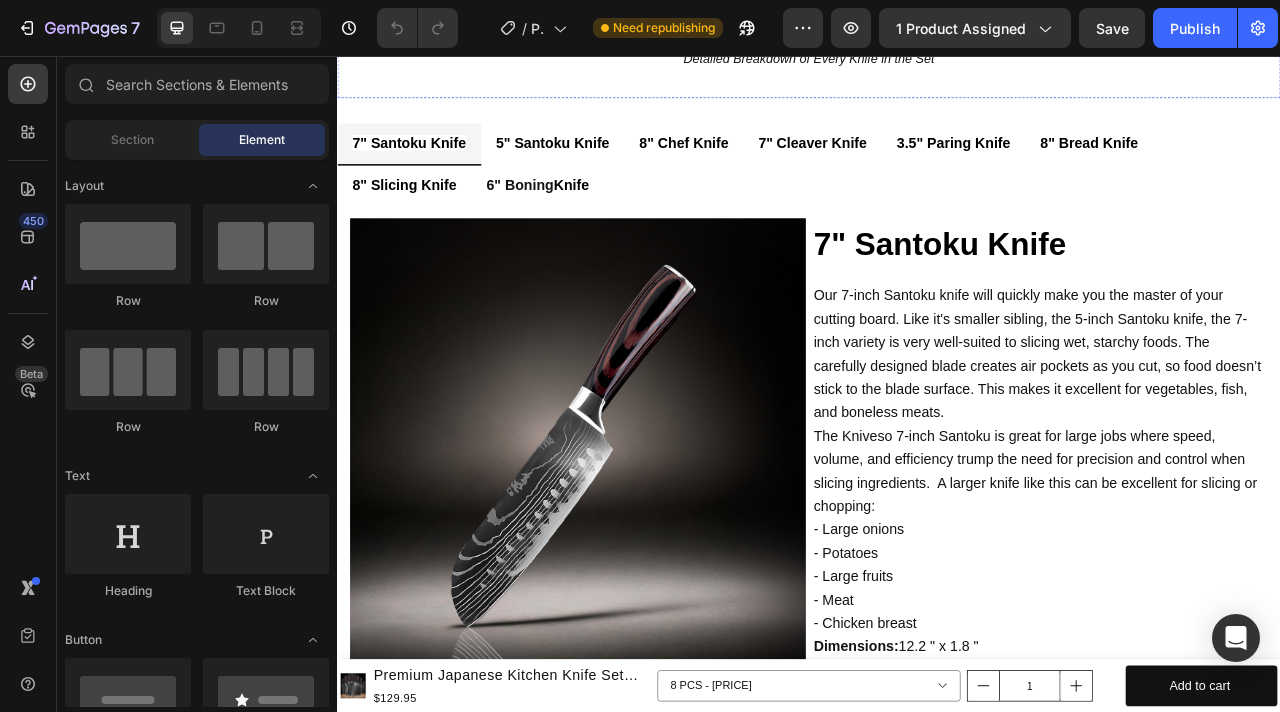 click on "What's Included?" at bounding box center (937, 11) 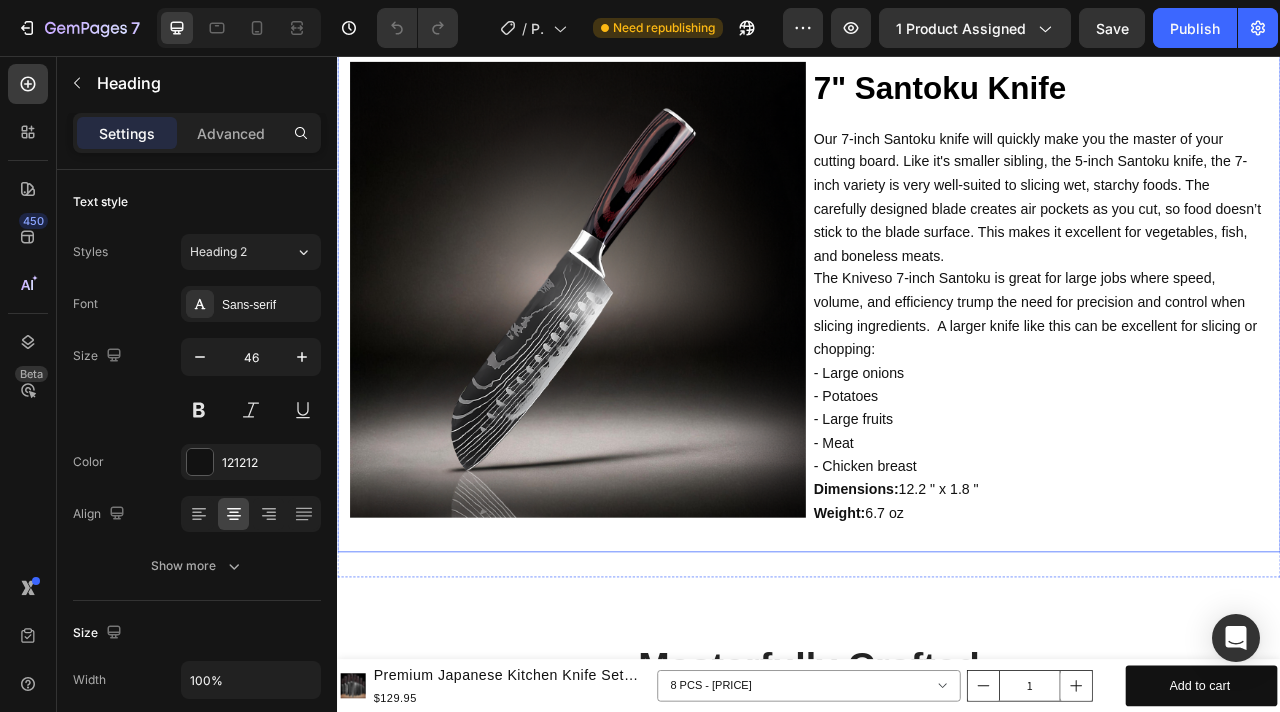 scroll, scrollTop: 3579, scrollLeft: 0, axis: vertical 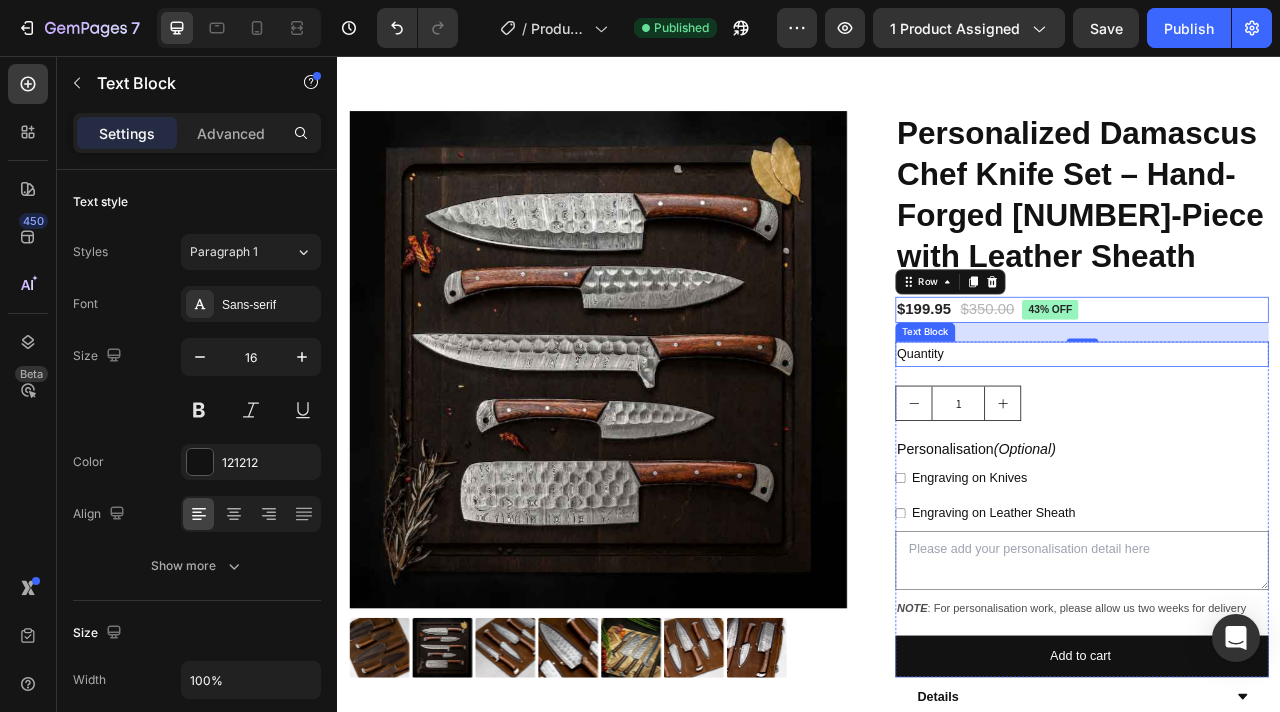 click on "Quantity" at bounding box center [1284, 435] 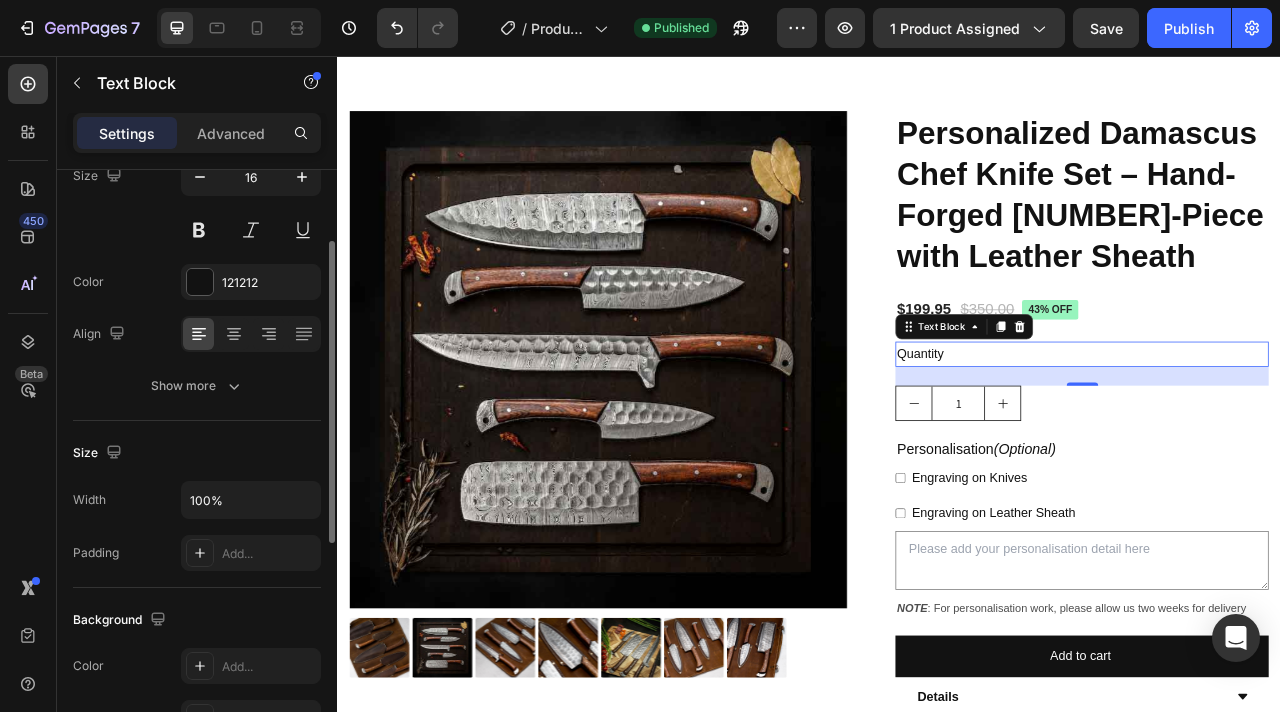 scroll, scrollTop: 167, scrollLeft: 0, axis: vertical 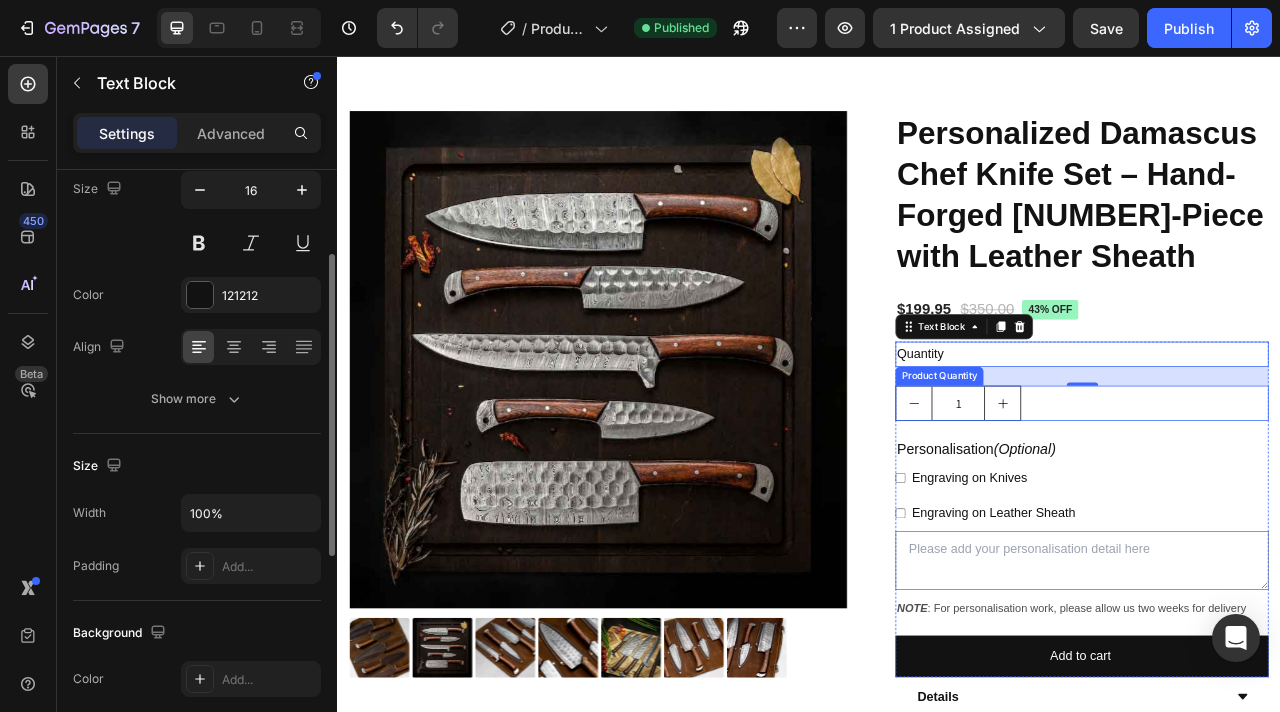 click on "1" at bounding box center [1284, 497] 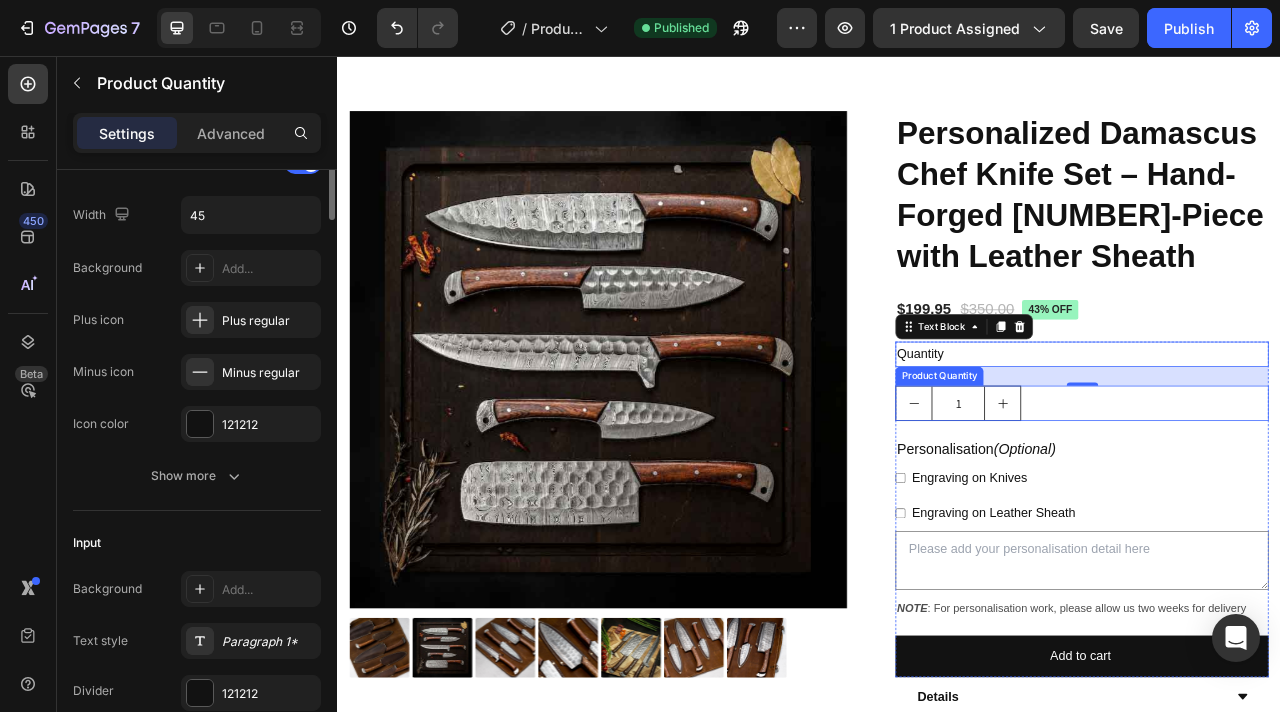 scroll, scrollTop: 0, scrollLeft: 0, axis: both 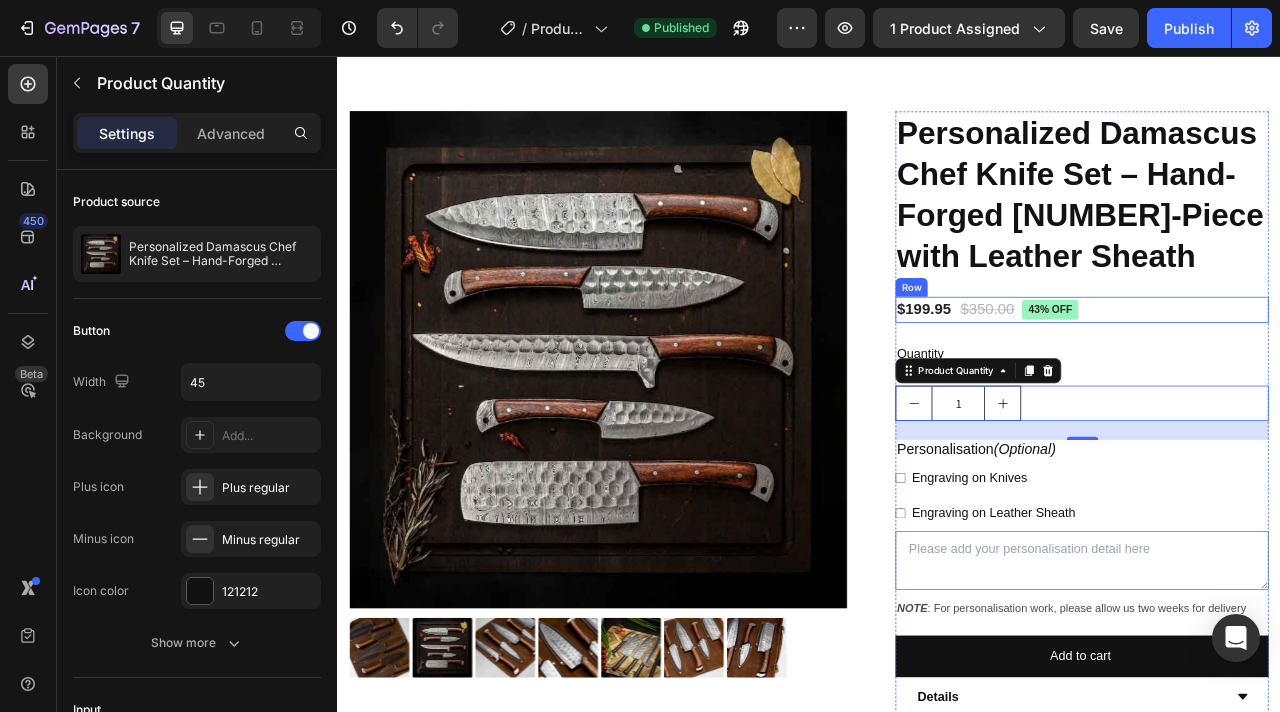 click on "$199.95 Product Price Product Price $350.00 Product Price Product Price 43% off Product Badge Row" at bounding box center (1284, 378) 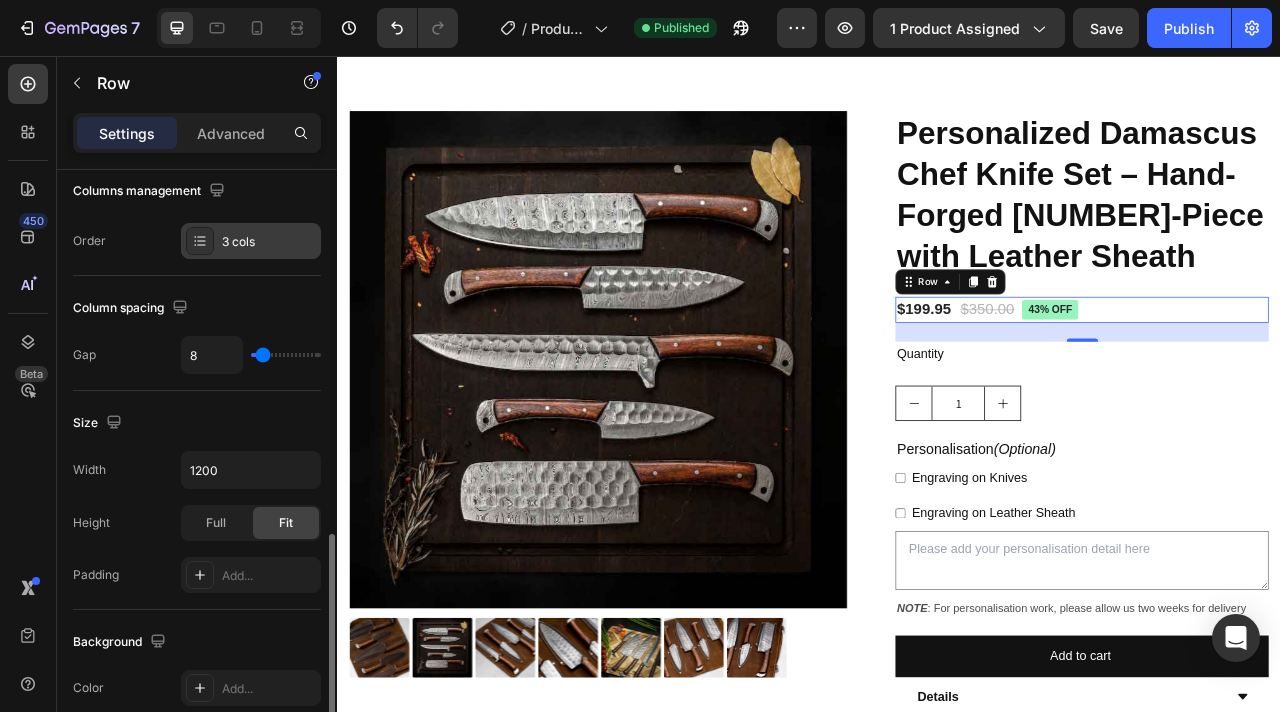 scroll, scrollTop: 0, scrollLeft: 0, axis: both 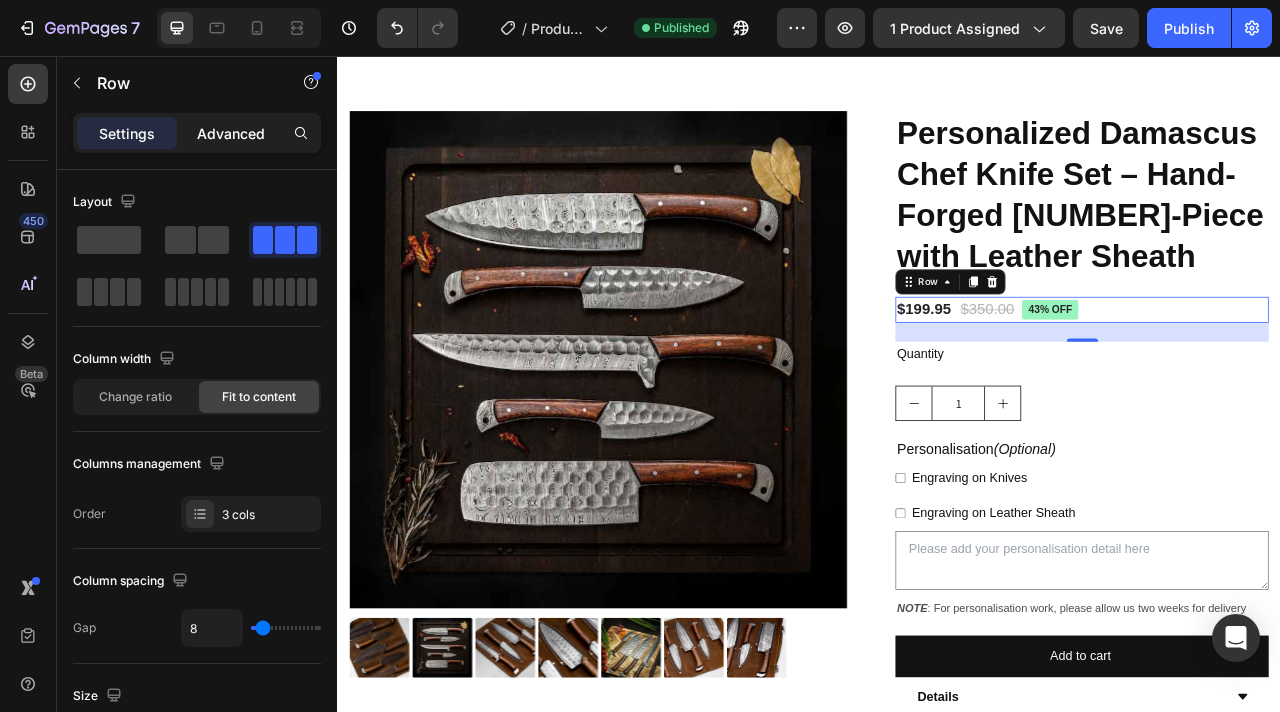 click on "Advanced" at bounding box center [231, 133] 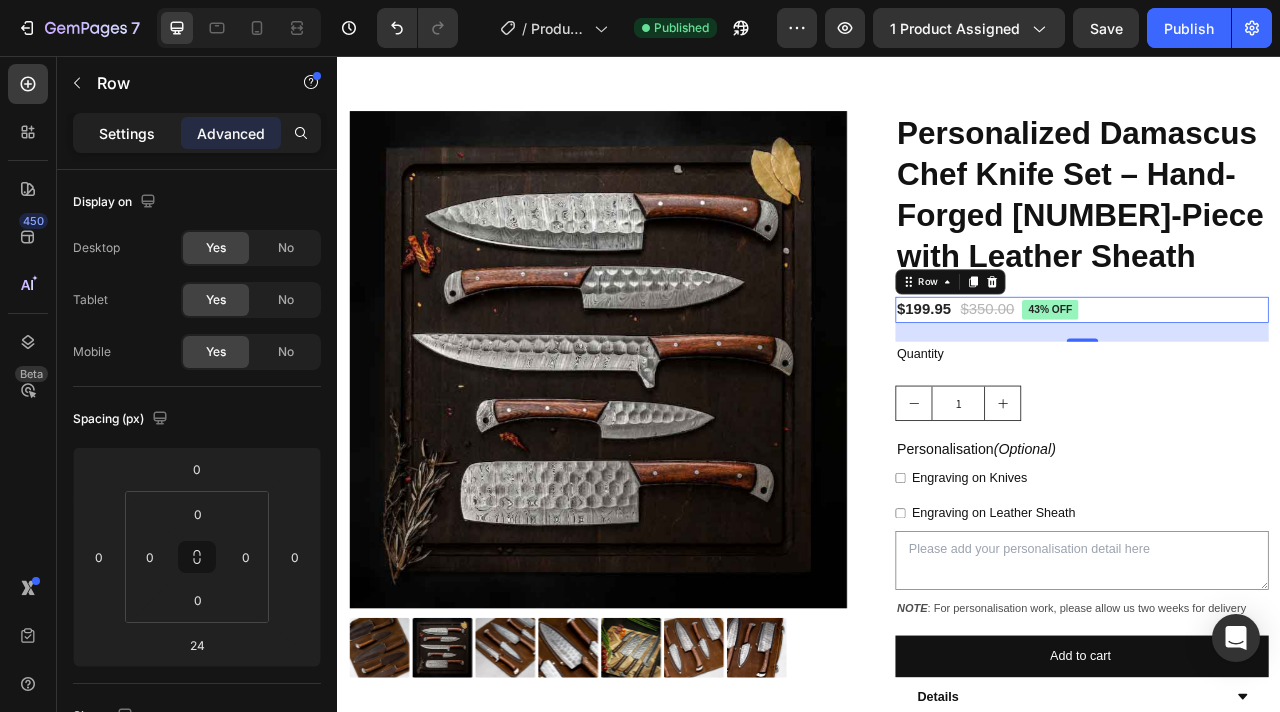 click on "Settings" at bounding box center (127, 133) 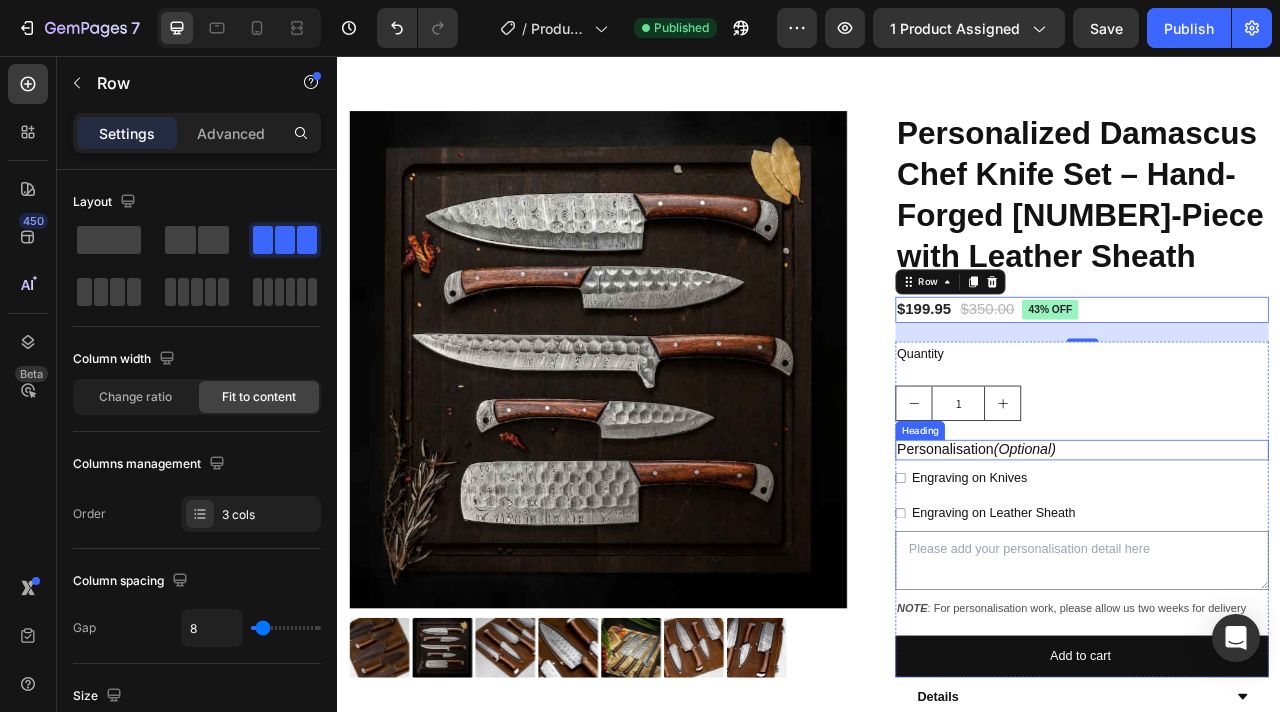 click on "Personalisation  (Optional)" at bounding box center (1284, 557) 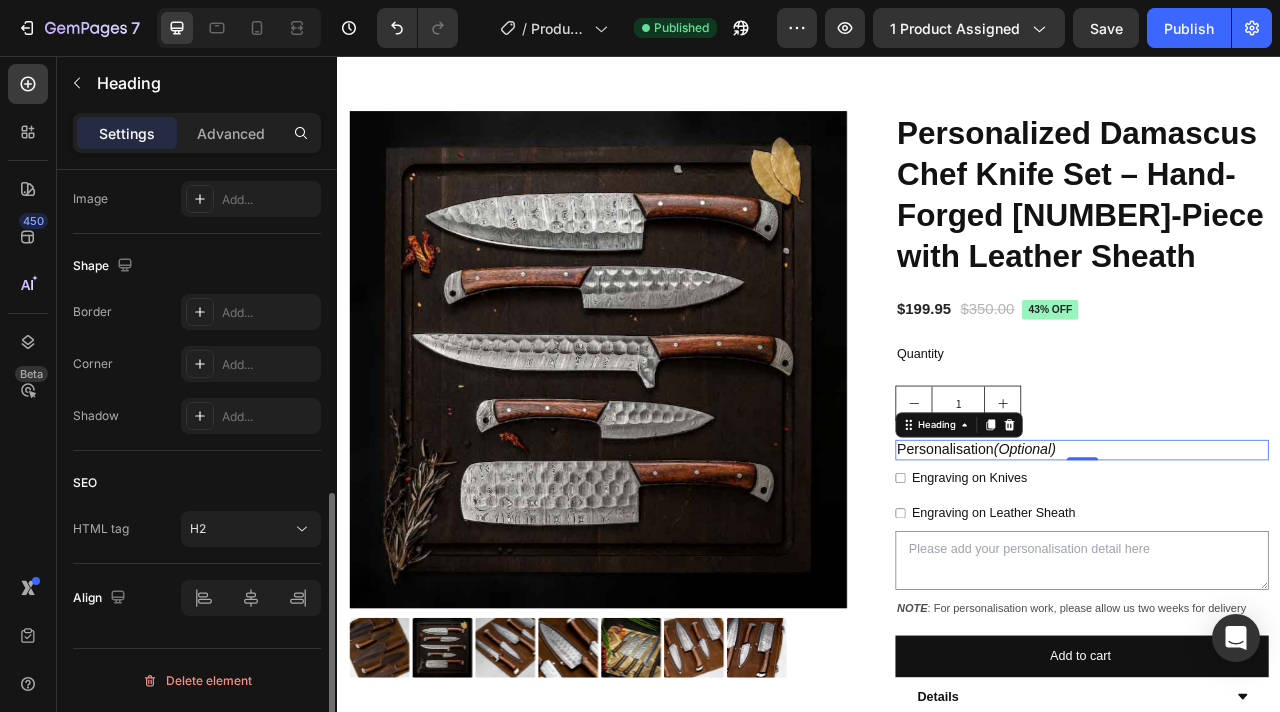 scroll, scrollTop: 0, scrollLeft: 0, axis: both 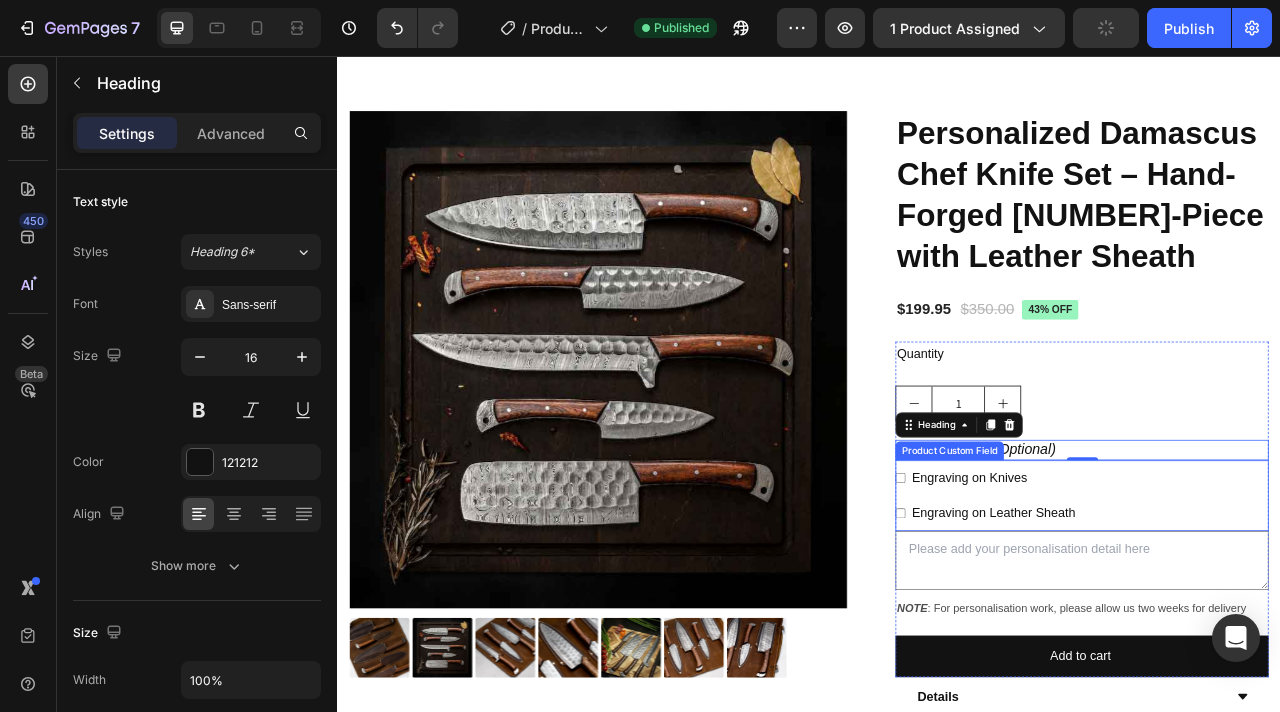 click on "Engraving on Knives" at bounding box center [1141, 592] 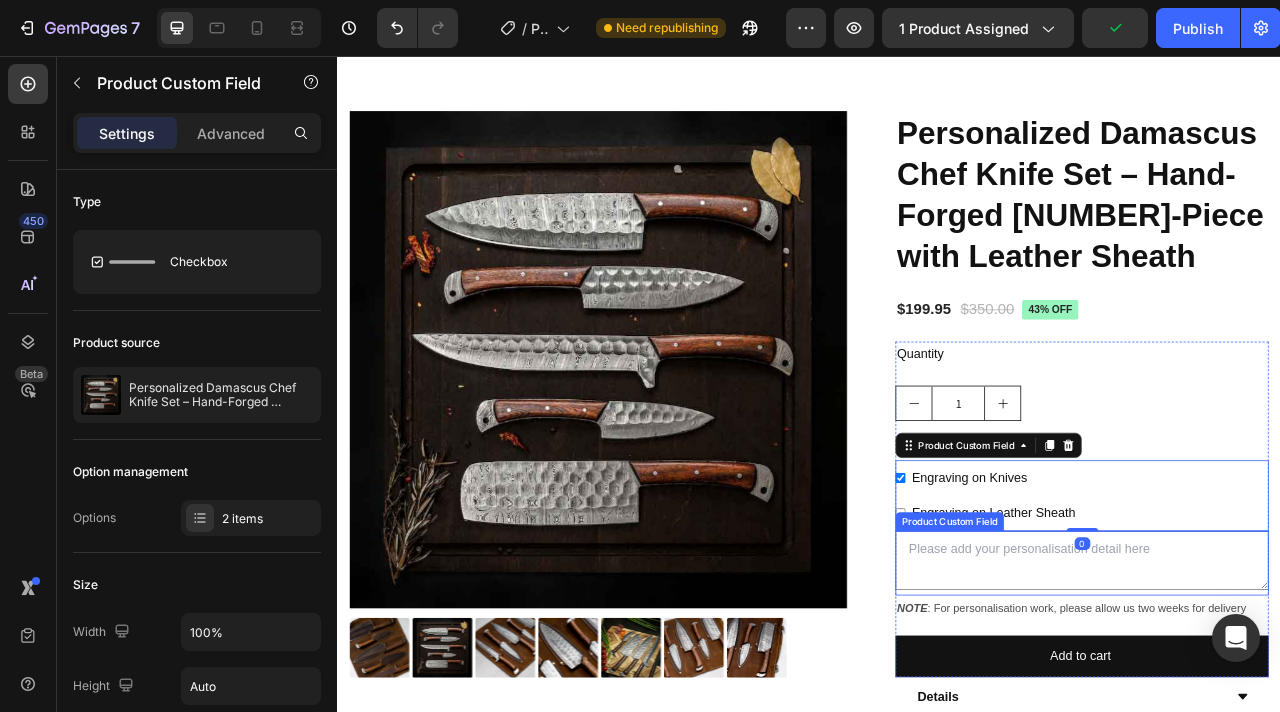 click at bounding box center [1284, 698] 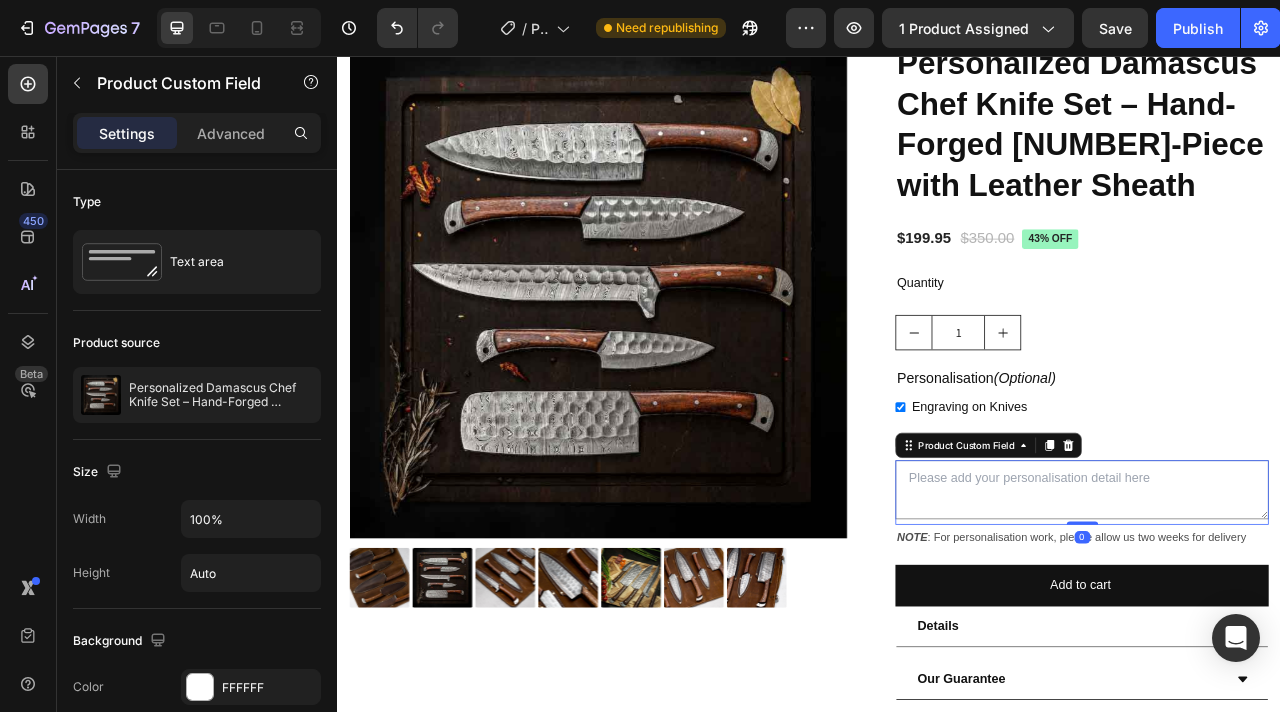 scroll, scrollTop: 251, scrollLeft: 0, axis: vertical 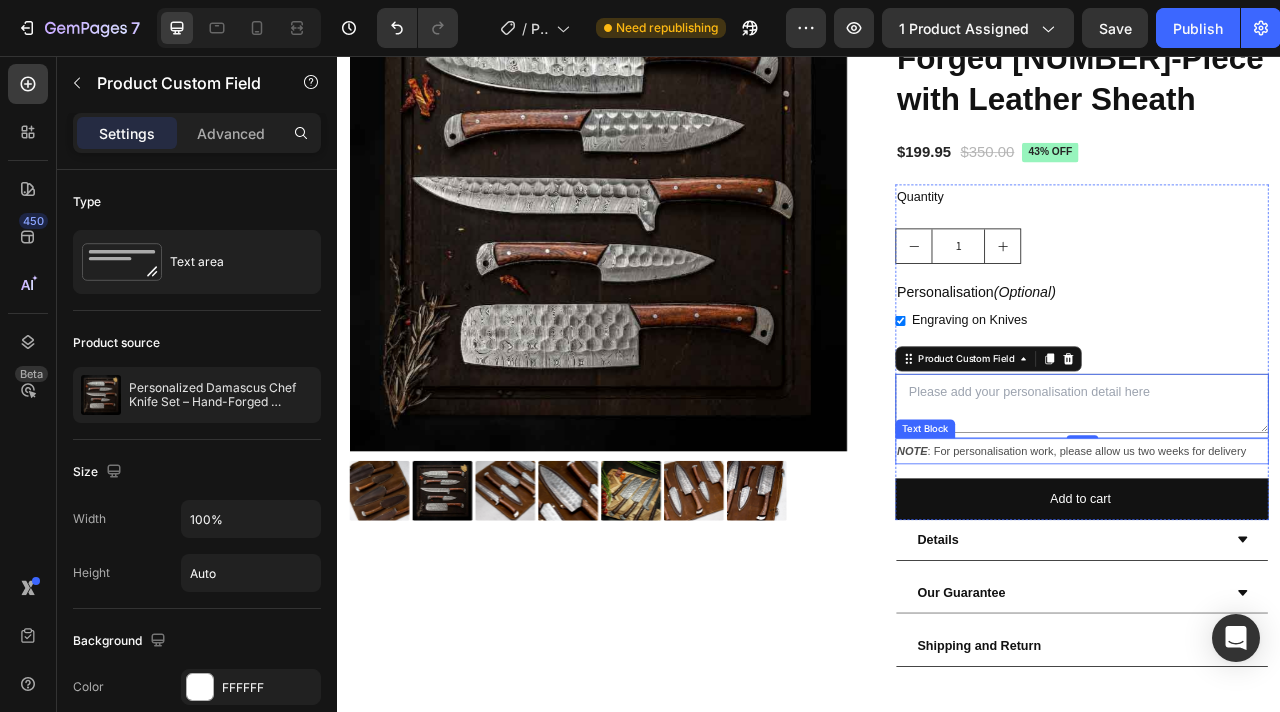click on "NOTE : For personalisation work, please allow us two weeks for delivery" at bounding box center (1284, 558) 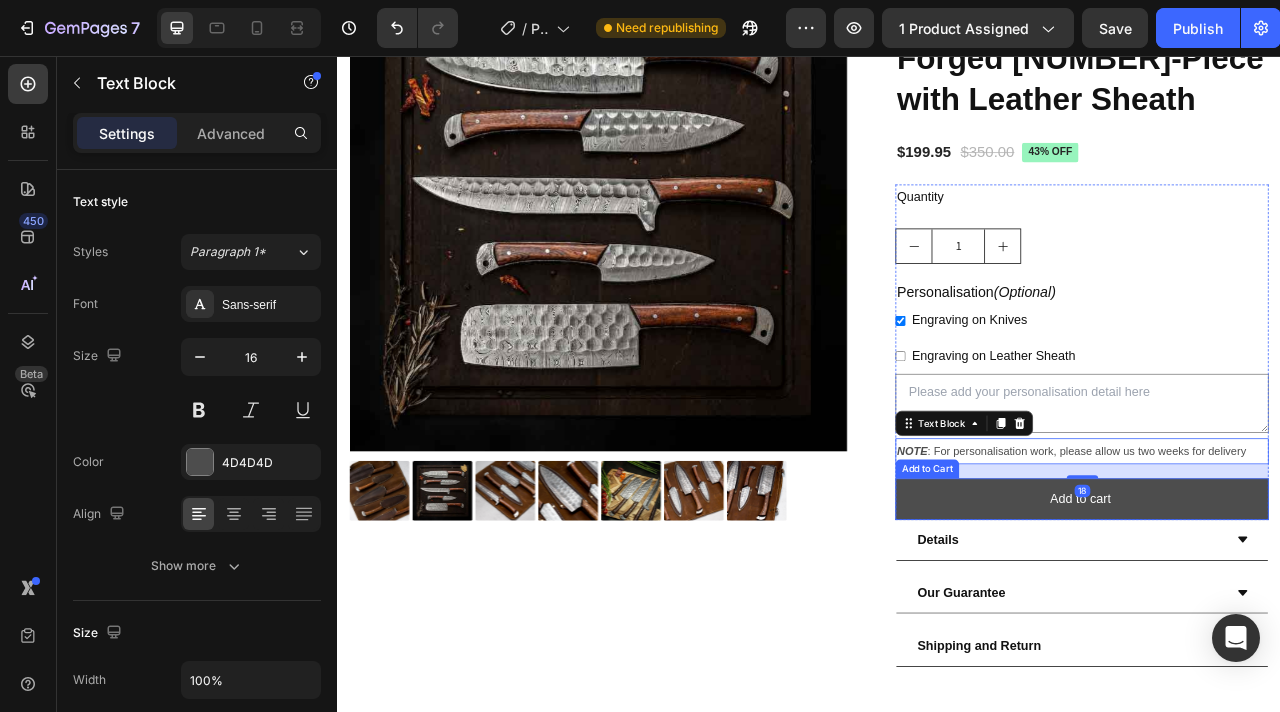click on "Add to cart" at bounding box center [1284, 619] 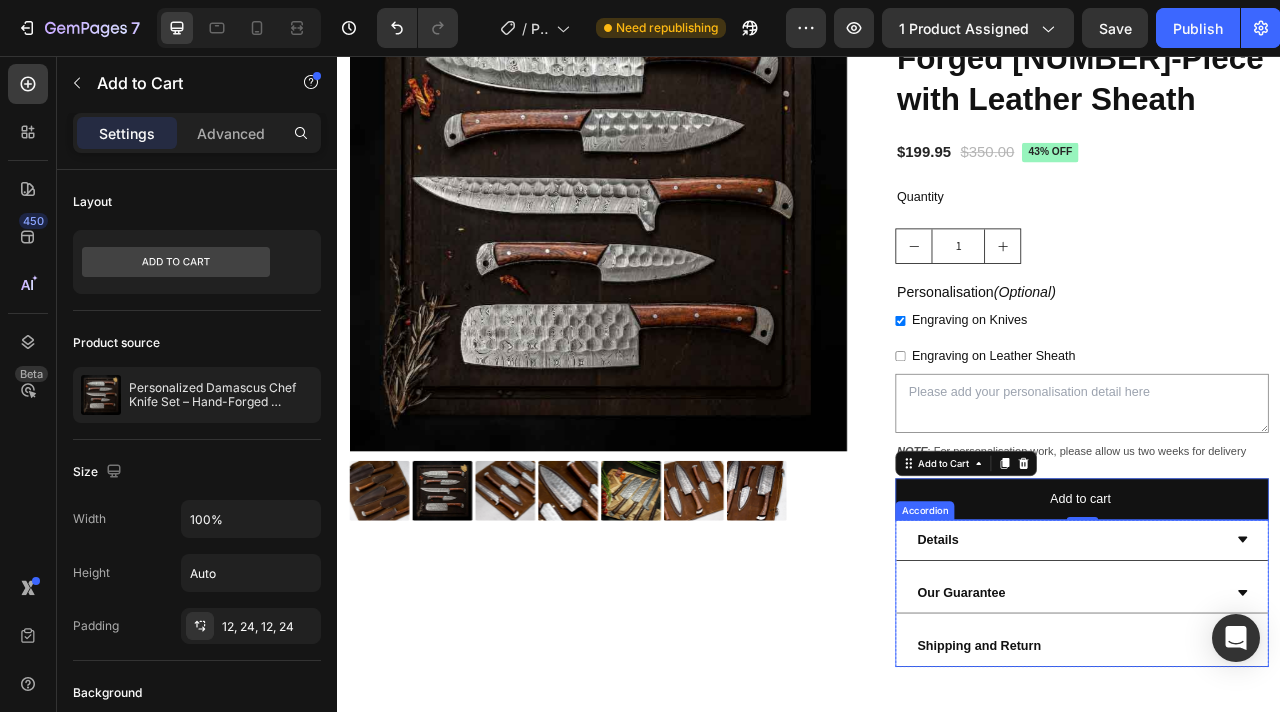 click on "Details" at bounding box center [1268, 671] 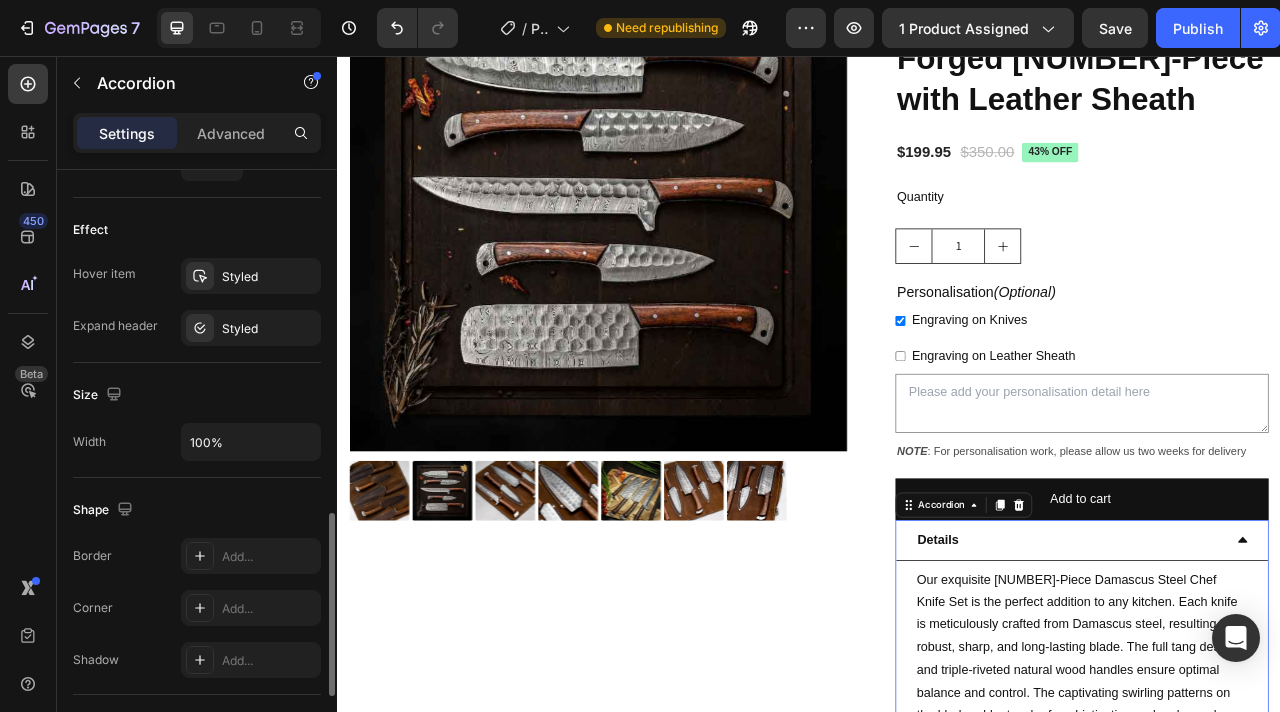 scroll, scrollTop: 1357, scrollLeft: 0, axis: vertical 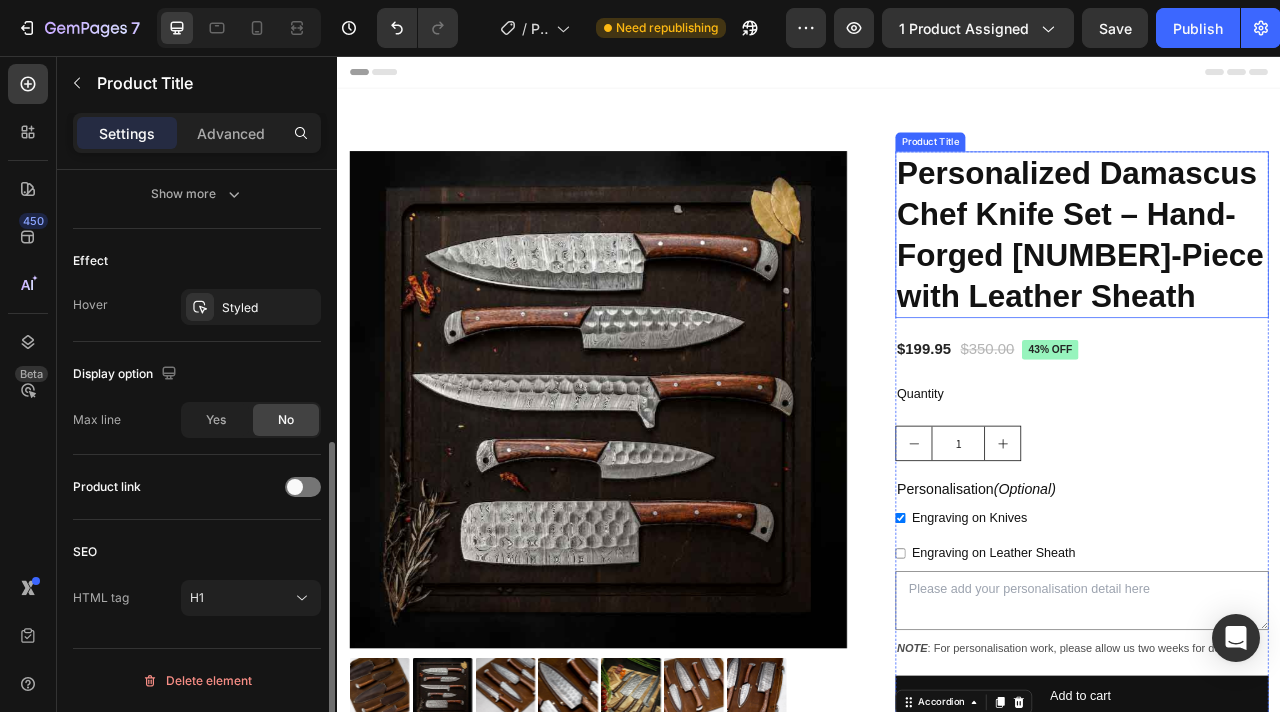 click on "Personalized Damascus Chef Knife Set – Hand-Forged 5-Piece with Leather Sheath" at bounding box center [1284, 283] 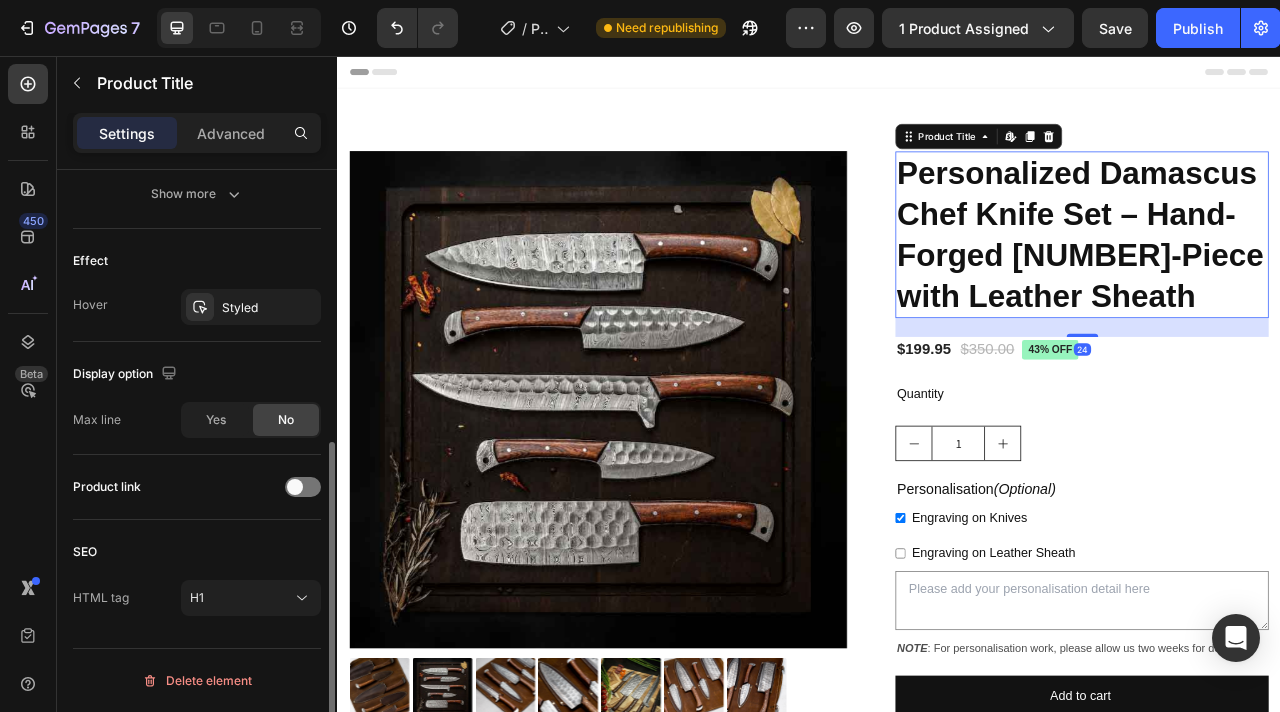 scroll, scrollTop: 0, scrollLeft: 0, axis: both 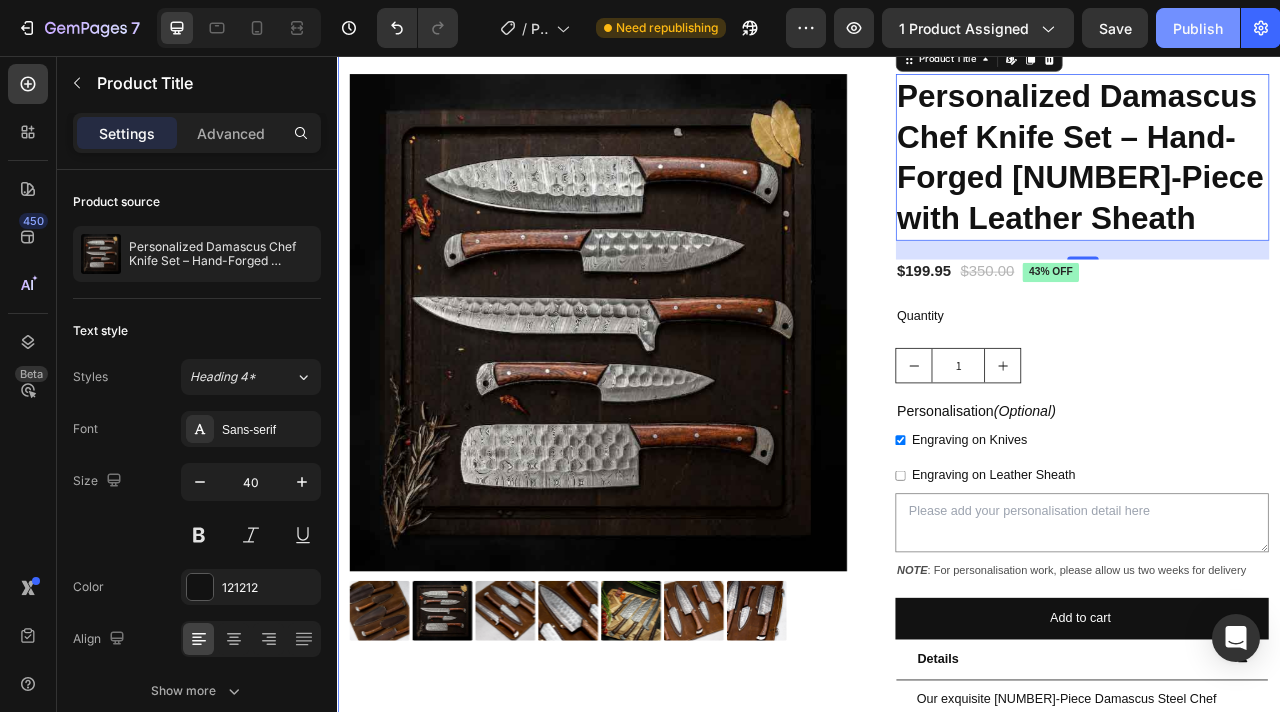 click on "Publish" at bounding box center (1198, 28) 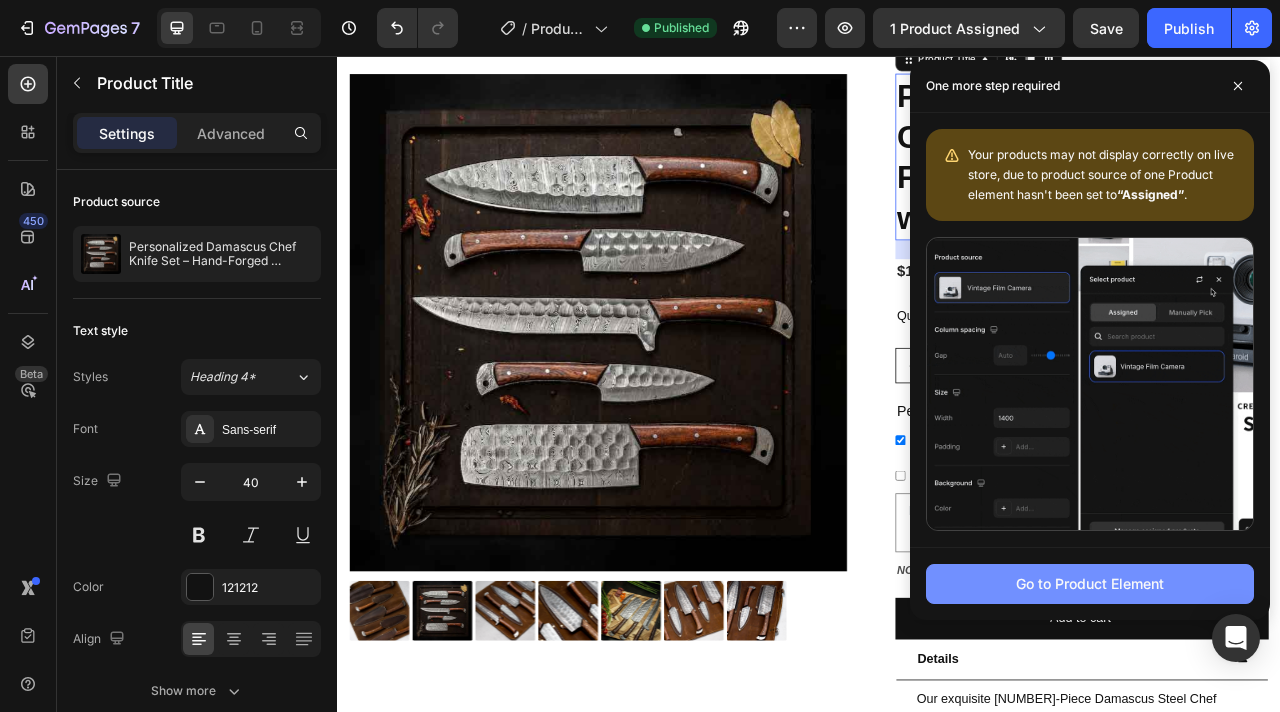 click on "Go to Product Element" at bounding box center [1090, 583] 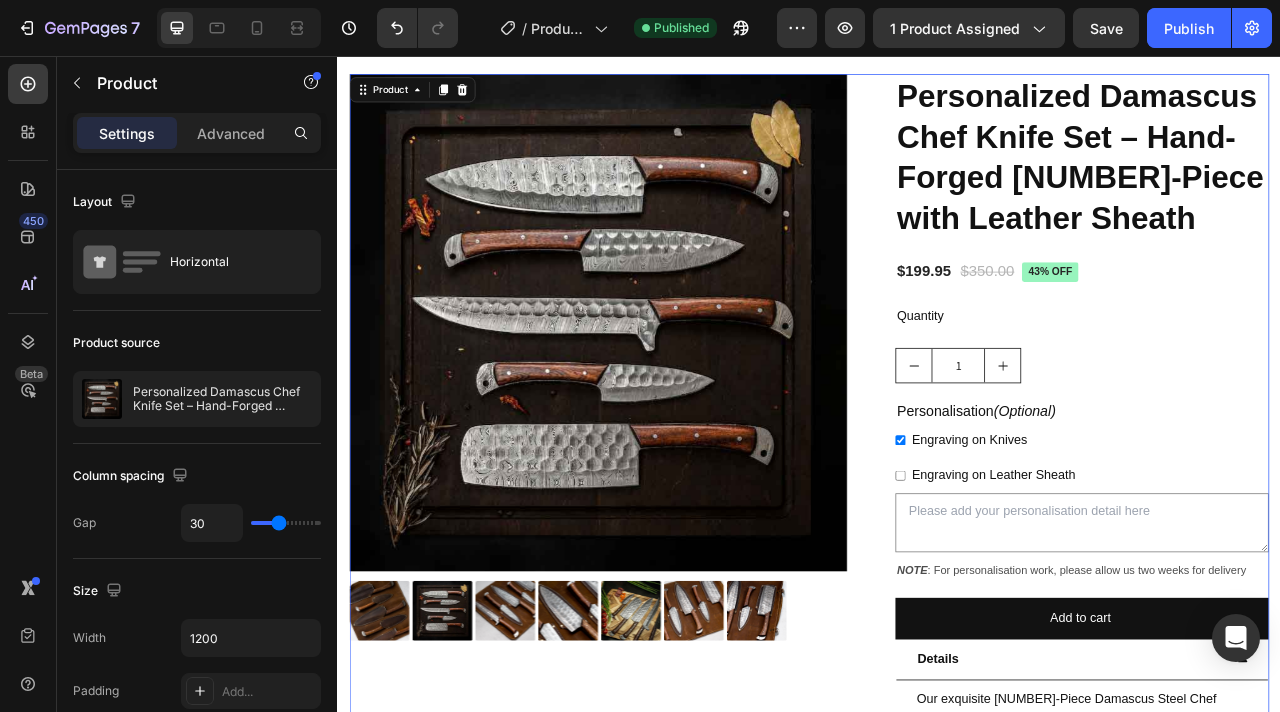 scroll, scrollTop: 51, scrollLeft: 0, axis: vertical 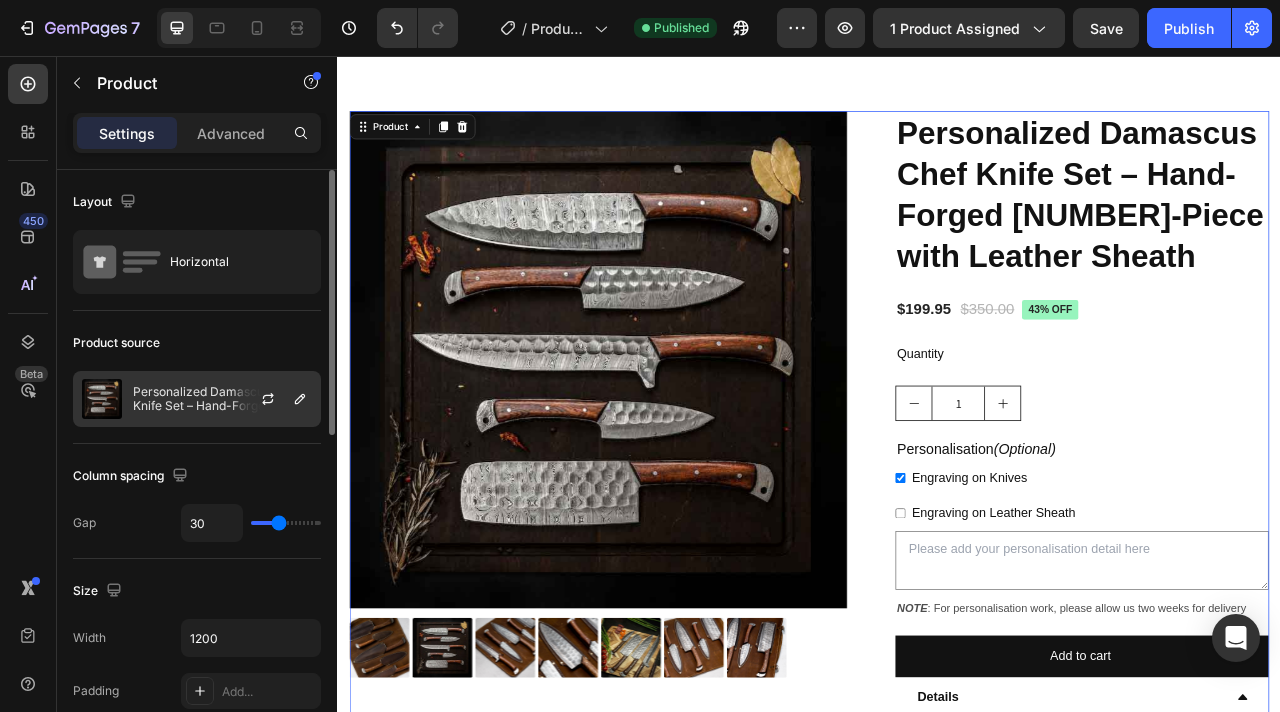 click at bounding box center [276, 399] 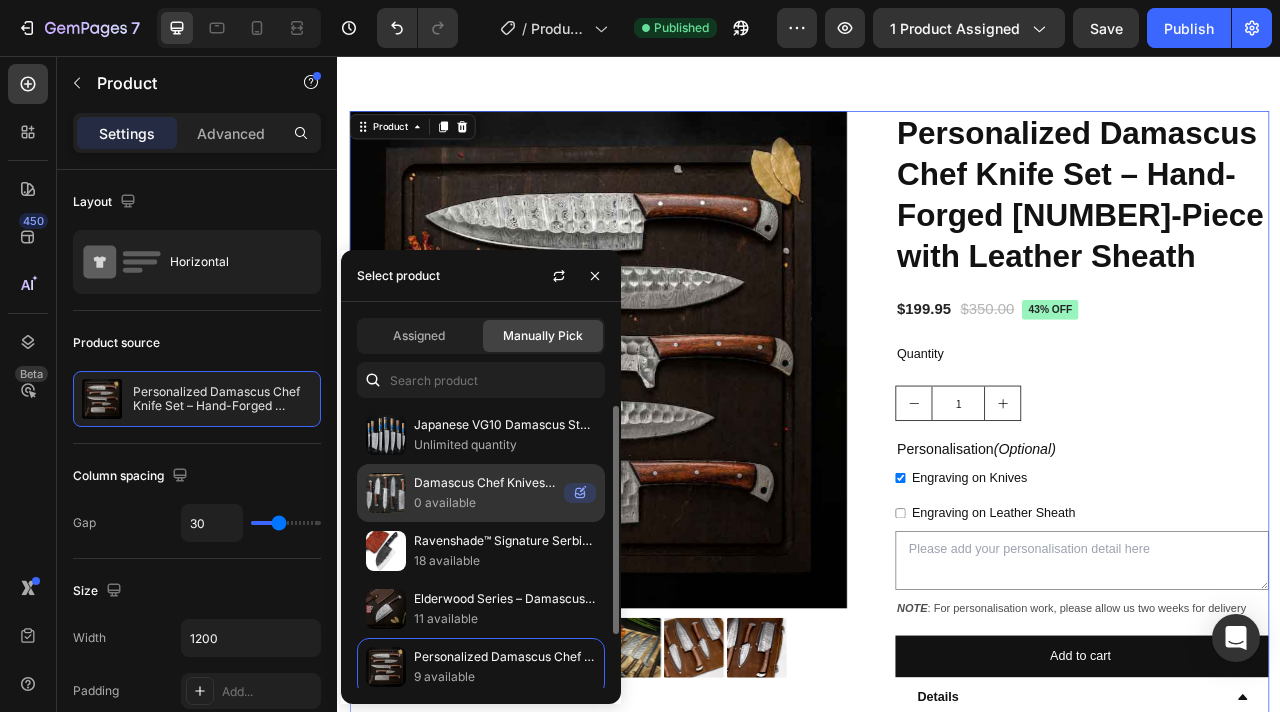 scroll, scrollTop: 66, scrollLeft: 0, axis: vertical 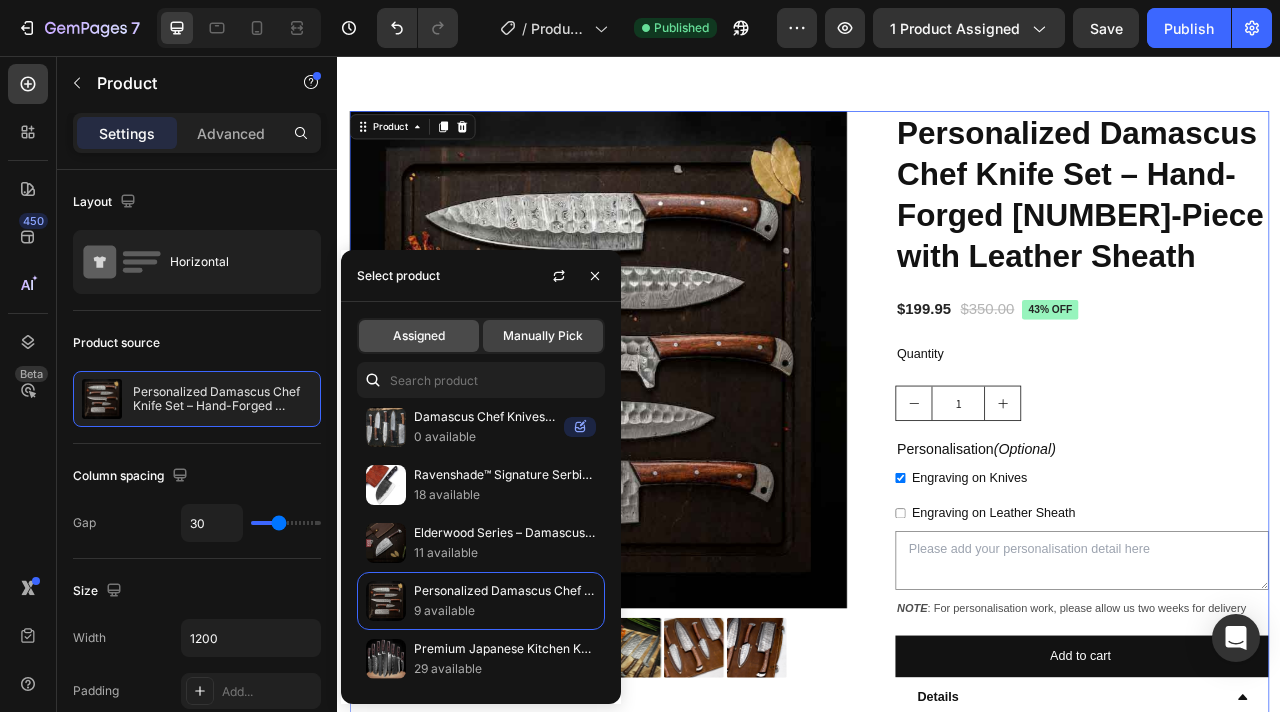 click on "Assigned" 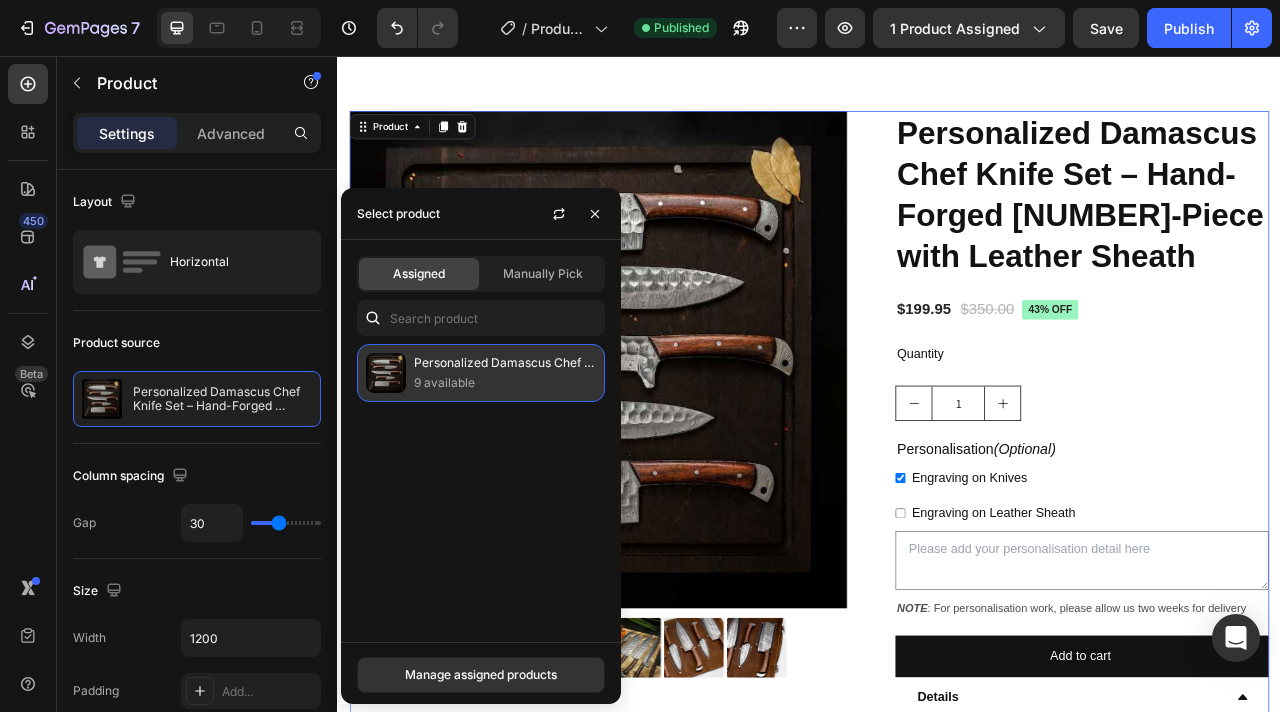 click on "9 available" at bounding box center (505, 383) 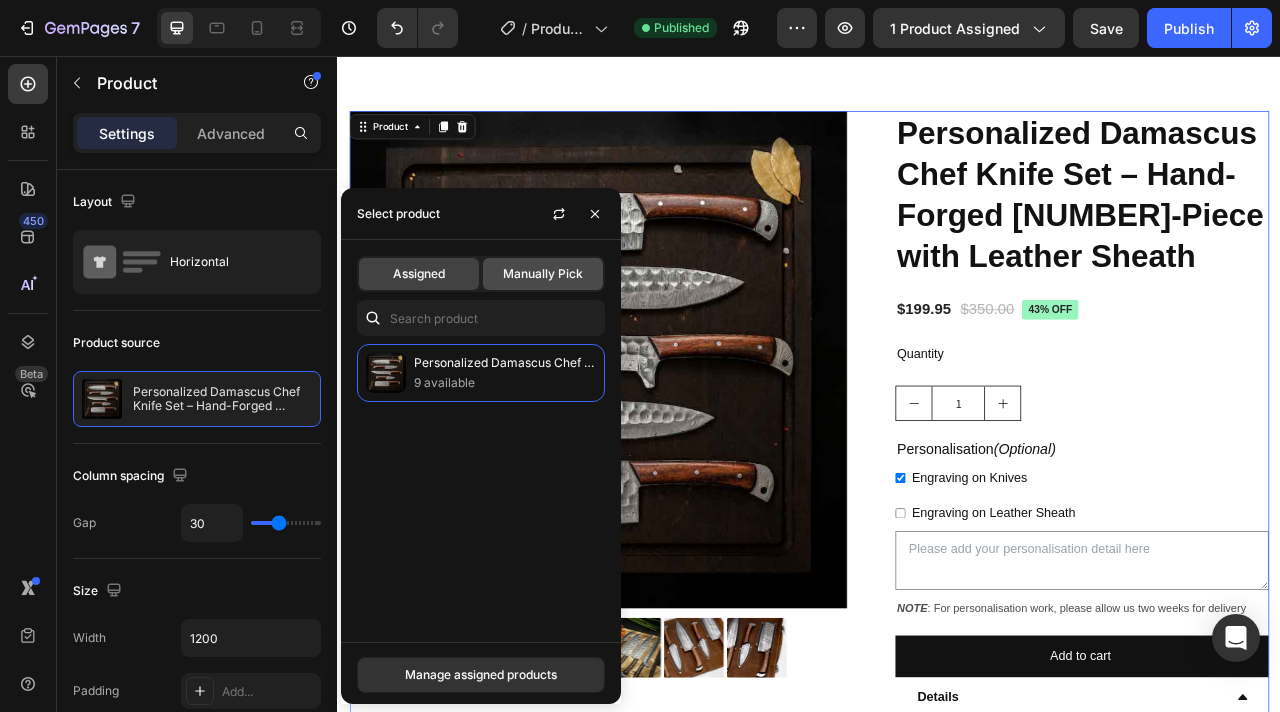 click on "Manually Pick" 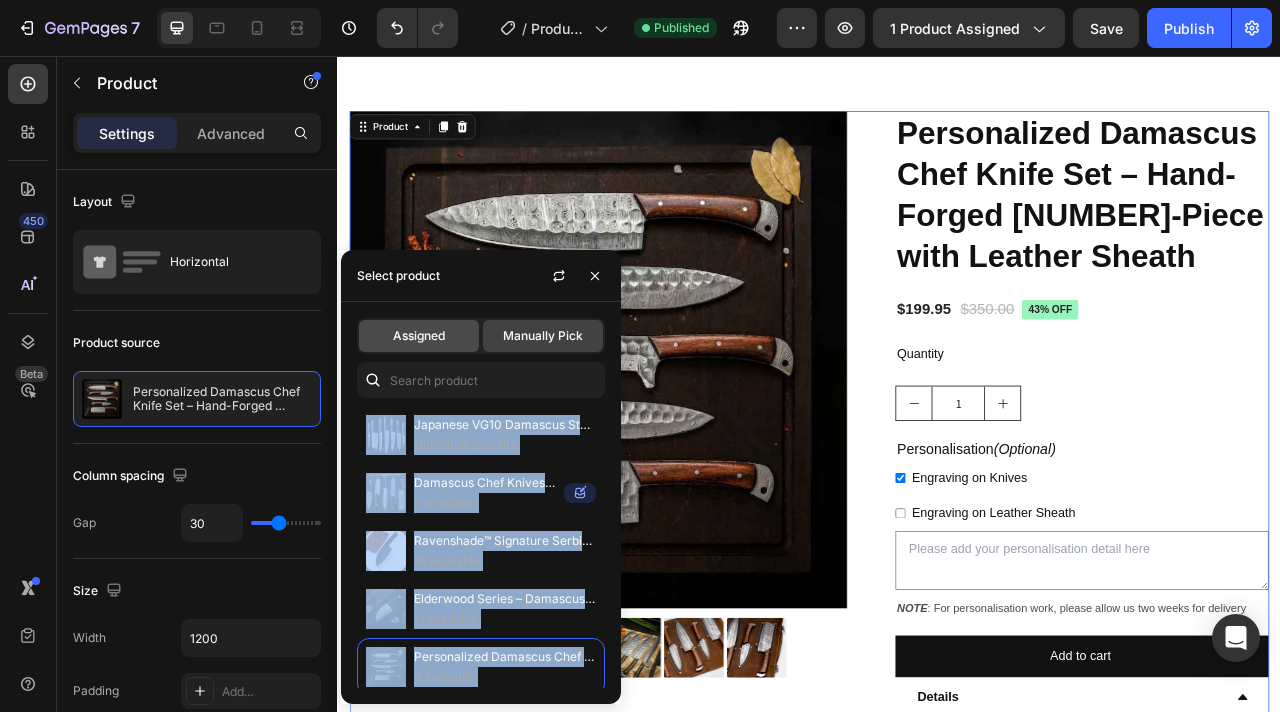 click on "Assigned" 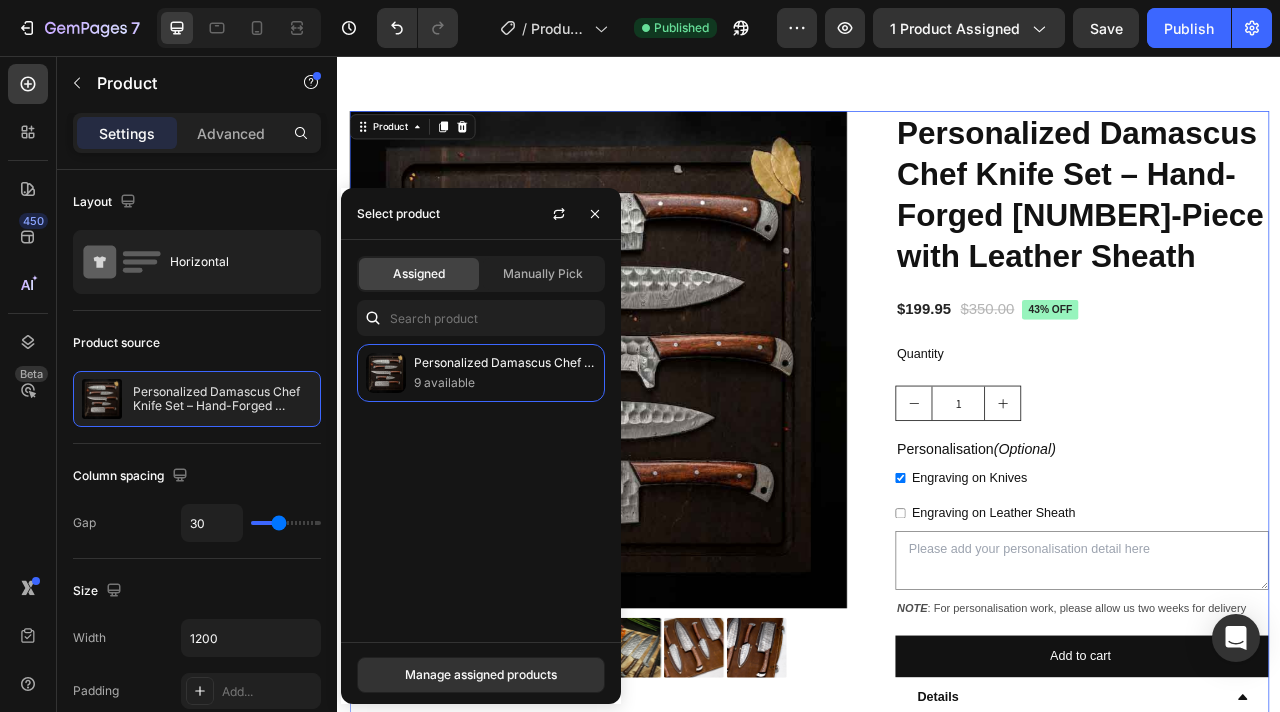 click on "Personalized Damascus Chef Knife Set – Hand-Forged 5-Piece with Leather Sheath 9 available" at bounding box center [481, 485] 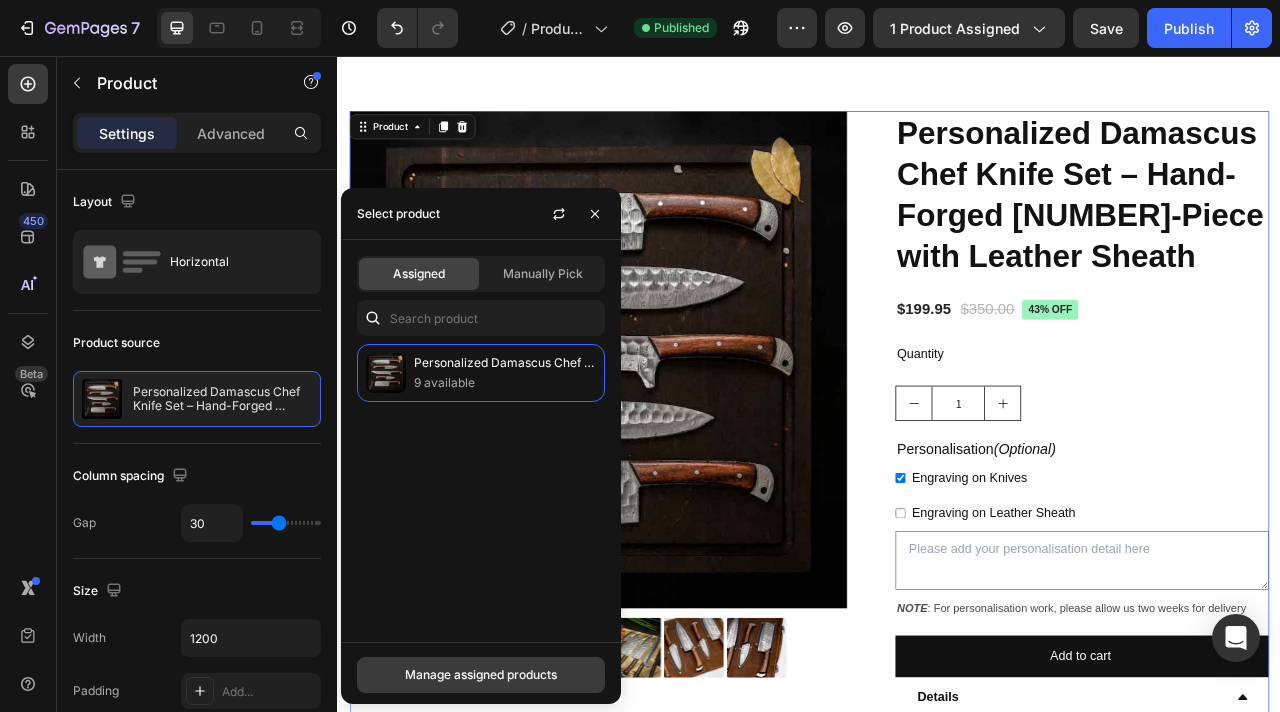 click on "Manage assigned products" at bounding box center [481, 675] 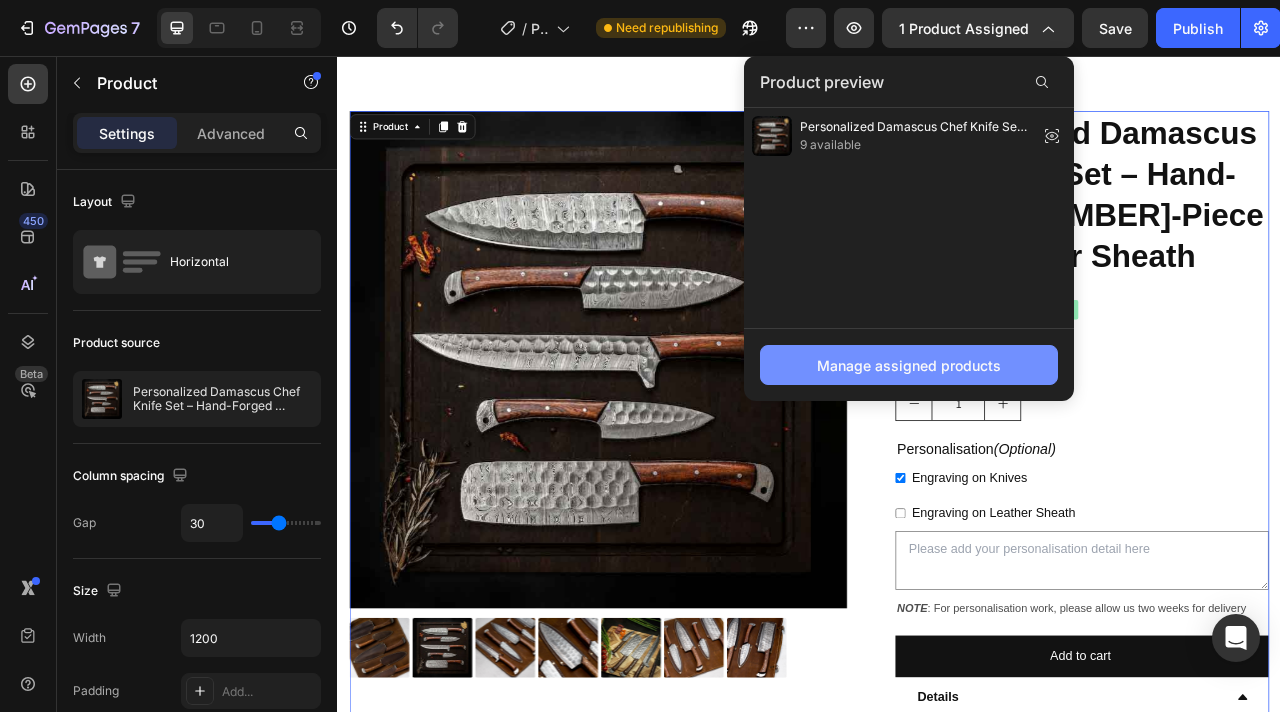 click on "Manage assigned products" at bounding box center (909, 365) 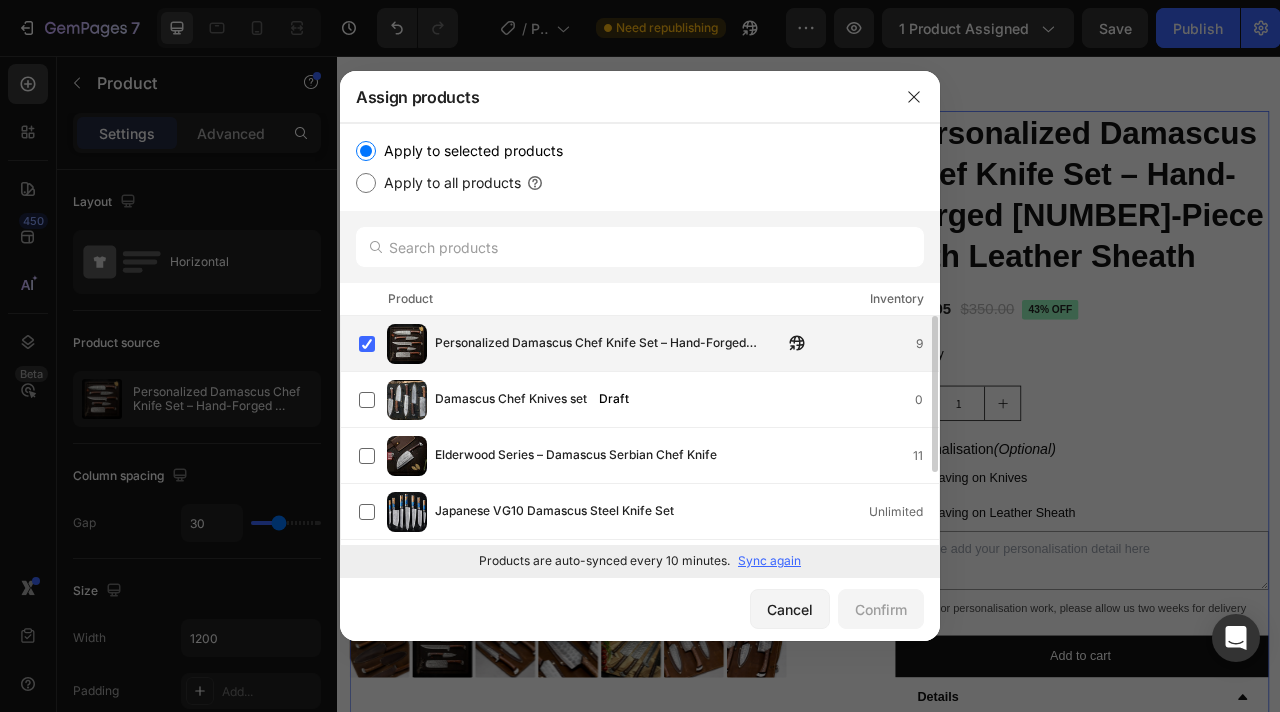 click on "Personalized Damascus Chef Knife Set – Hand-Forged 5-Piece with Leather Sheath" at bounding box center [609, 344] 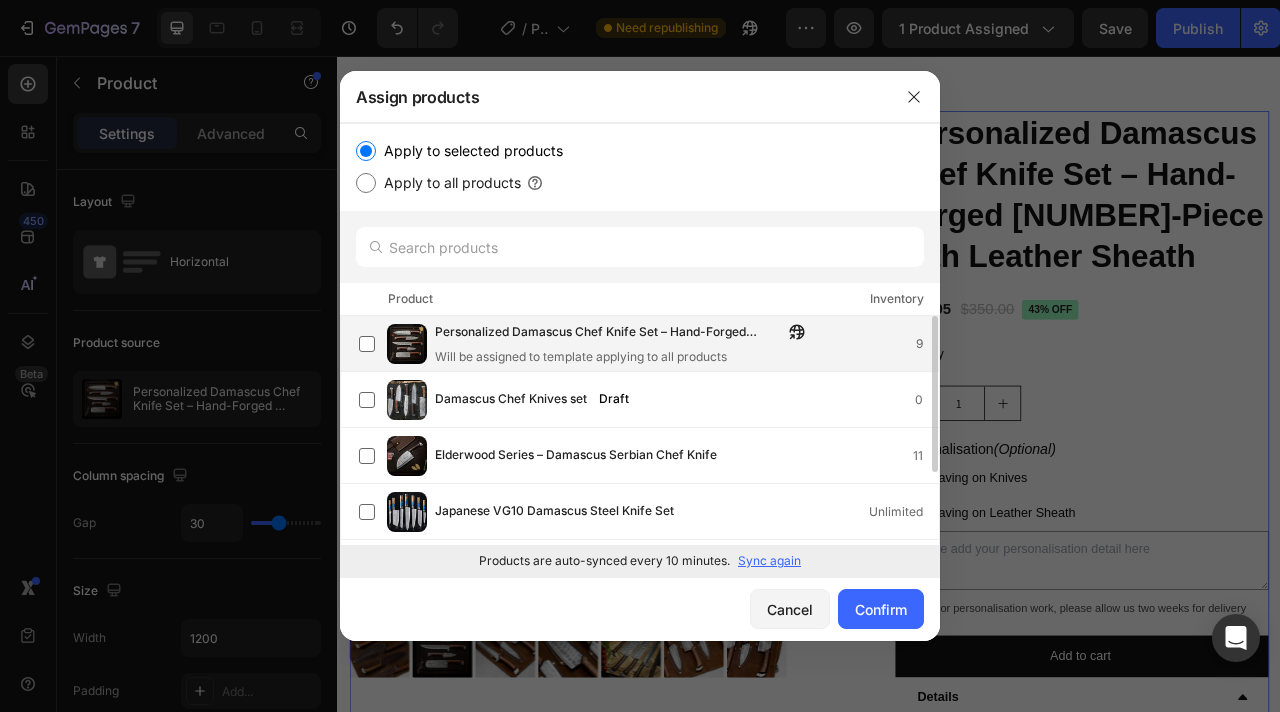 click on "Personalized Damascus Chef Knife Set – Hand-Forged 5-Piece with Leather Sheath" at bounding box center [609, 333] 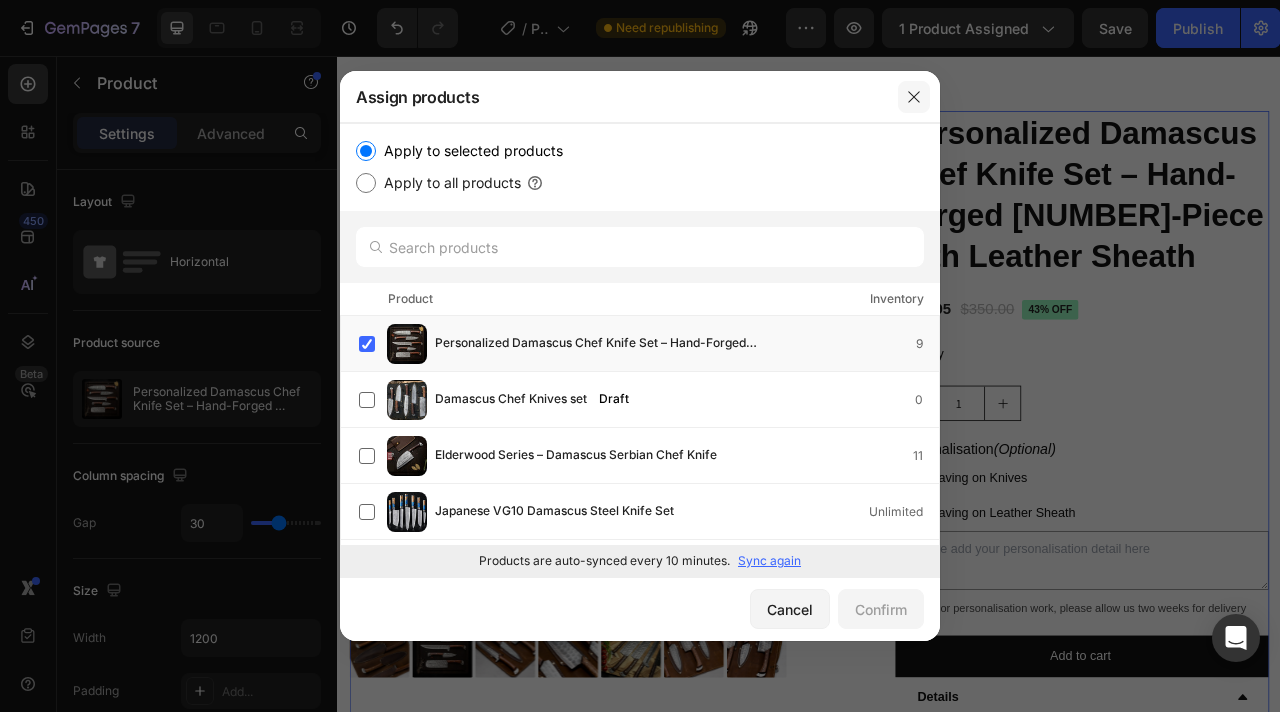 click 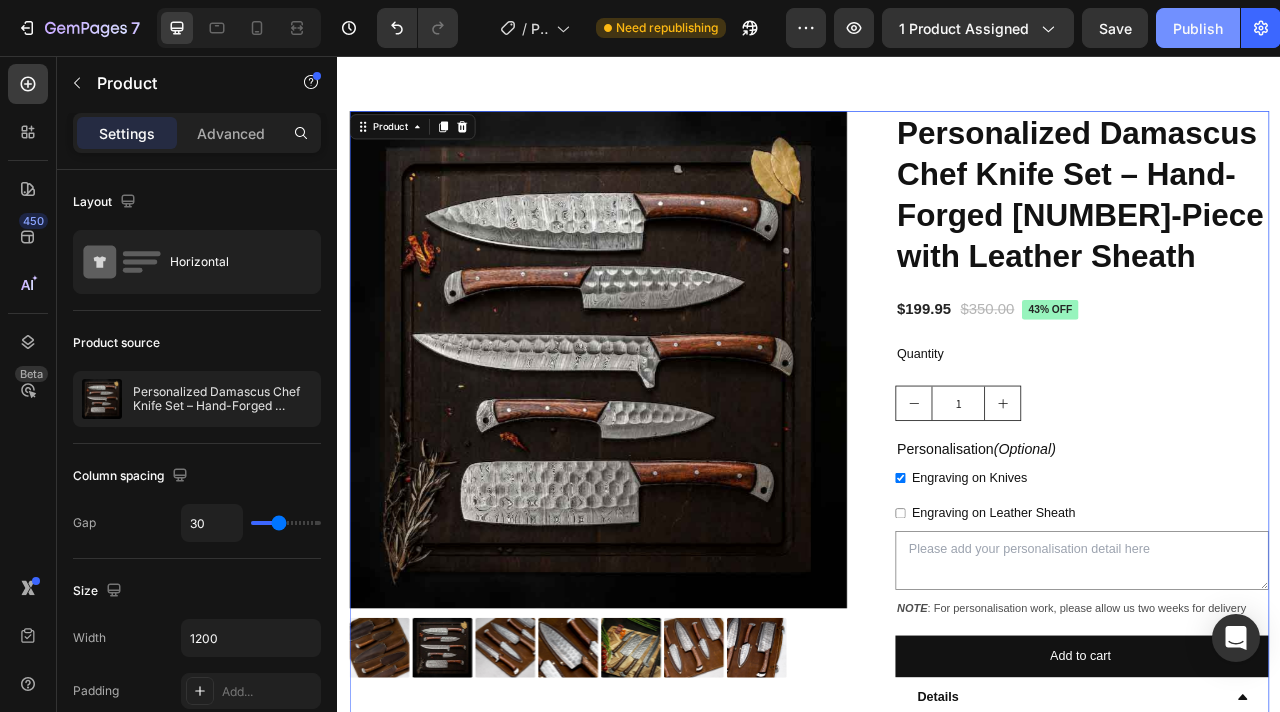 click on "Publish" at bounding box center (1198, 28) 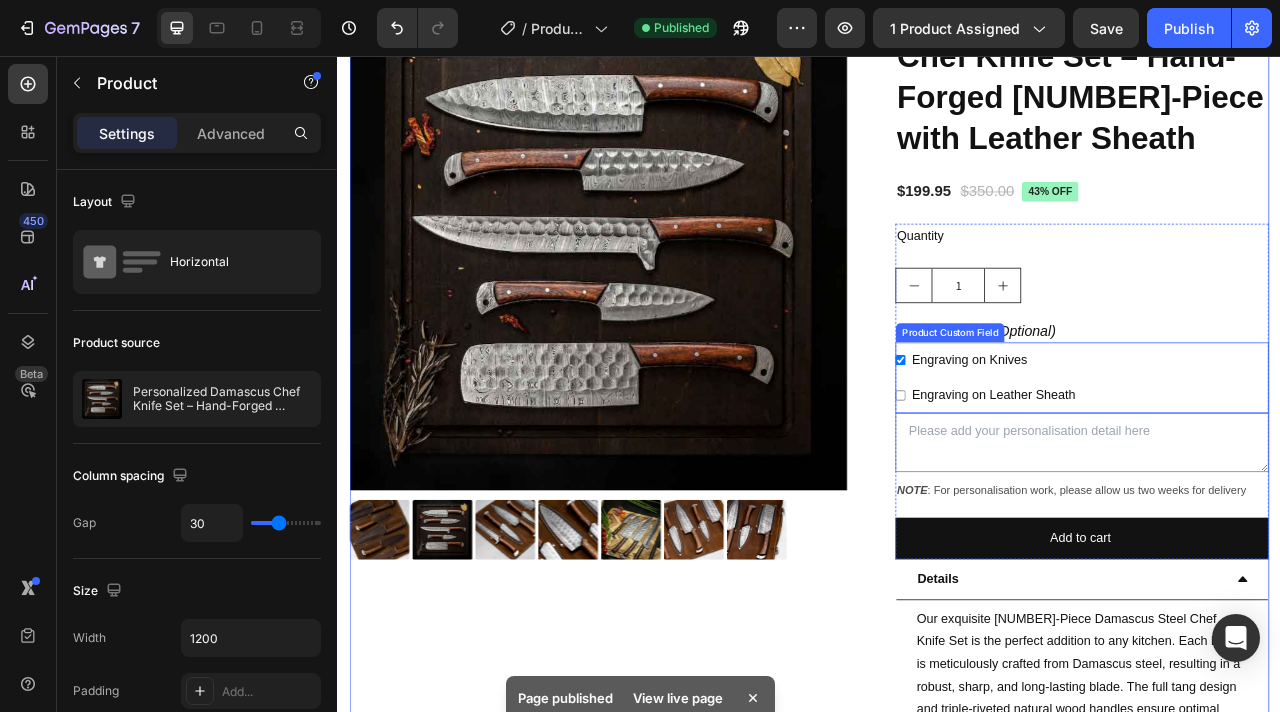 scroll, scrollTop: 264, scrollLeft: 0, axis: vertical 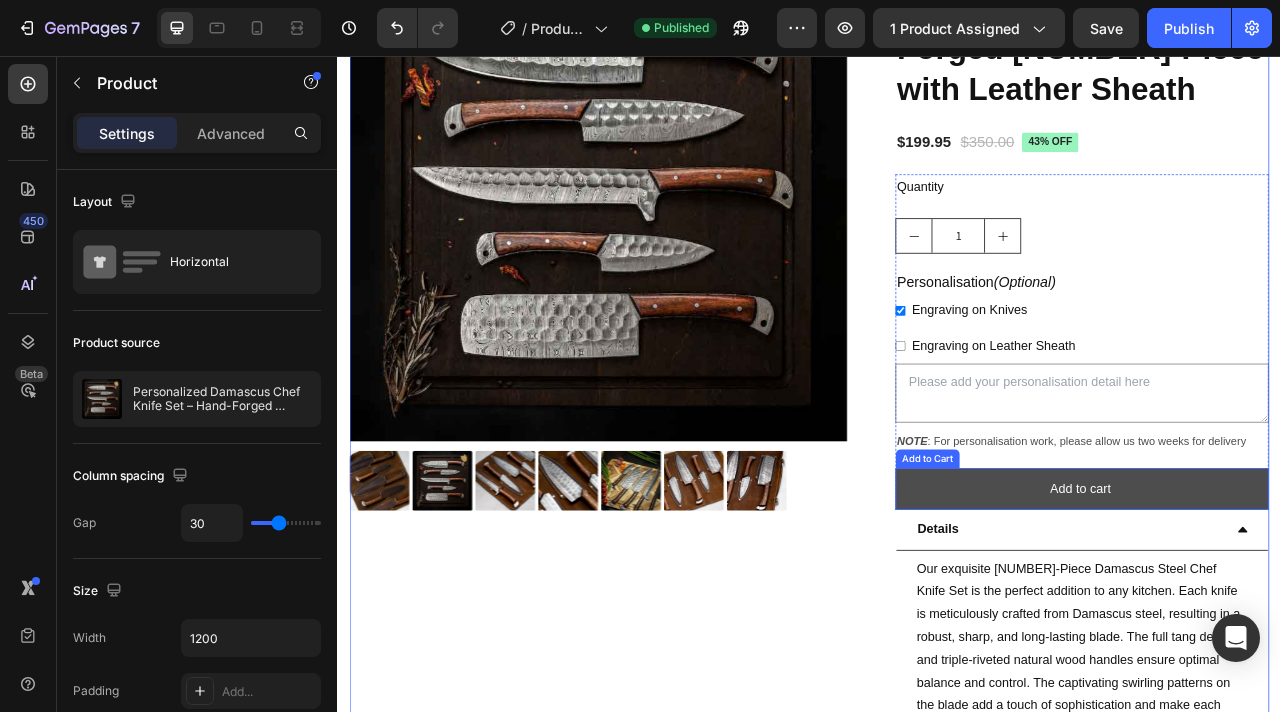 click on "Add to cart" at bounding box center (1284, 606) 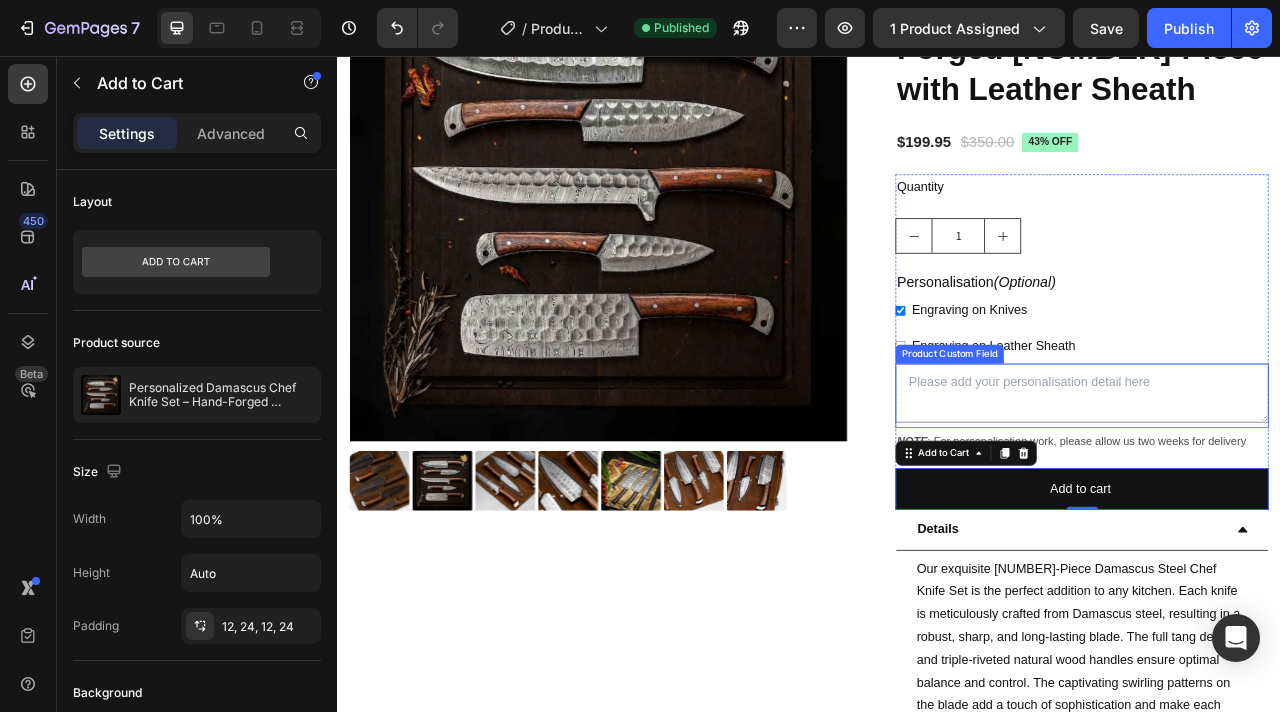 scroll, scrollTop: 0, scrollLeft: 0, axis: both 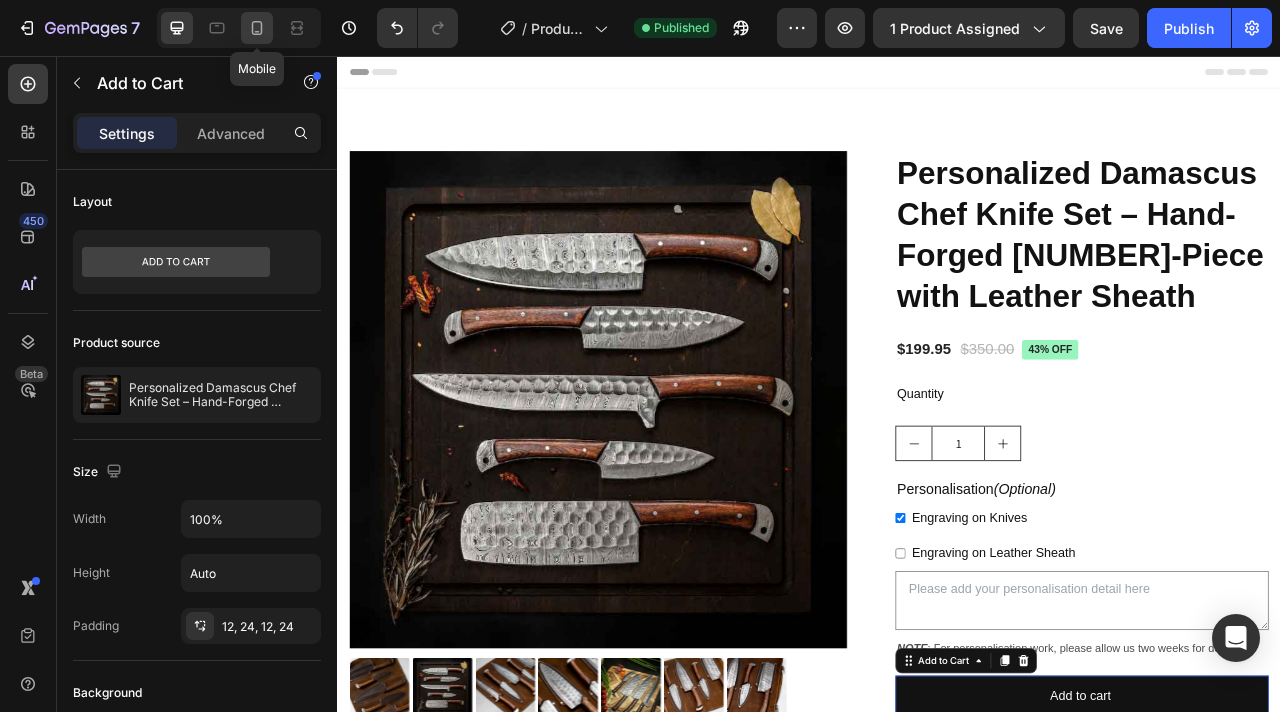 click 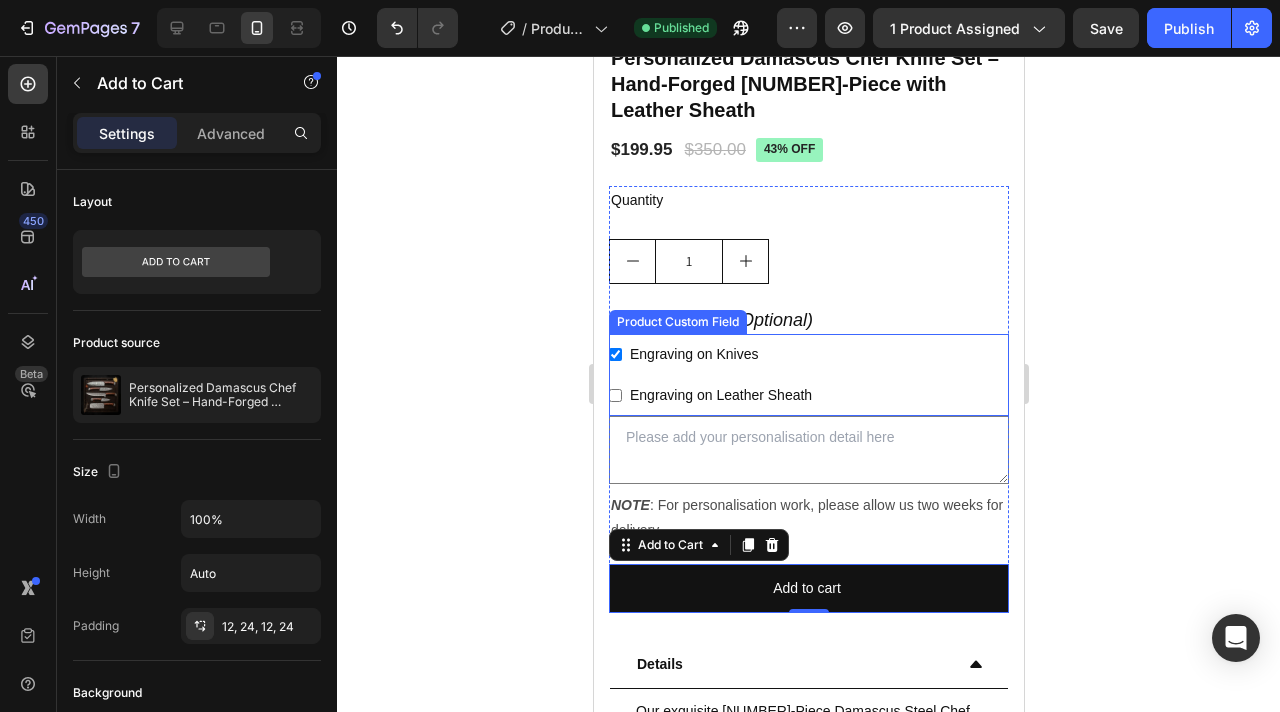 scroll, scrollTop: 547, scrollLeft: 0, axis: vertical 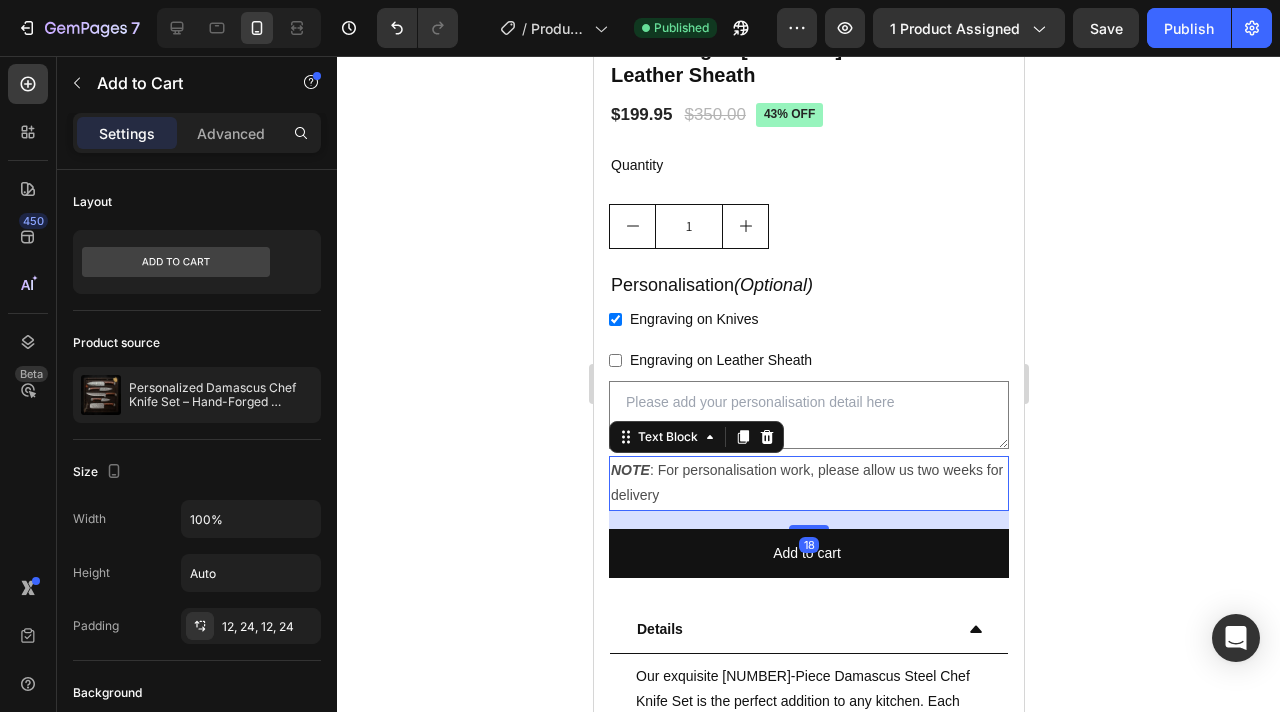 click on "NOTE : For personalisation work, please allow us two weeks for delivery" at bounding box center (806, 482) 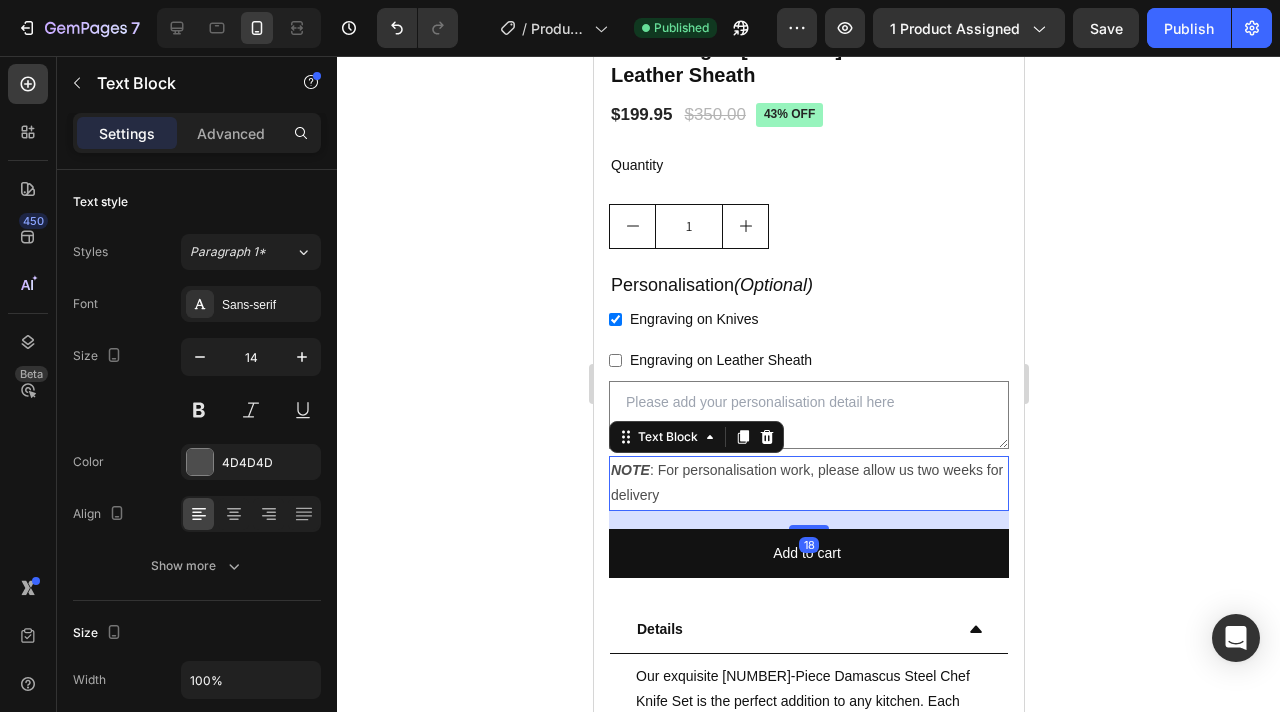 click on "NOTE : For personalisation work, please allow us two weeks for delivery" at bounding box center [806, 482] 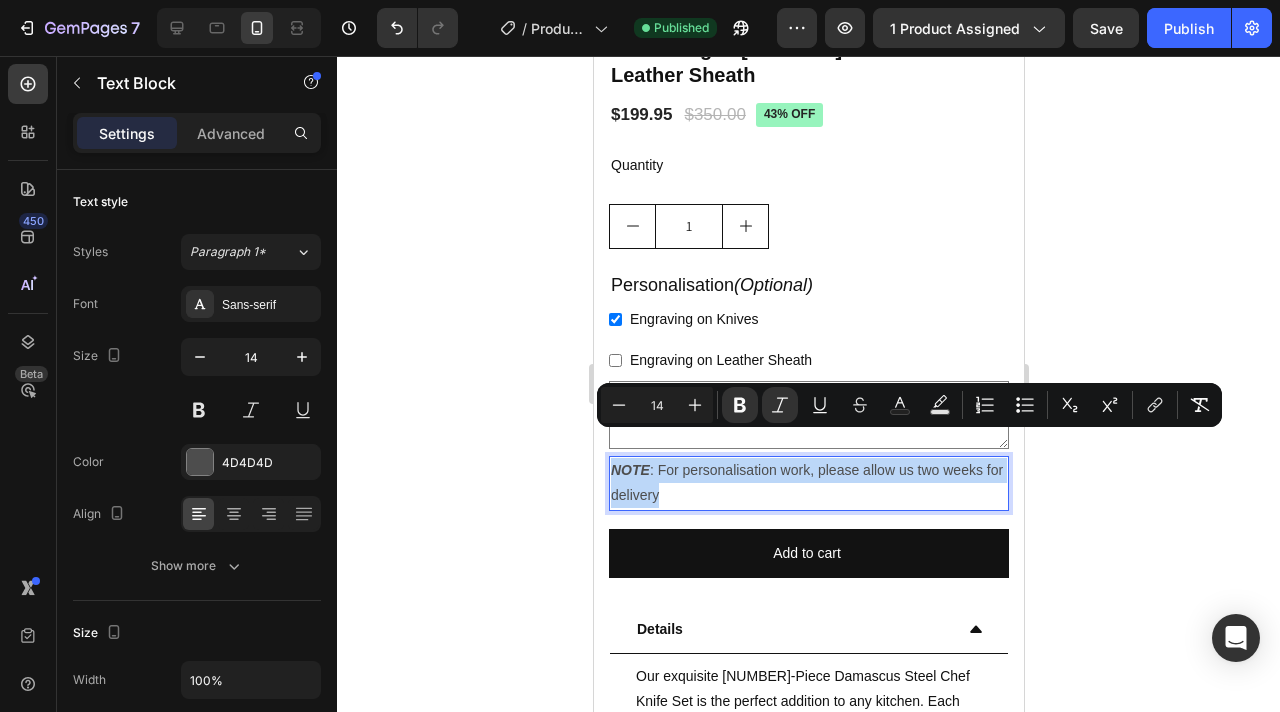 click on "NOTE : For personalisation work, please allow us two weeks for delivery" at bounding box center [806, 482] 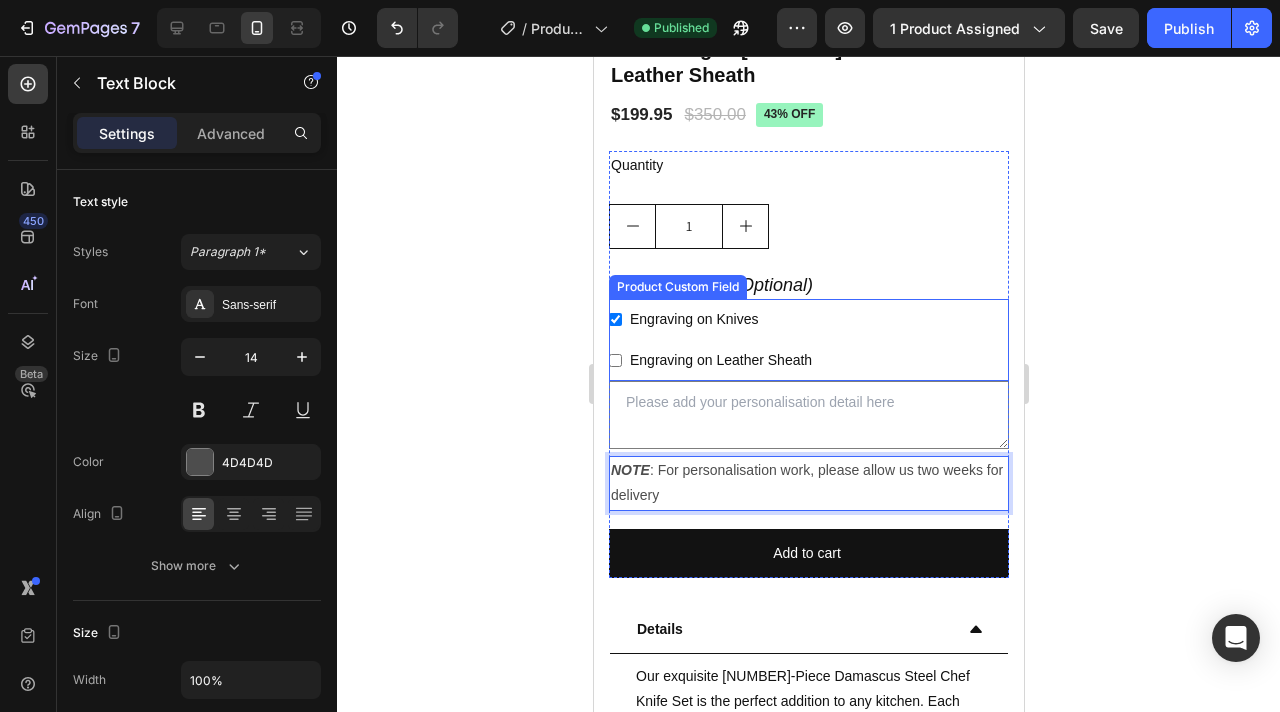 click on "Engraving on Knives" at bounding box center (614, 319) 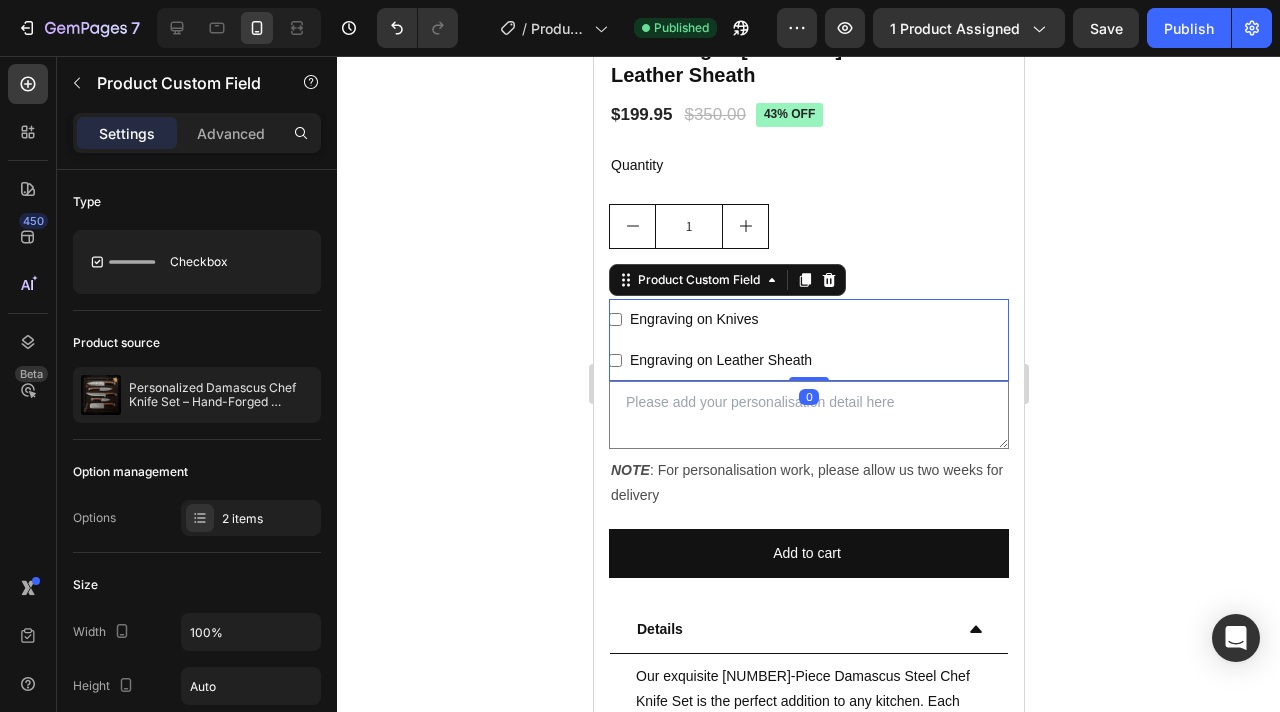 click 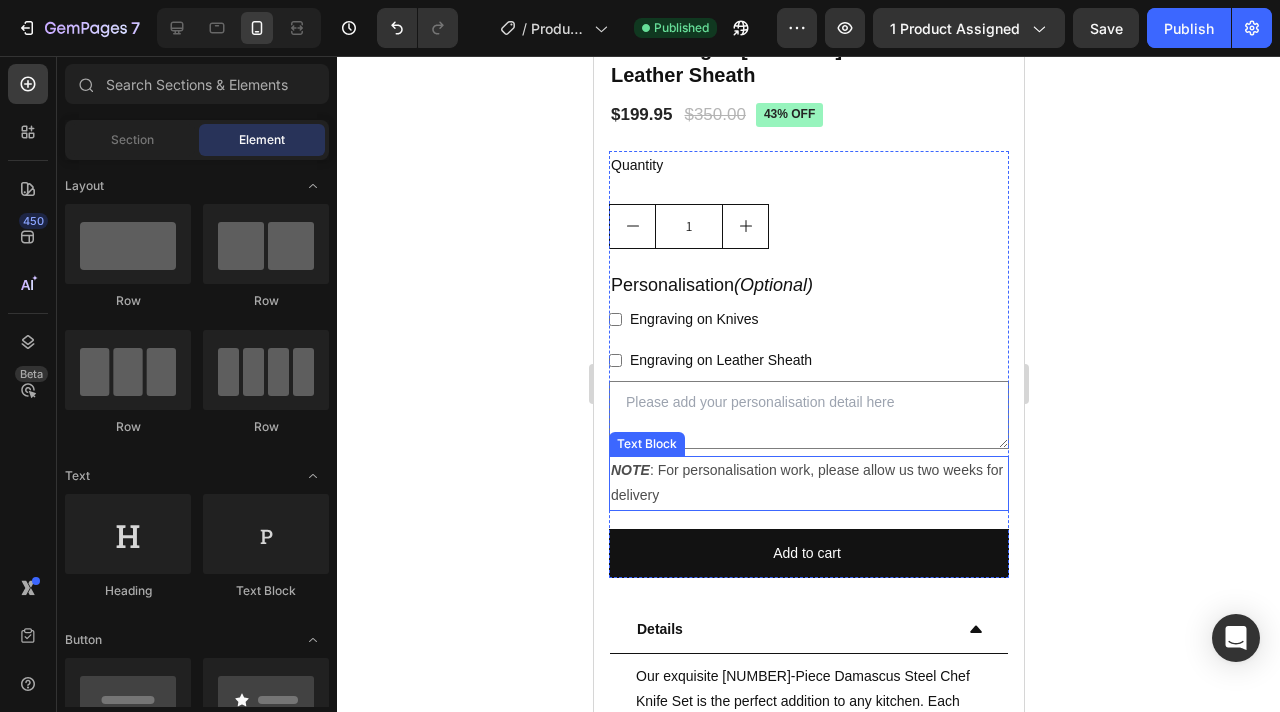 click on "NOTE : For personalisation work, please allow us two weeks for delivery" at bounding box center (808, 483) 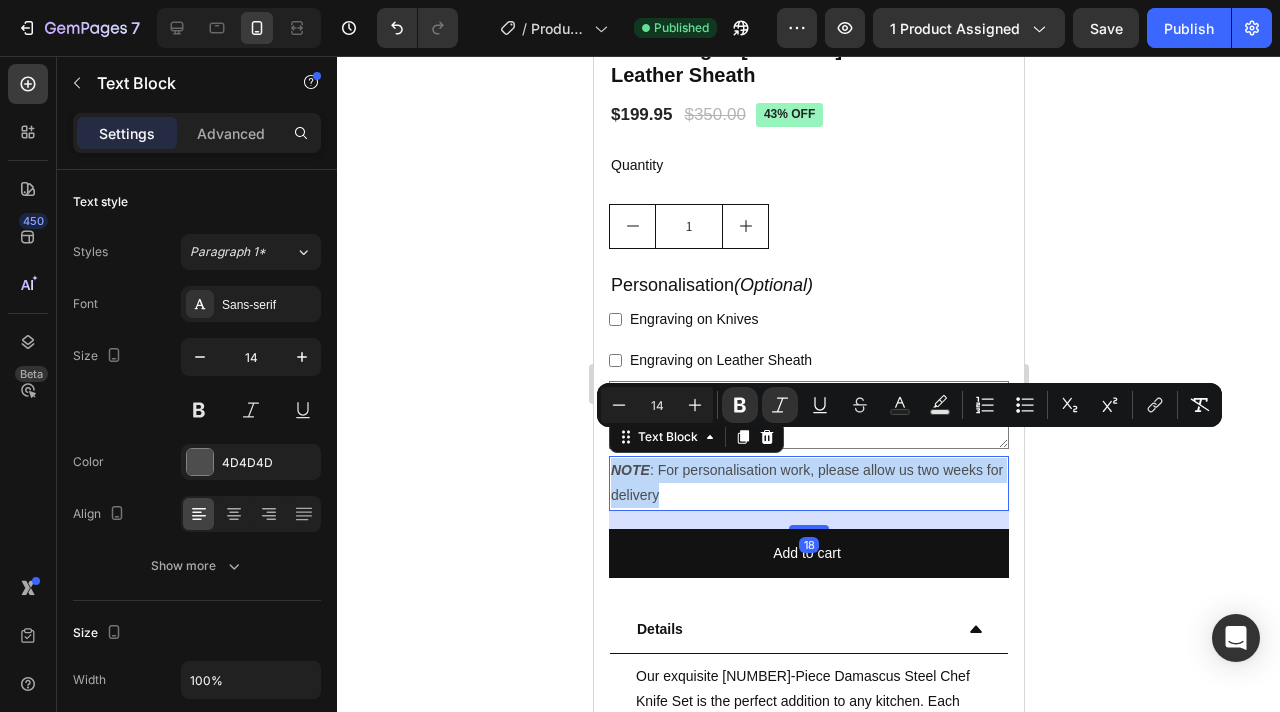 click on "NOTE : For personalisation work, please allow us two weeks for delivery" at bounding box center (808, 483) 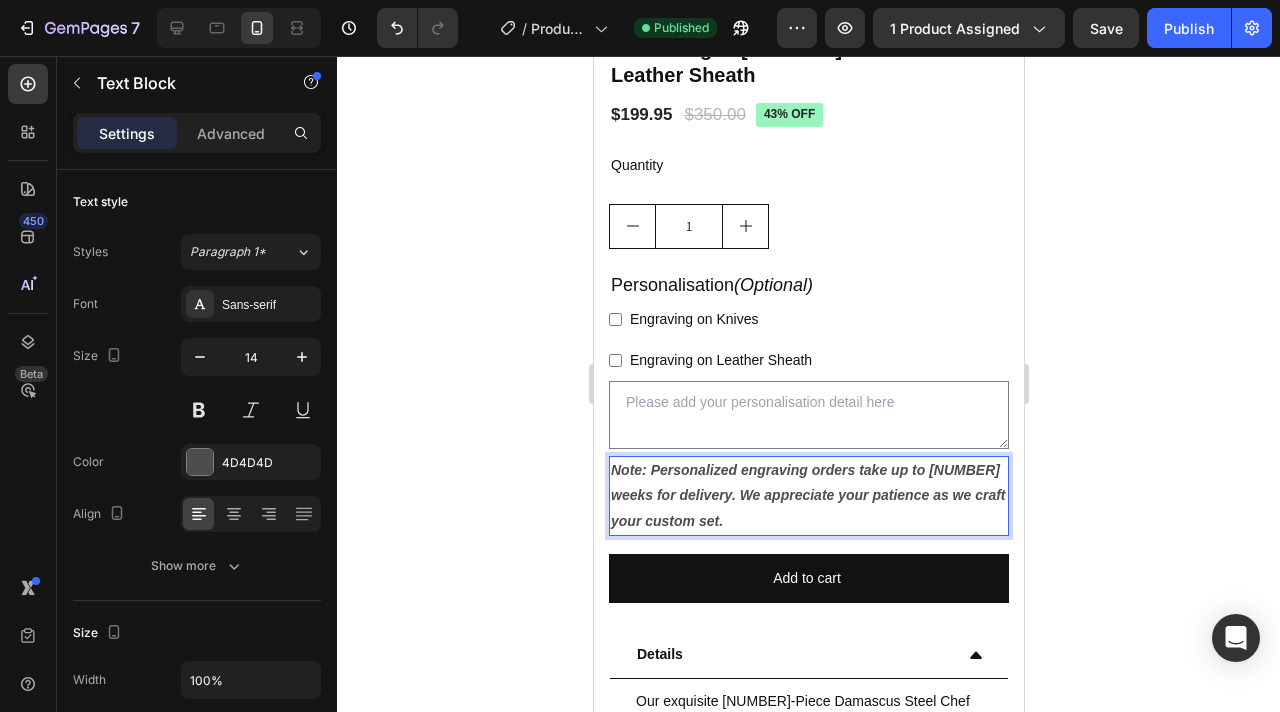 click on "Note: Personalized engraving orders take up to 2 weeks for delivery. We appreciate your patience as we craft your custom set." at bounding box center [807, 495] 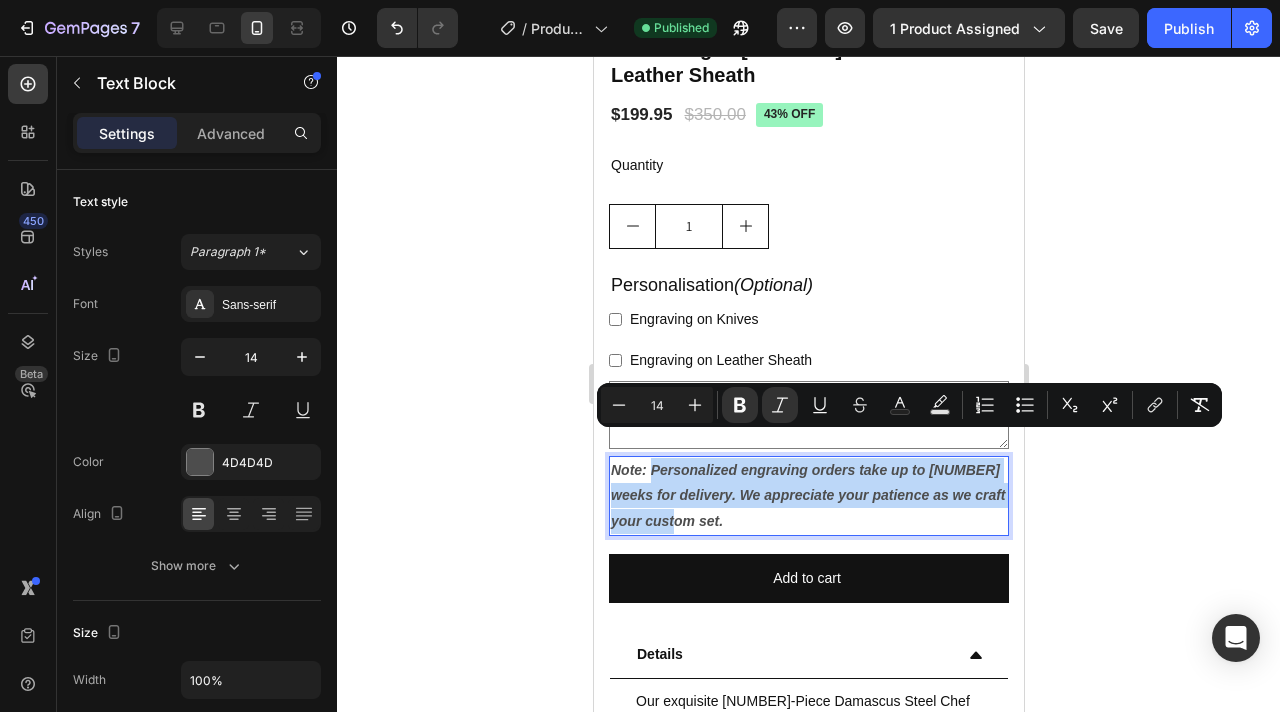 drag, startPoint x: 653, startPoint y: 445, endPoint x: 688, endPoint y: 494, distance: 60.216278 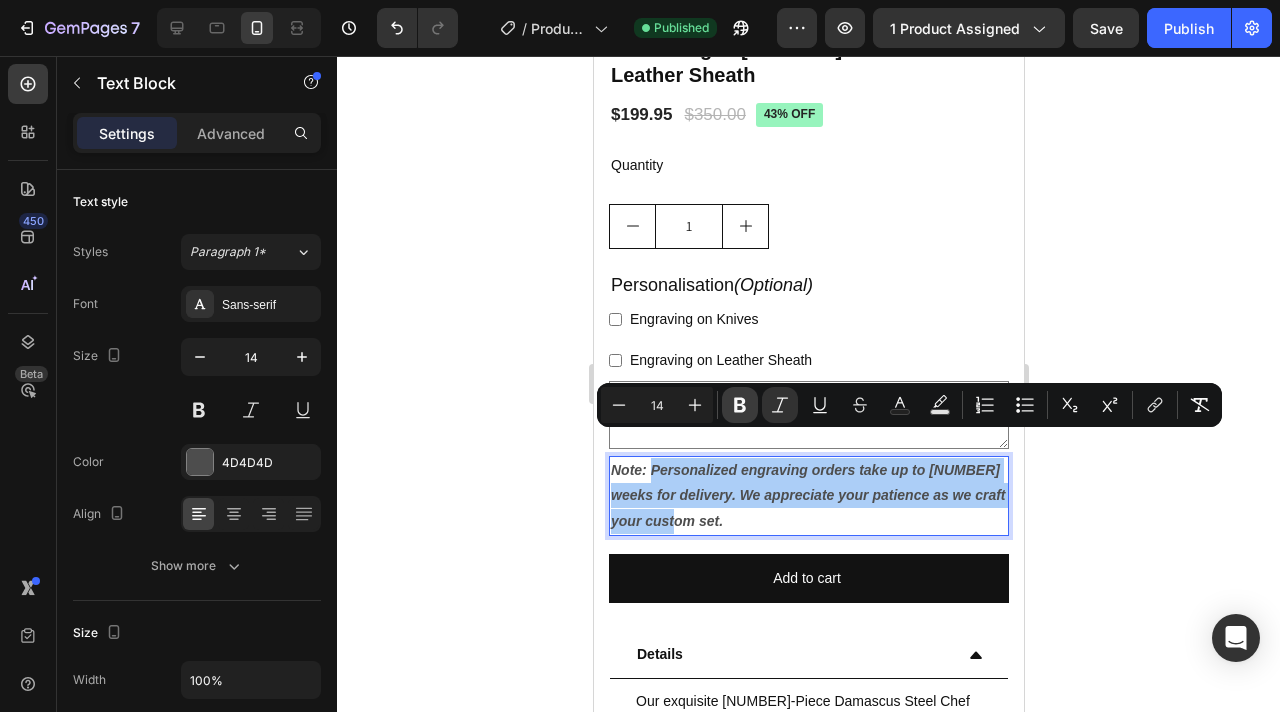 click 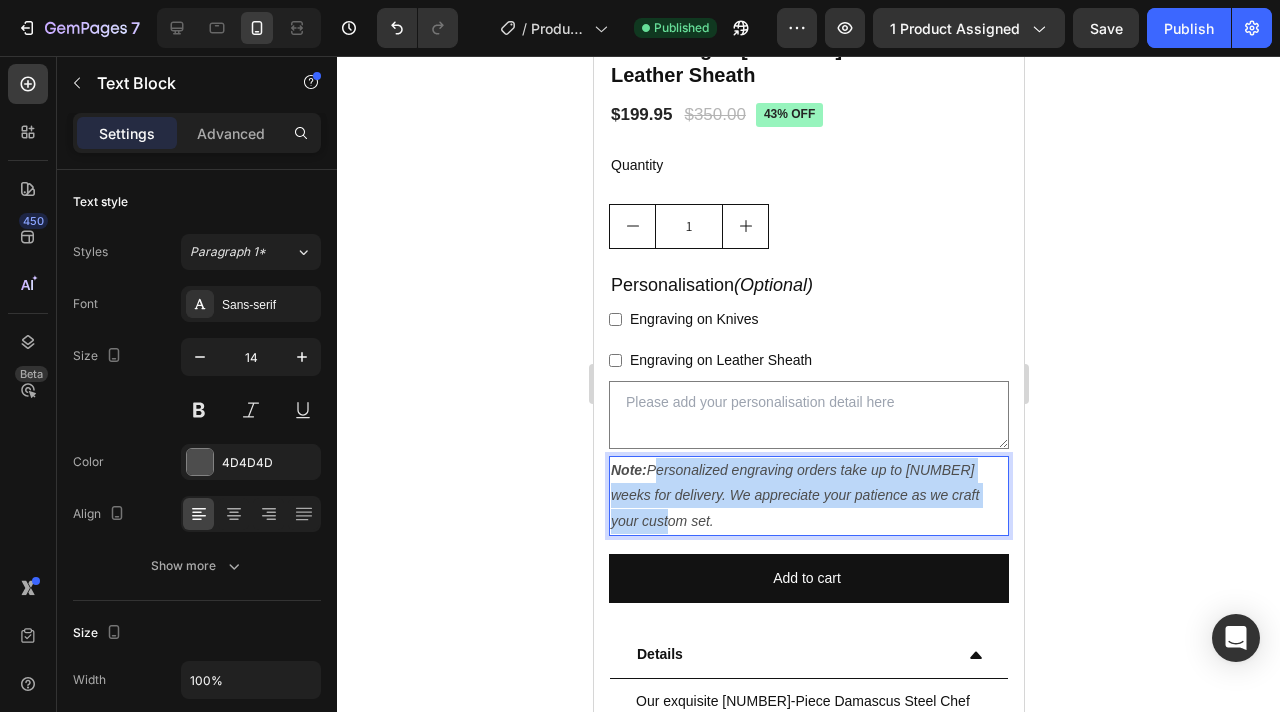 drag, startPoint x: 654, startPoint y: 444, endPoint x: 658, endPoint y: 499, distance: 55.145264 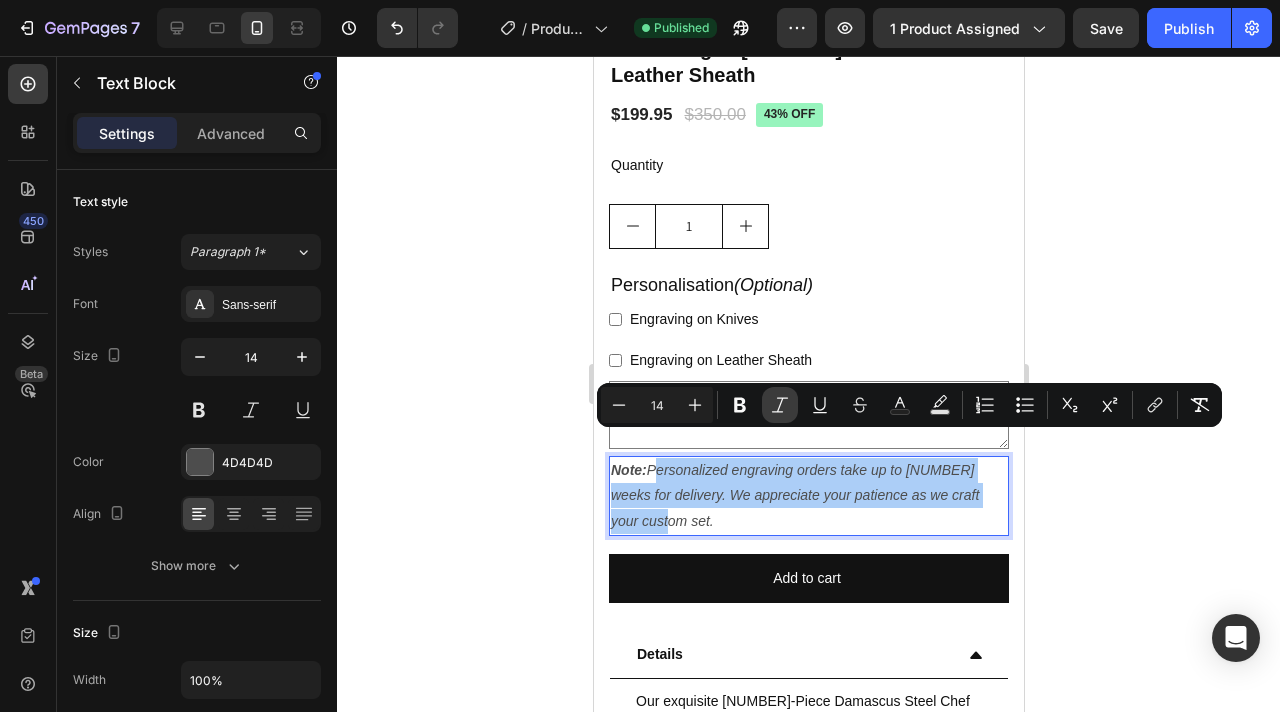 click 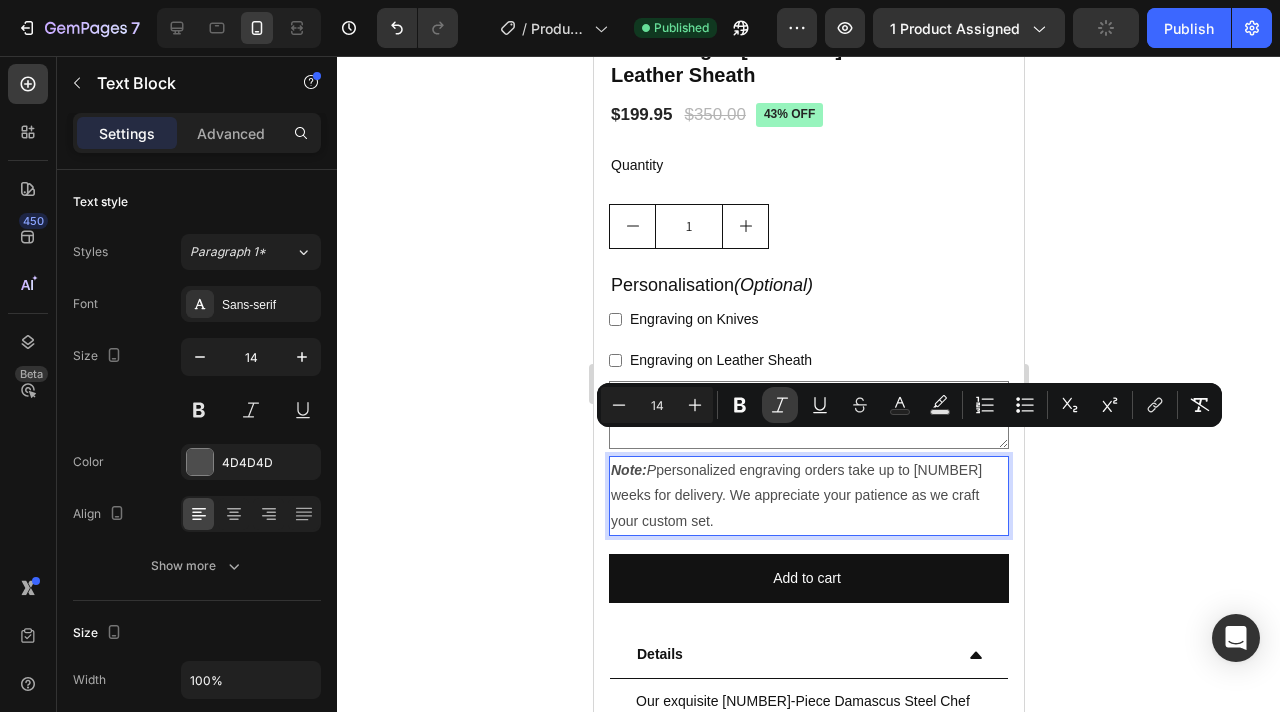 click 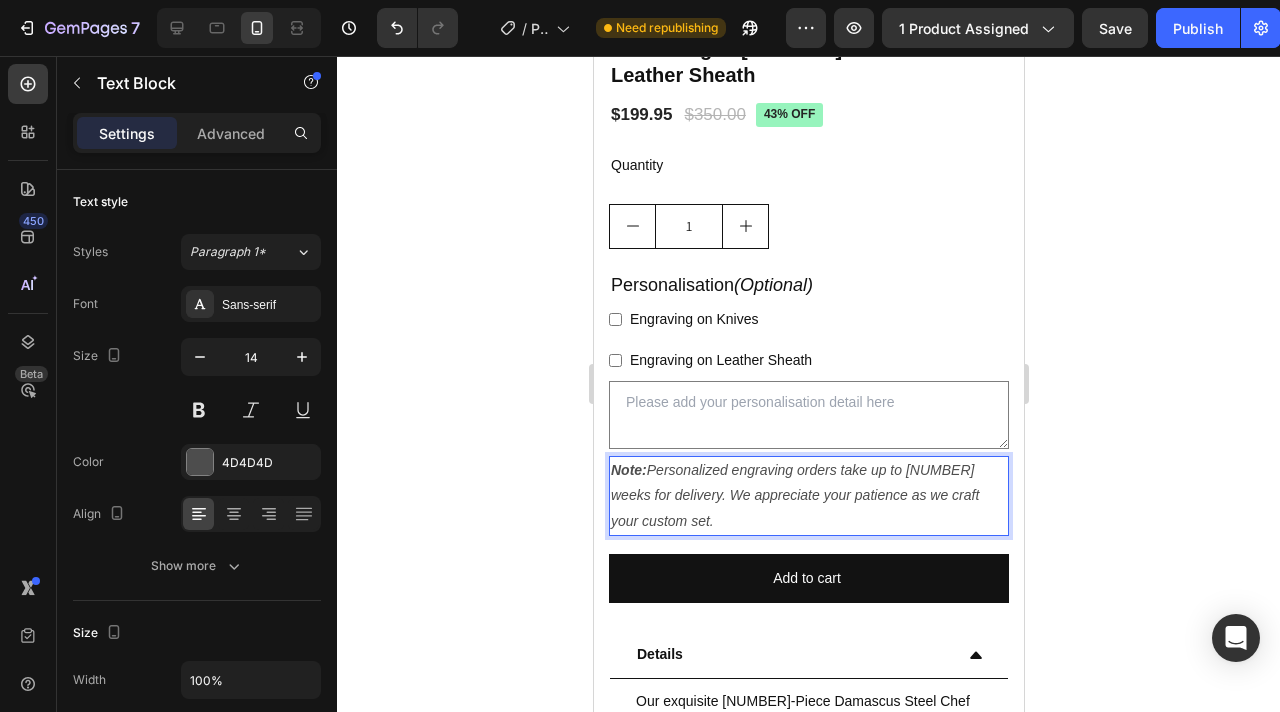 click on "Note:  Personalized engraving orders take up to 2 weeks for delivery. We appreciate your patience as we craft your custom set." at bounding box center (794, 495) 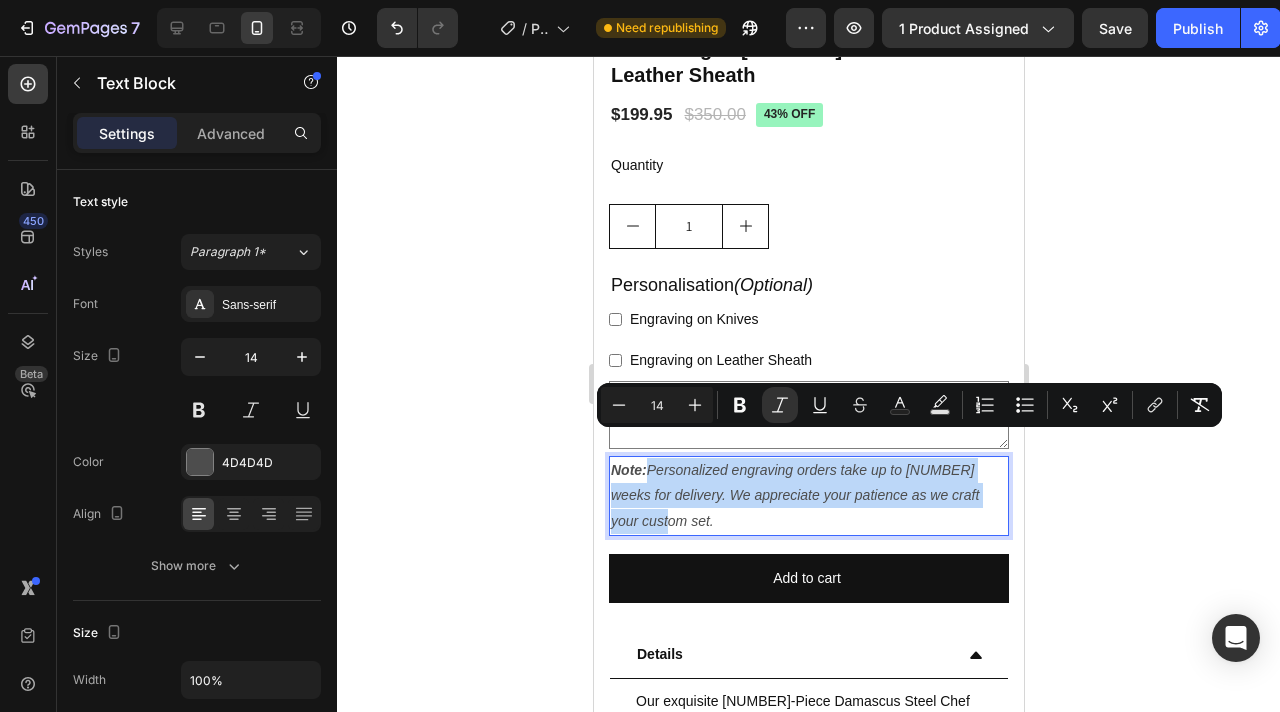 drag, startPoint x: 652, startPoint y: 445, endPoint x: 659, endPoint y: 494, distance: 49.497475 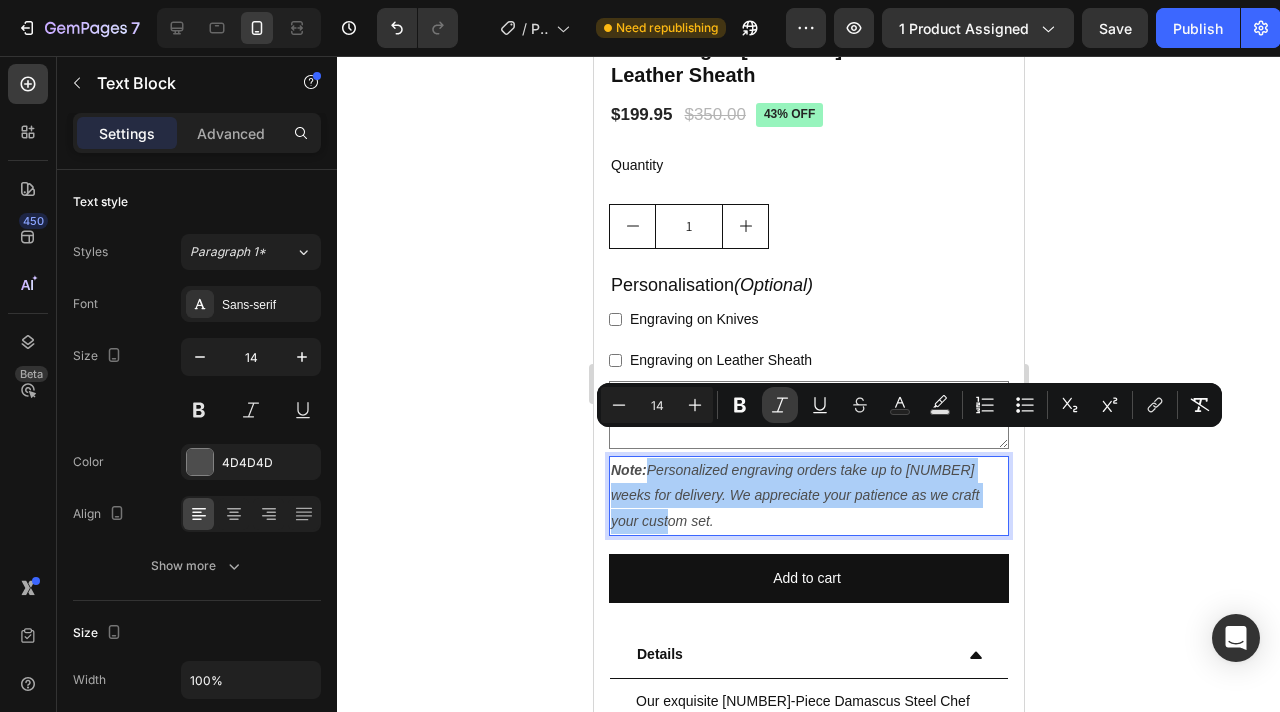 click 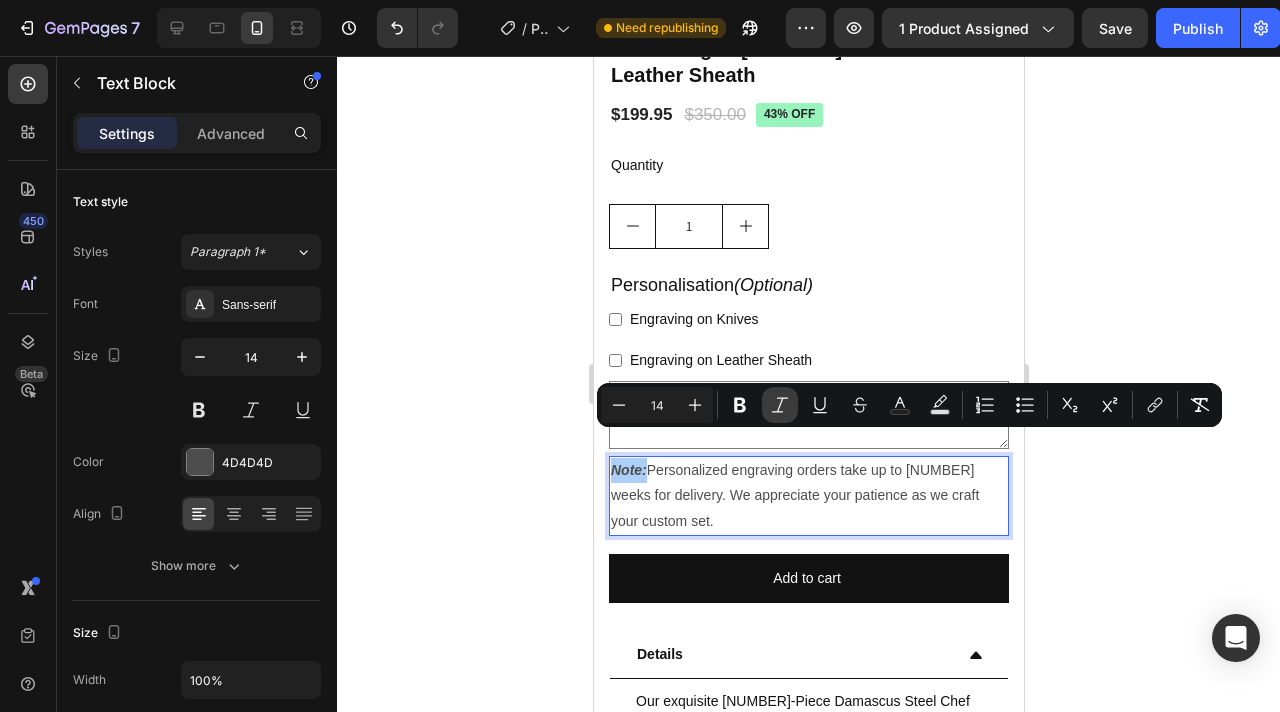 click 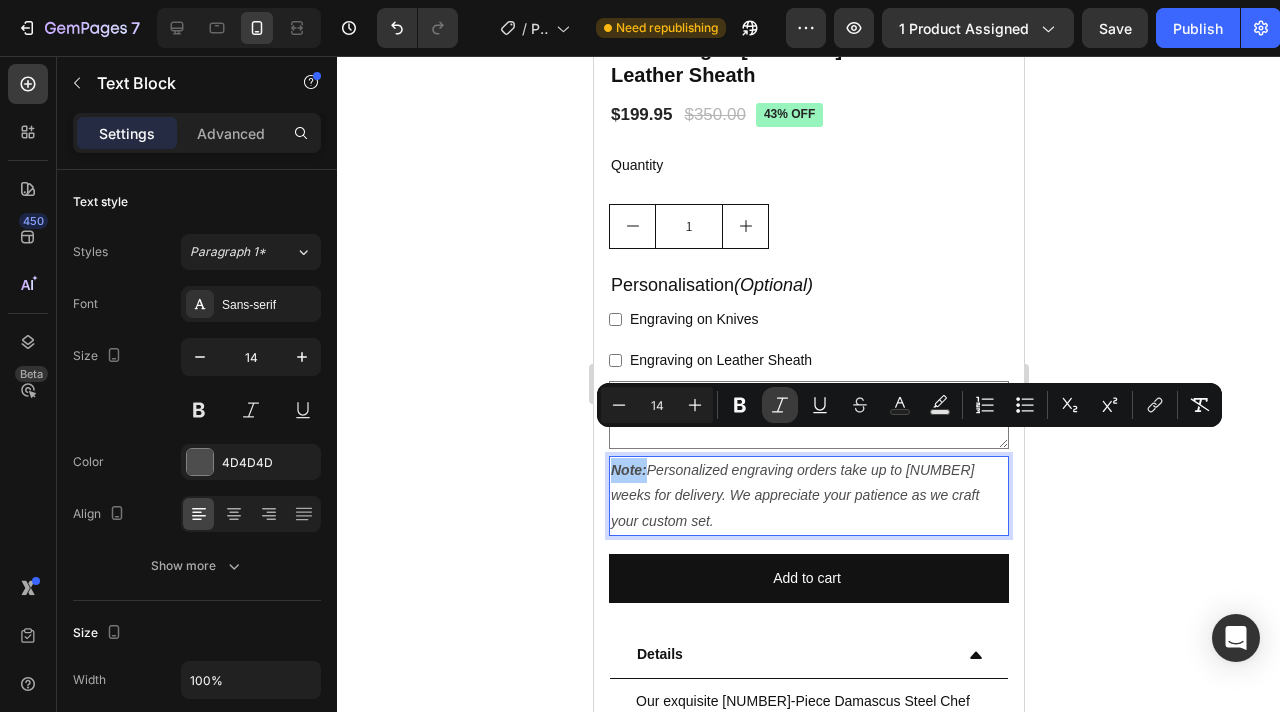 click 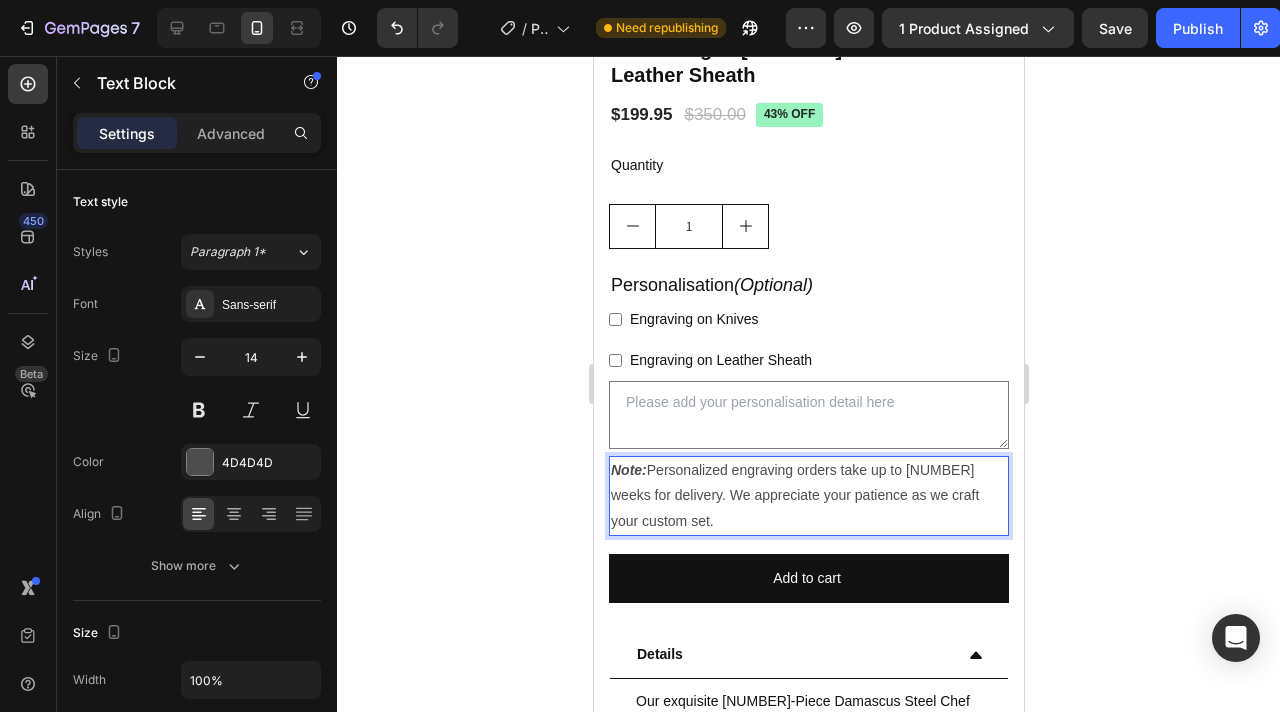 click on "Note:" at bounding box center (628, 470) 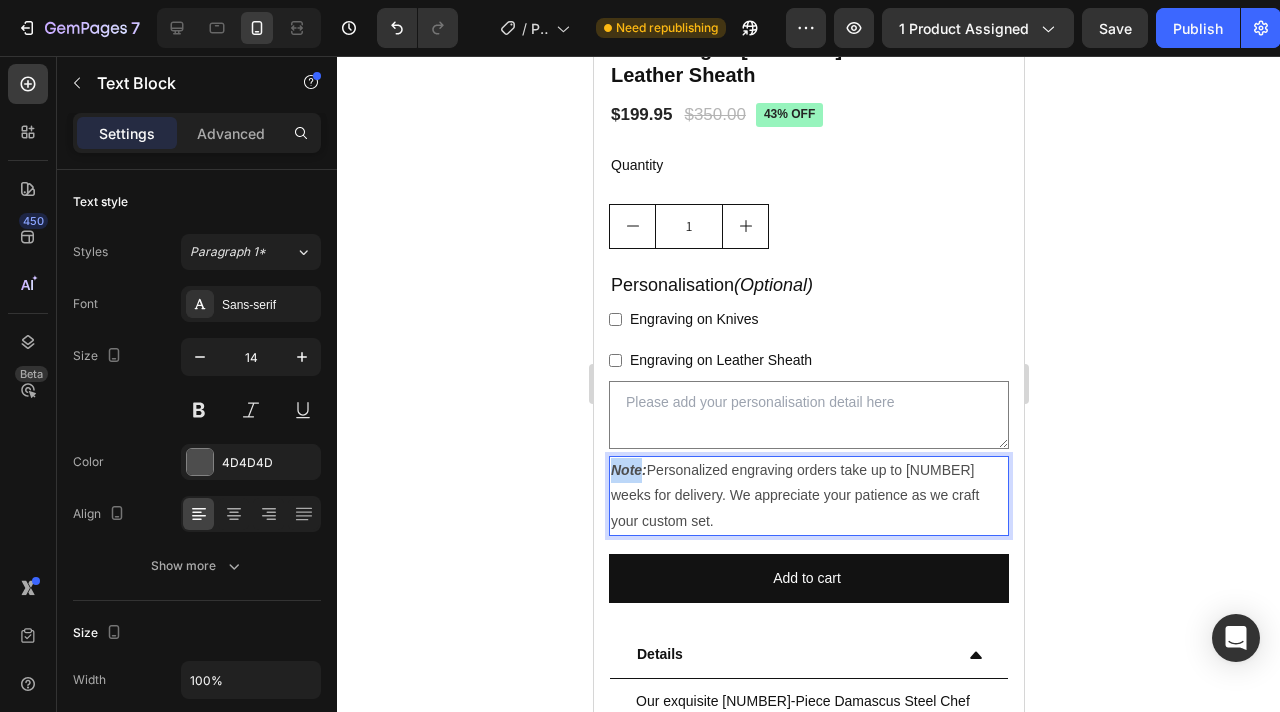 click on "Note:" at bounding box center (628, 470) 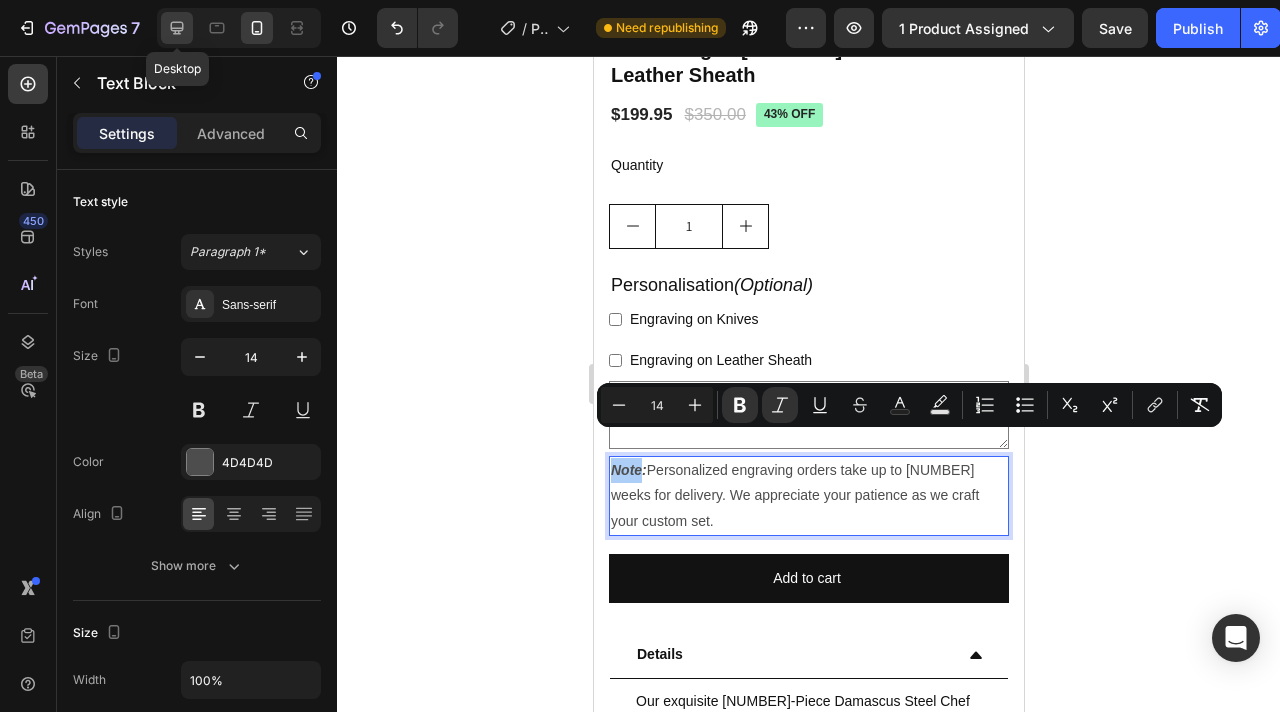 click 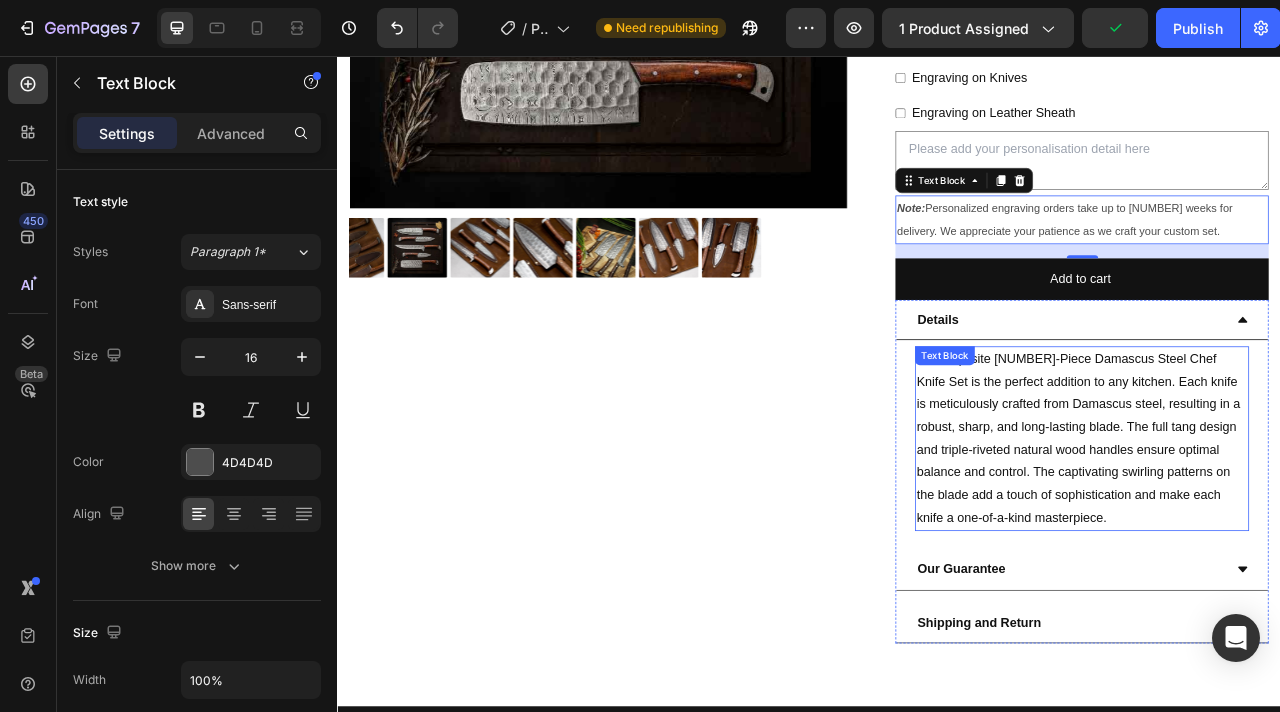 scroll, scrollTop: 498, scrollLeft: 0, axis: vertical 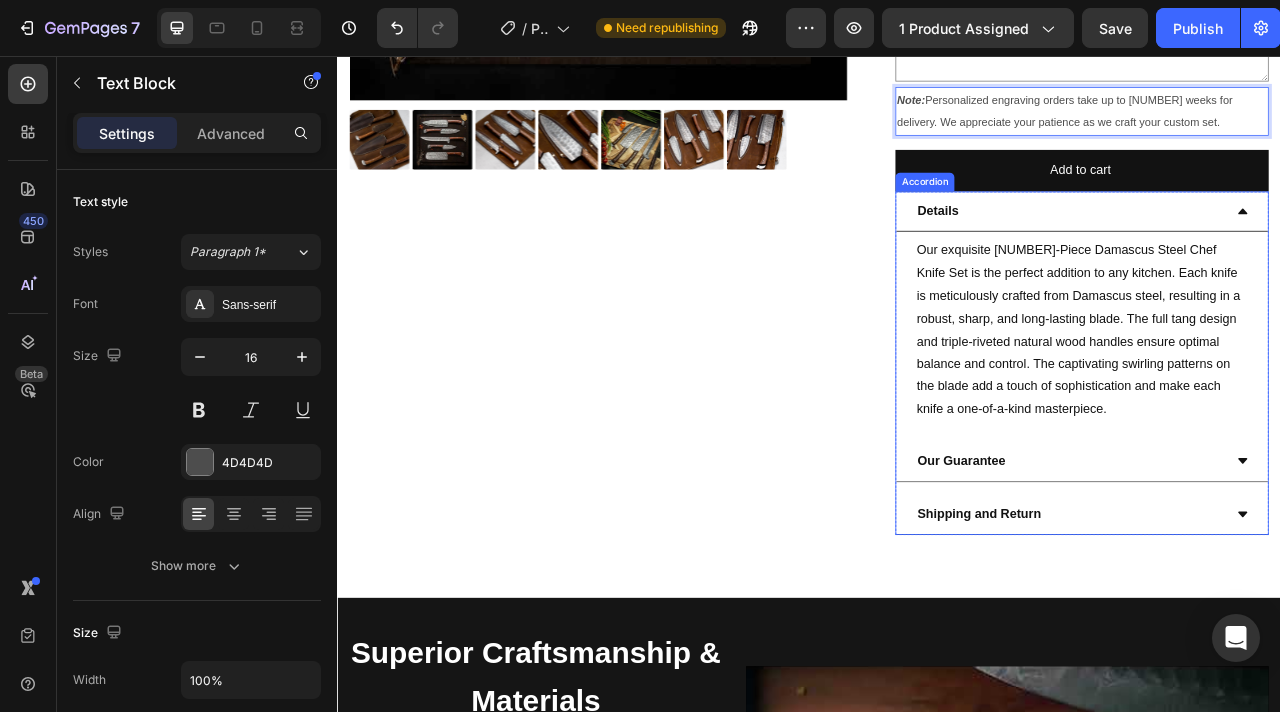 click on "Shipping and Return" at bounding box center (1268, 639) 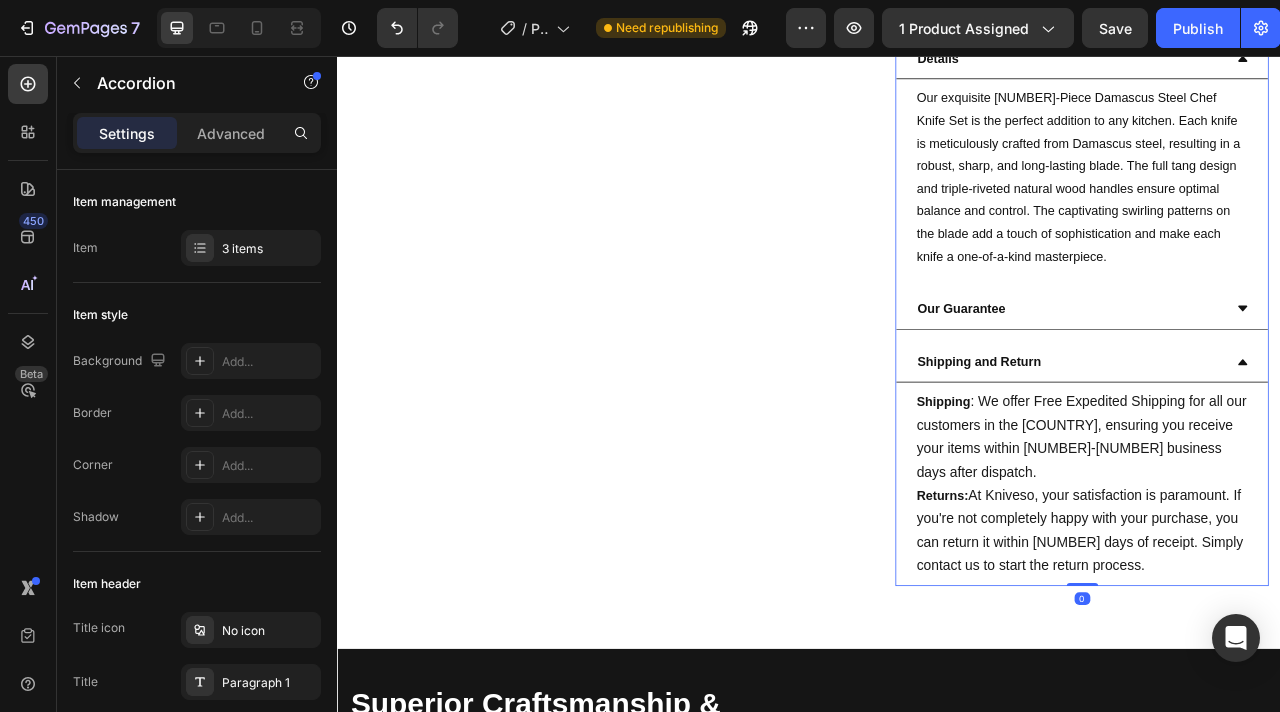 scroll, scrollTop: 916, scrollLeft: 0, axis: vertical 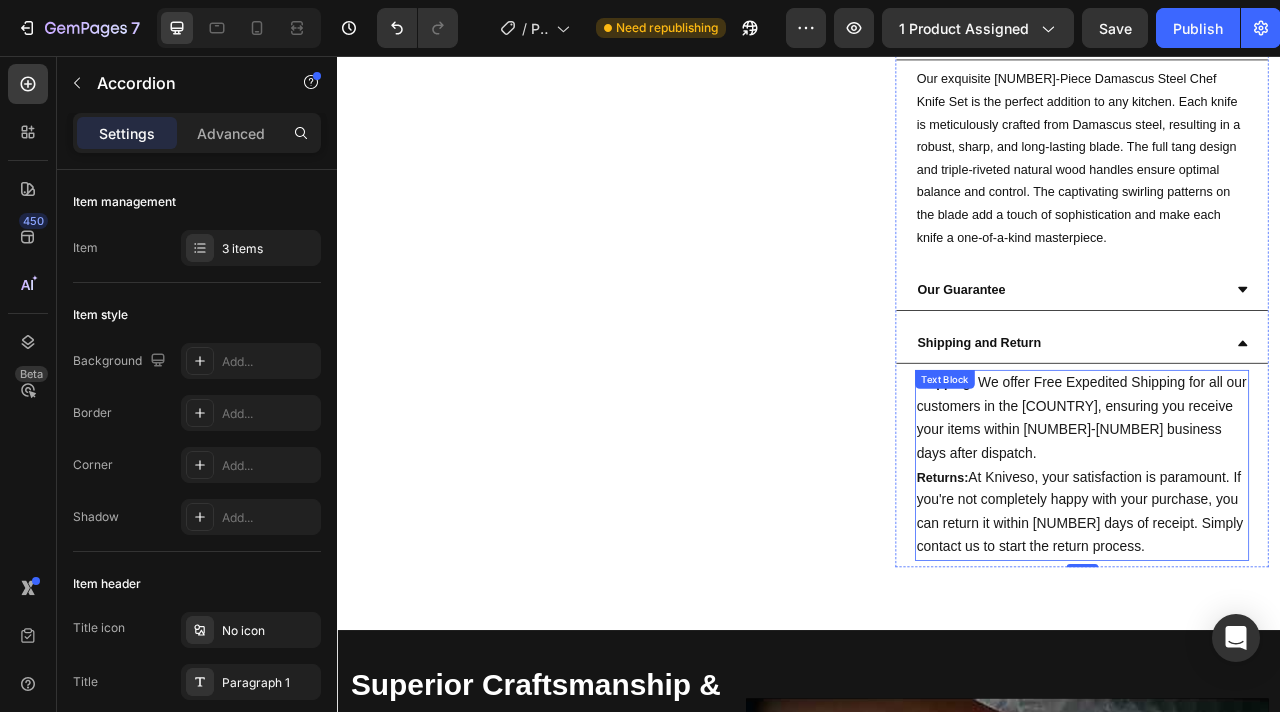 click on "Shipping : We offer Free Expedited Shipping for all our customers in the USA, ensuring you receive your items within 2-5 business days after dispatch." at bounding box center (1284, 516) 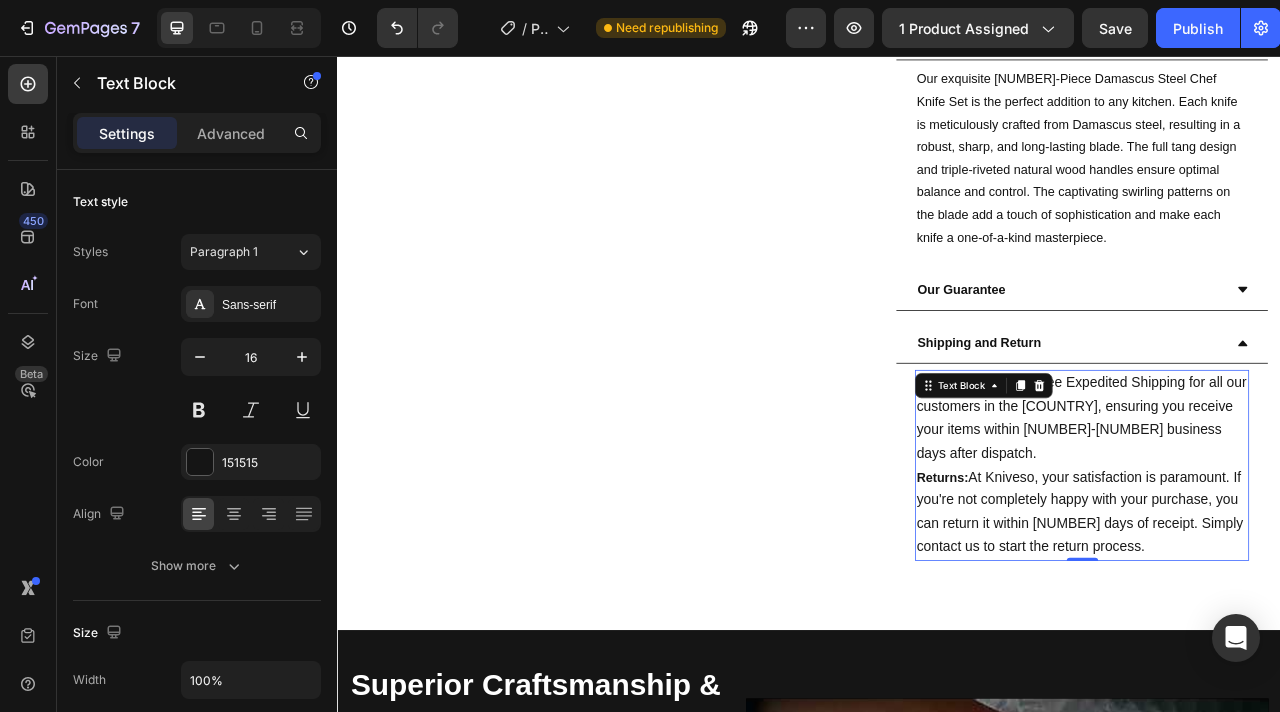 click on "Shipping : We offer Free Expedited Shipping for all our customers in the USA, ensuring you receive your items within 2-5 business days after dispatch." at bounding box center [1284, 516] 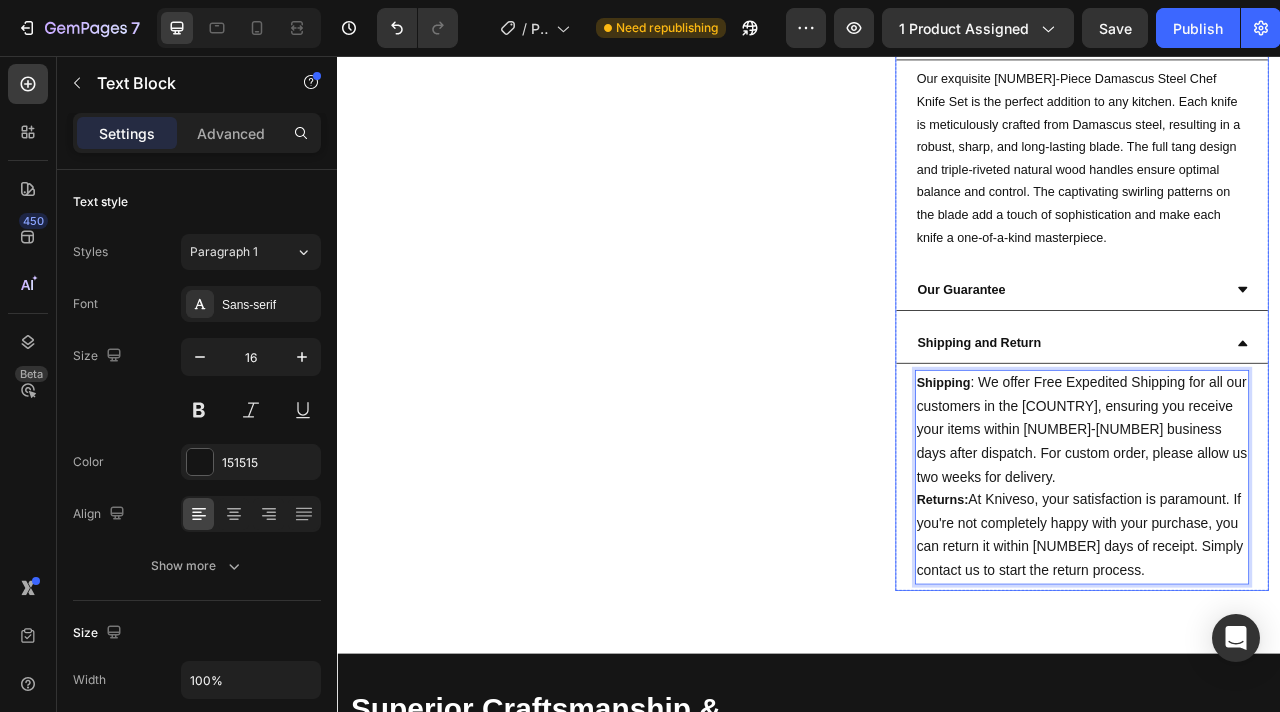 click on "Shipping and Return" at bounding box center [1268, 421] 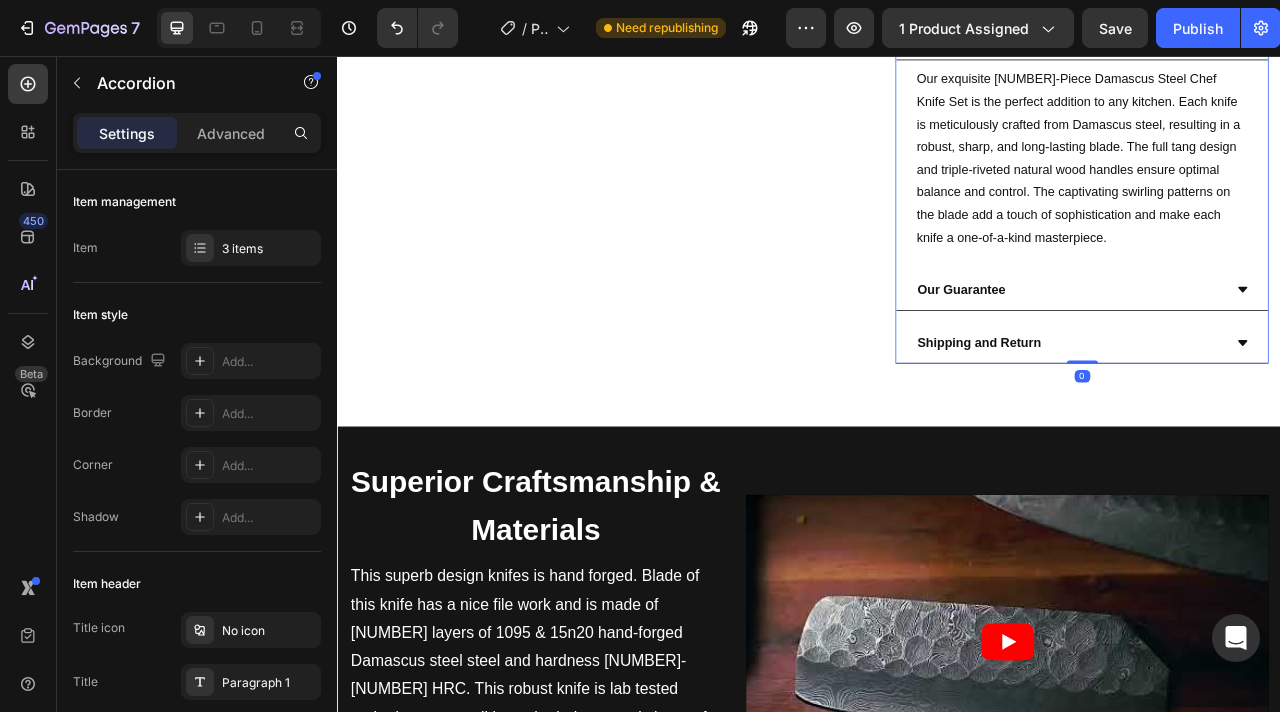 click on "Our Guarantee" at bounding box center [1268, 353] 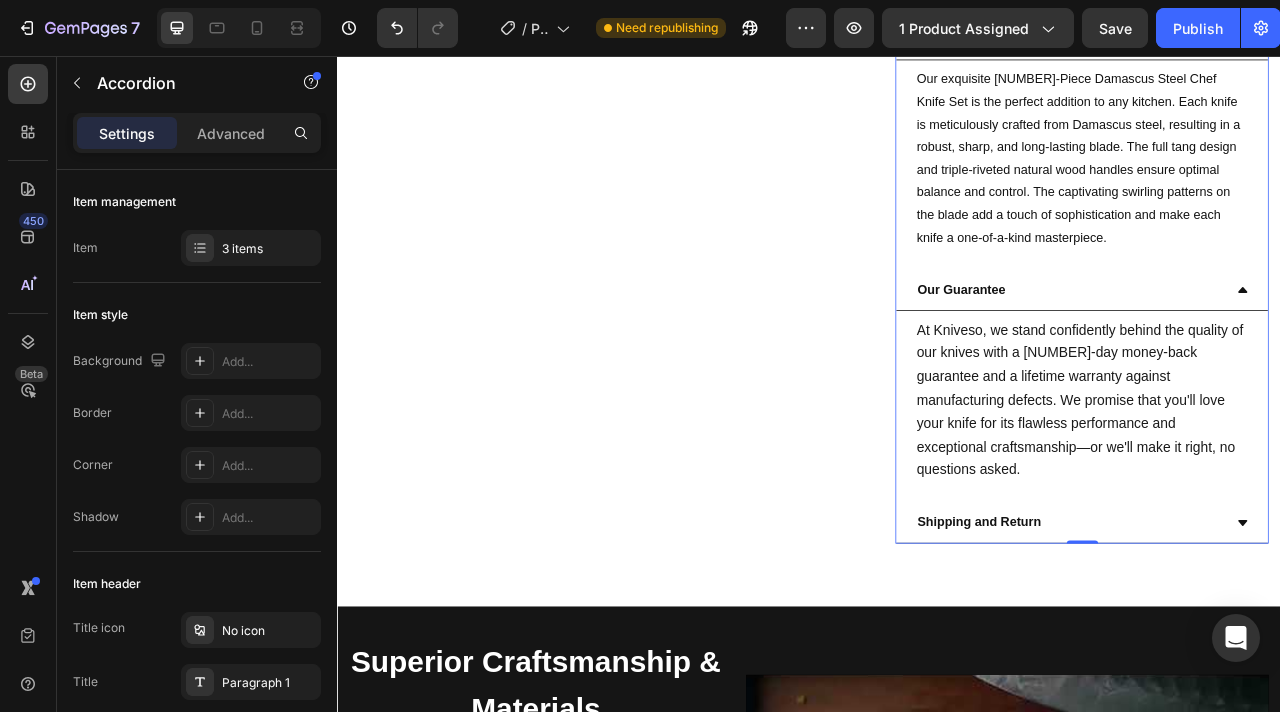 click on "Our Guarantee" at bounding box center (1268, 353) 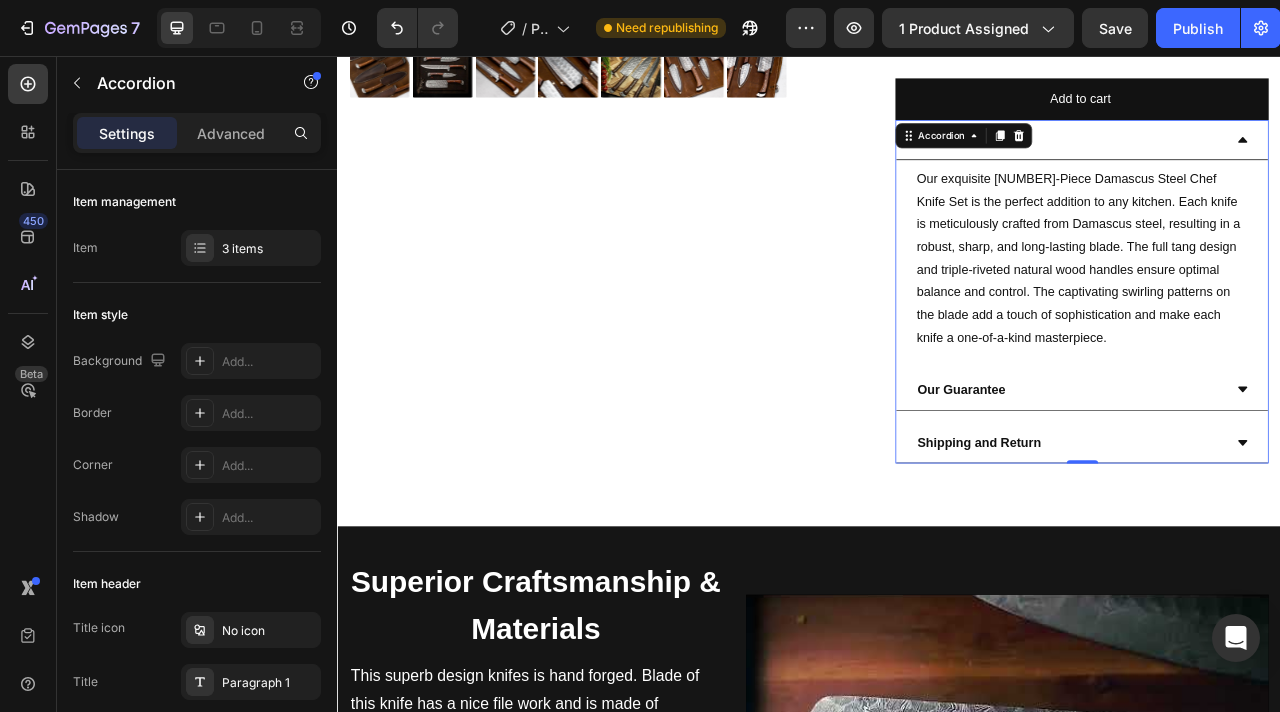 scroll, scrollTop: 693, scrollLeft: 0, axis: vertical 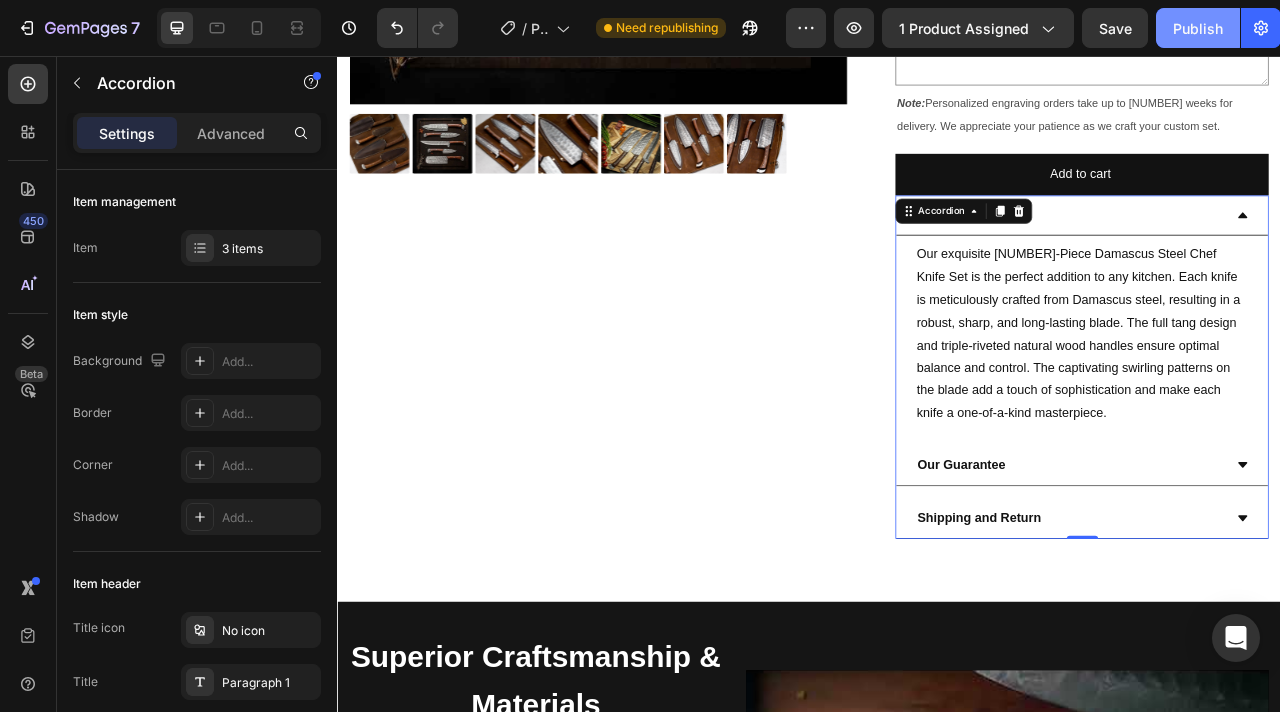click on "Publish" 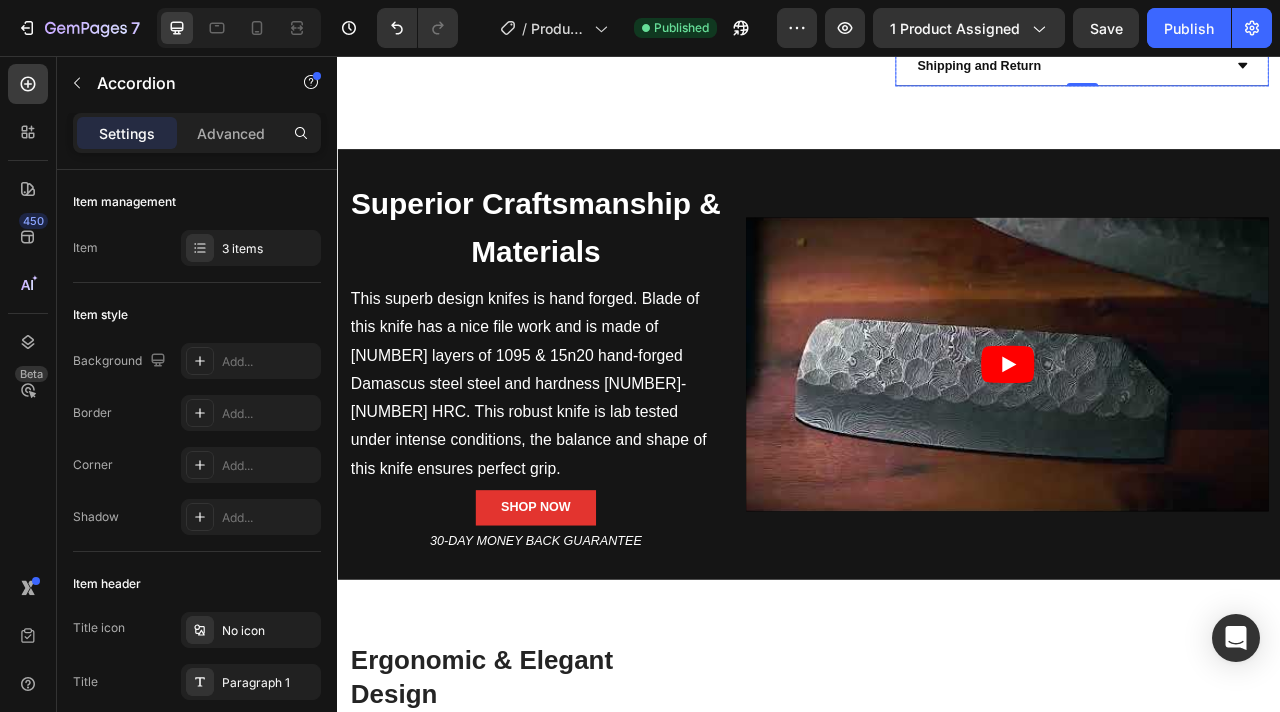 scroll, scrollTop: 1545, scrollLeft: 0, axis: vertical 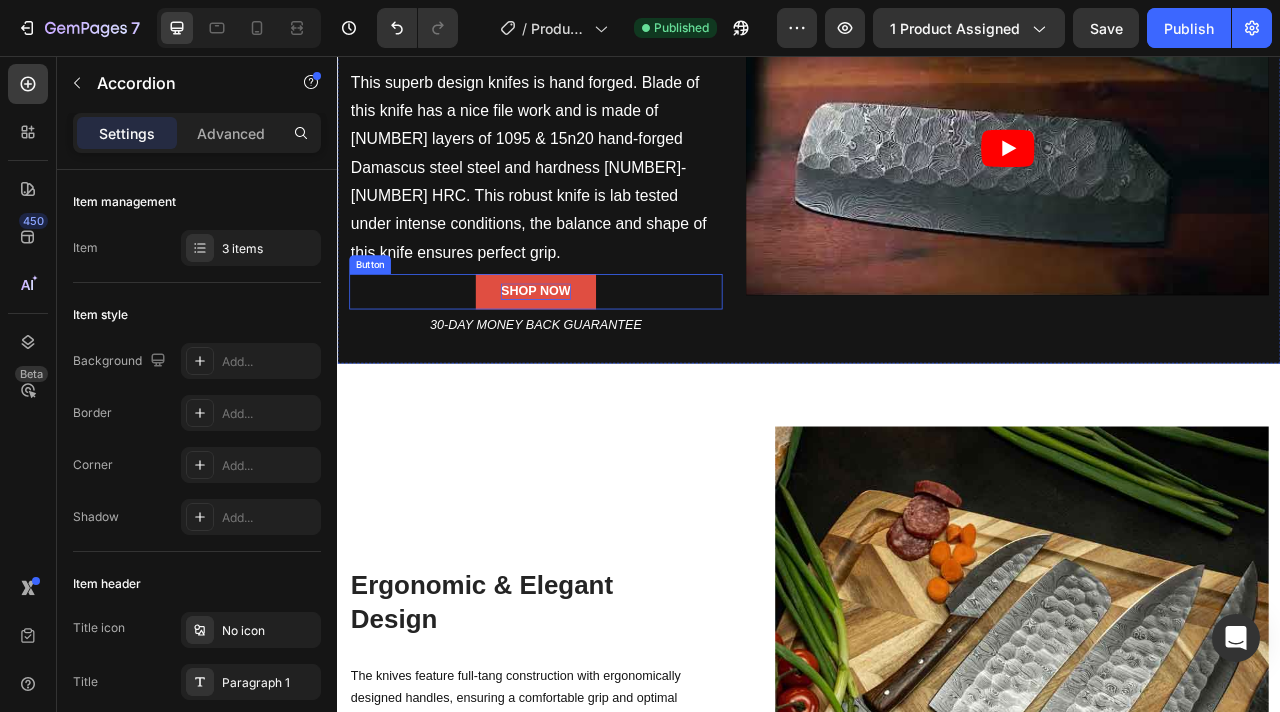 click on "SHOP NOW" at bounding box center (589, 355) 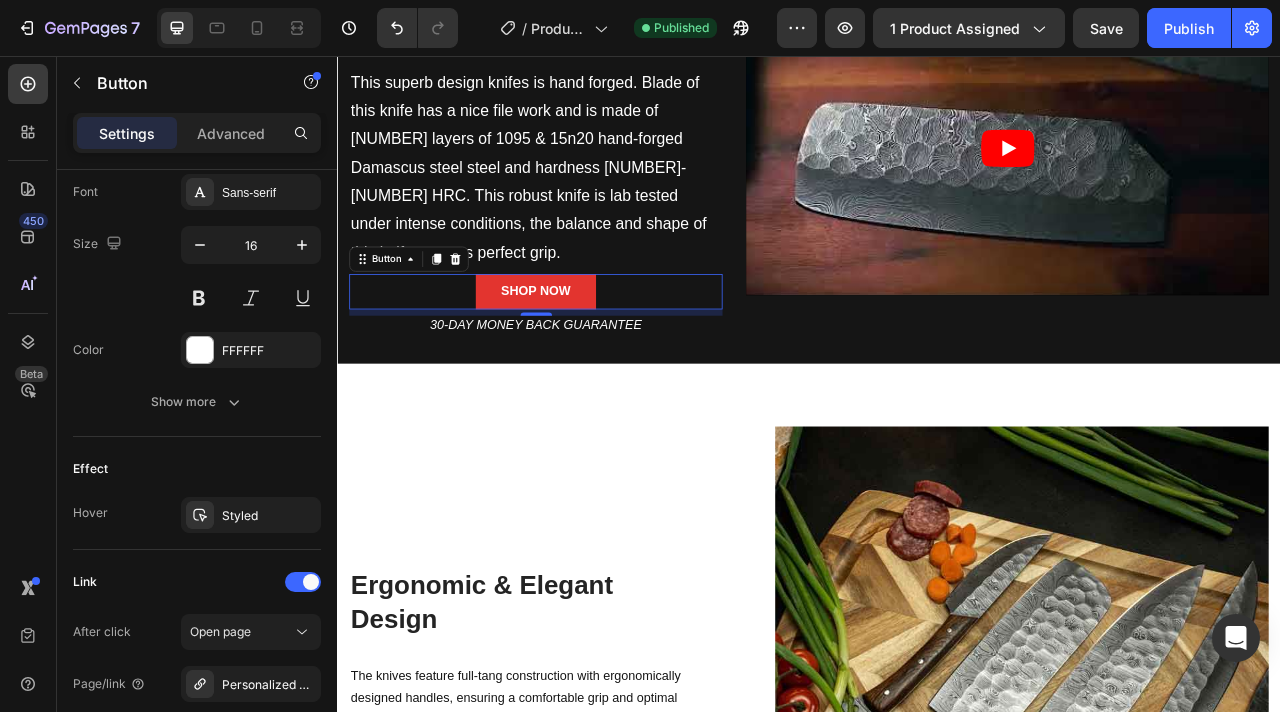 scroll, scrollTop: 991, scrollLeft: 0, axis: vertical 